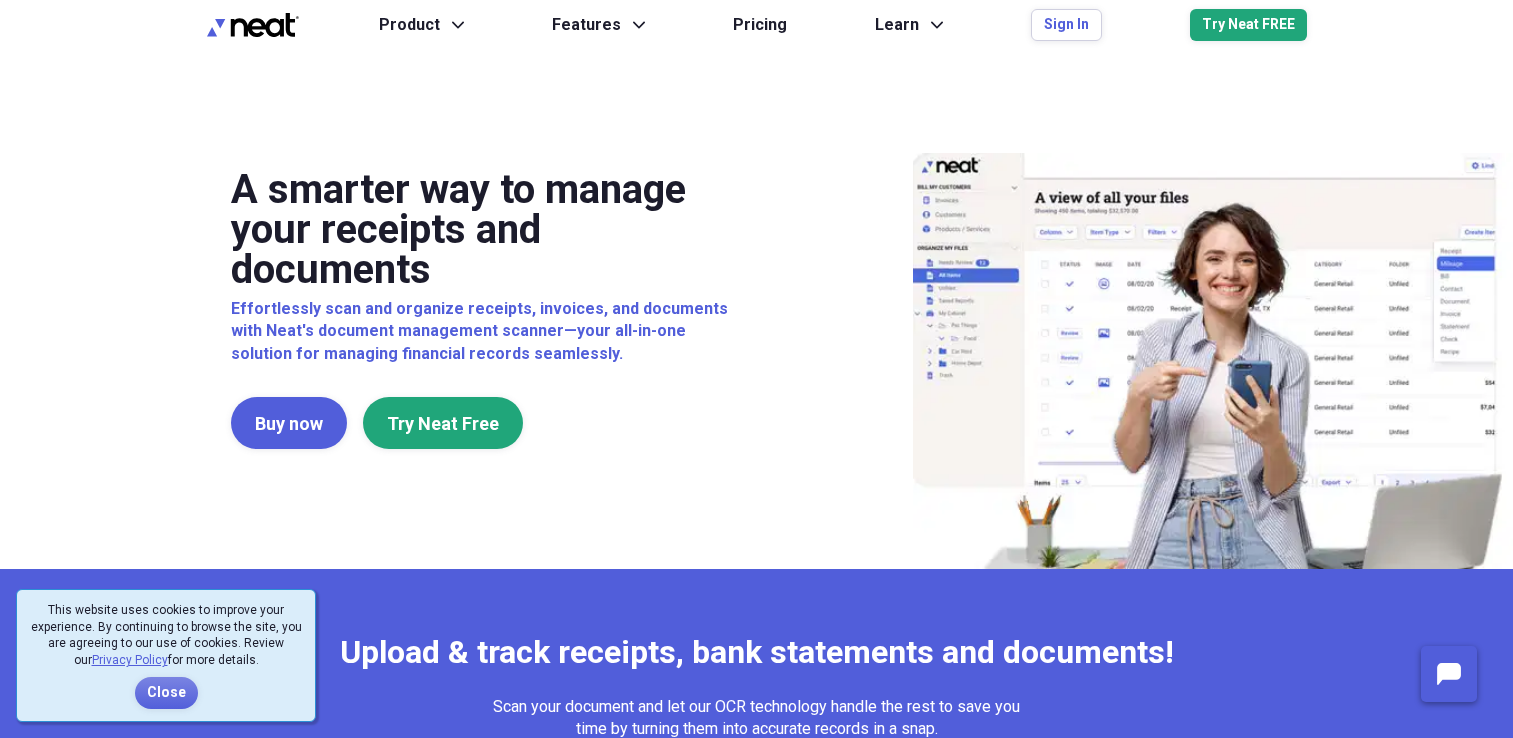 scroll, scrollTop: 0, scrollLeft: 0, axis: both 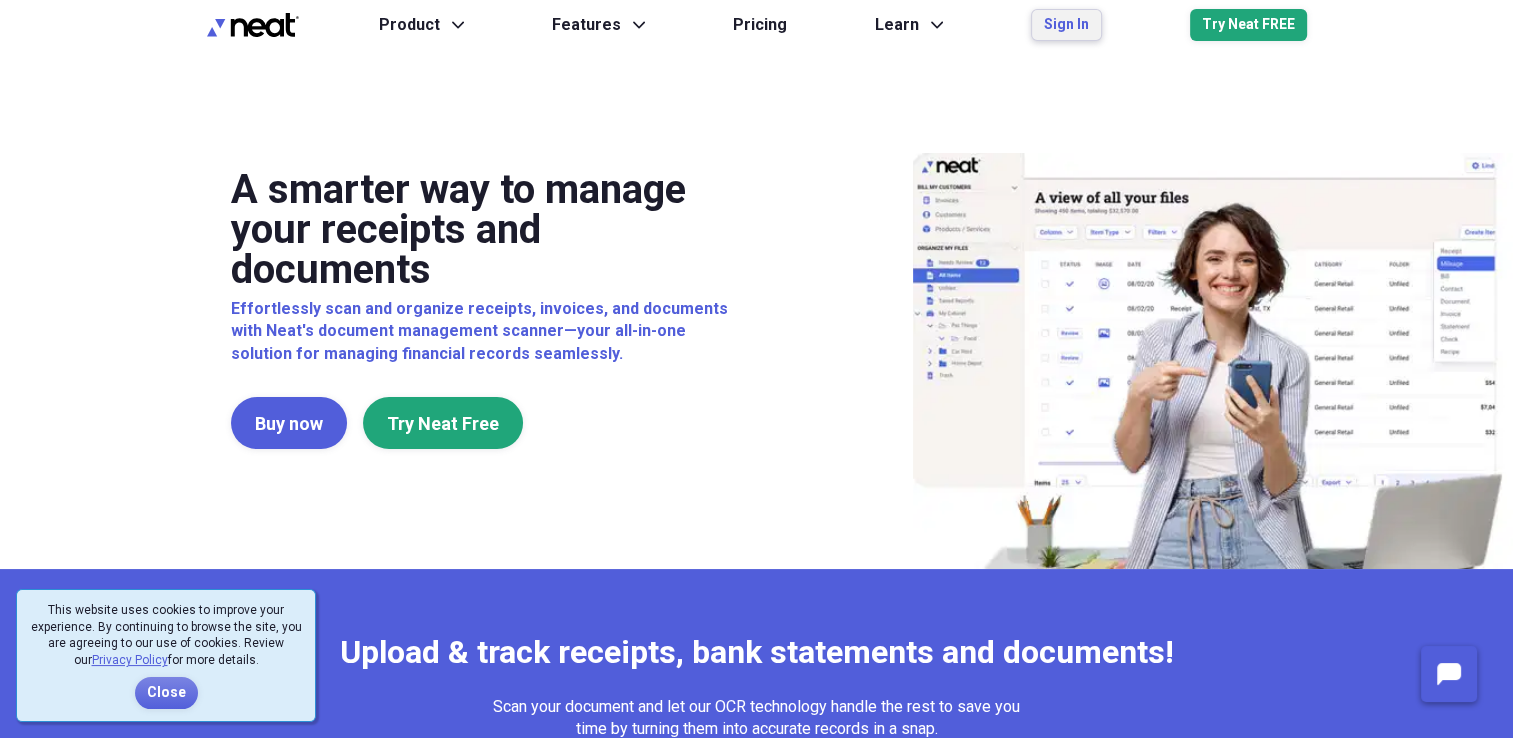 click on "Sign In" at bounding box center [1066, 25] 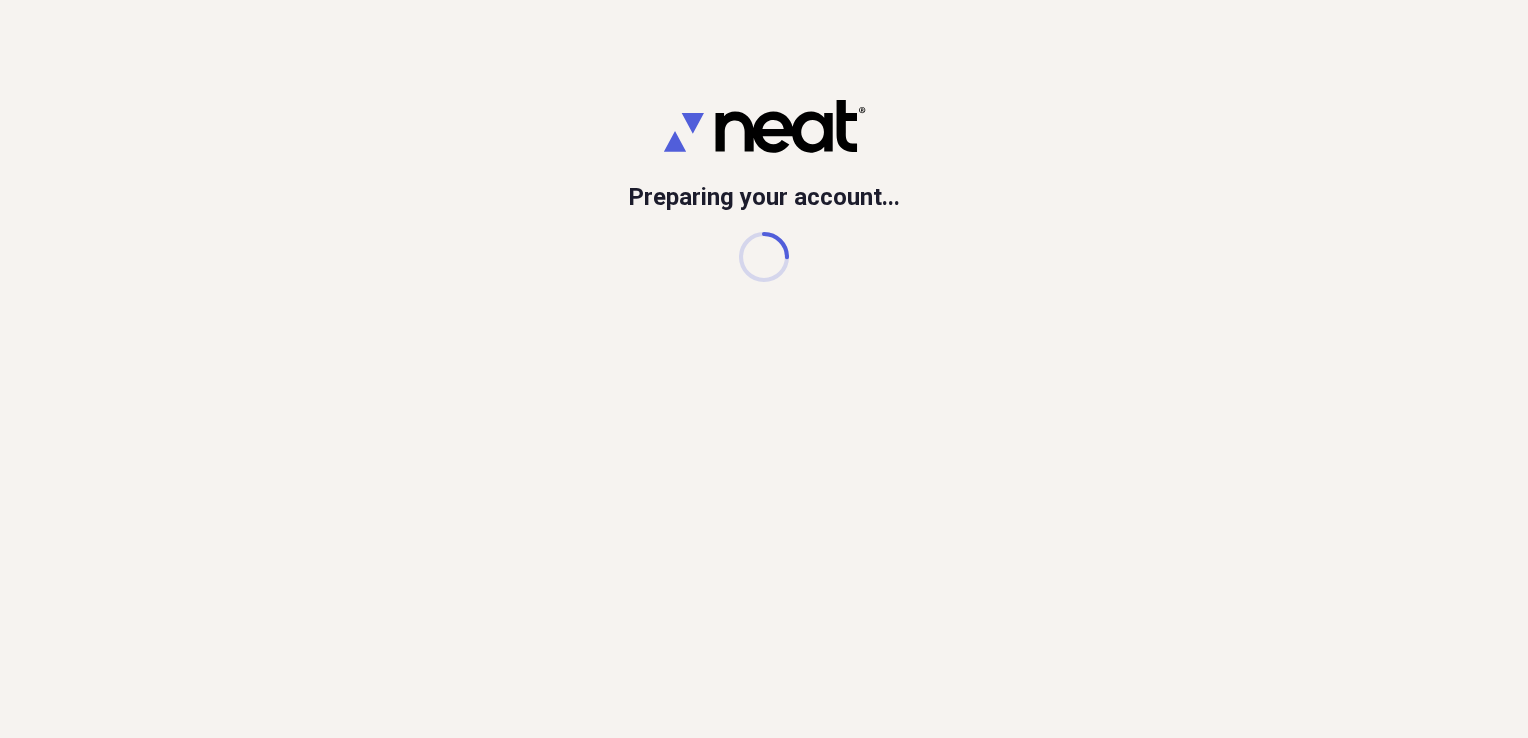scroll, scrollTop: 0, scrollLeft: 0, axis: both 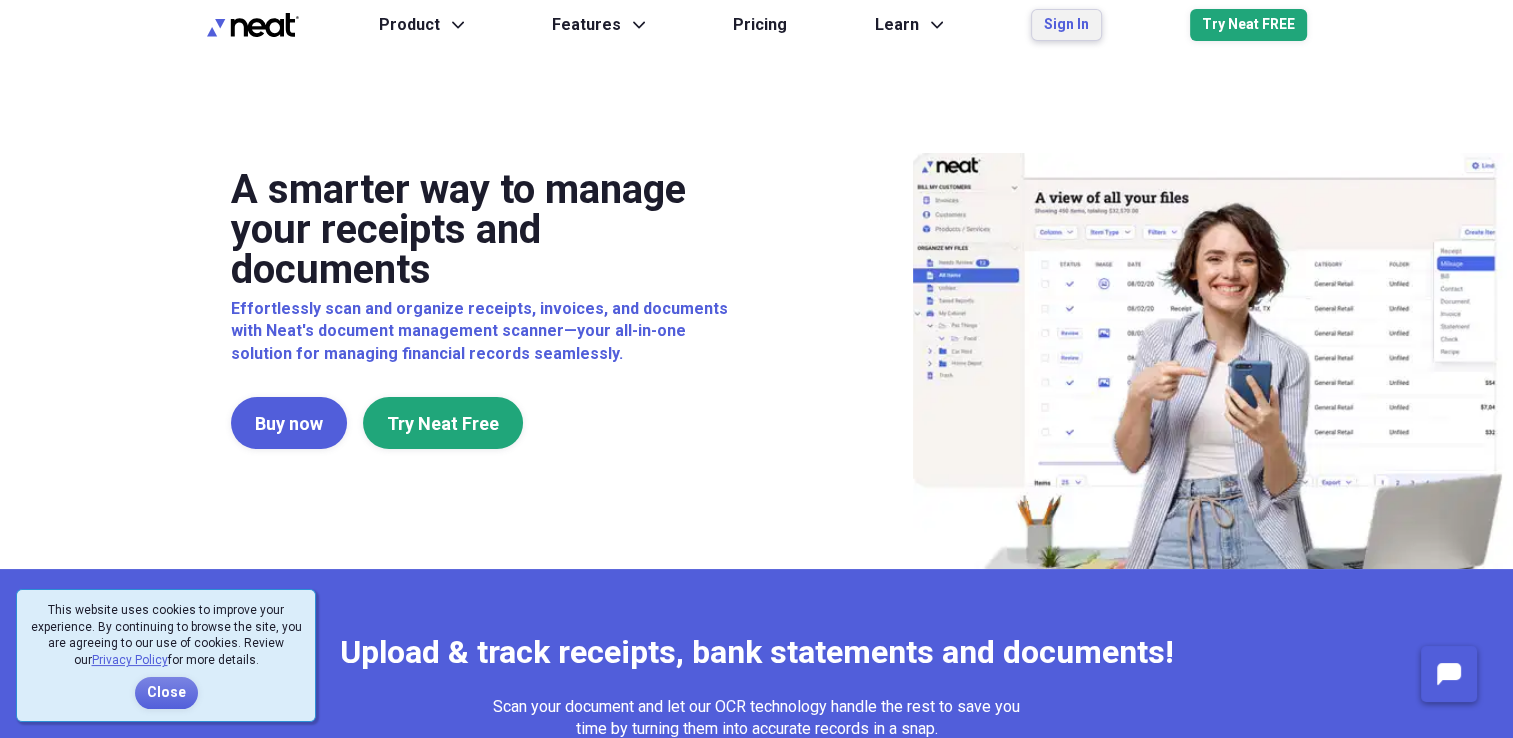 click on "Sign In" at bounding box center (1066, 25) 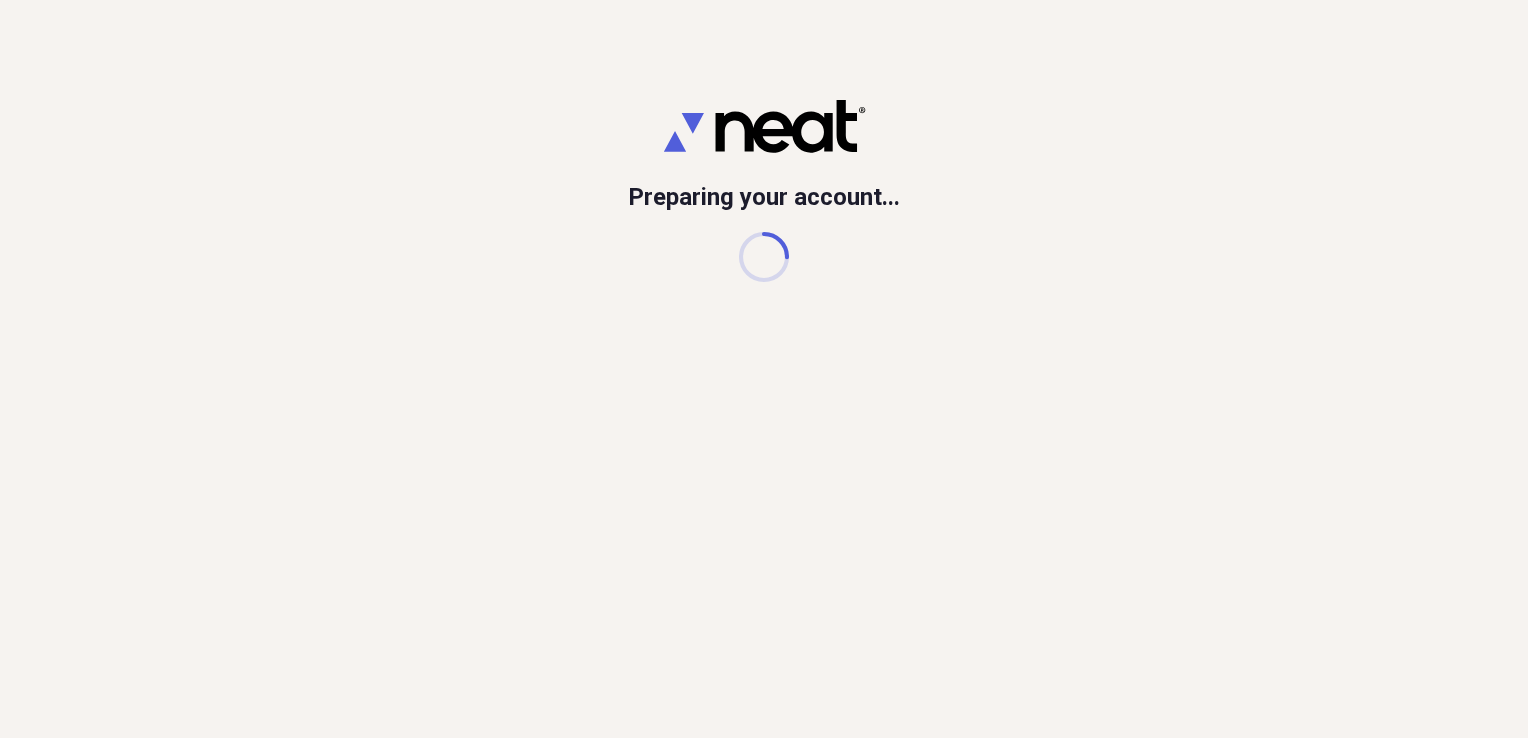 scroll, scrollTop: 0, scrollLeft: 0, axis: both 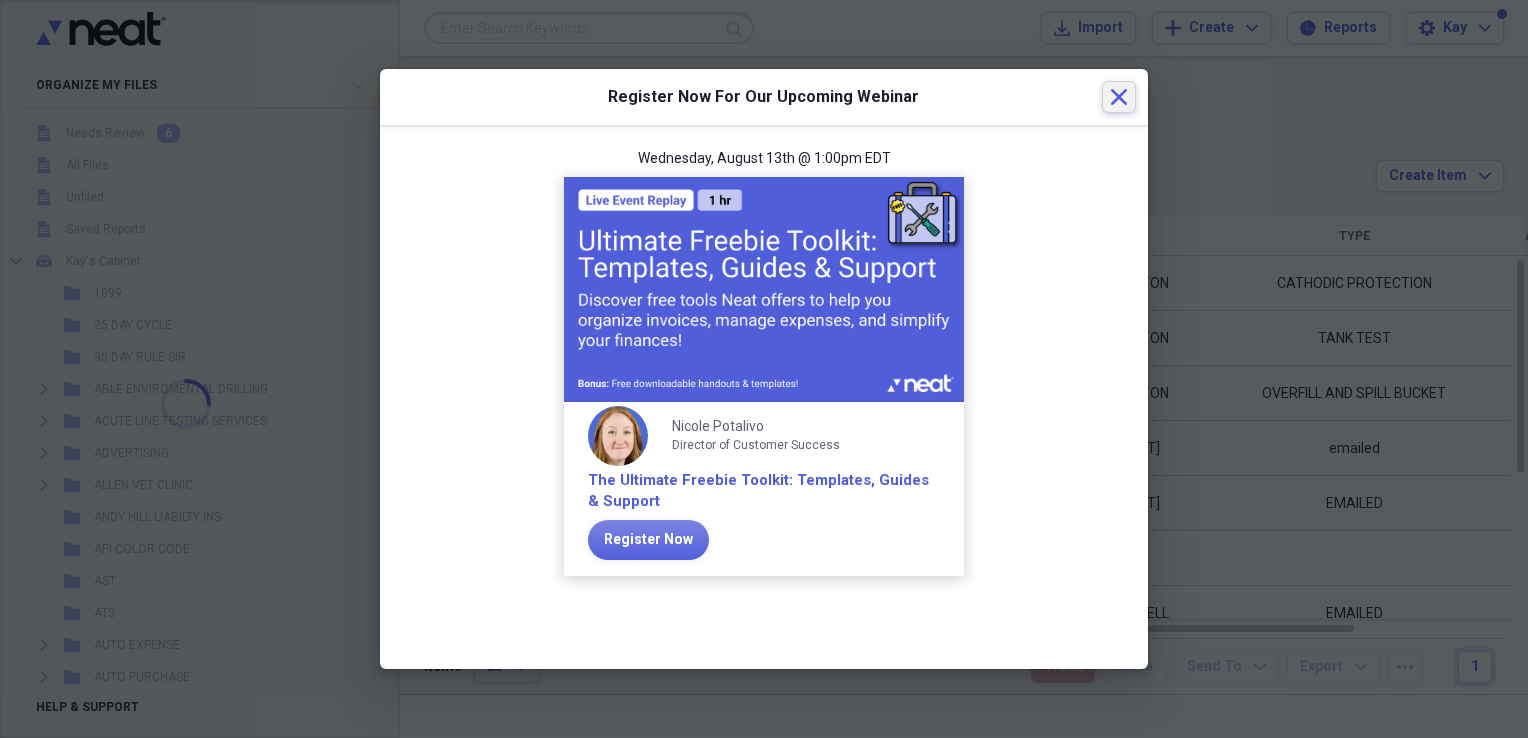 click 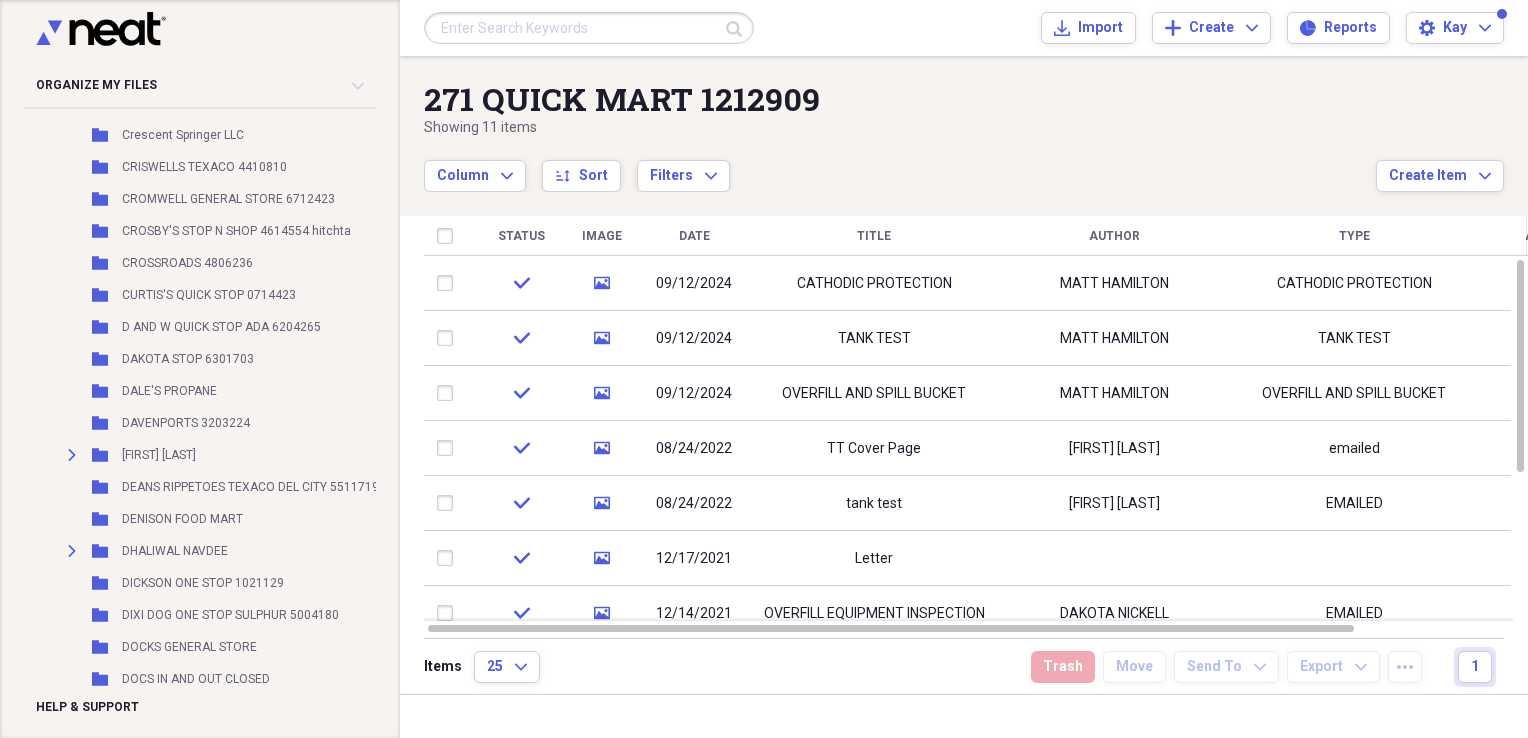 scroll, scrollTop: 7068, scrollLeft: 0, axis: vertical 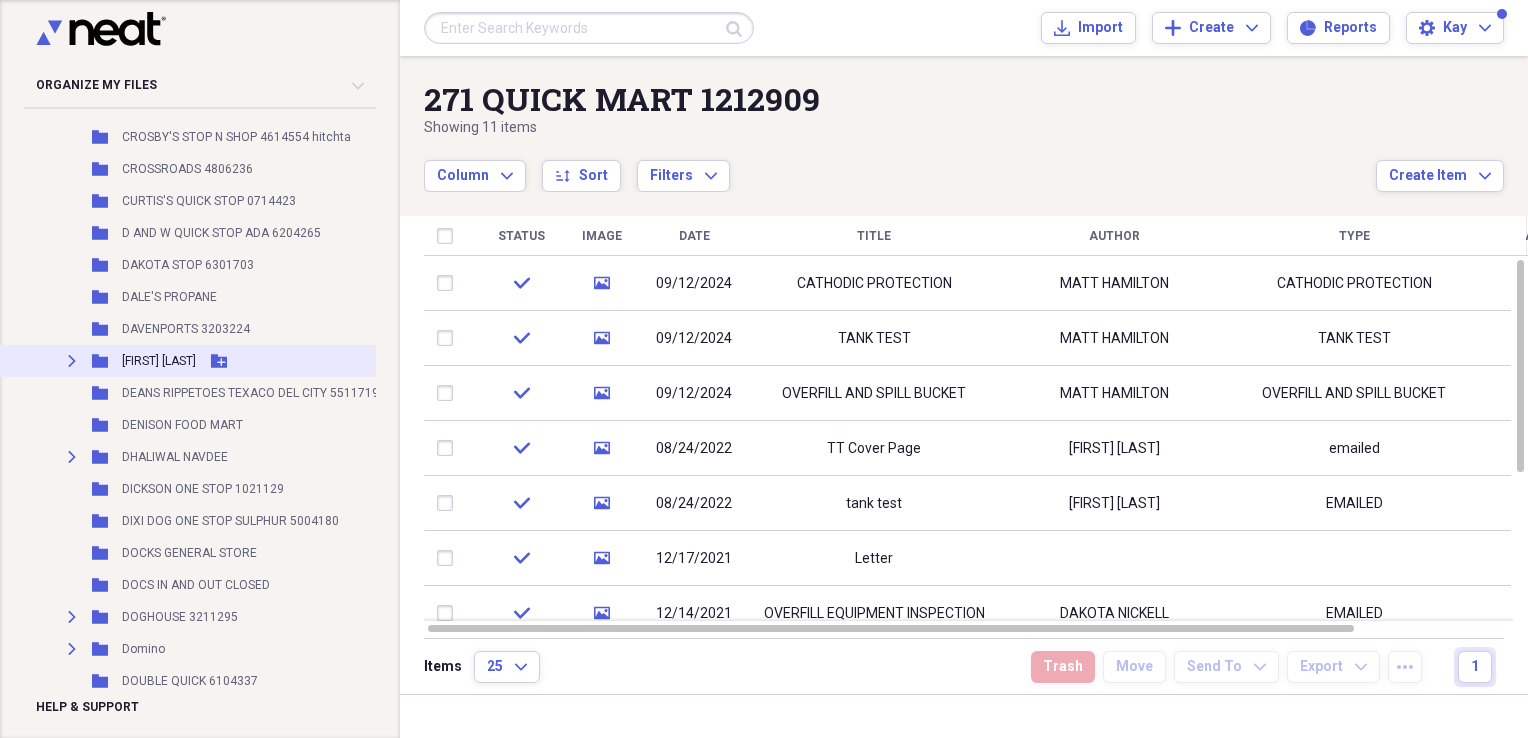 click on "Expand" 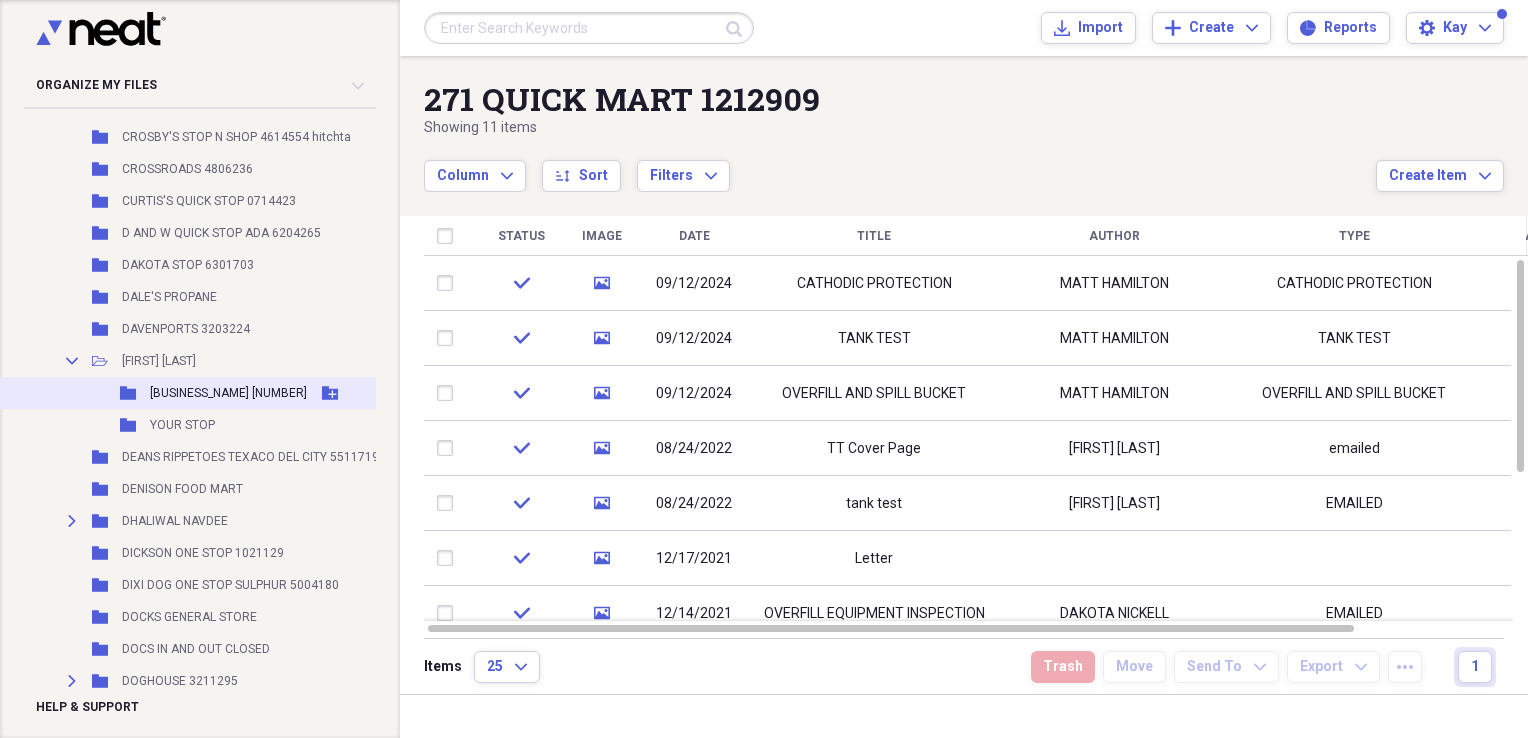 click on "DAVIDS MINI MART 3204395" at bounding box center (228, 393) 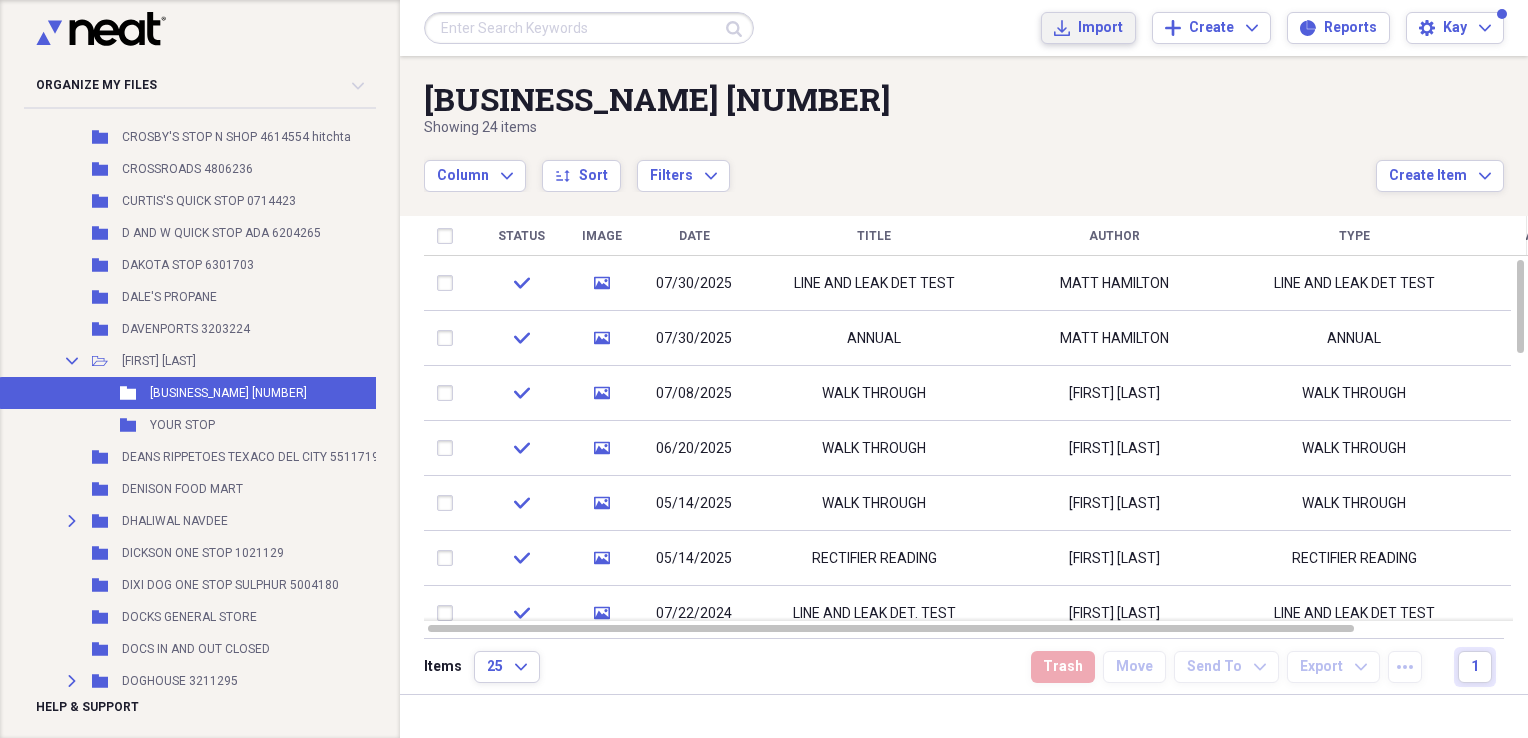 click on "Import Import" at bounding box center [1088, 28] 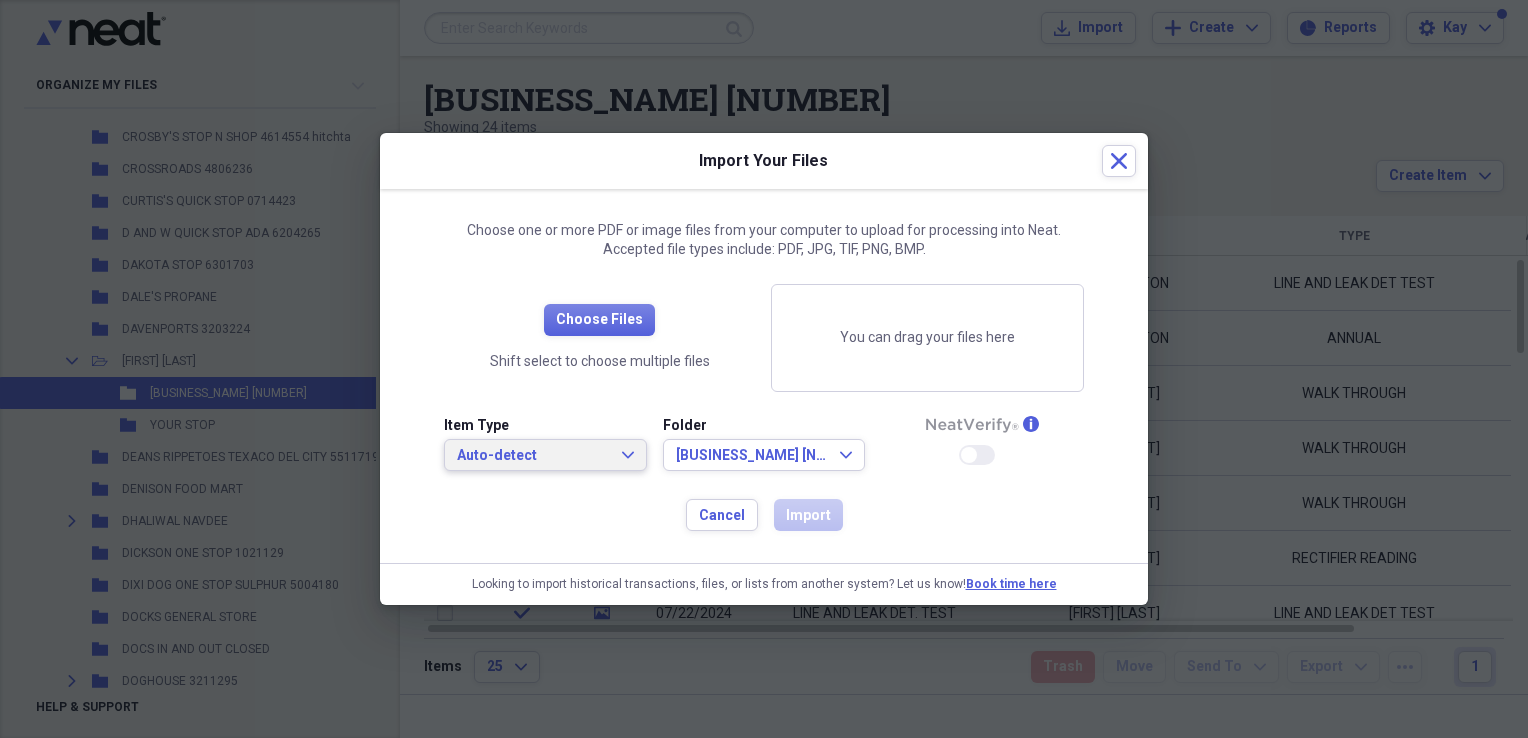 click on "Auto-detect Expand" at bounding box center (545, 455) 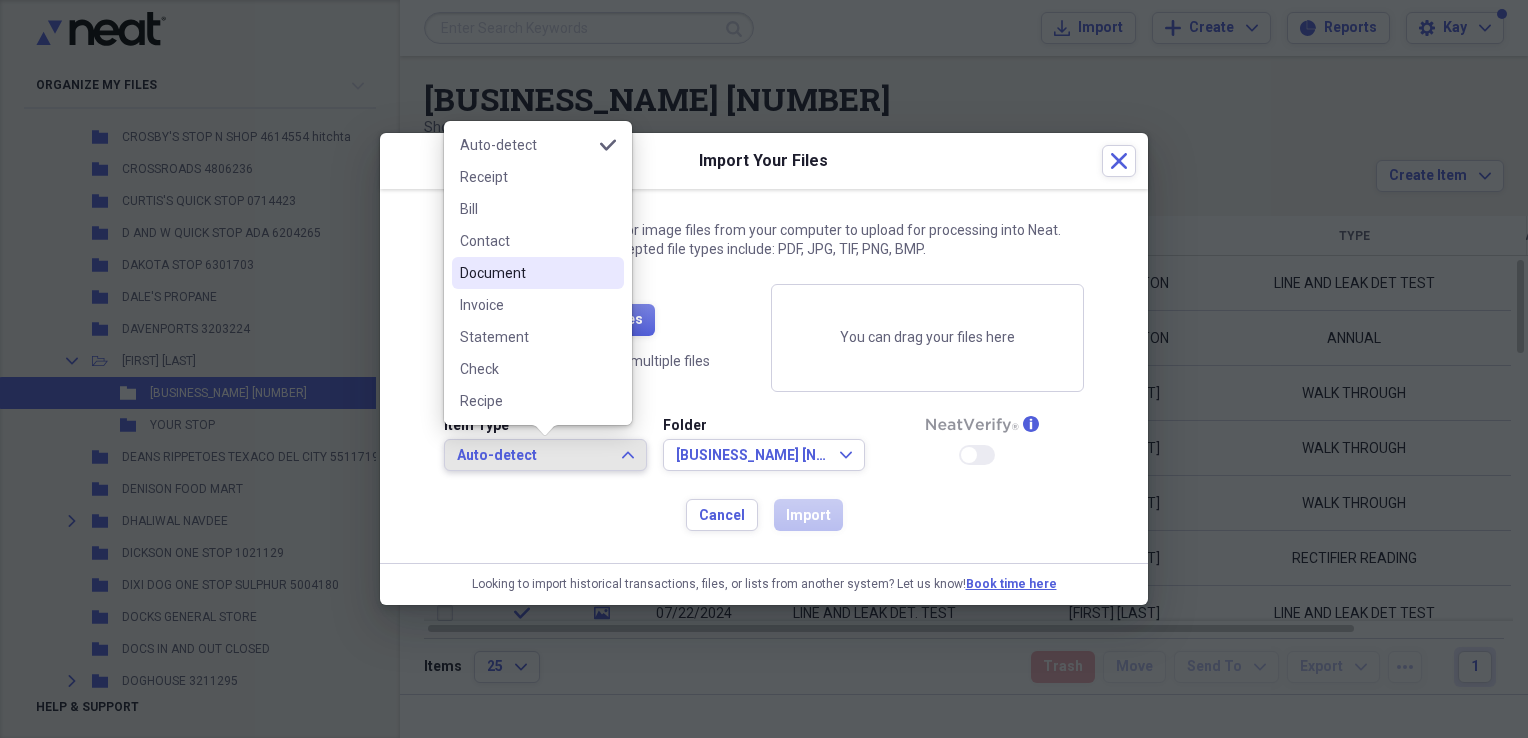 click on "Document" at bounding box center [526, 273] 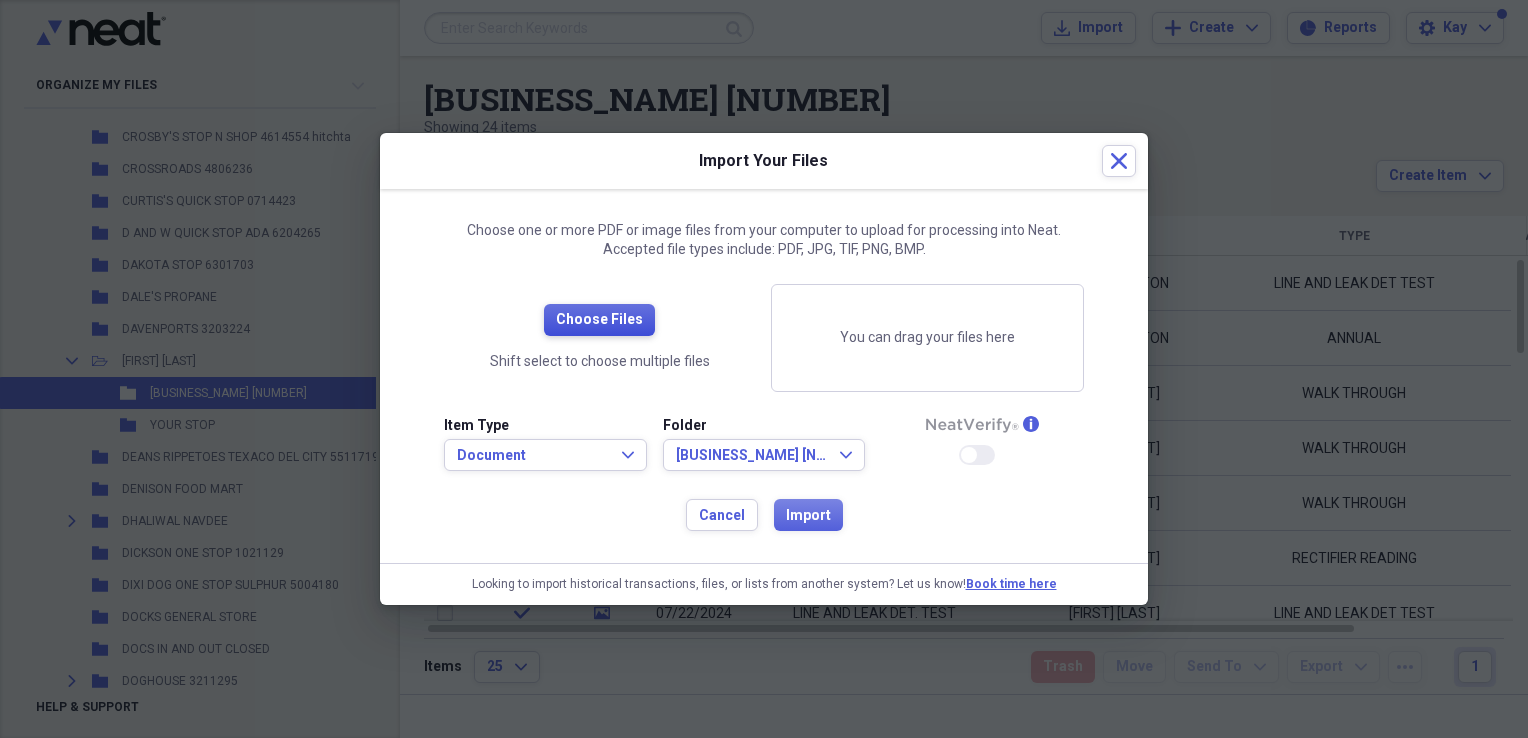 click on "Choose Files" at bounding box center (599, 320) 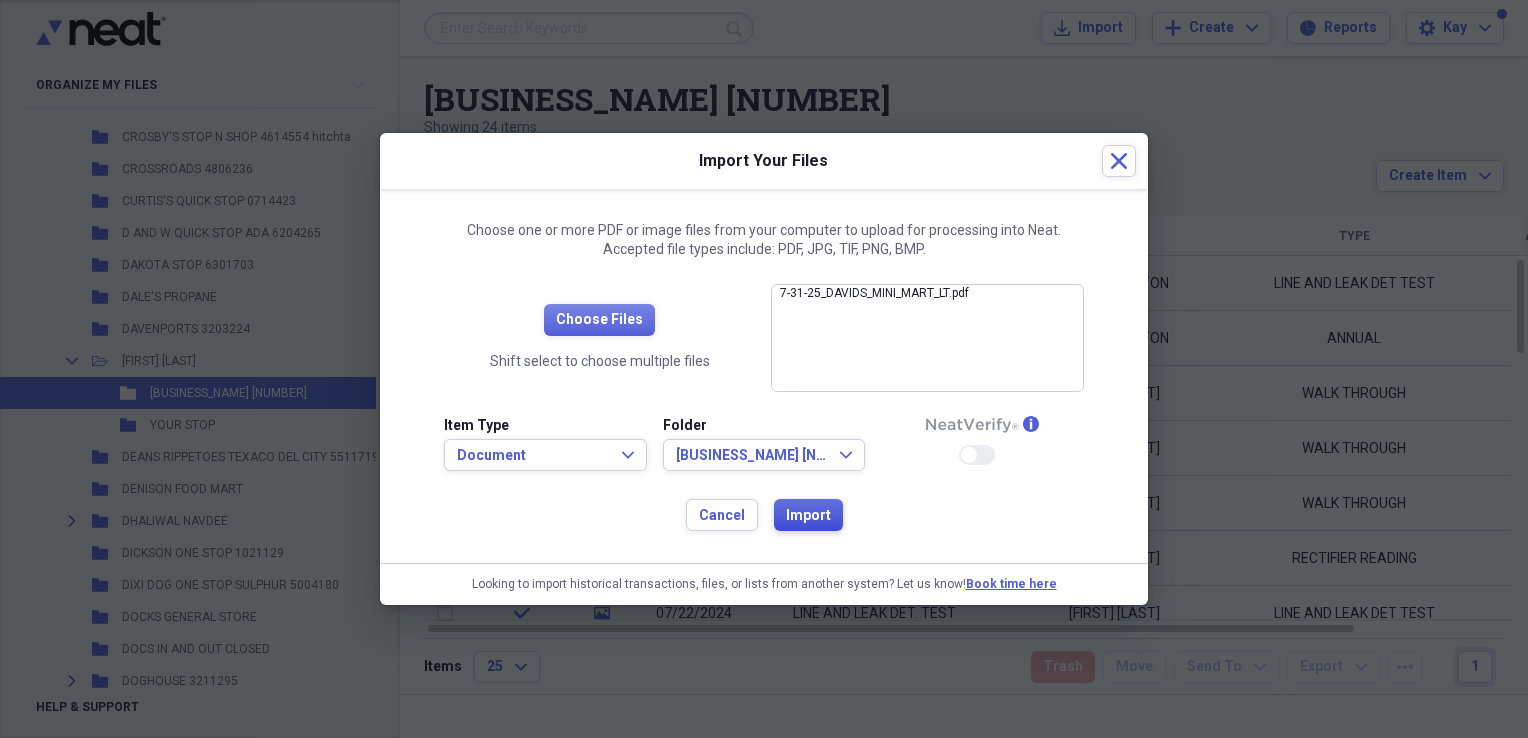 click on "Import" at bounding box center (808, 516) 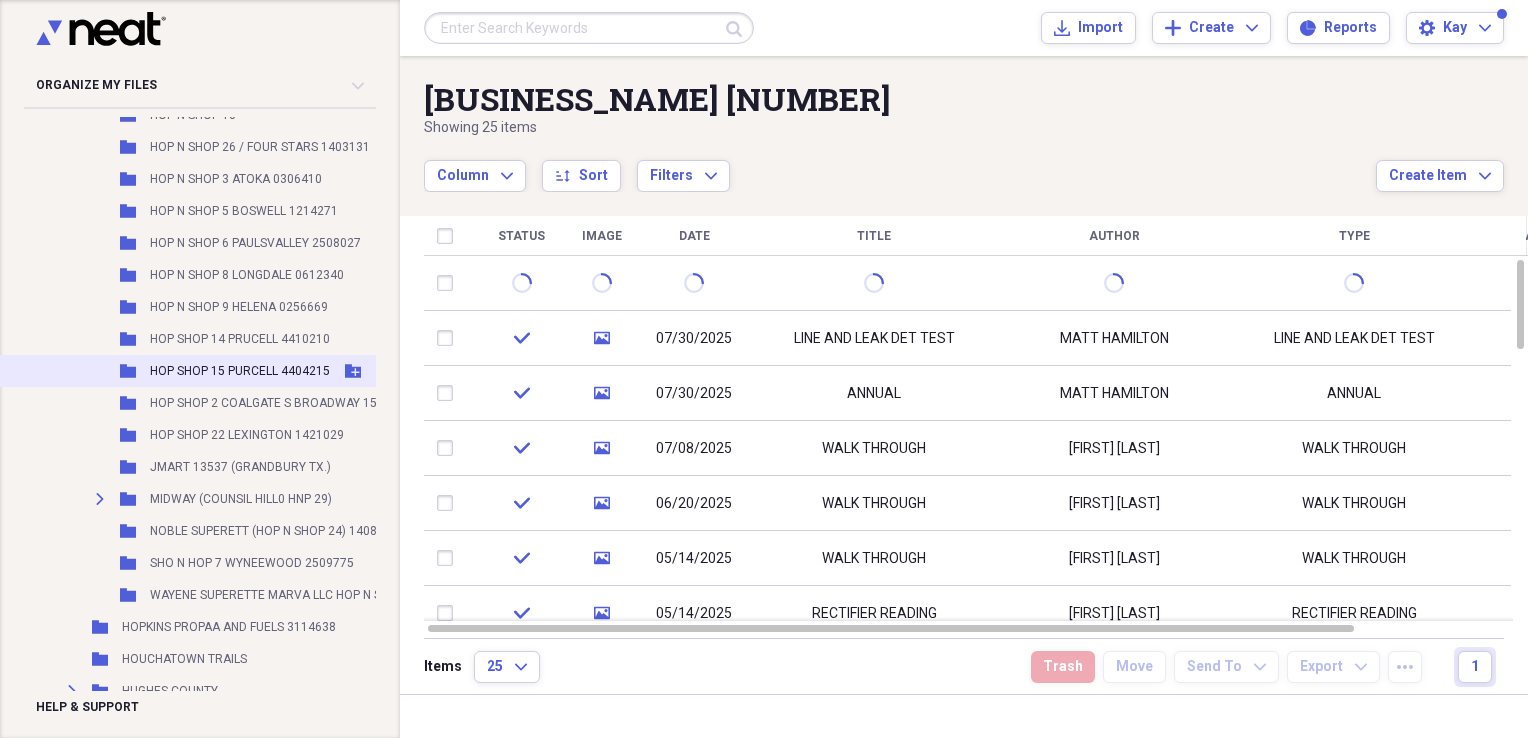 scroll, scrollTop: 10675, scrollLeft: 0, axis: vertical 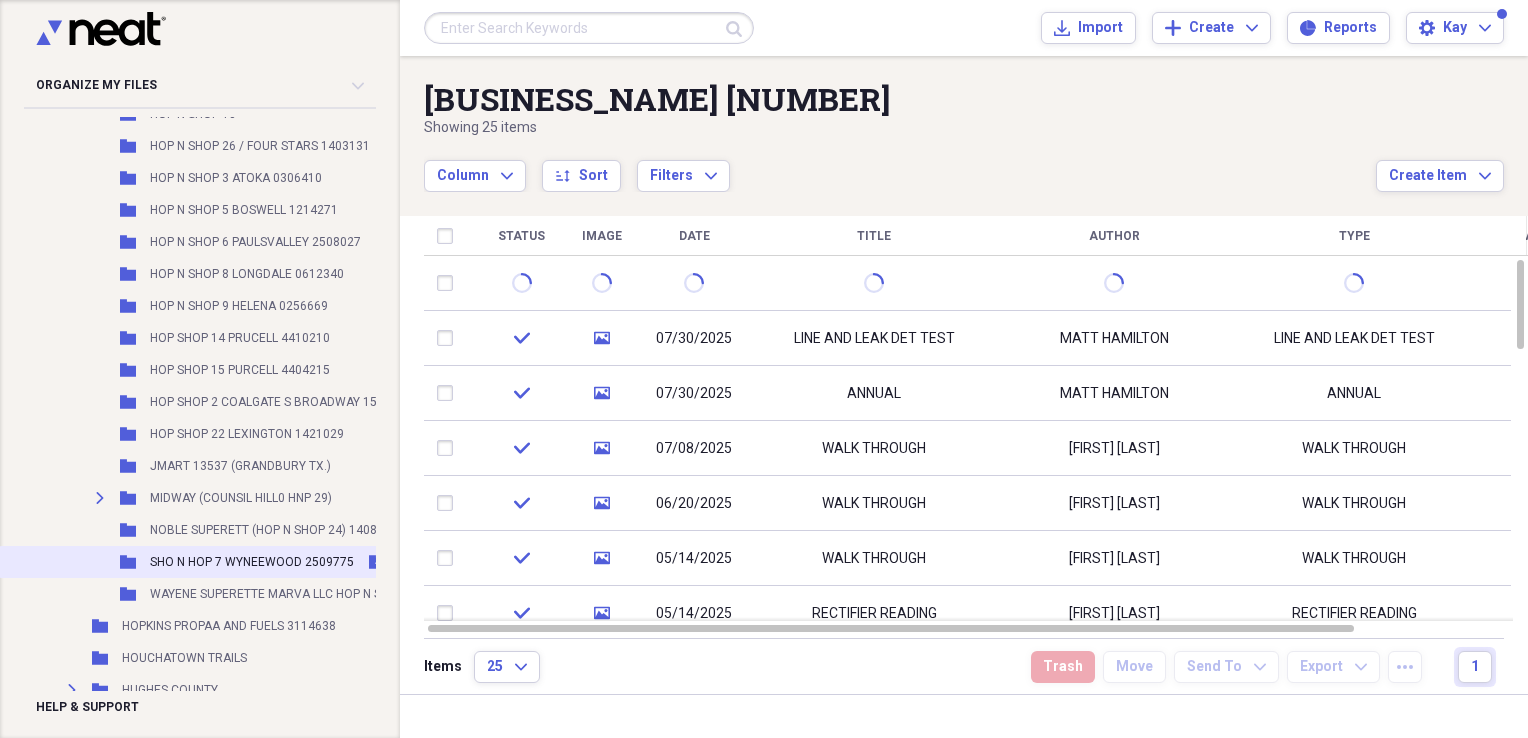 click on "SHO N HOP 7 WYNEEWOOD 2509775" at bounding box center [252, 562] 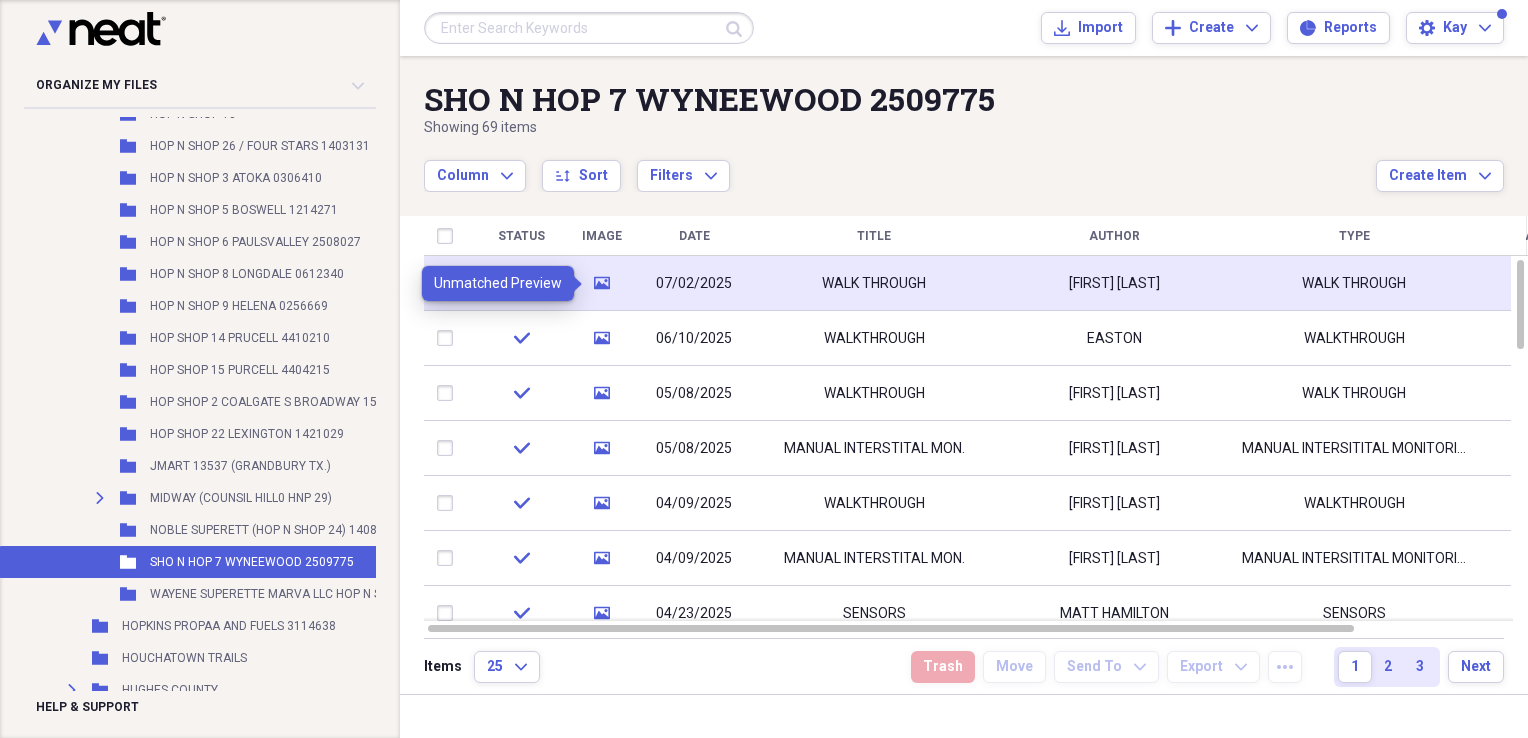 click on "media" at bounding box center (602, 283) 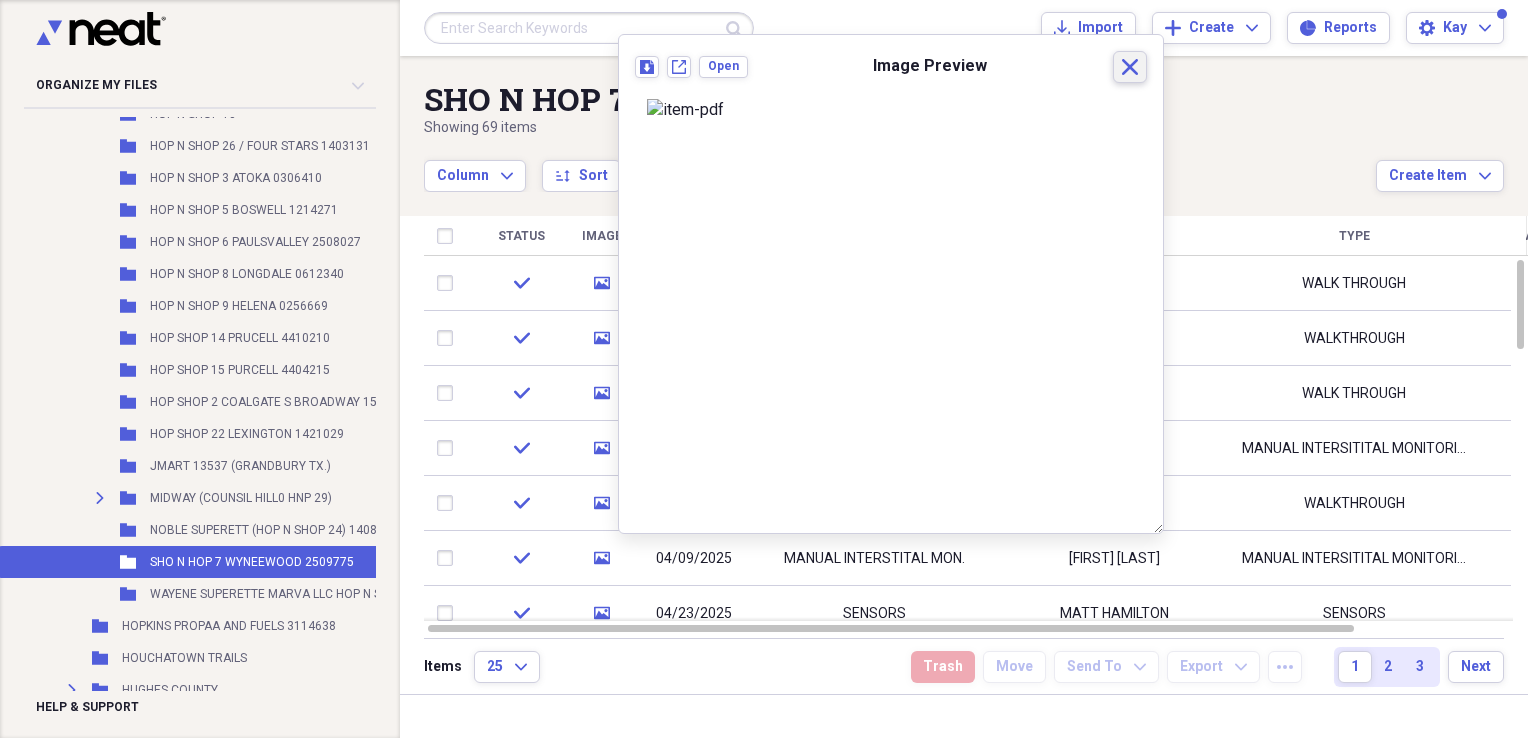 click on "Close" 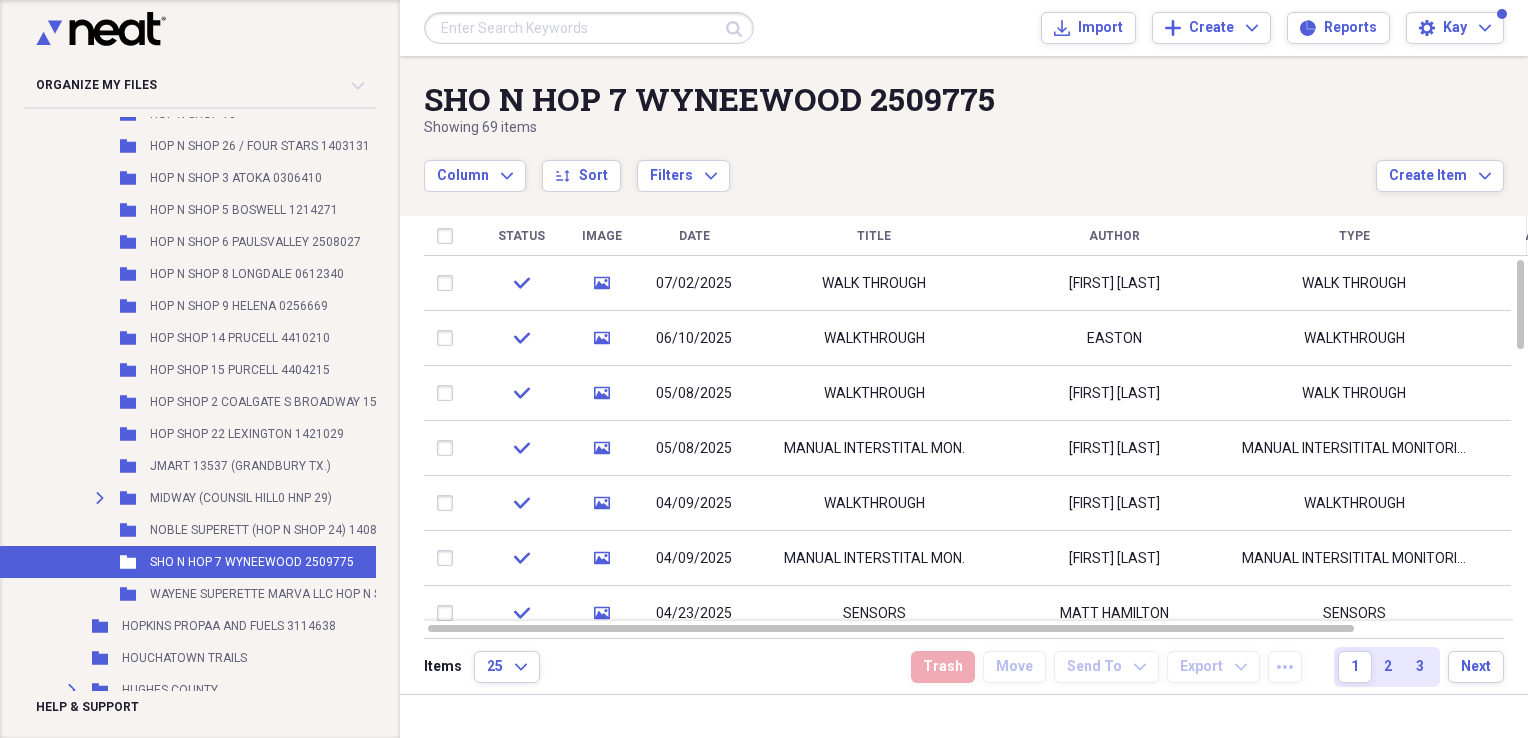 click on "SHO N HOP 7 WYNEEWOOD 2509775 Showing 69 items Column Expand sort Sort Filters  Expand Create Item Expand" at bounding box center (964, 124) 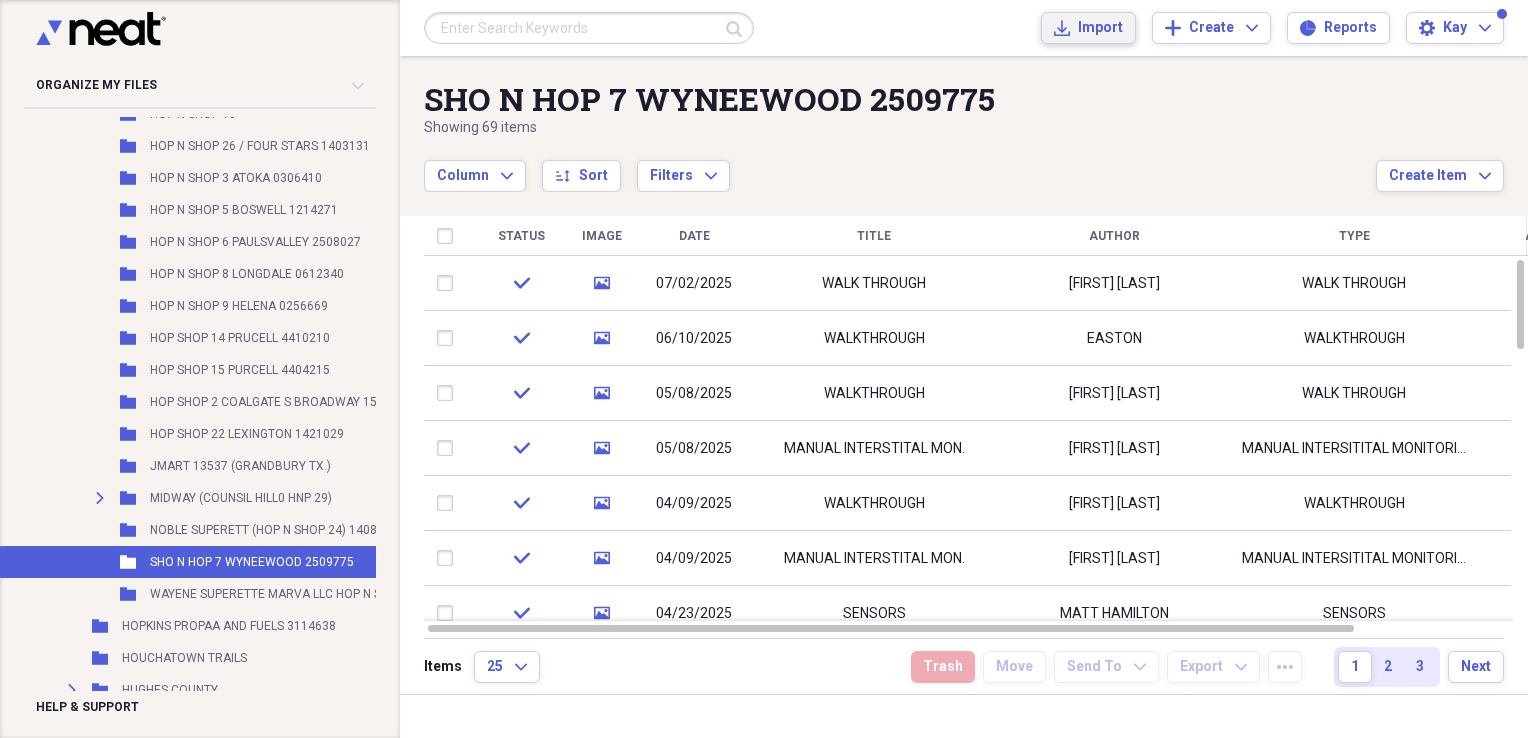 click on "Import" at bounding box center (1100, 28) 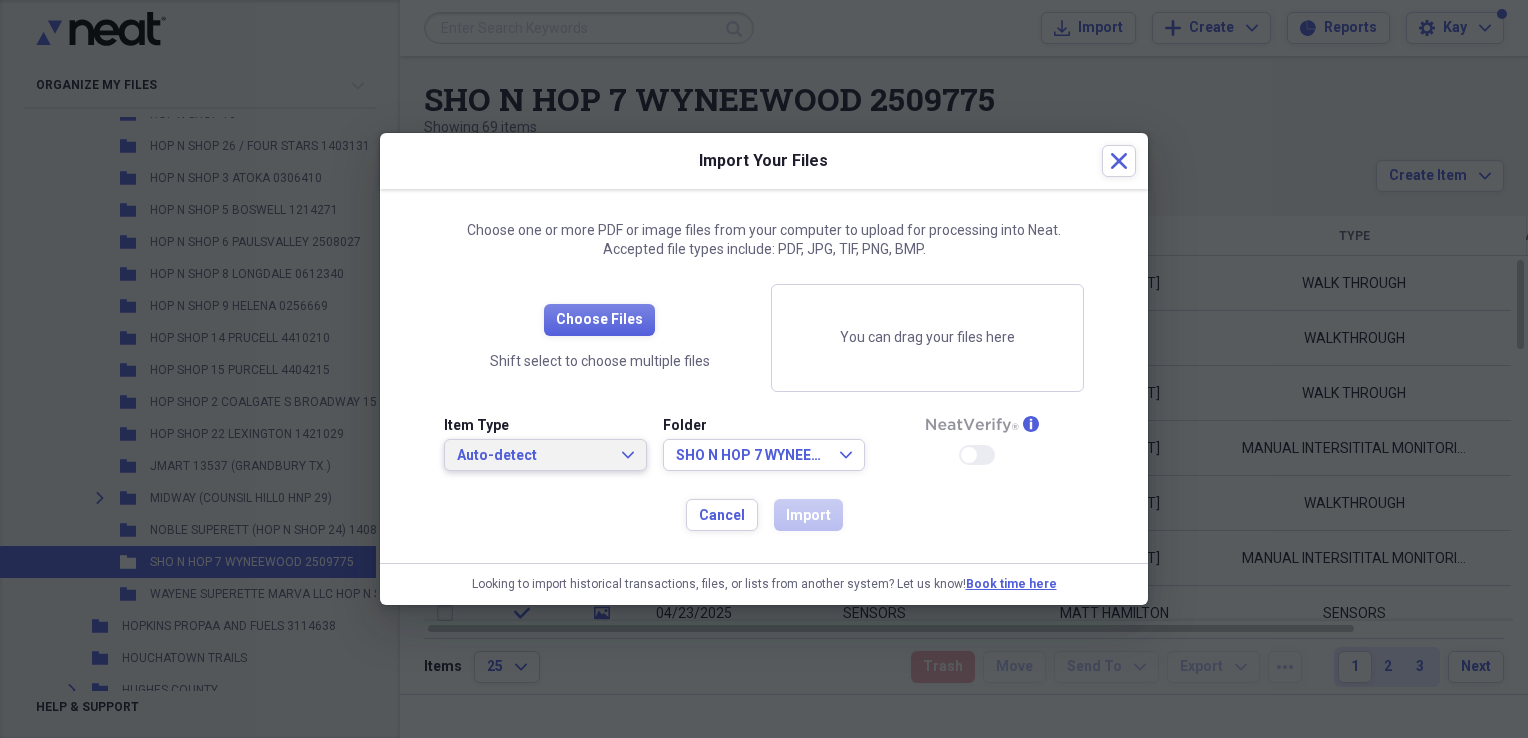 click on "Auto-detect Expand" at bounding box center (545, 455) 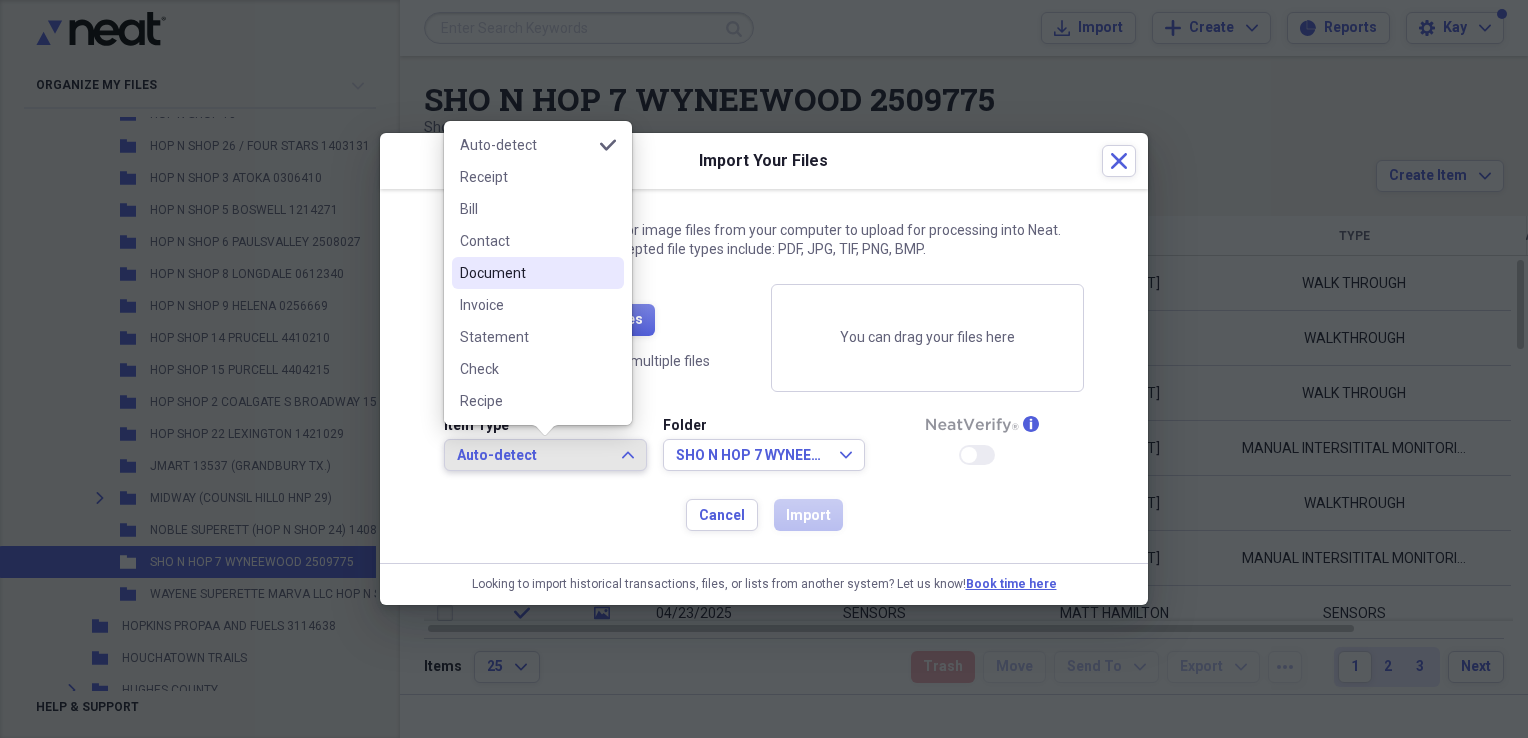click on "Document" at bounding box center (538, 273) 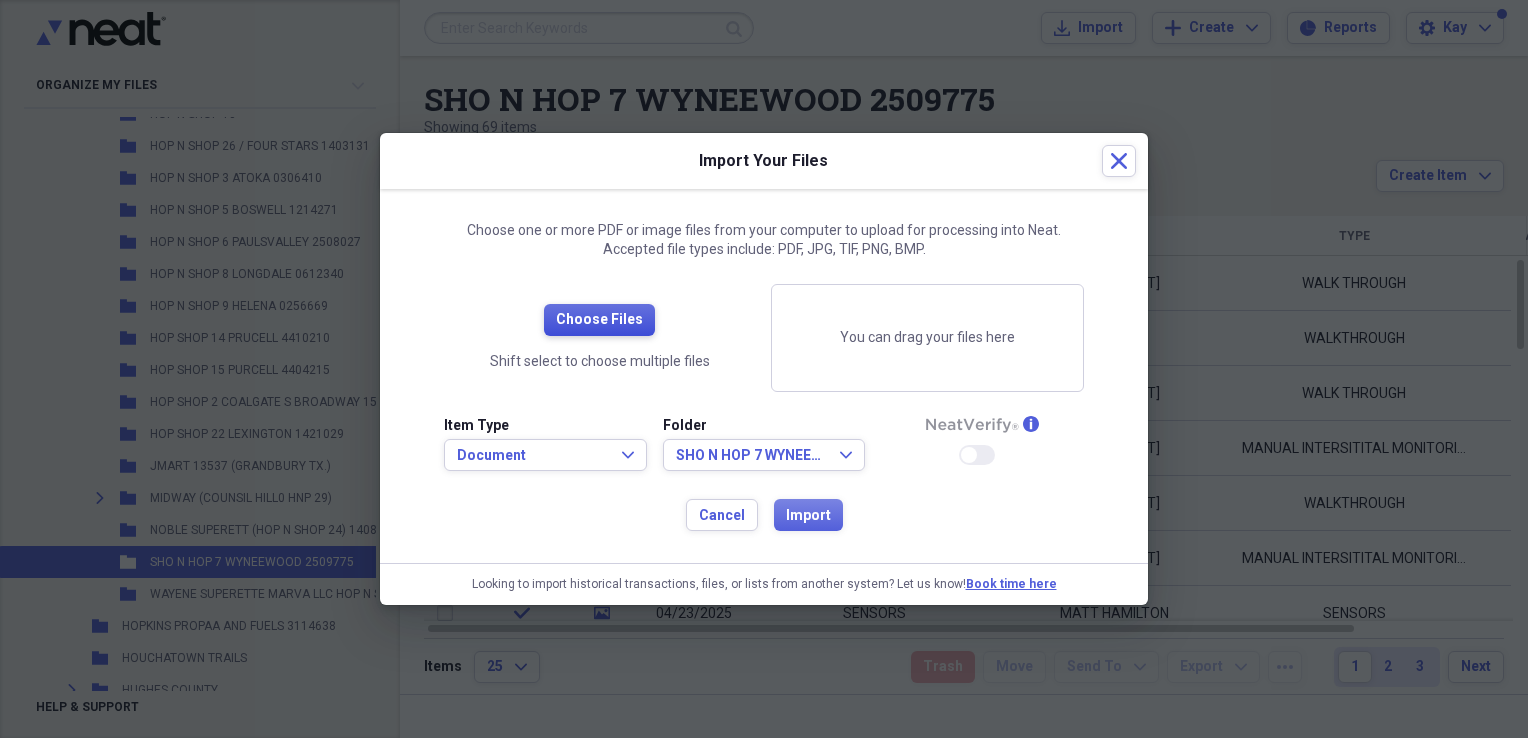 click on "Choose Files" at bounding box center (599, 320) 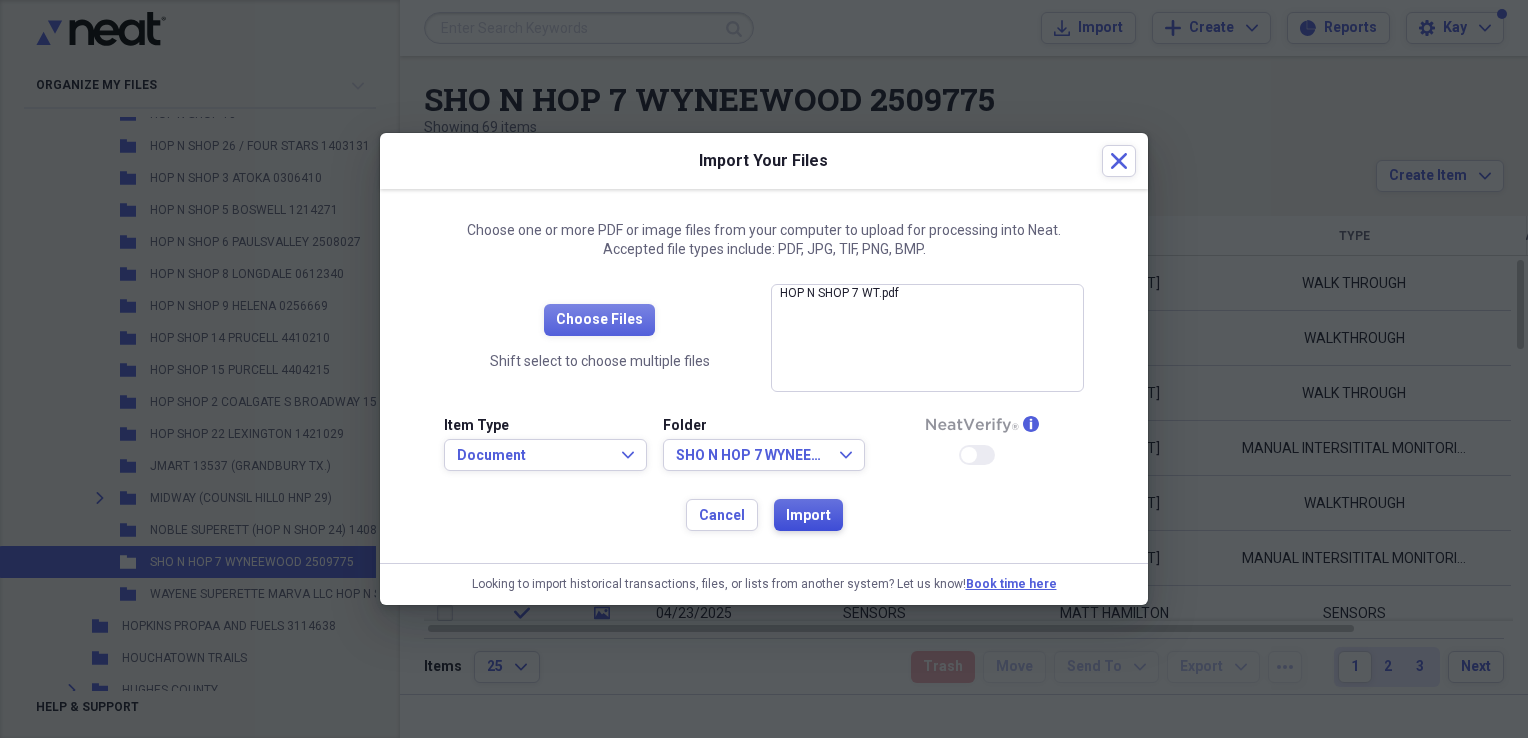 click on "Import" at bounding box center (808, 515) 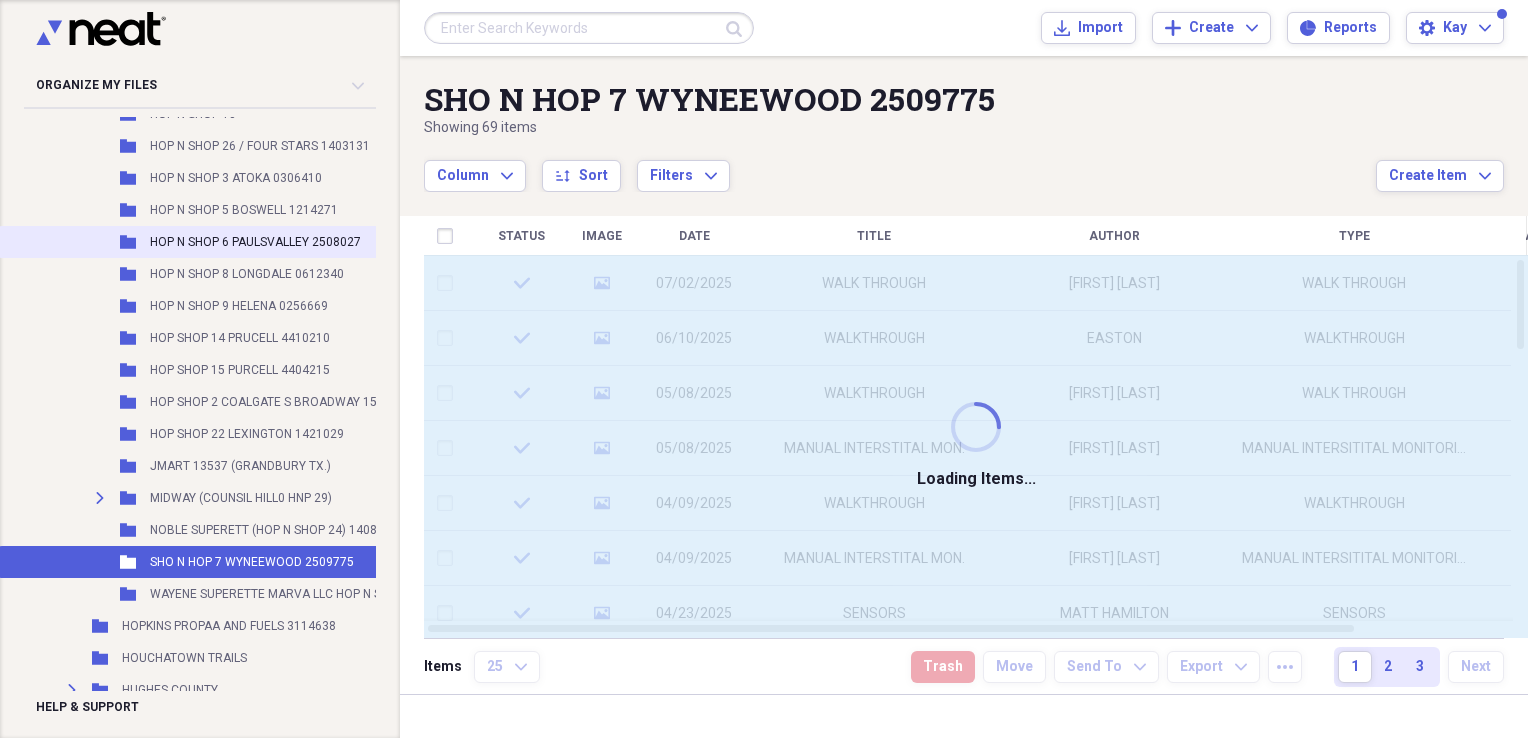 click on "HOP N SHOP 6 PAULSVALLEY 2508027" at bounding box center (255, 242) 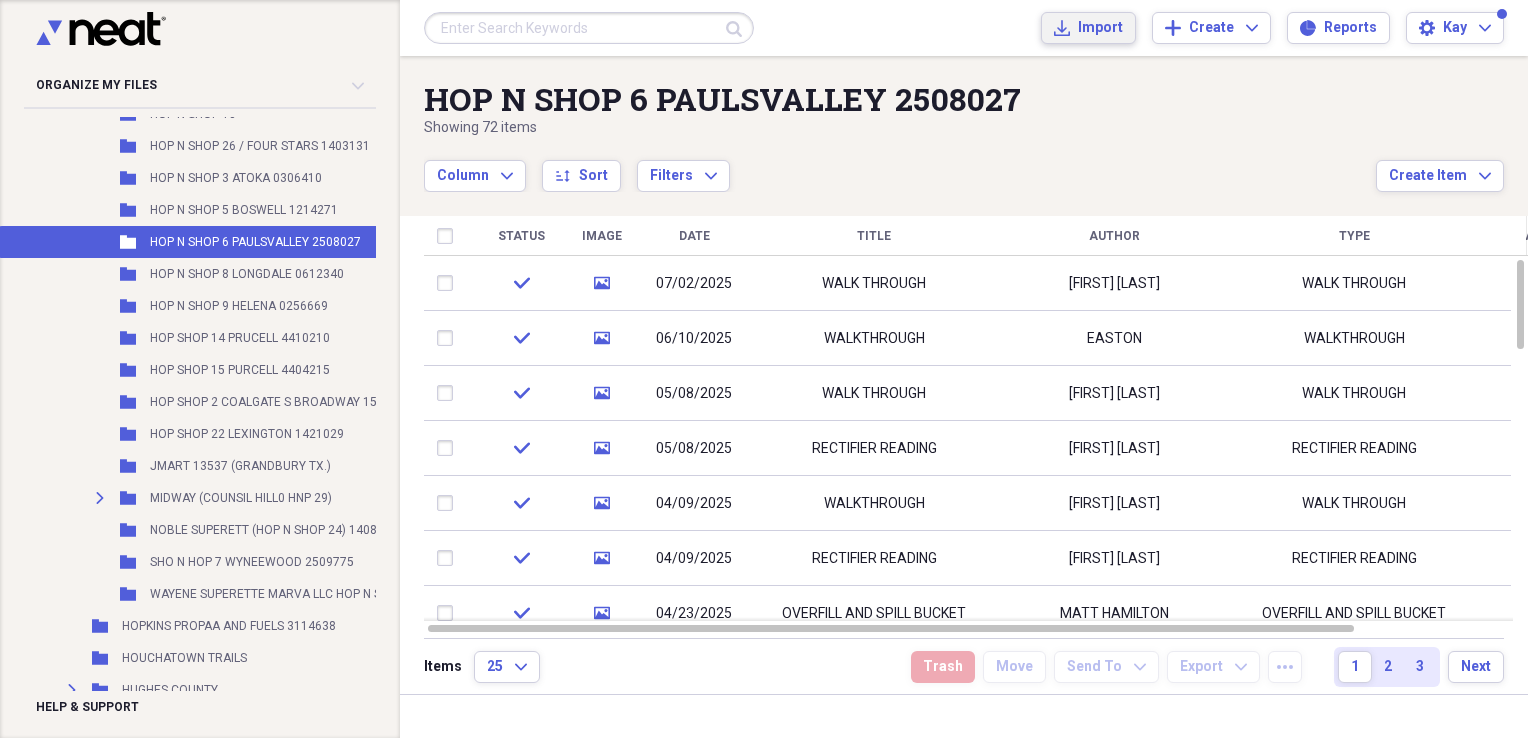 click on "Submit Import Import Add Create Expand Reports Reports Settings Kay Expand" at bounding box center [964, 28] 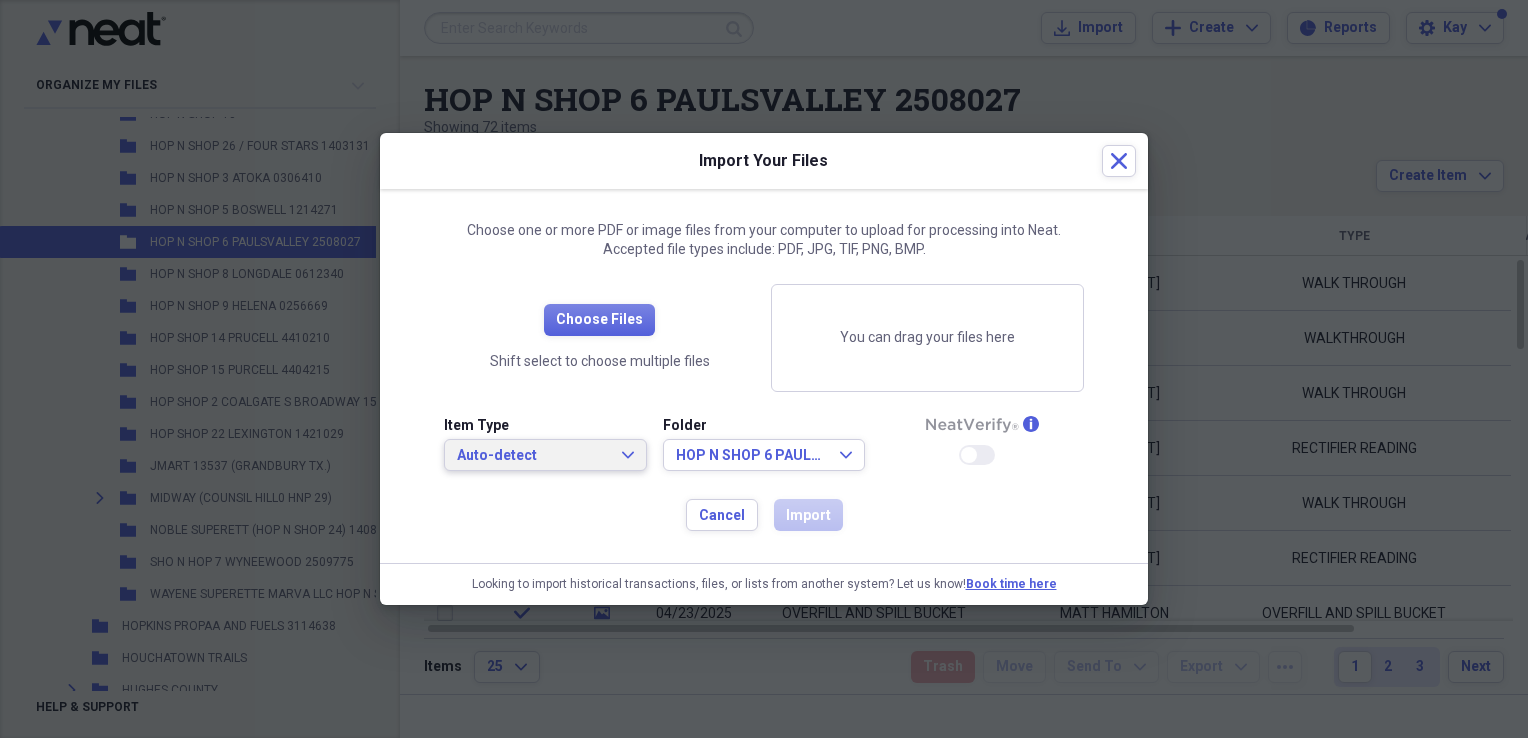 click on "Auto-detect" at bounding box center (533, 456) 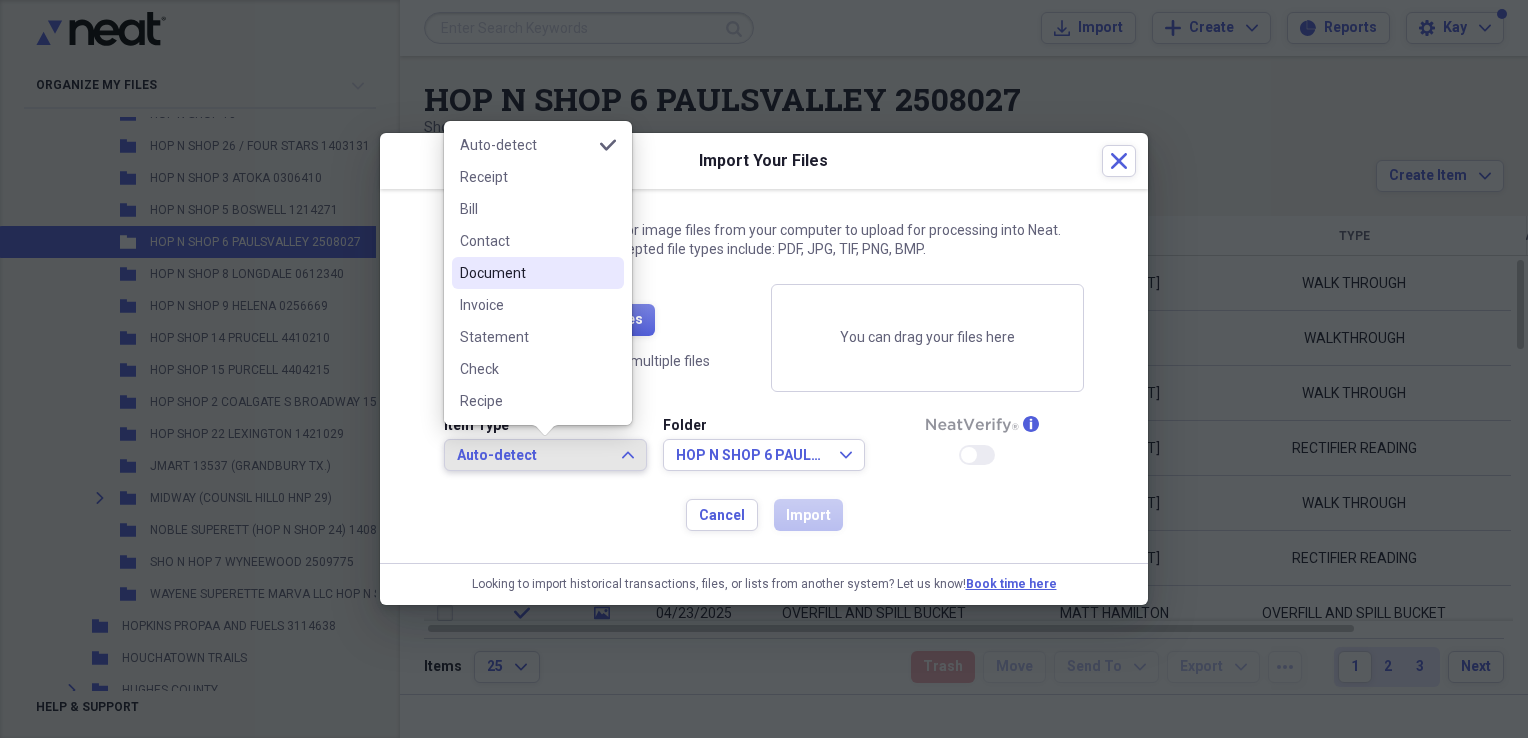 click on "Document" at bounding box center (526, 273) 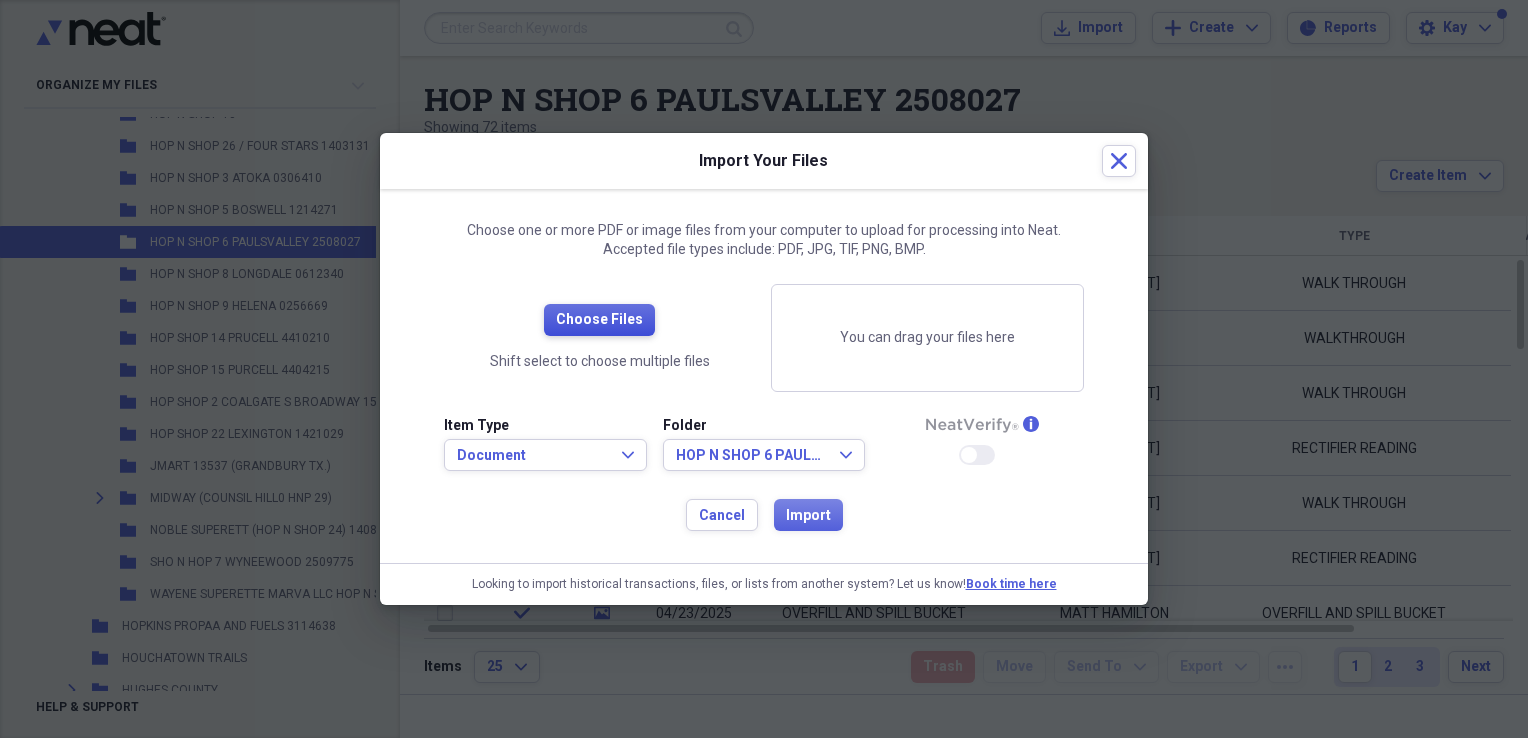click on "Choose Files" at bounding box center (599, 320) 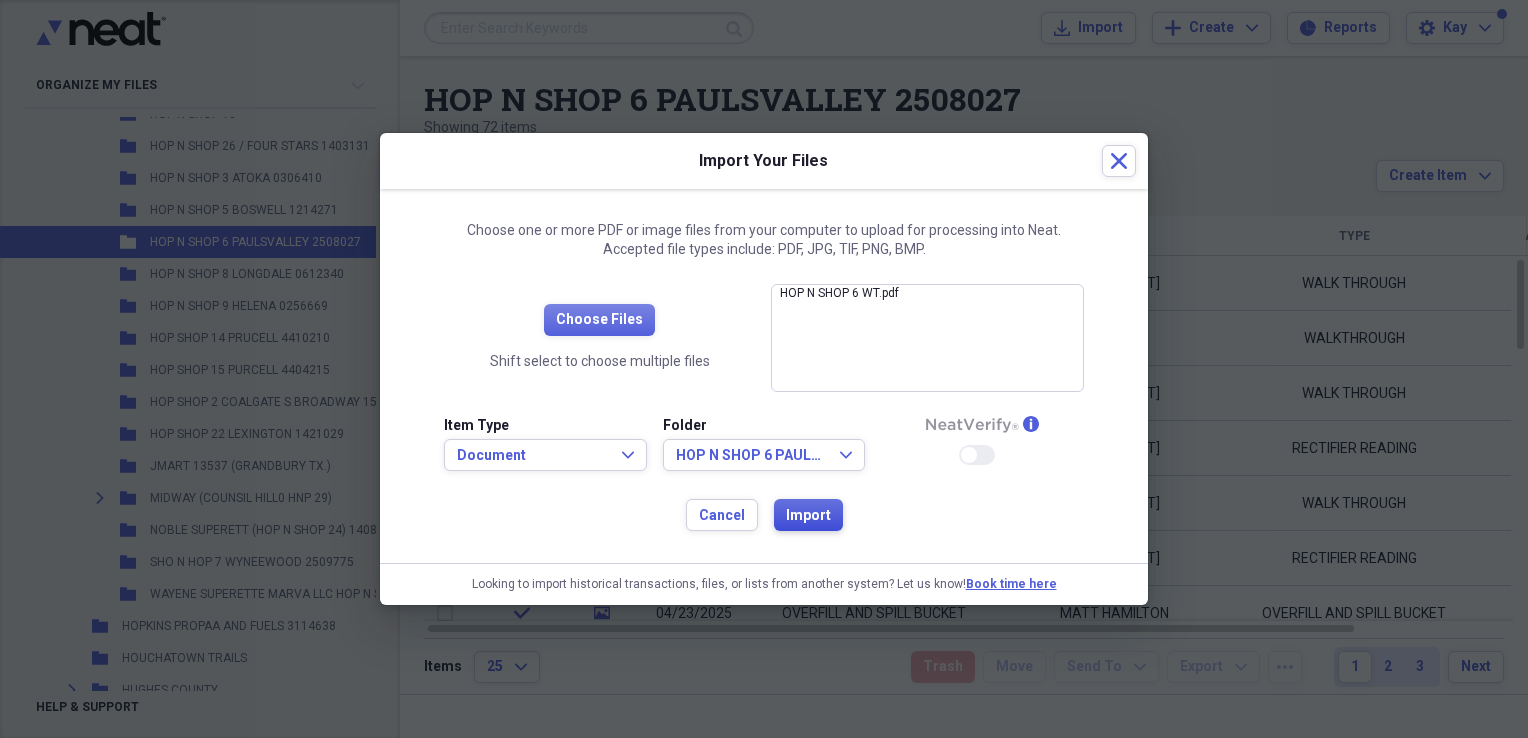 click on "Import" at bounding box center (808, 515) 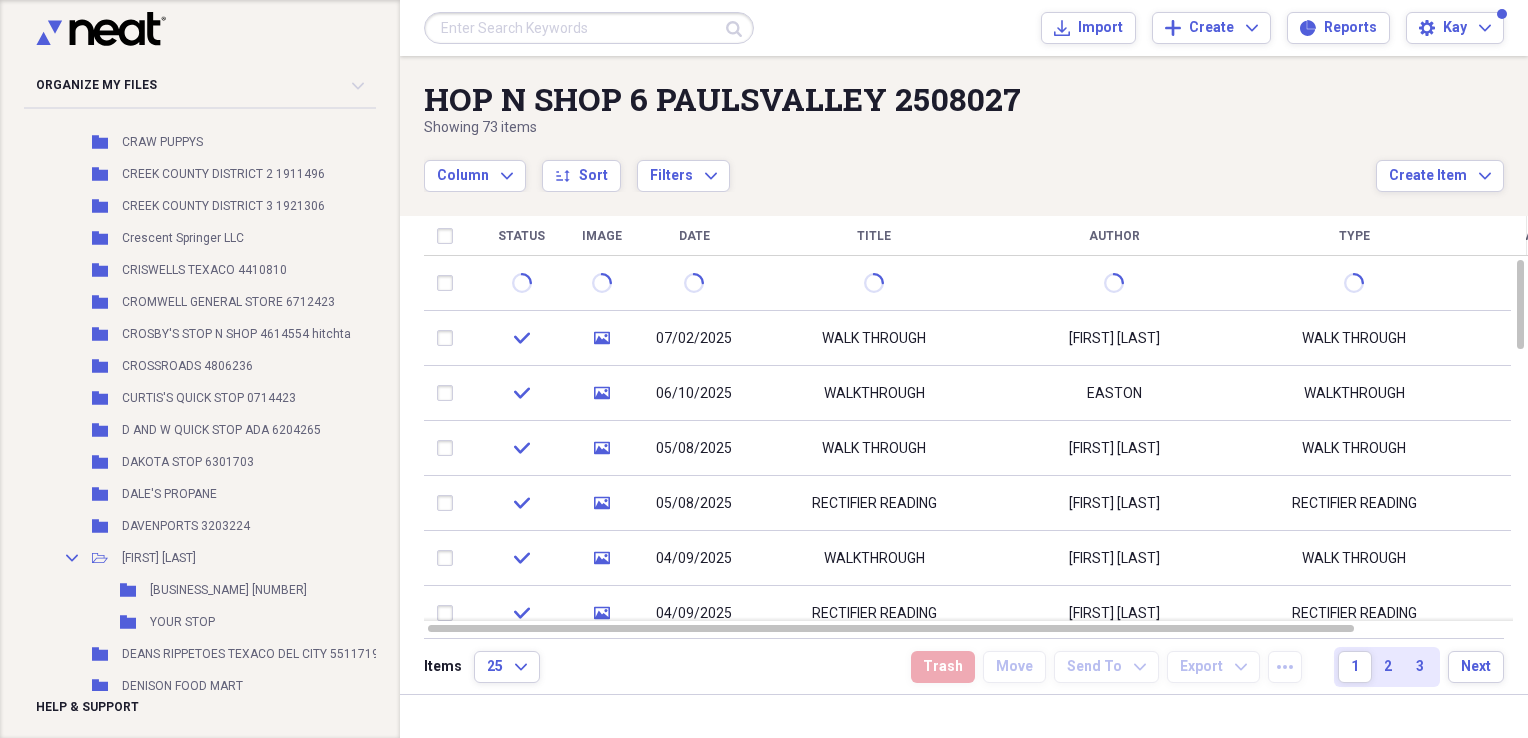 scroll, scrollTop: 6966, scrollLeft: 0, axis: vertical 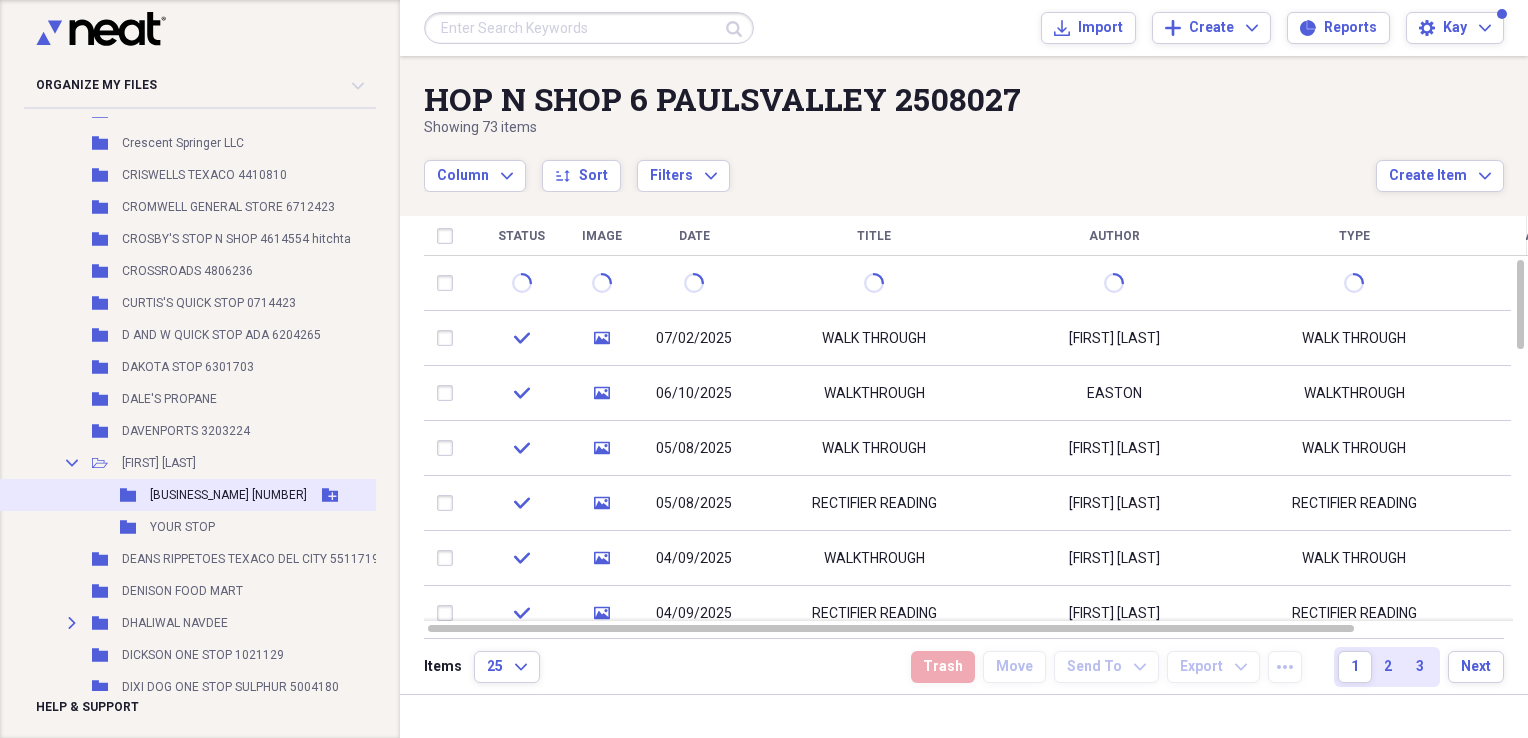 click on "DAVIDS MINI MART 3204395" at bounding box center (228, 495) 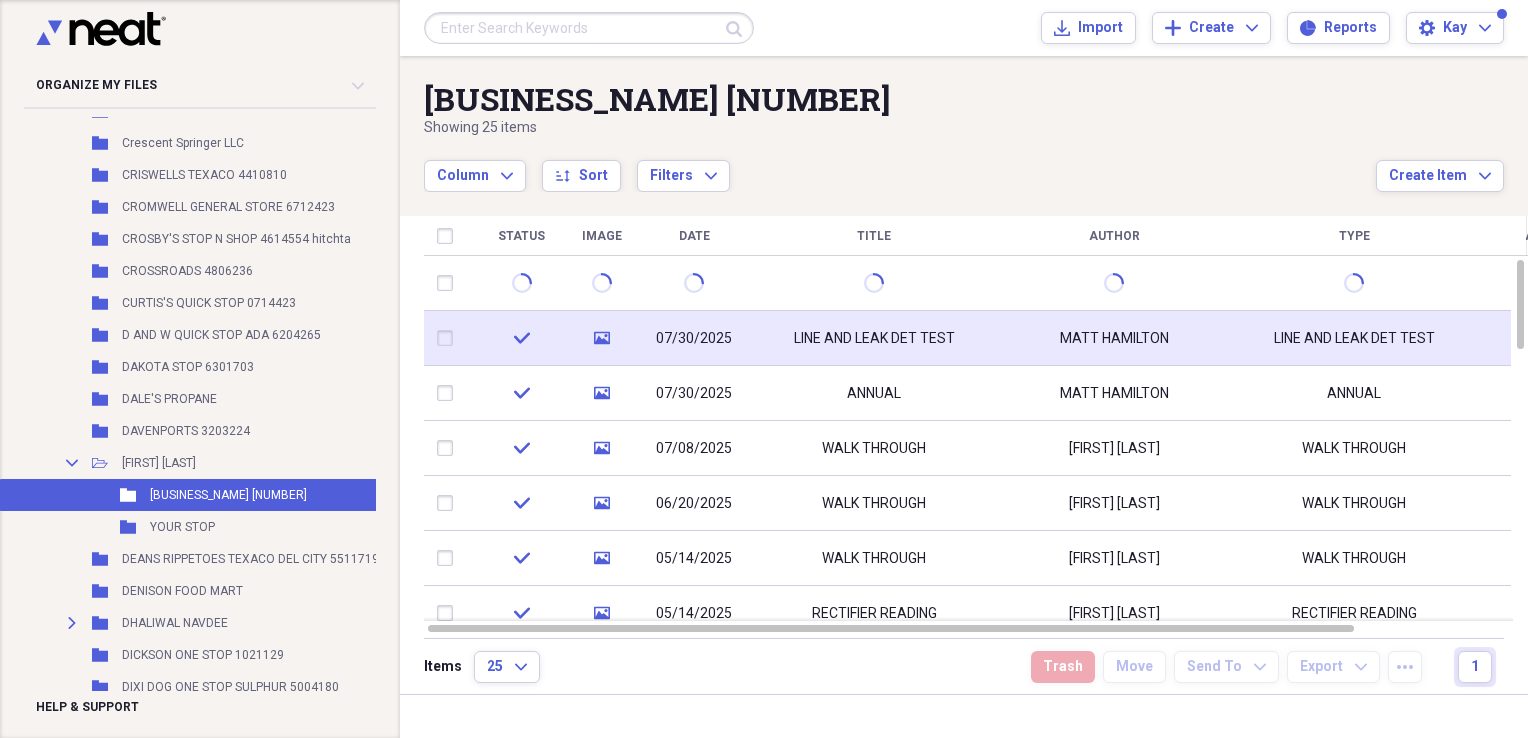 click on "LINE AND LEAK DET TEST" at bounding box center (874, 338) 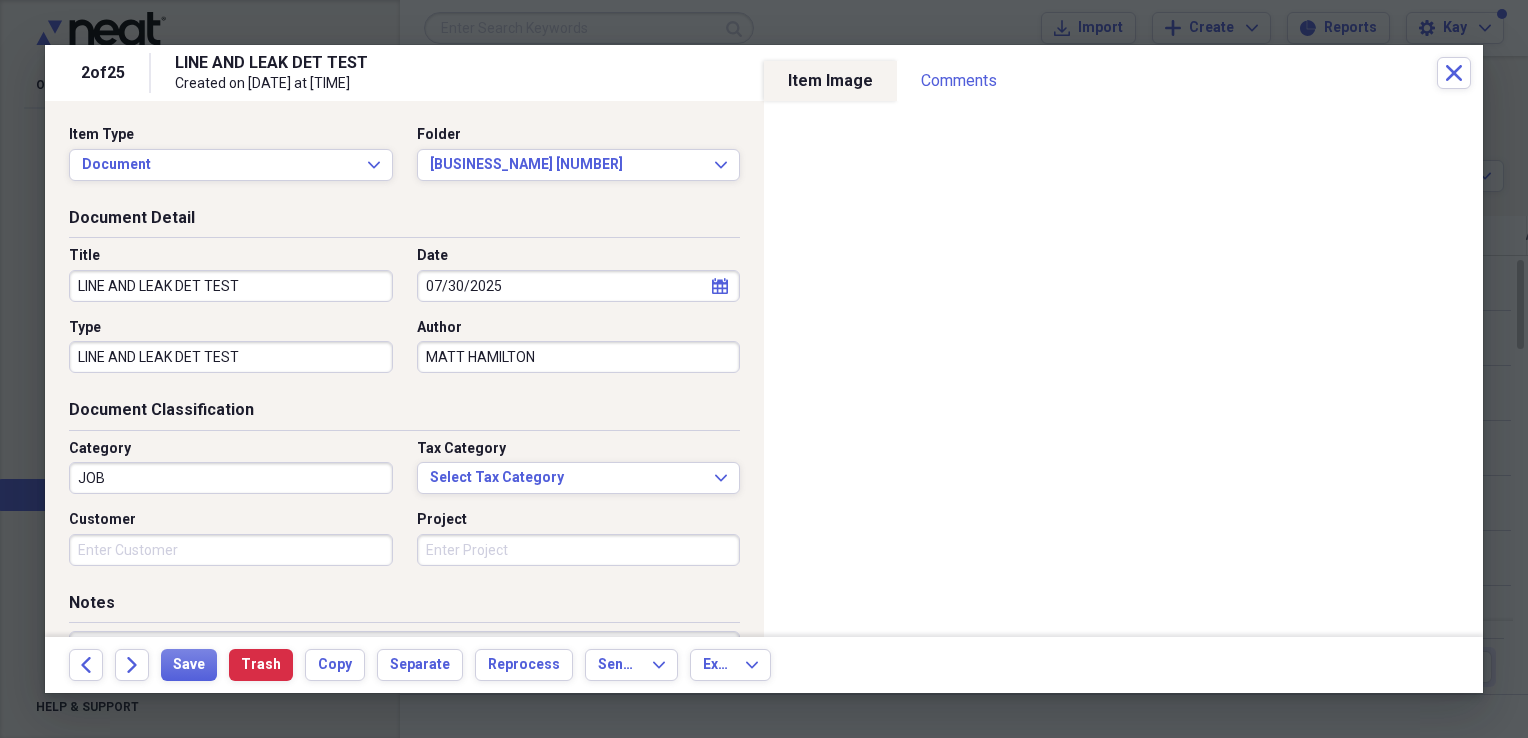 click on "LINE AND LEAK DET TEST" at bounding box center (231, 286) 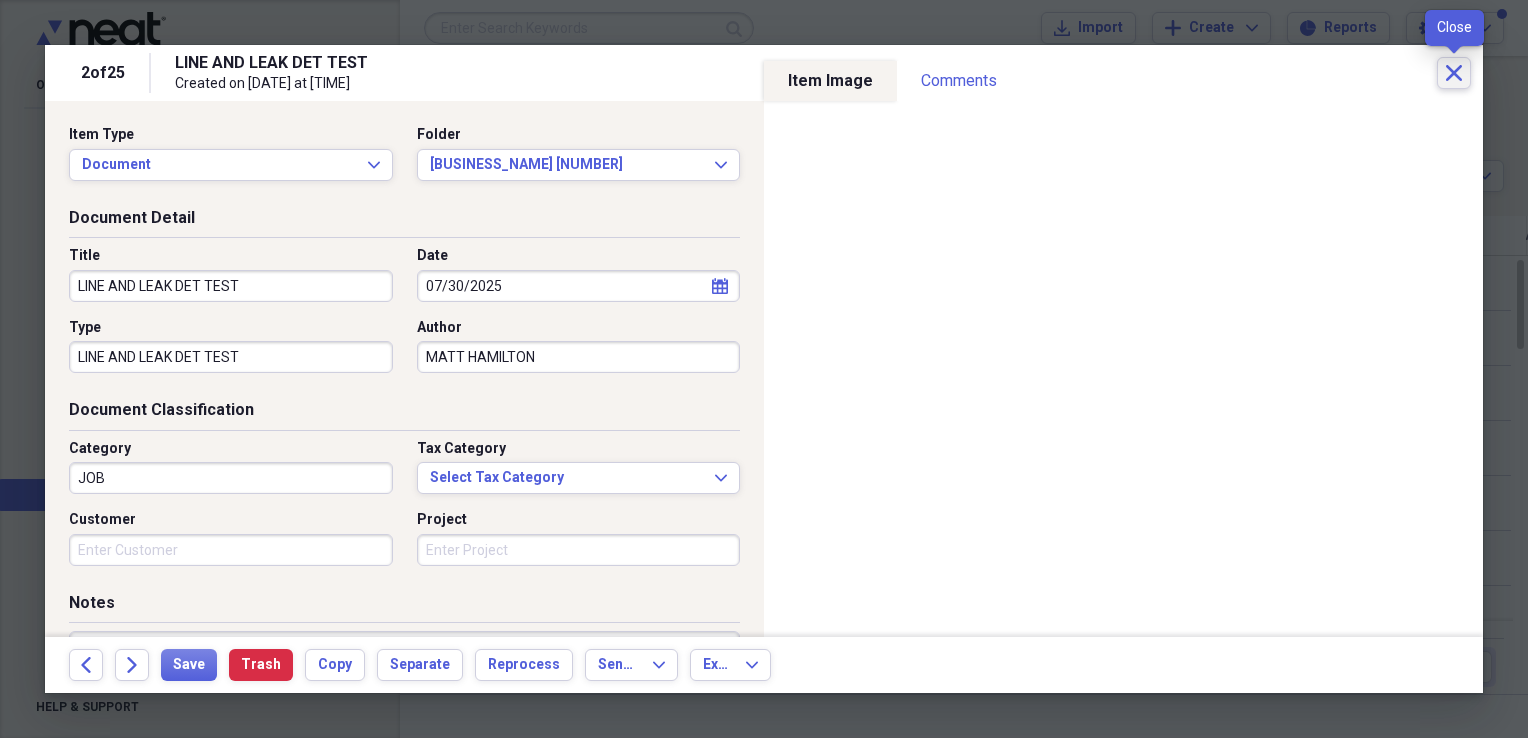 click on "Close" at bounding box center (1454, 73) 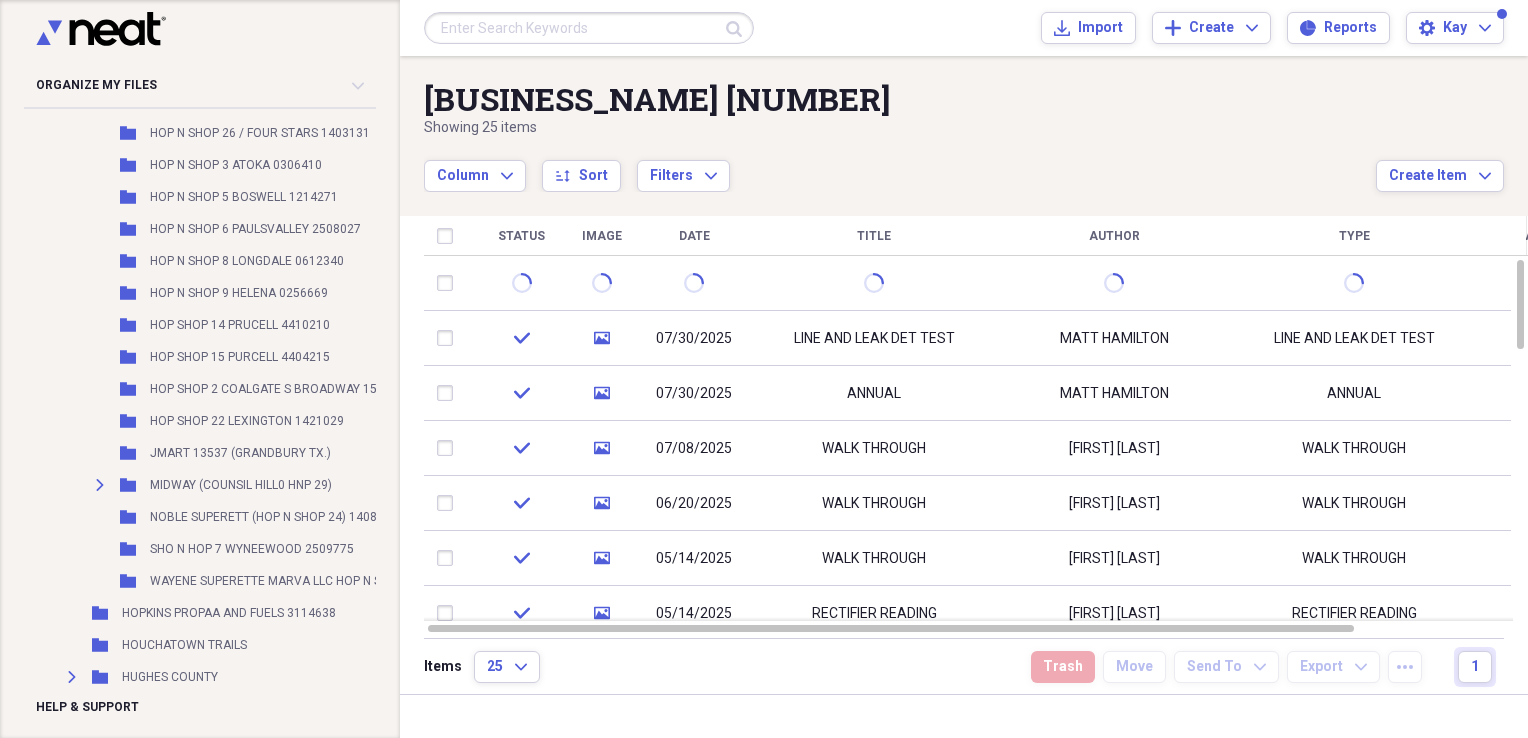 scroll, scrollTop: 10690, scrollLeft: 0, axis: vertical 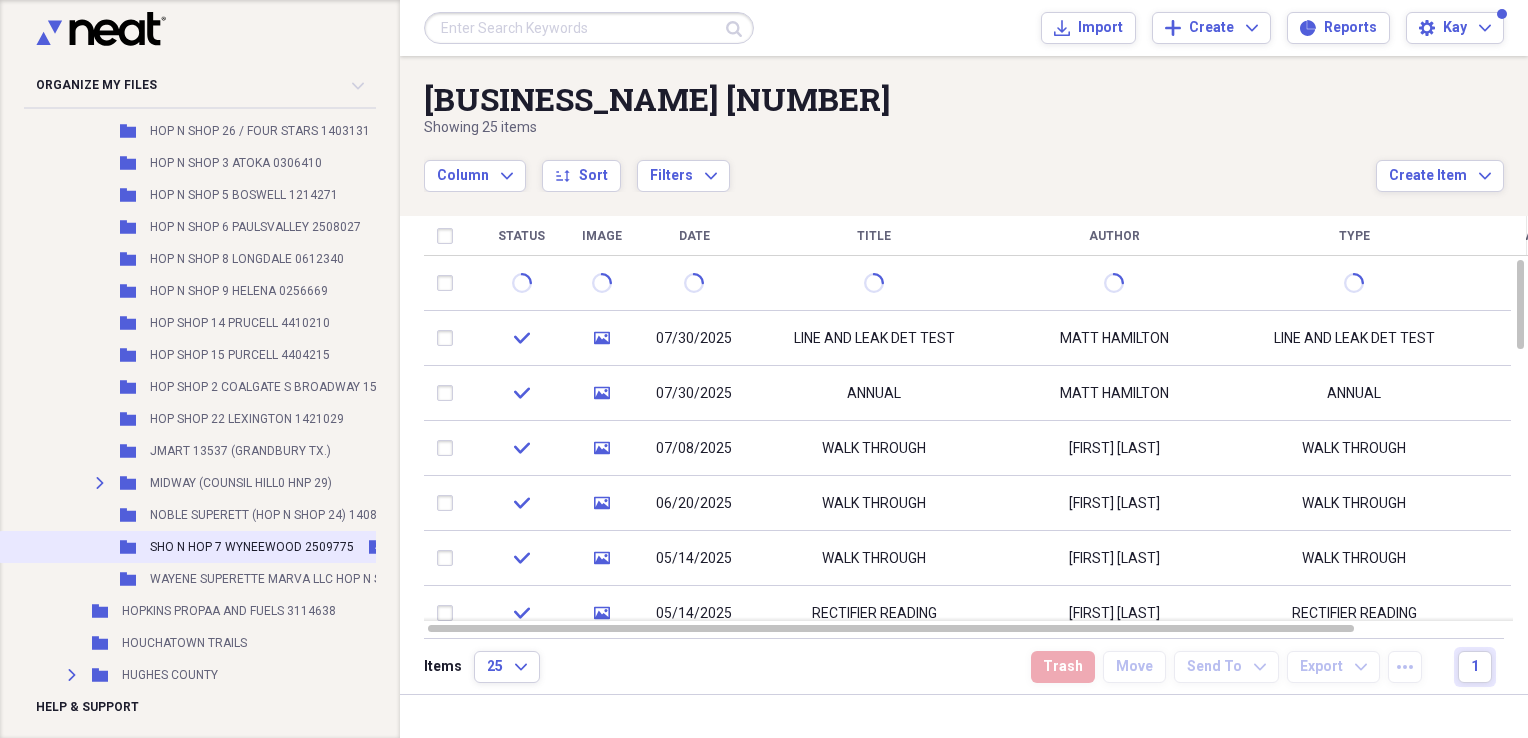 click on "Folder SHO N HOP 7 WYNEEWOOD 2509775 Add Folder" at bounding box center [257, 547] 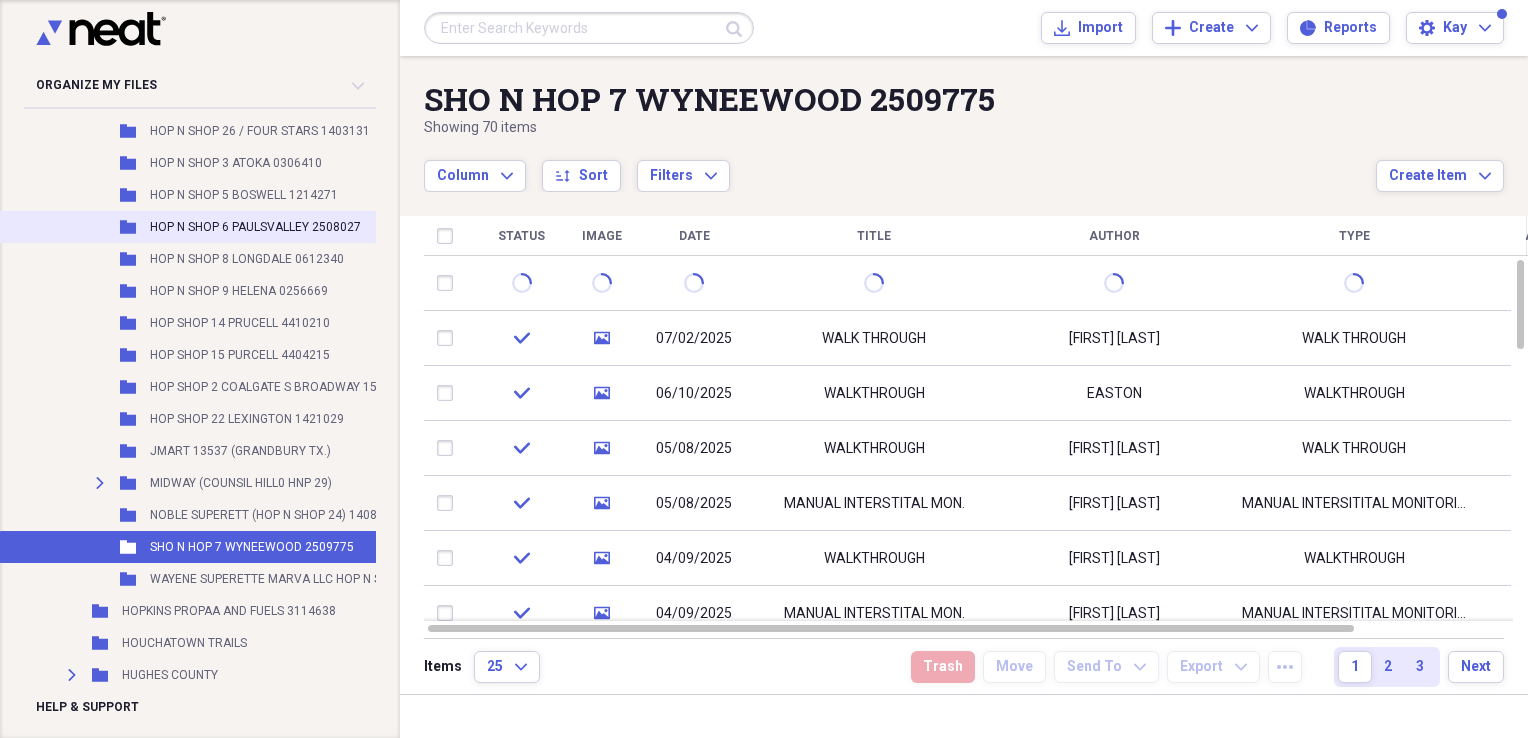 click on "HOP N SHOP 6 PAULSVALLEY 2508027" at bounding box center [255, 227] 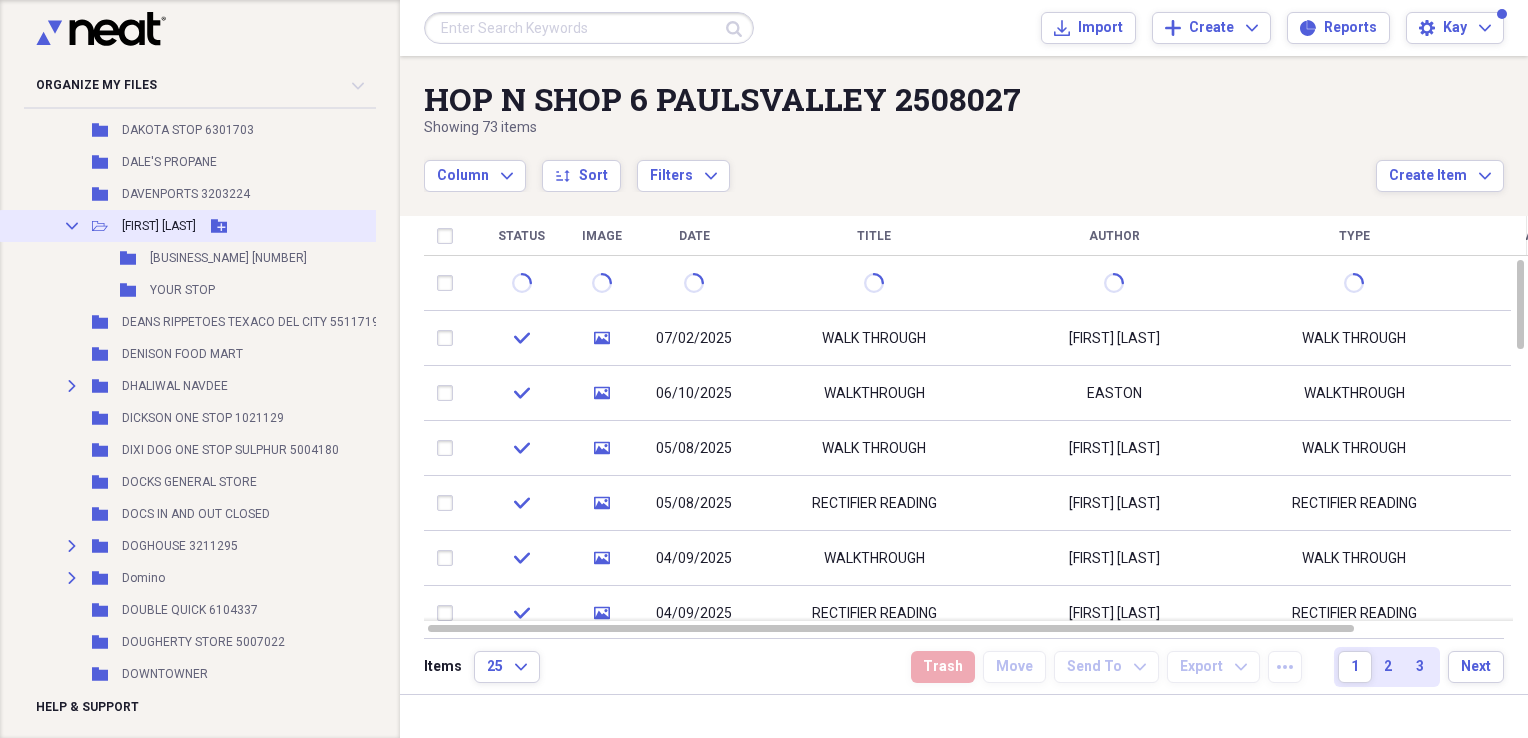 scroll, scrollTop: 7203, scrollLeft: 0, axis: vertical 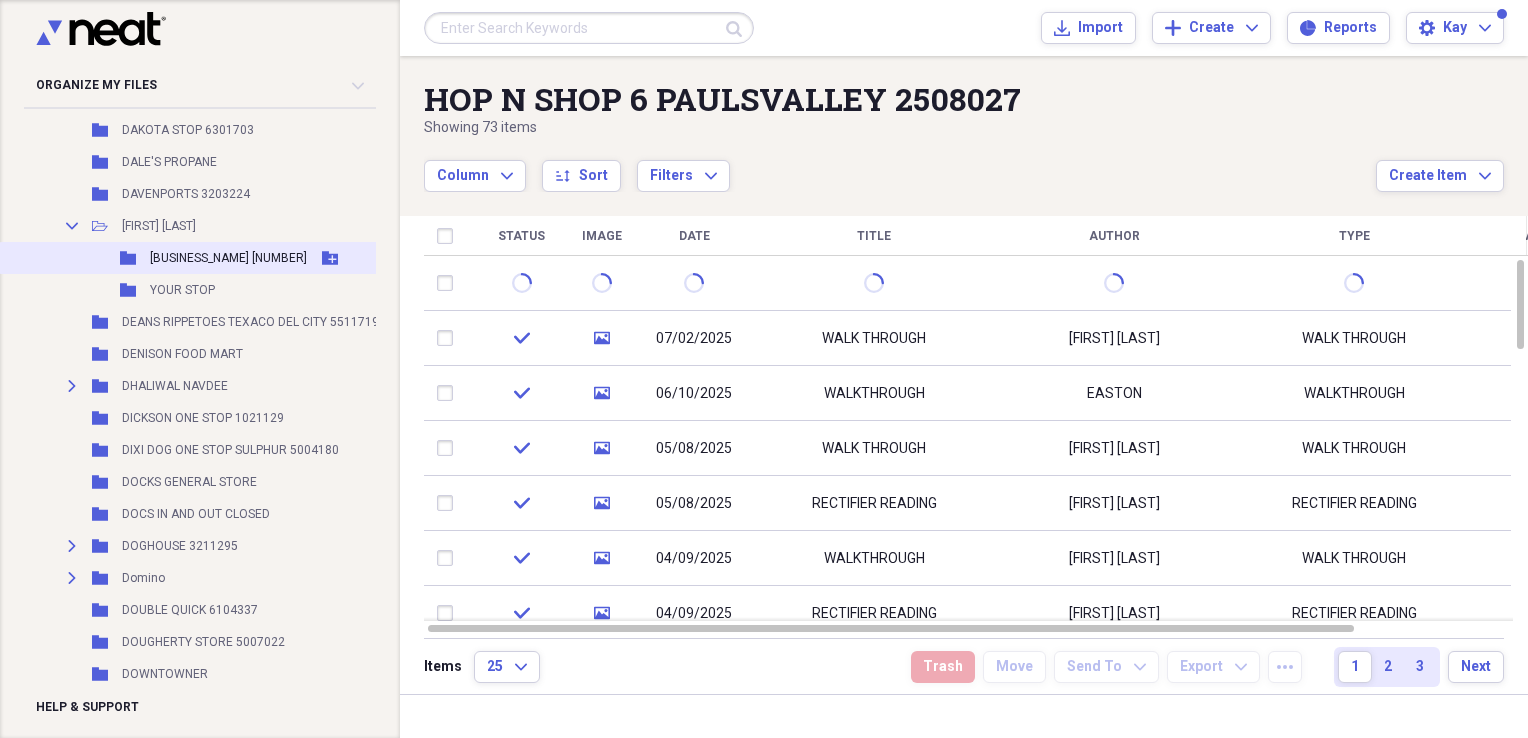 click on "DAVIDS MINI MART 3204395" at bounding box center (228, 258) 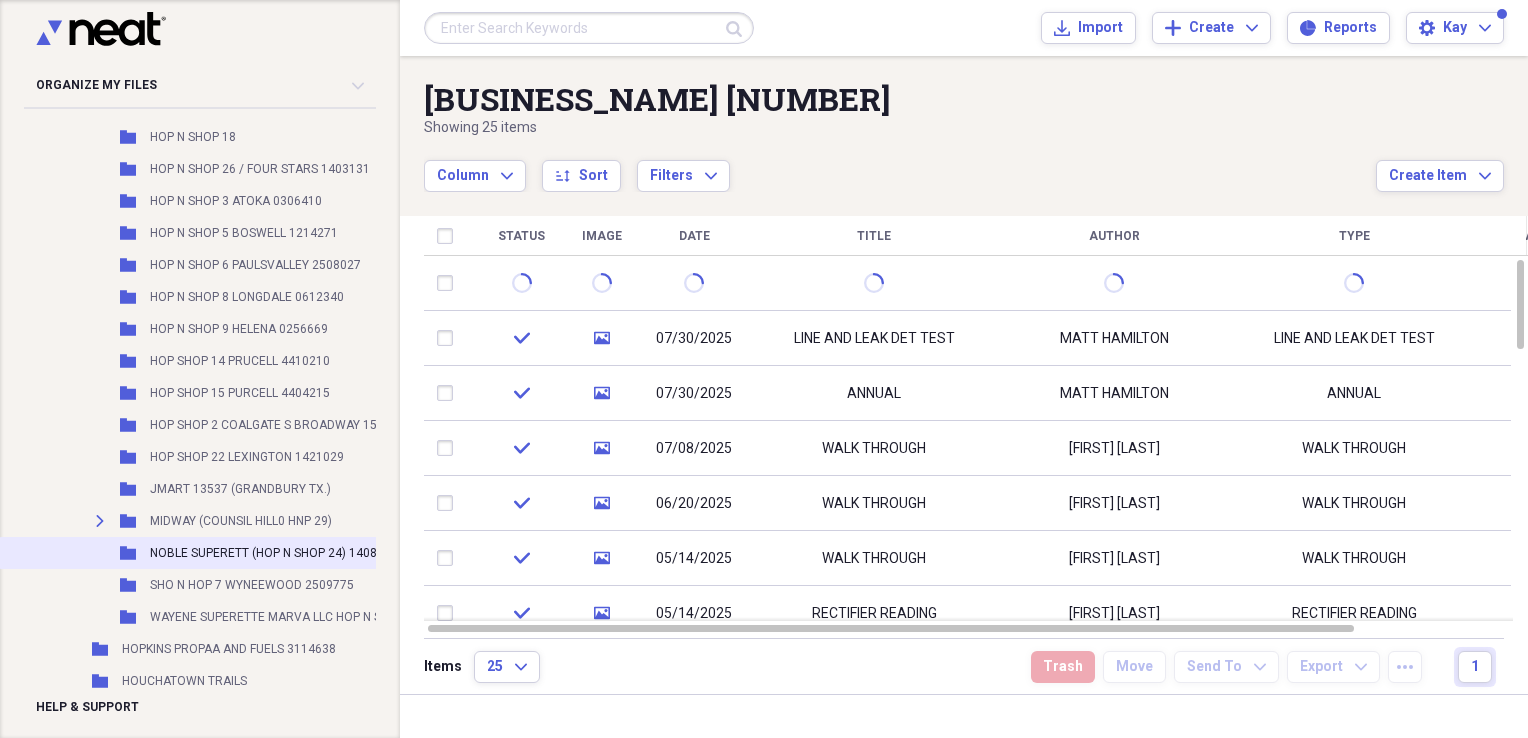 scroll, scrollTop: 10651, scrollLeft: 0, axis: vertical 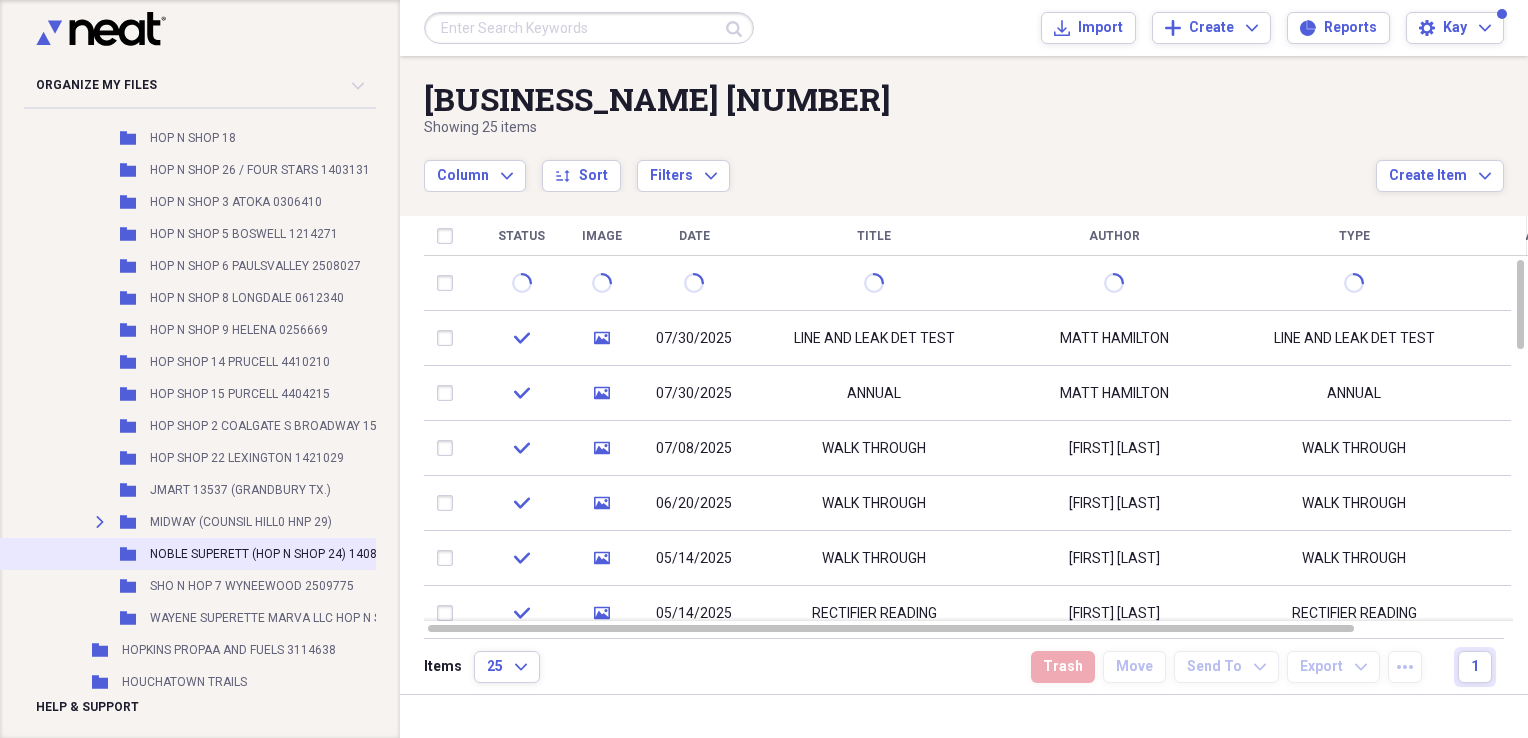 click on "NOBLE SUPERETT (HOP N SHOP 24) 1408602" at bounding box center [274, 554] 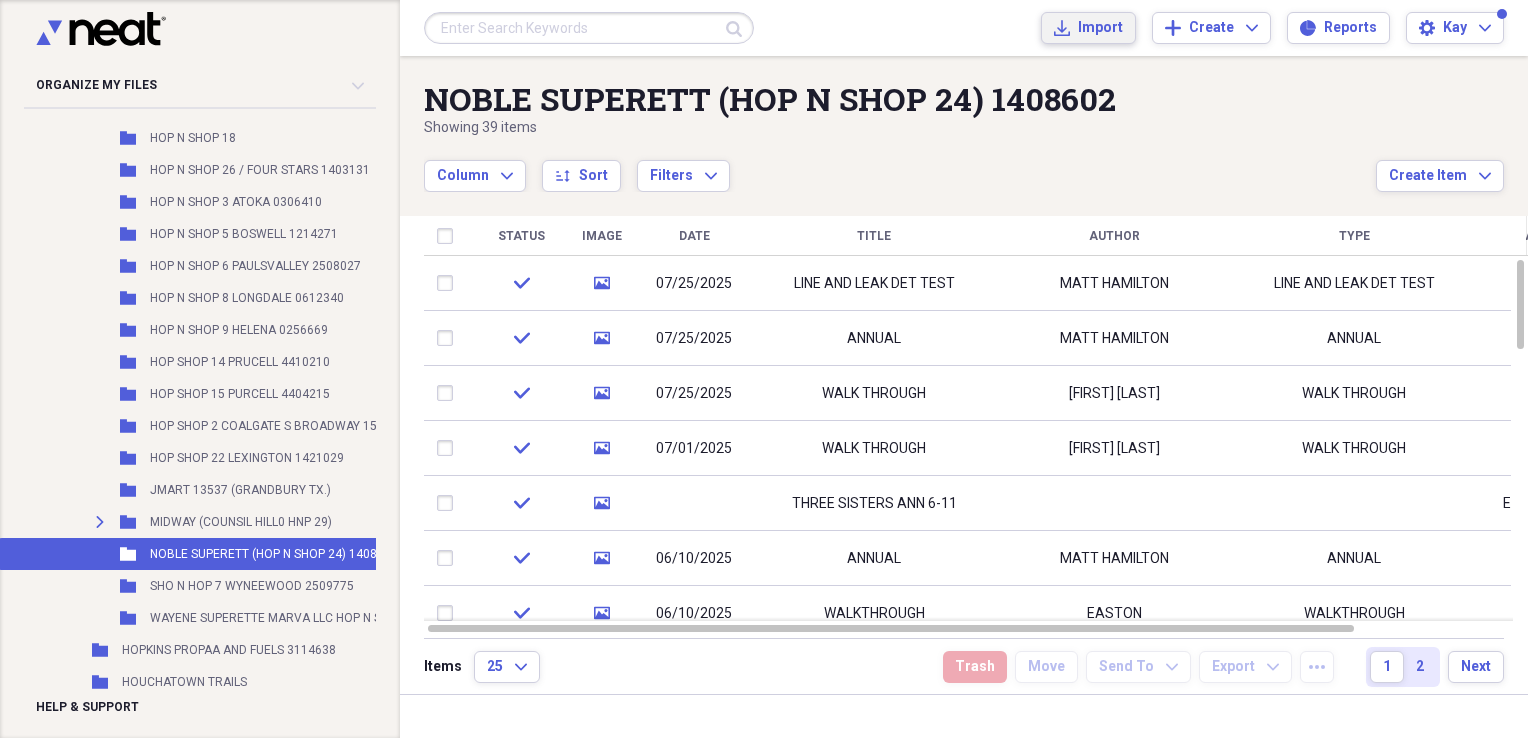 click on "Import" 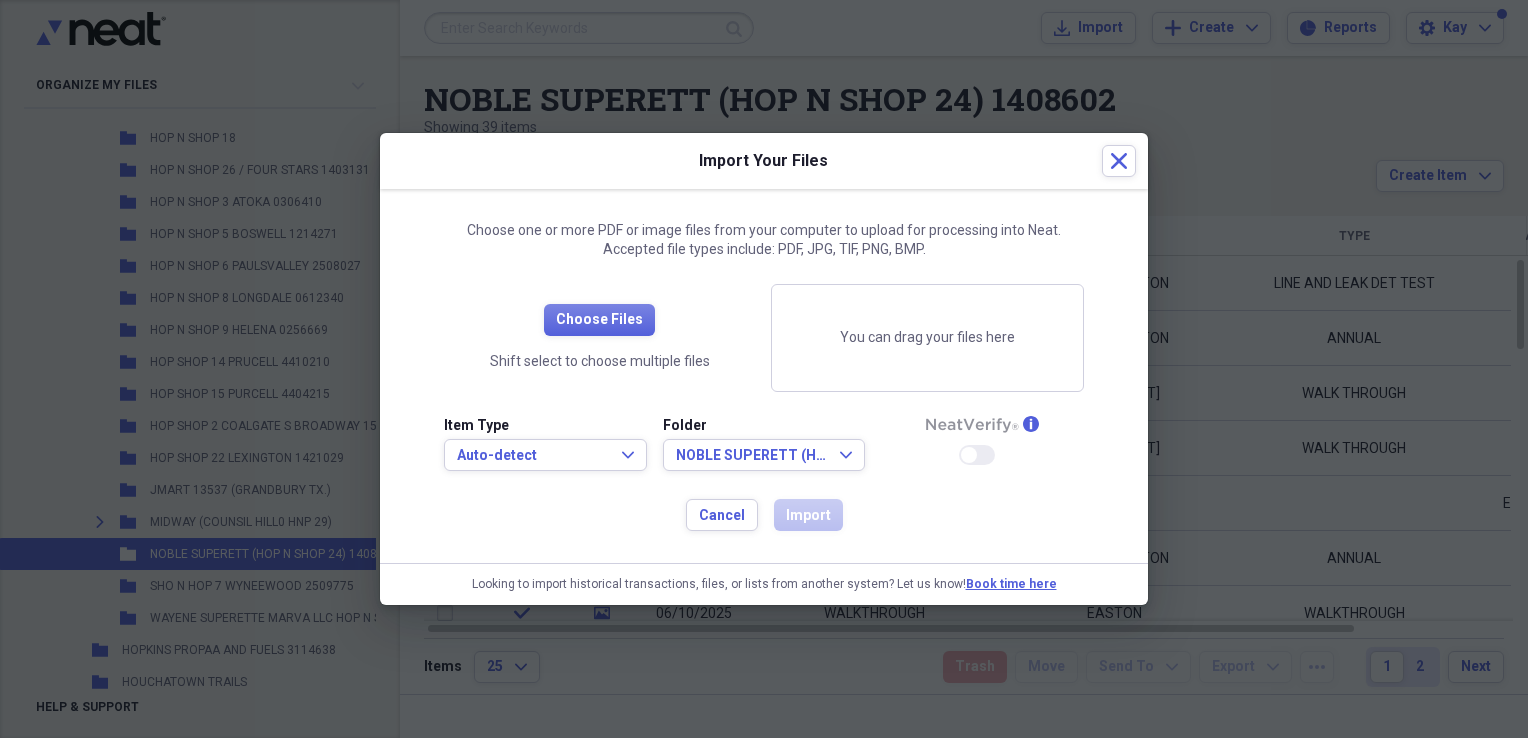 click on "Item Type Auto-detect Expand" at bounding box center [545, 444] 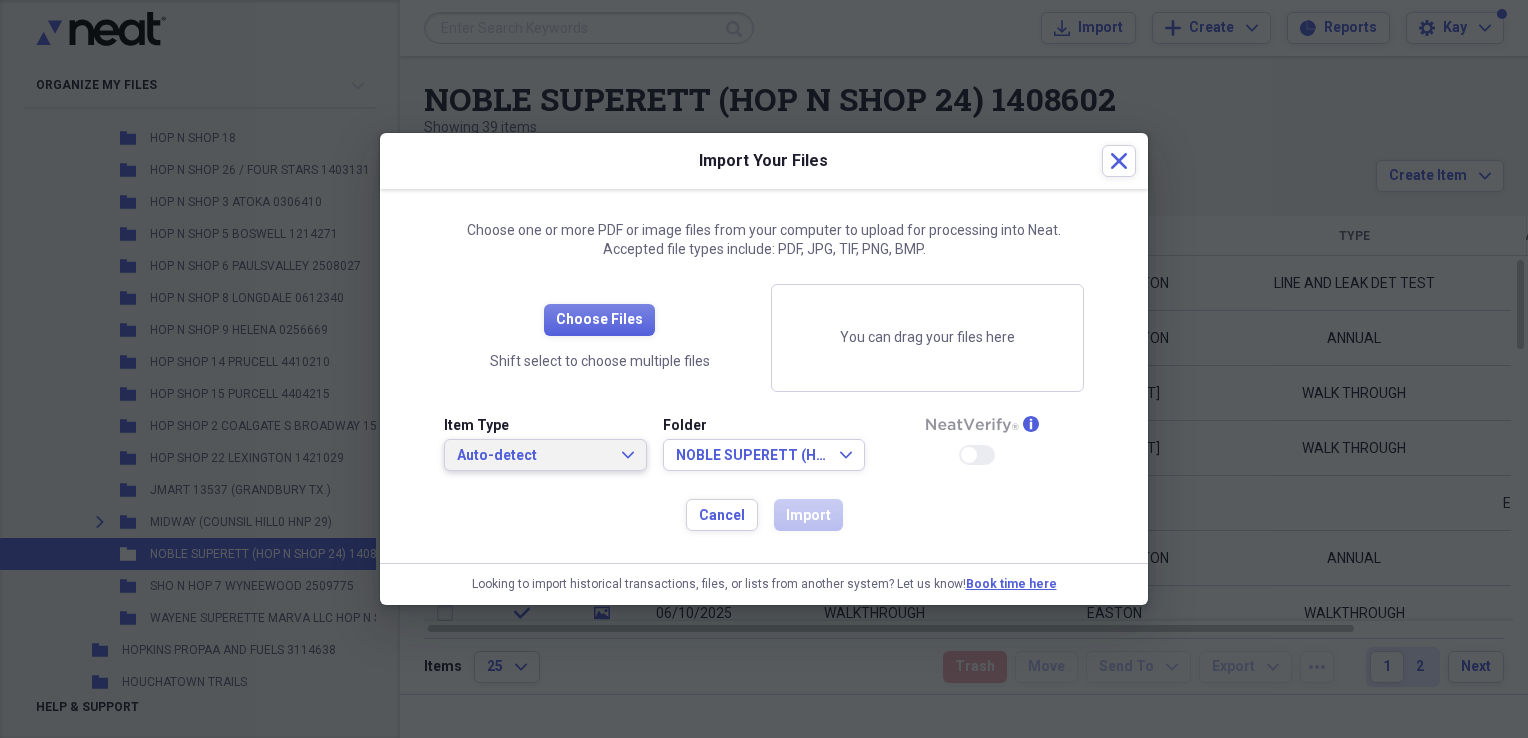 click on "Auto-detect" at bounding box center (533, 456) 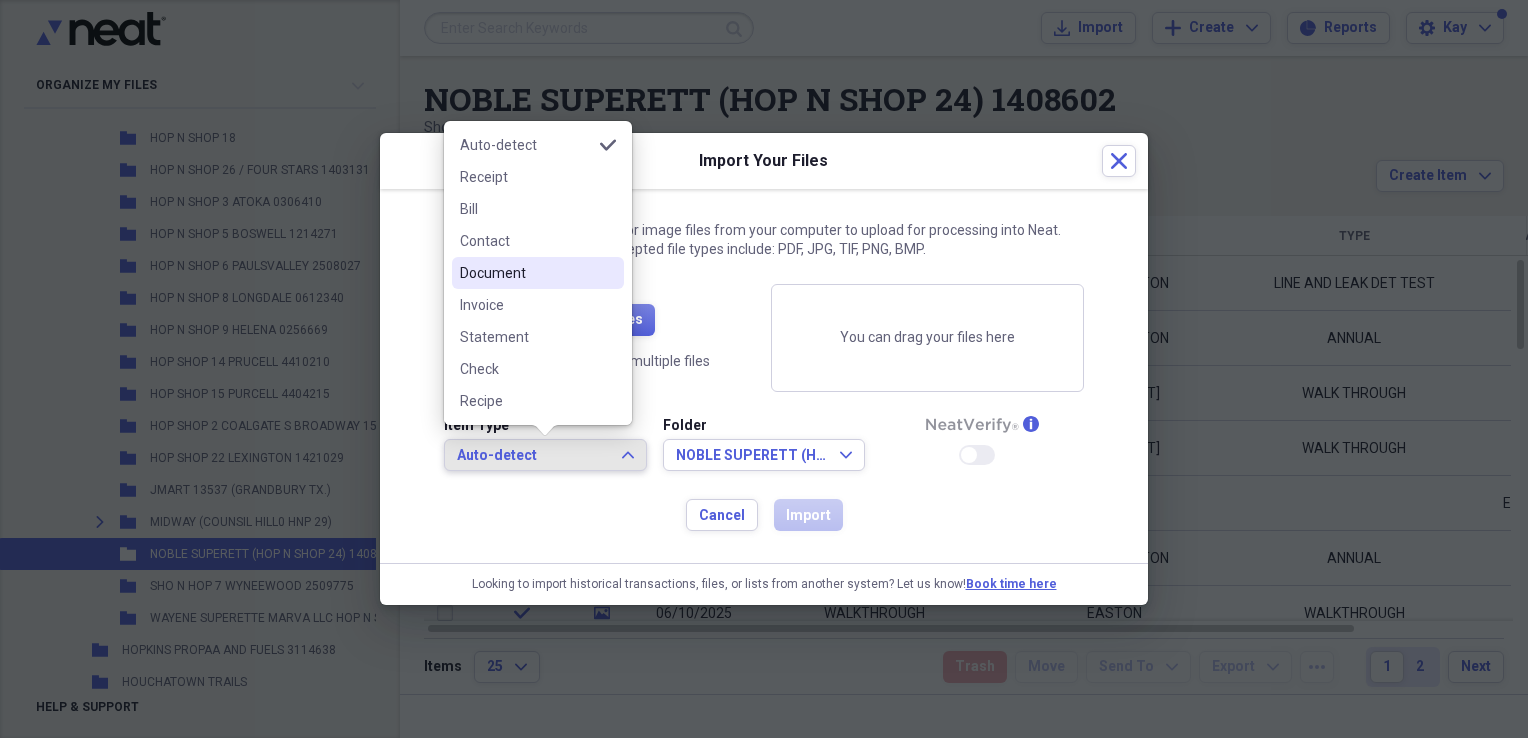 click on "Document" at bounding box center (526, 273) 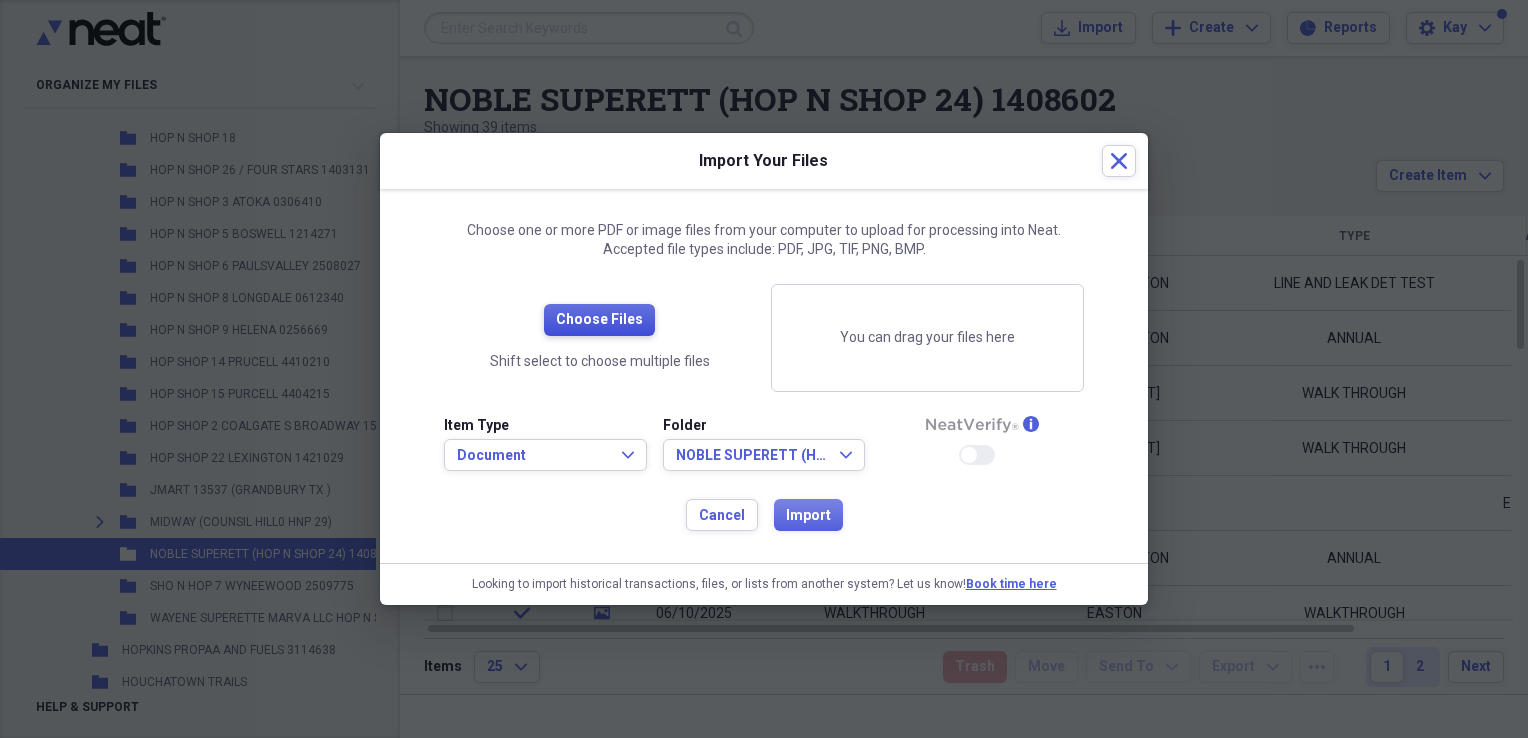 click on "Choose Files" at bounding box center [599, 320] 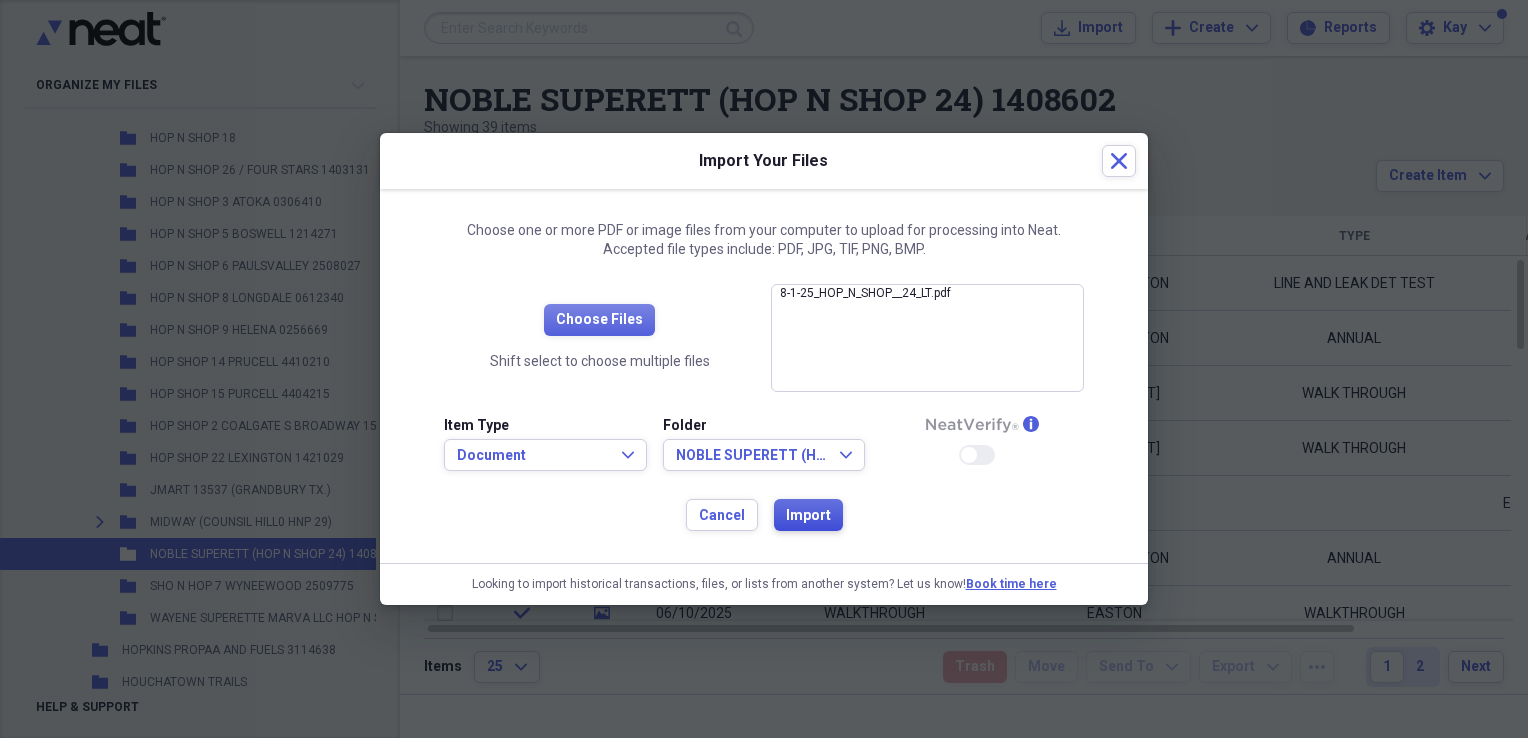 click on "Import" at bounding box center (808, 516) 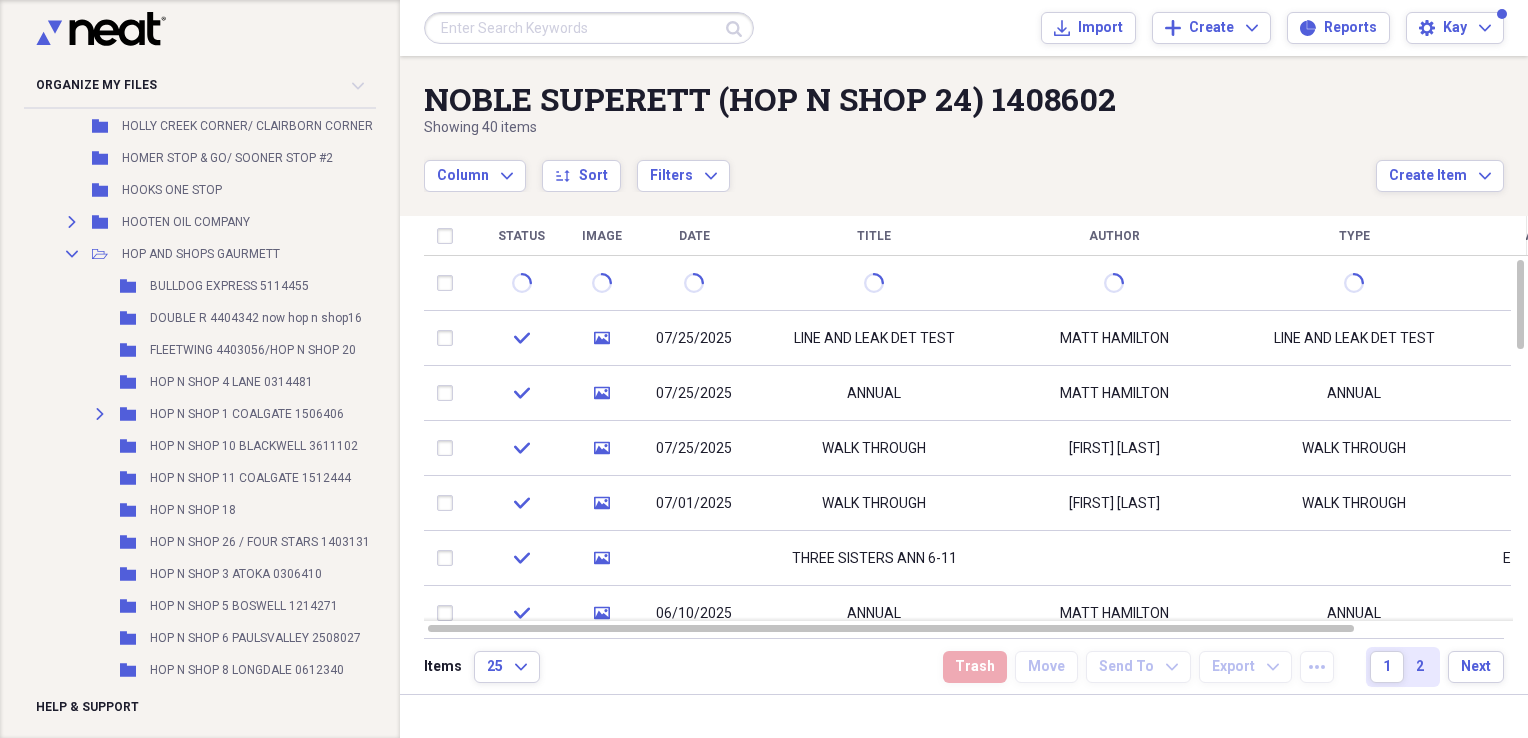 scroll, scrollTop: 10276, scrollLeft: 0, axis: vertical 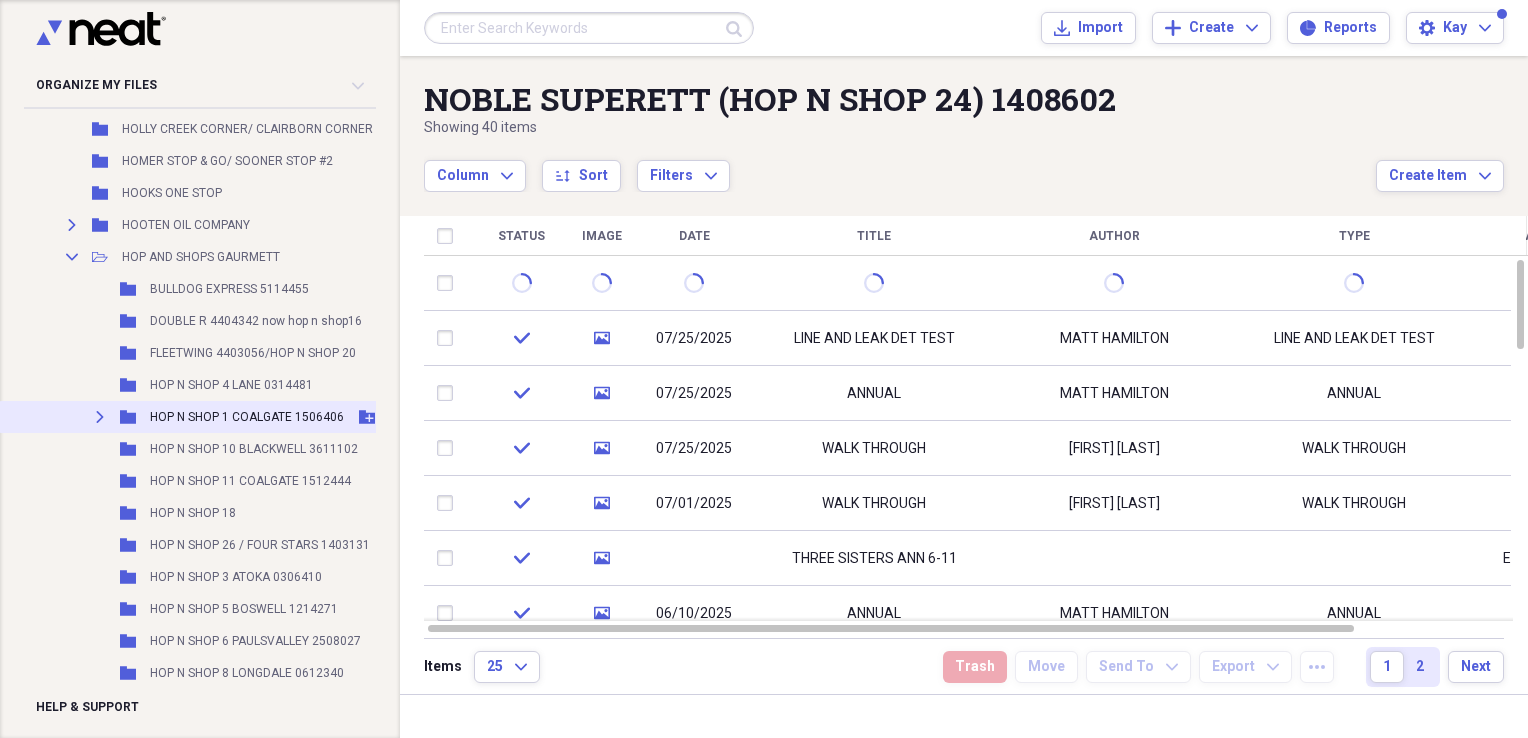 click on "HOP N SHOP 1 COALGATE 1506406" at bounding box center [247, 417] 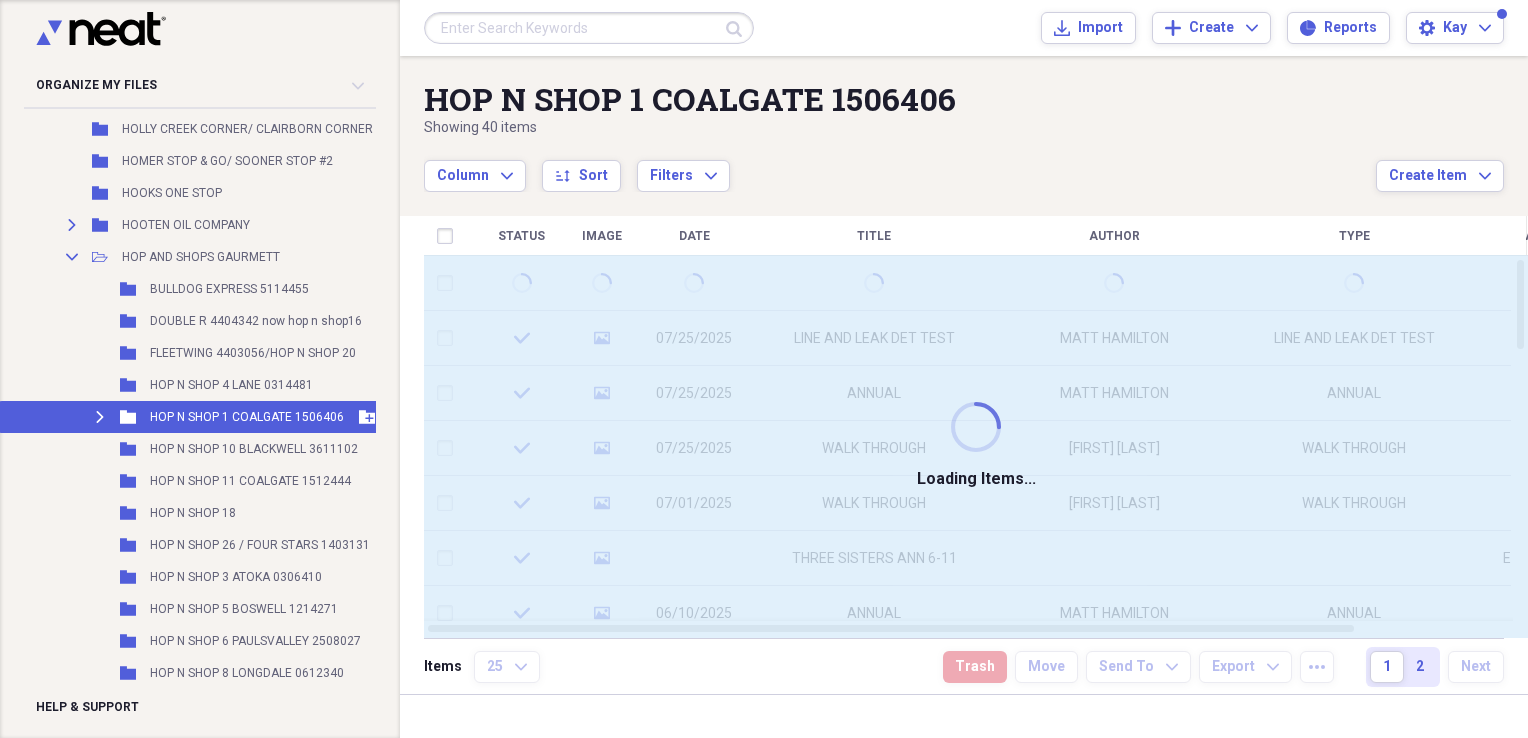 click on "Expand" 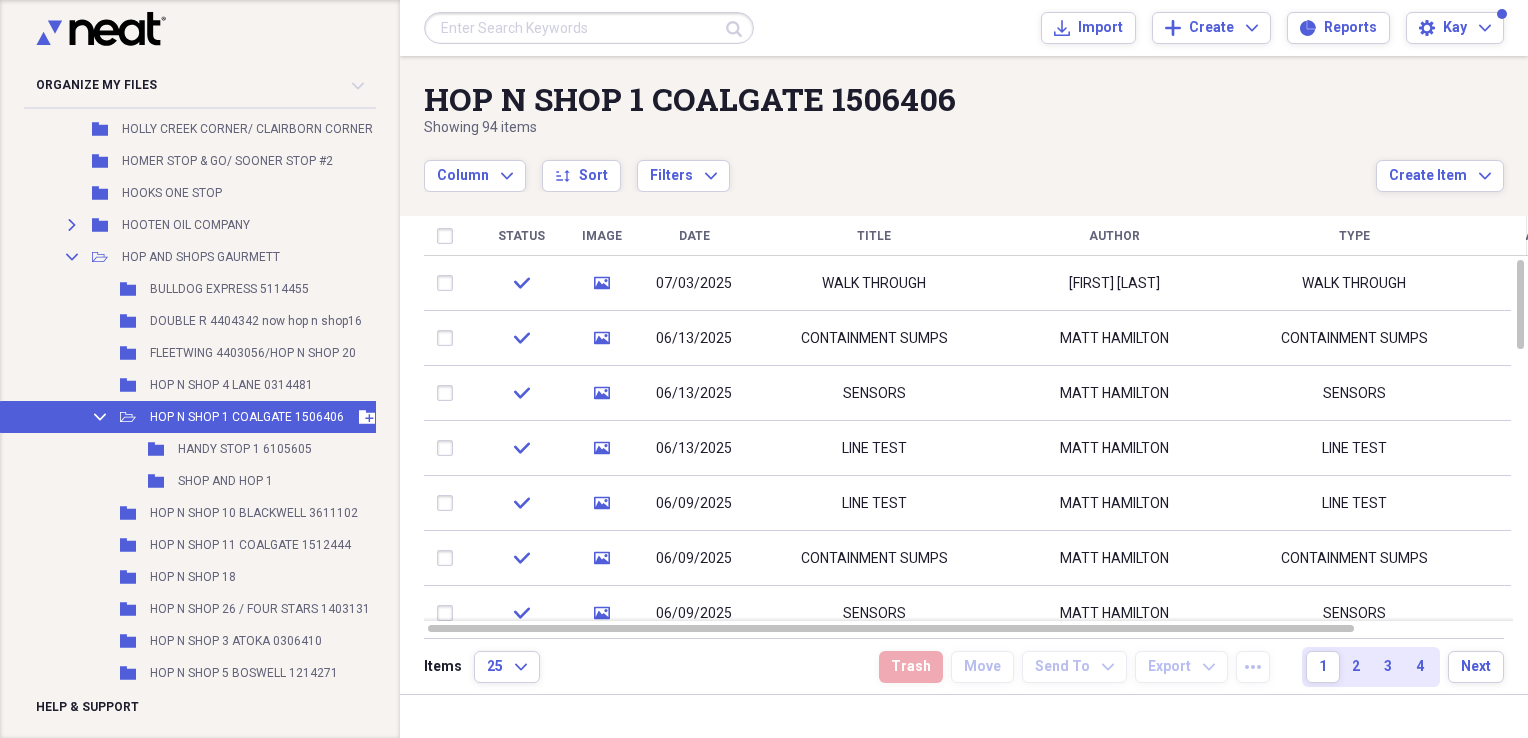 click on "Collapse" 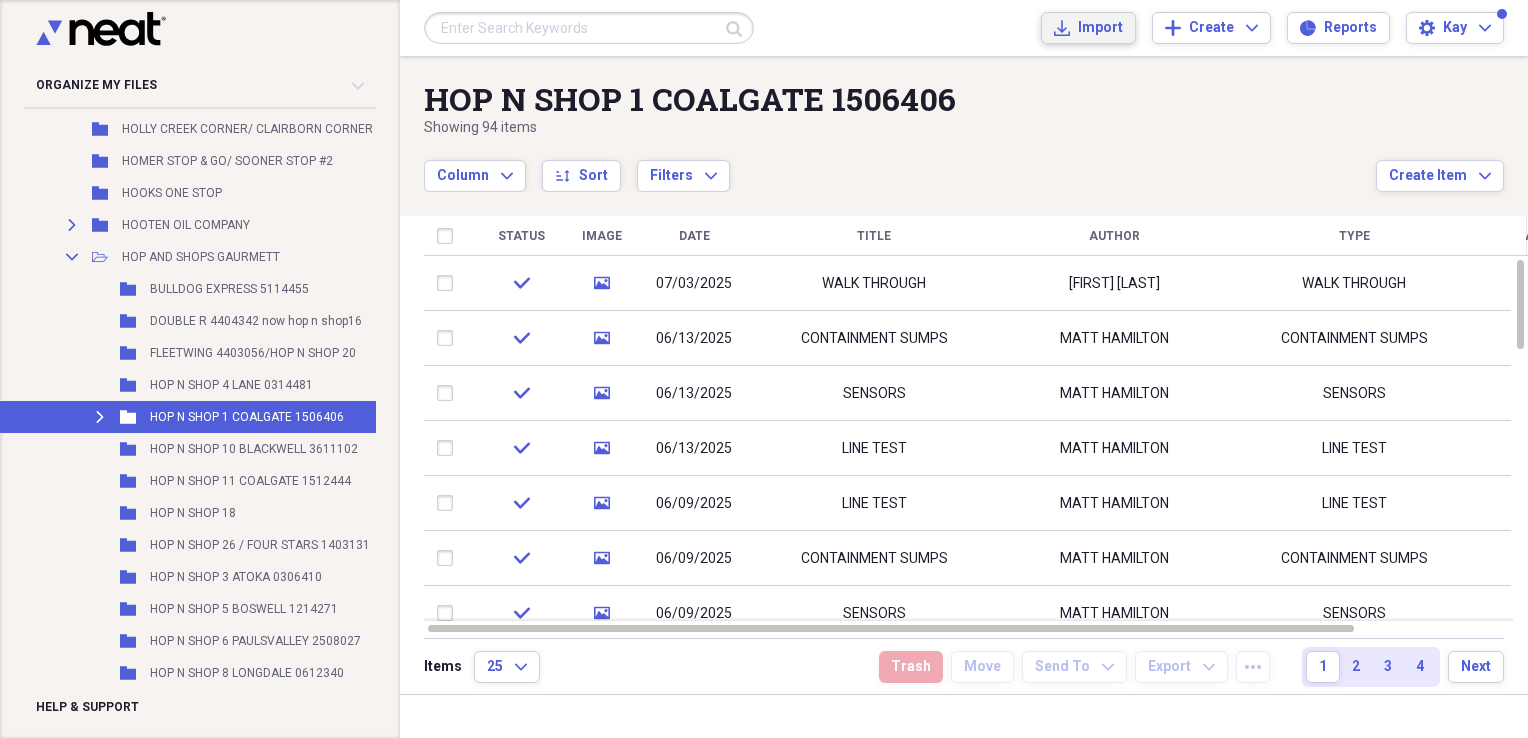 click on "Import Import" at bounding box center (1088, 28) 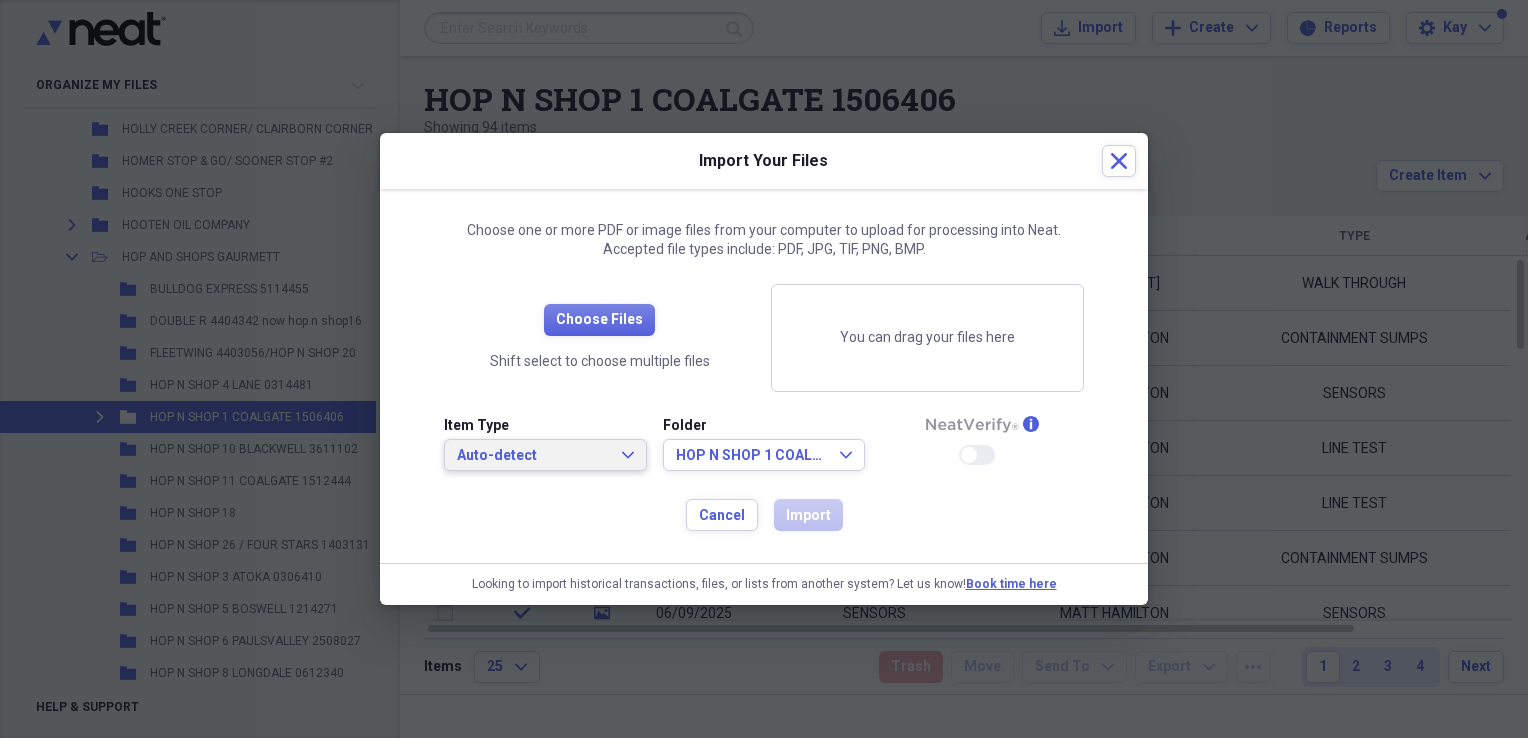 click on "Expand" 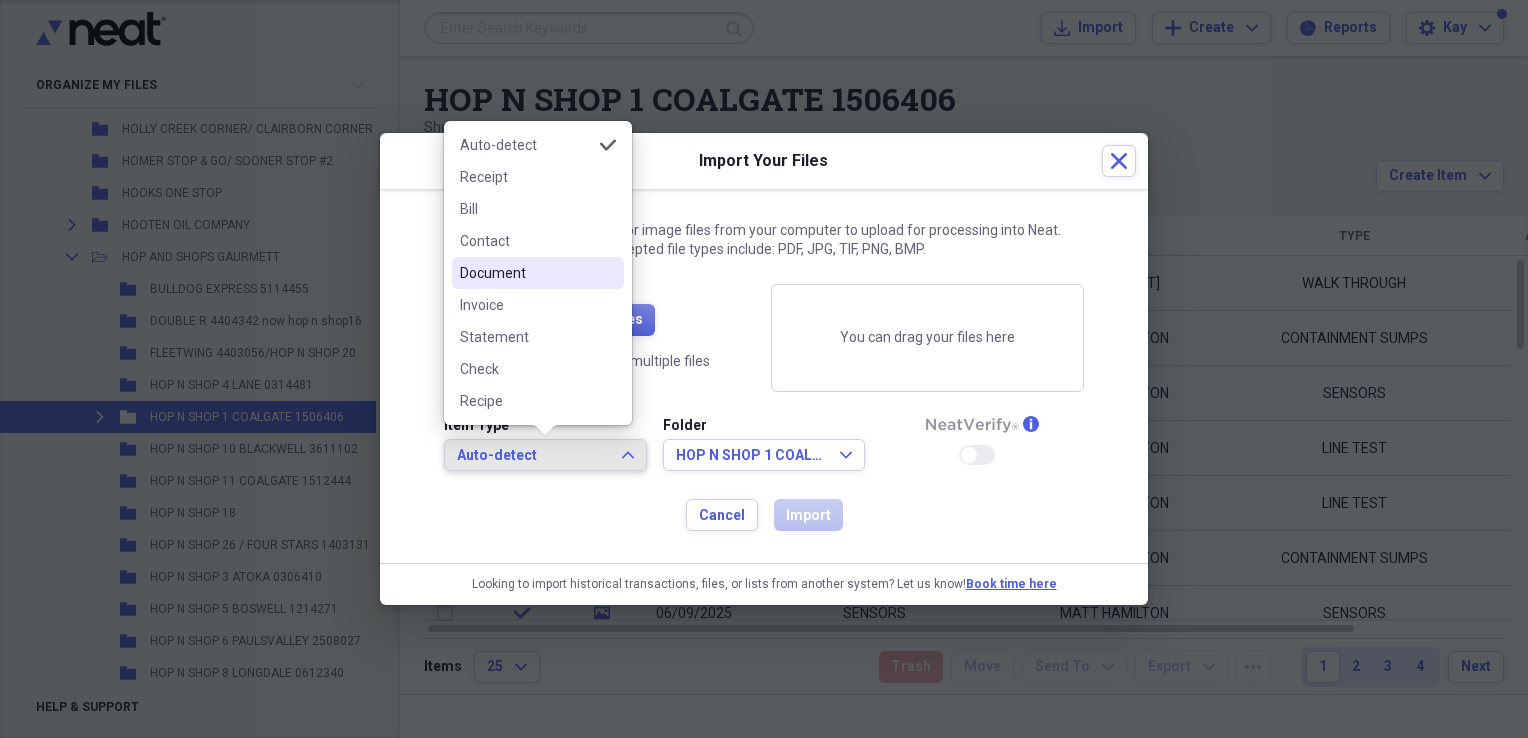 click on "Document" at bounding box center (538, 273) 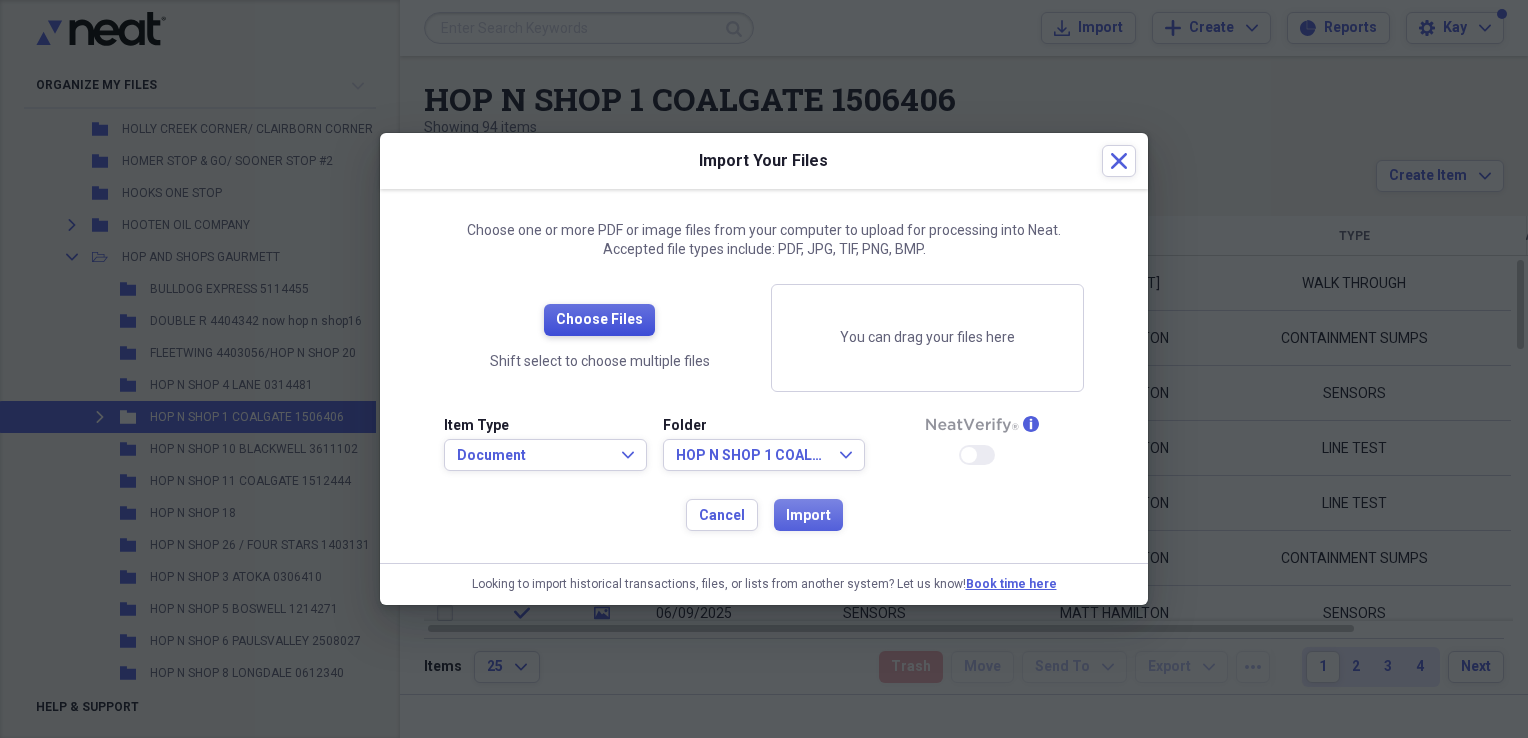 click on "Choose Files" at bounding box center (599, 320) 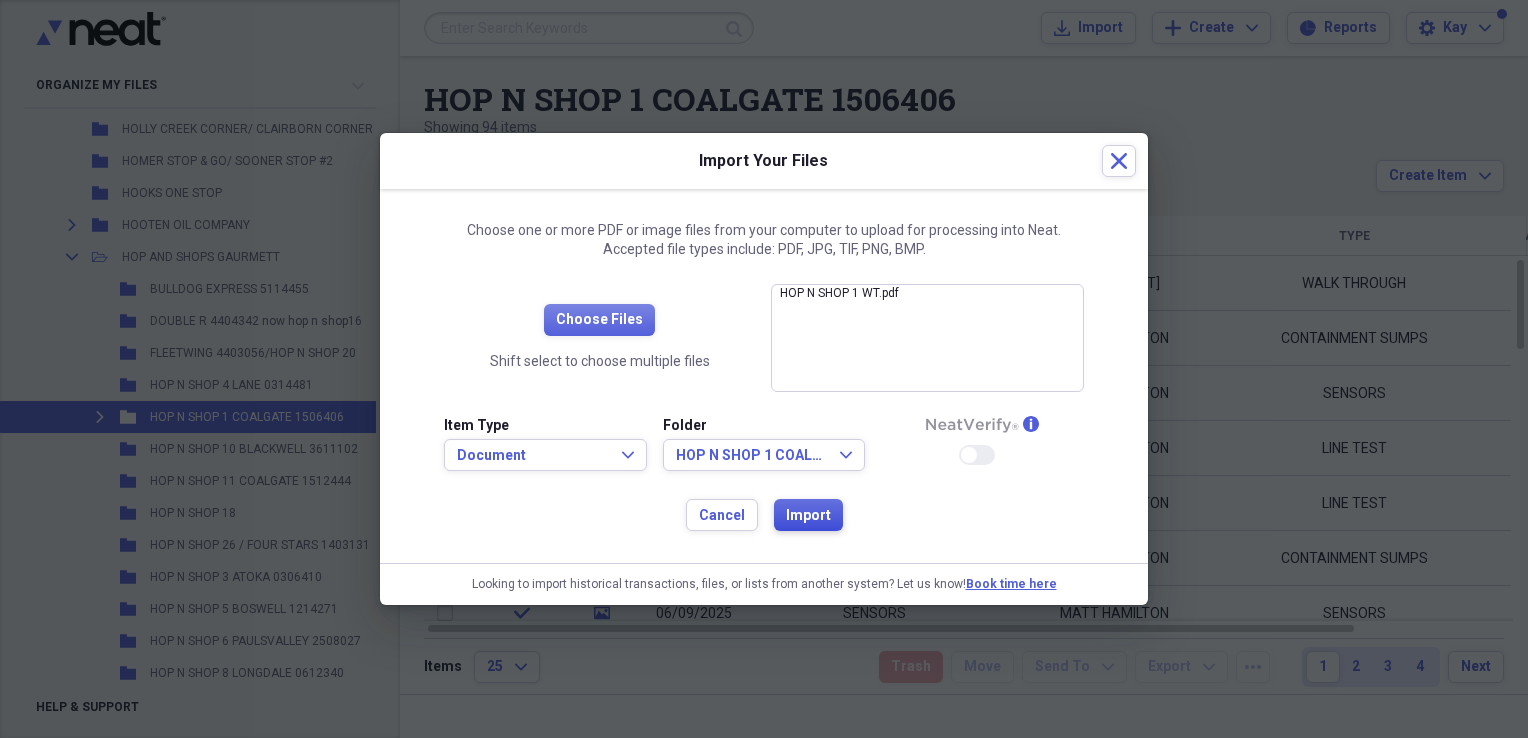 click on "Import" at bounding box center (808, 516) 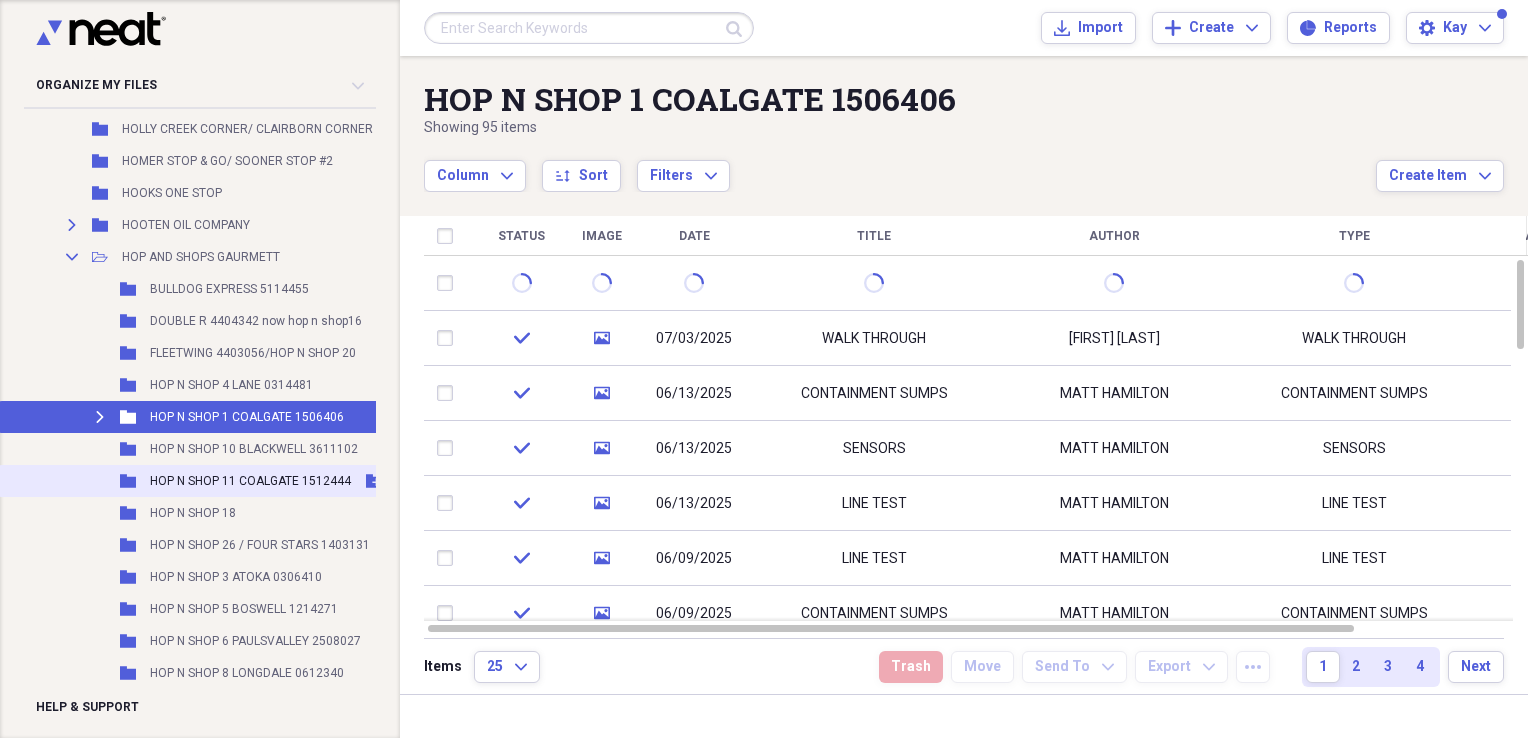 click on "HOP N SHOP 11 COALGATE 1512444" at bounding box center (250, 481) 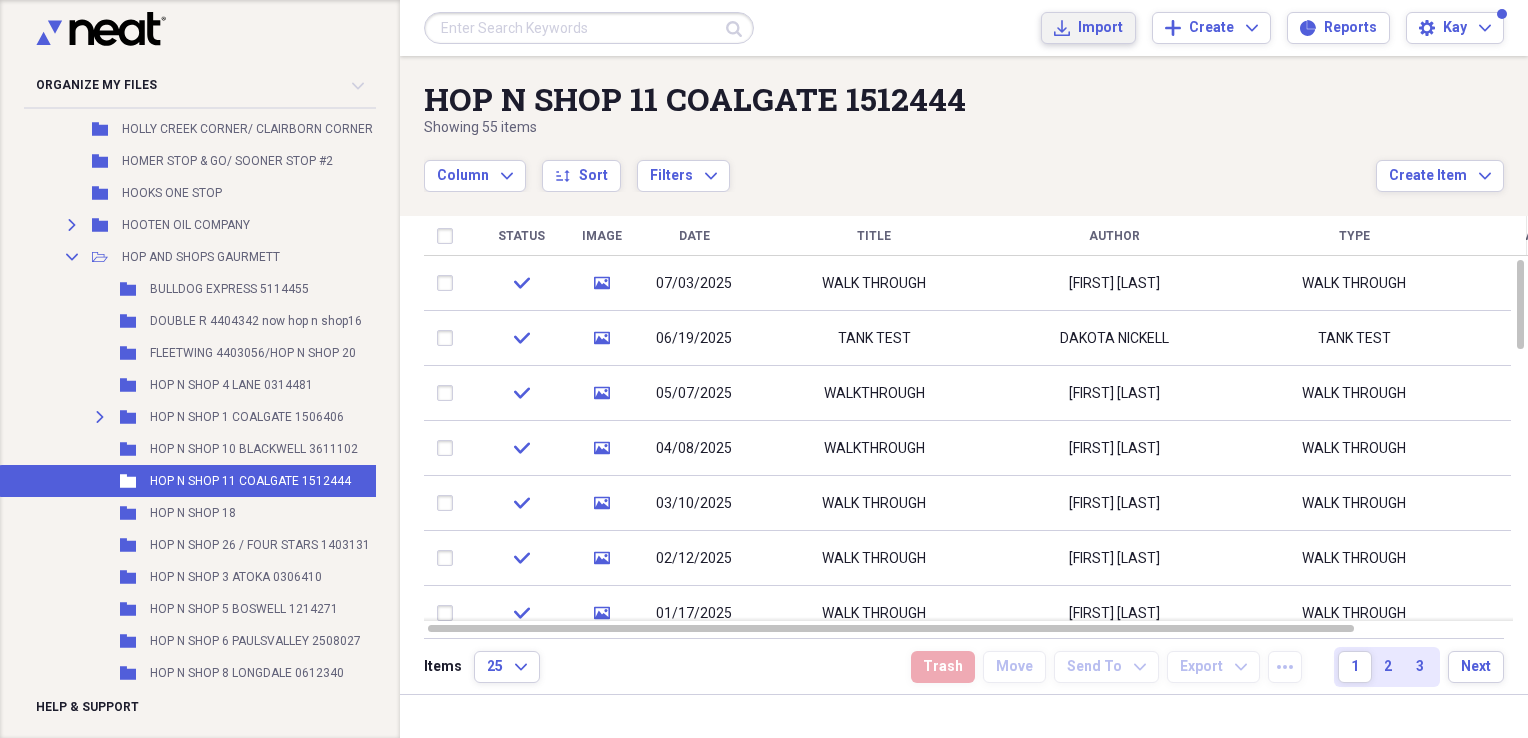 click on "Import Import" at bounding box center [1088, 28] 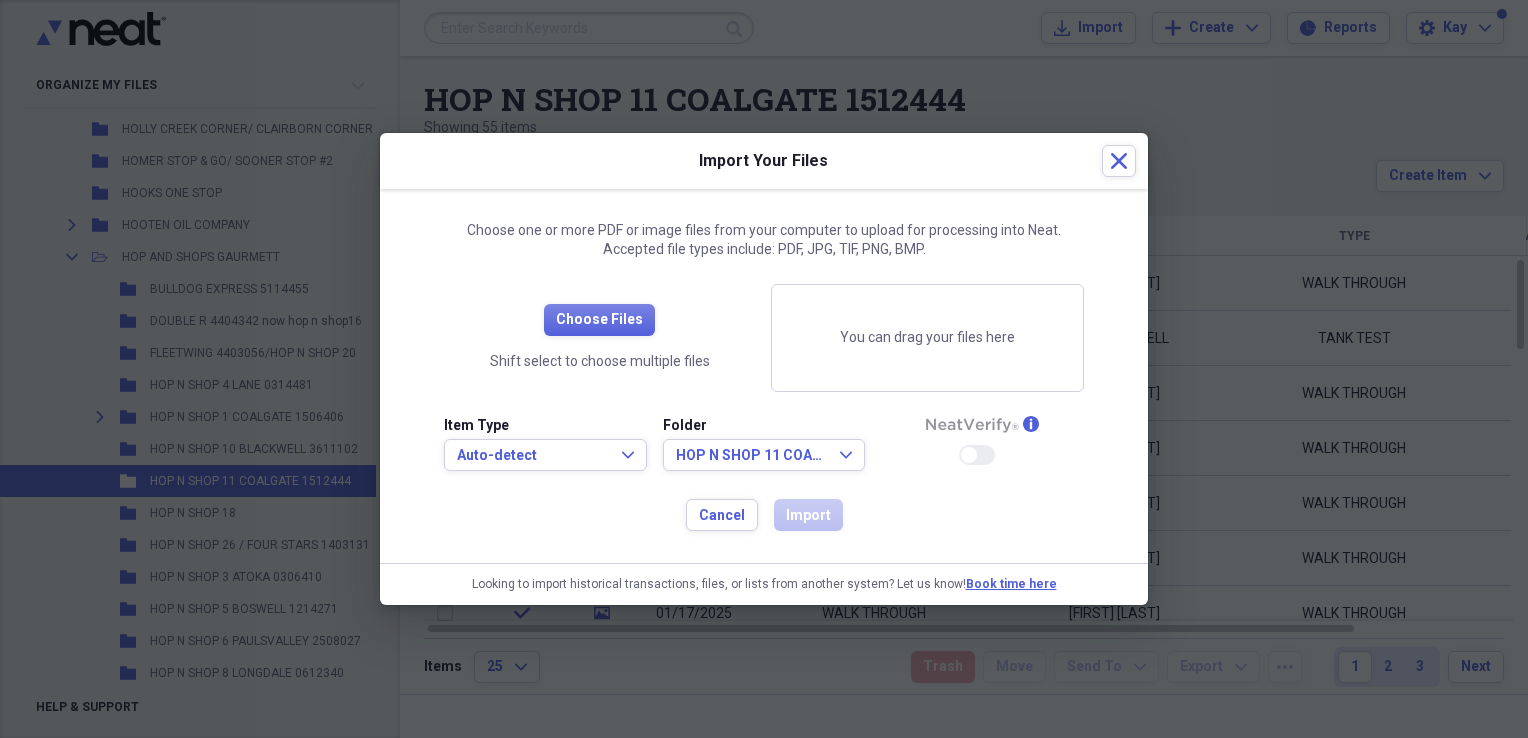 click on "Item Type Auto-detect Expand" at bounding box center [545, 444] 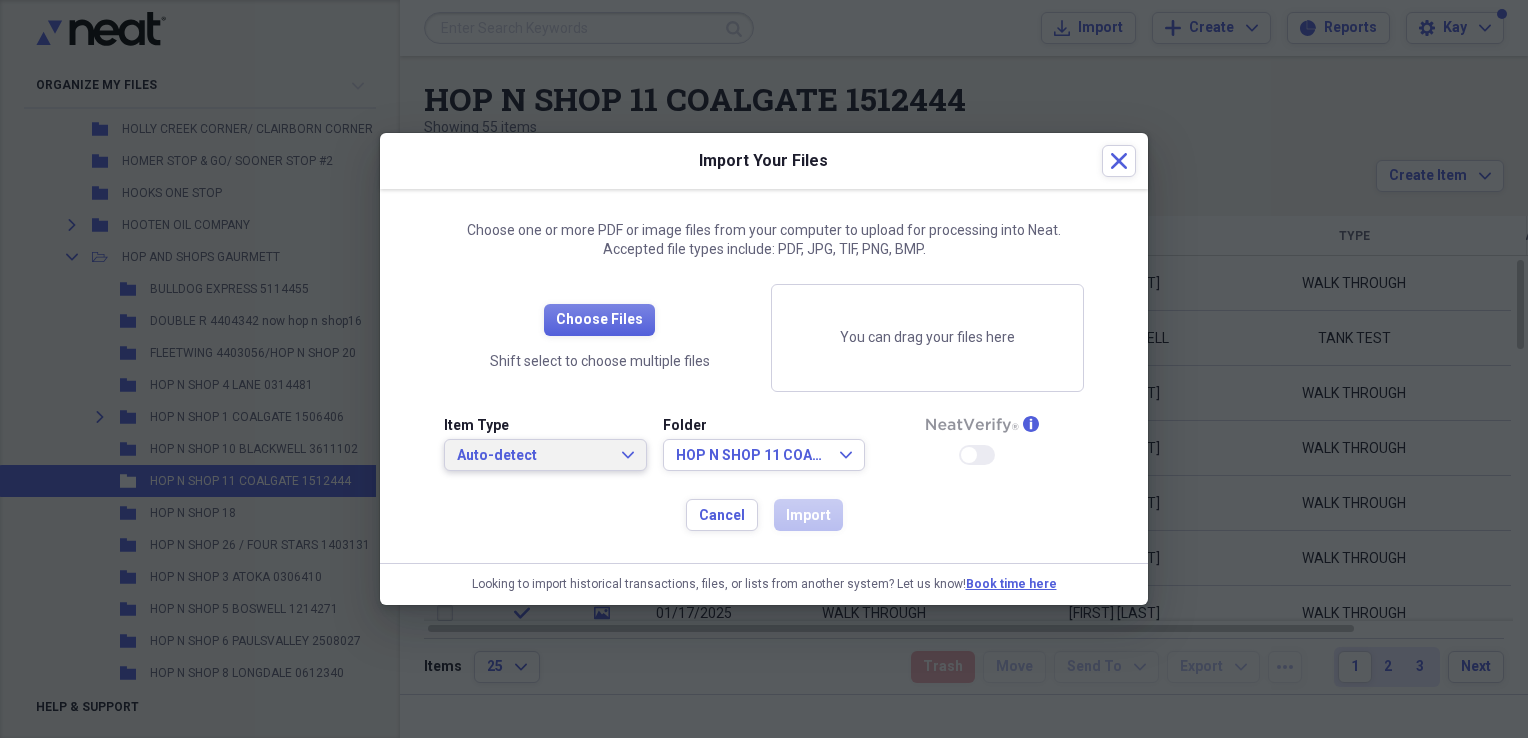 click on "Auto-detect" at bounding box center [533, 456] 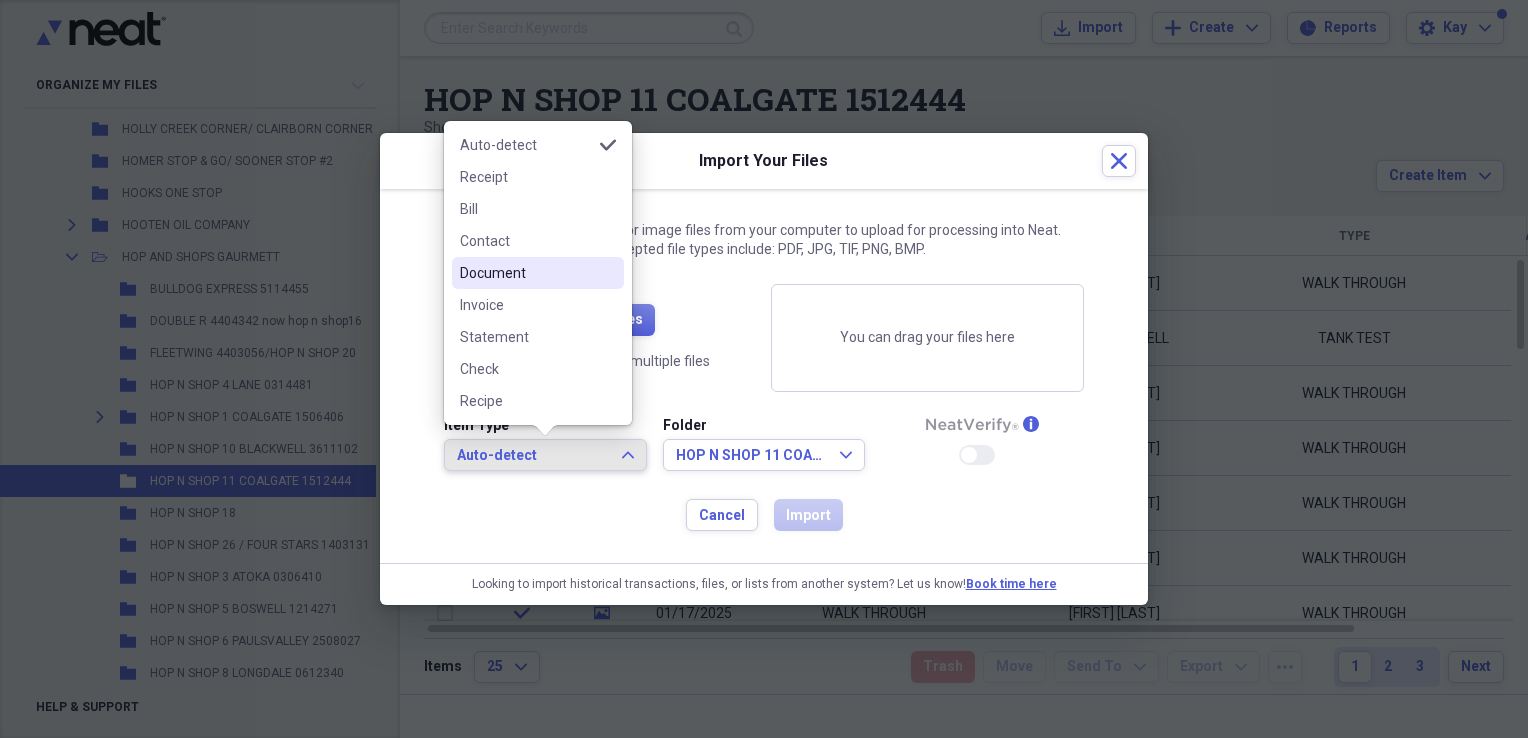 click on "Document" at bounding box center [526, 273] 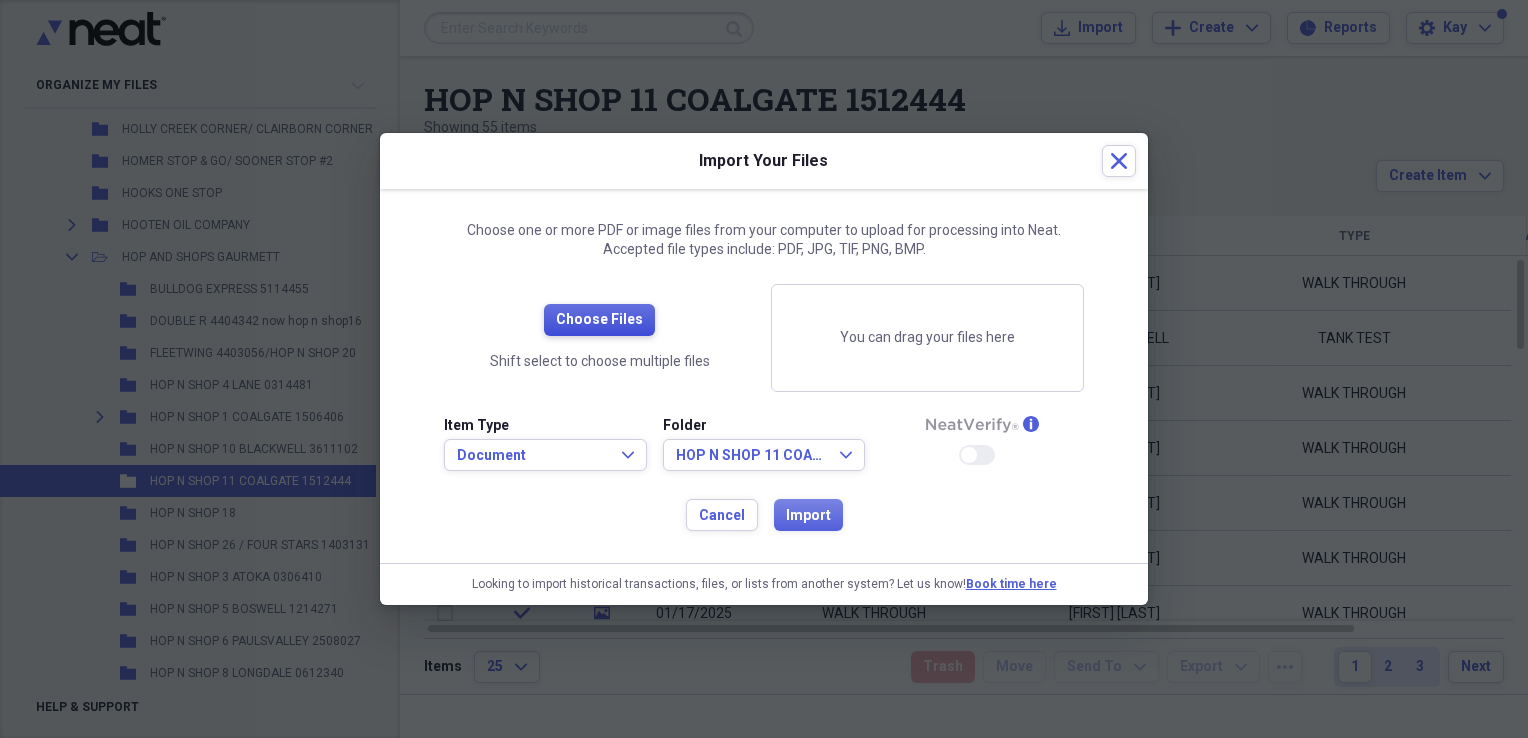 click on "Choose Files" at bounding box center [599, 320] 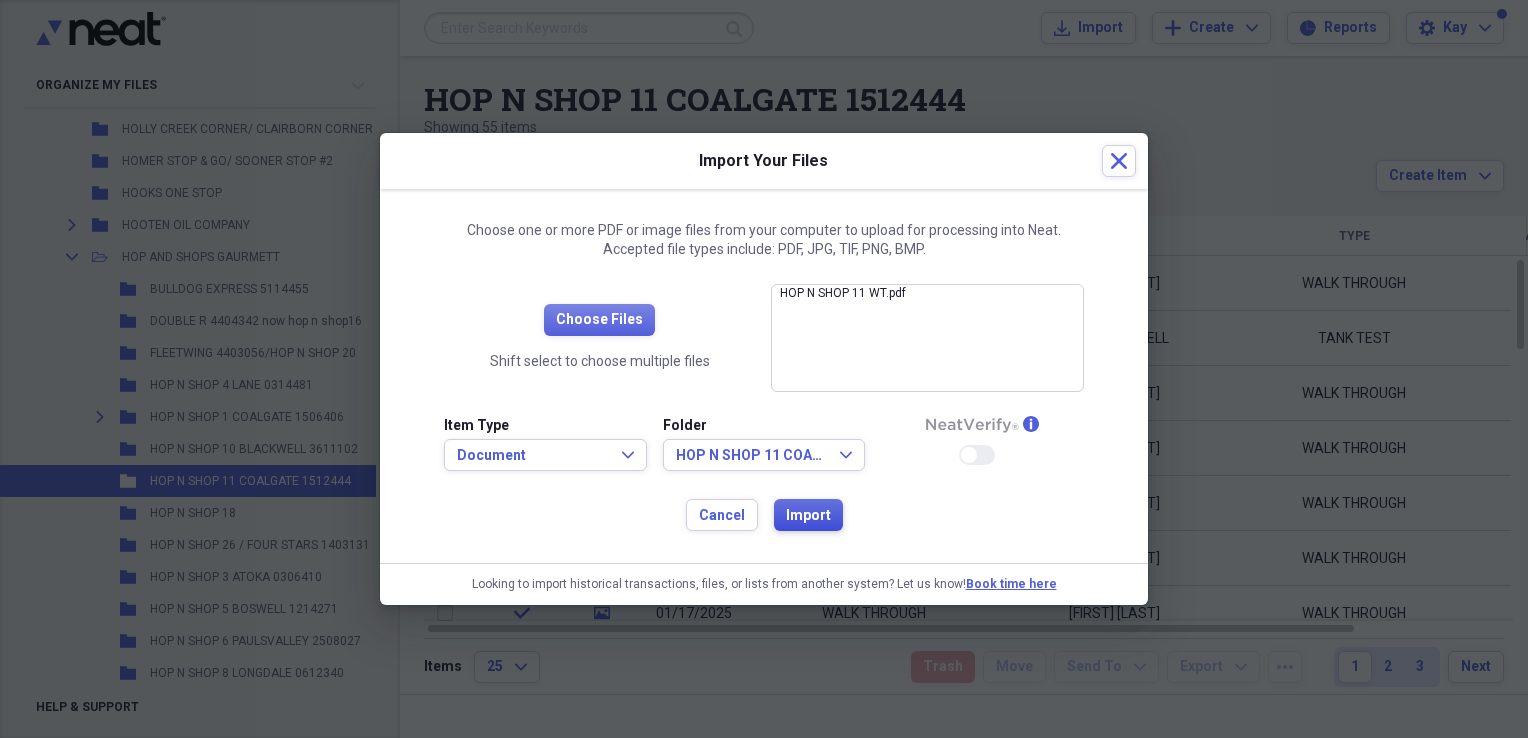click on "Import" at bounding box center [808, 516] 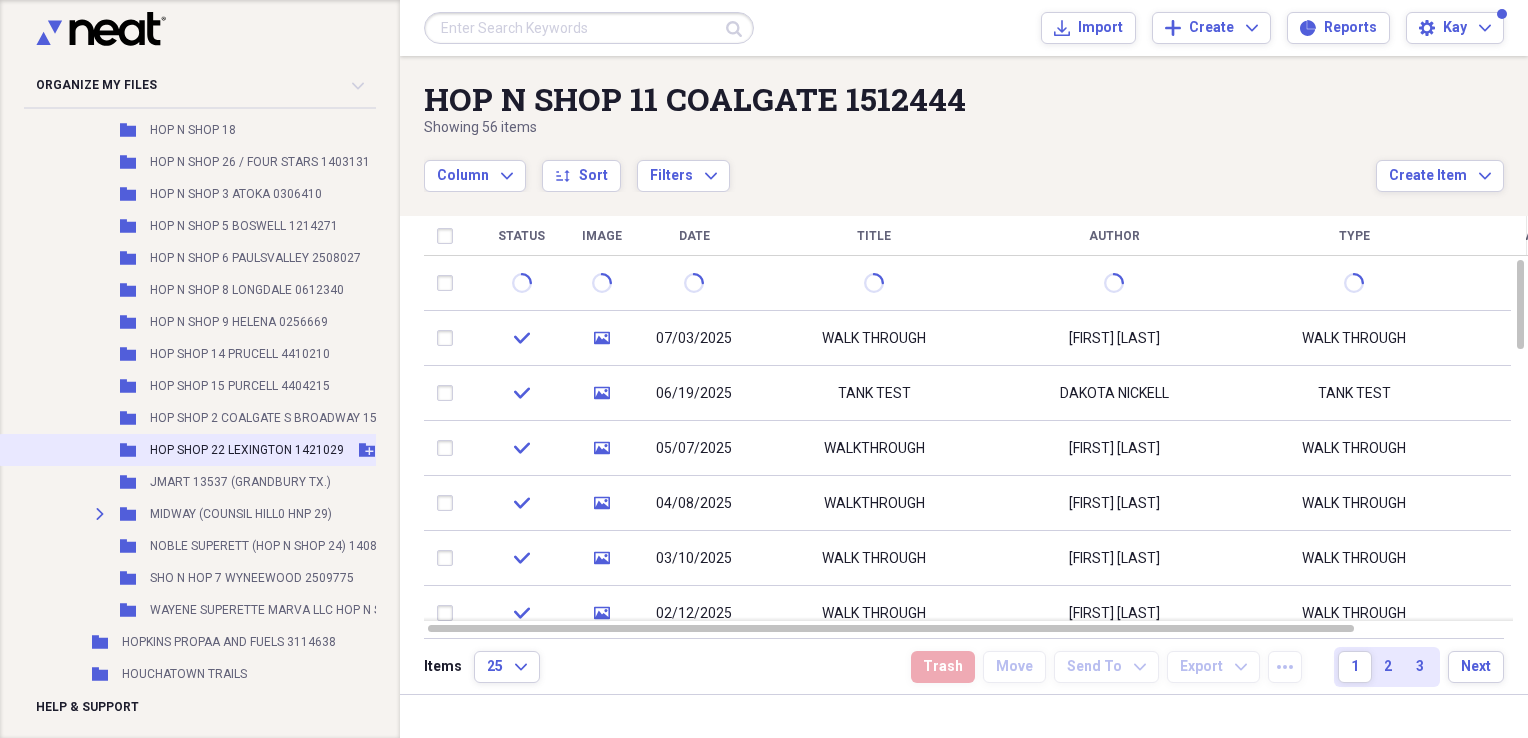 scroll, scrollTop: 10660, scrollLeft: 0, axis: vertical 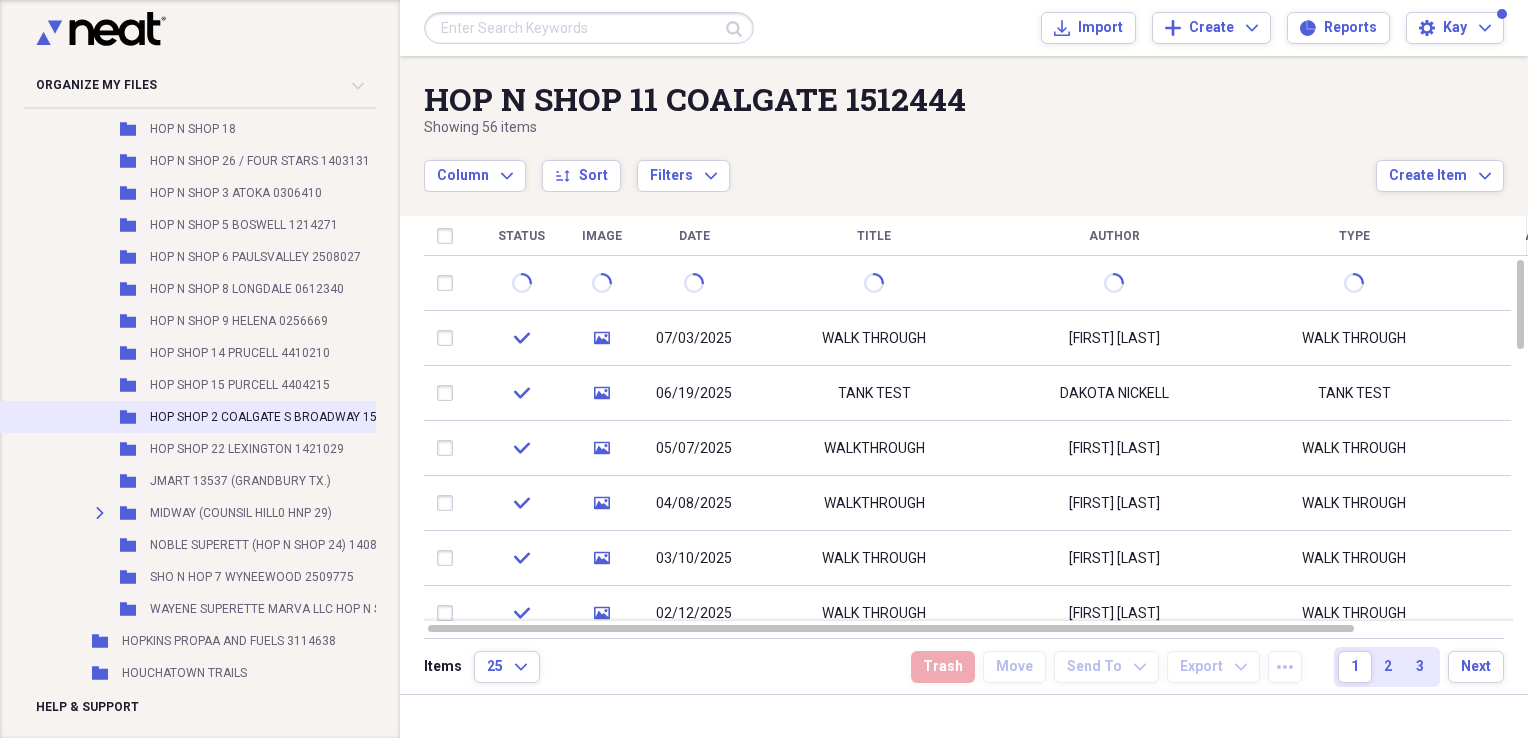 click on "HOP SHOP 2 COALGATE S BROADWAY 1504644" at bounding box center (281, 417) 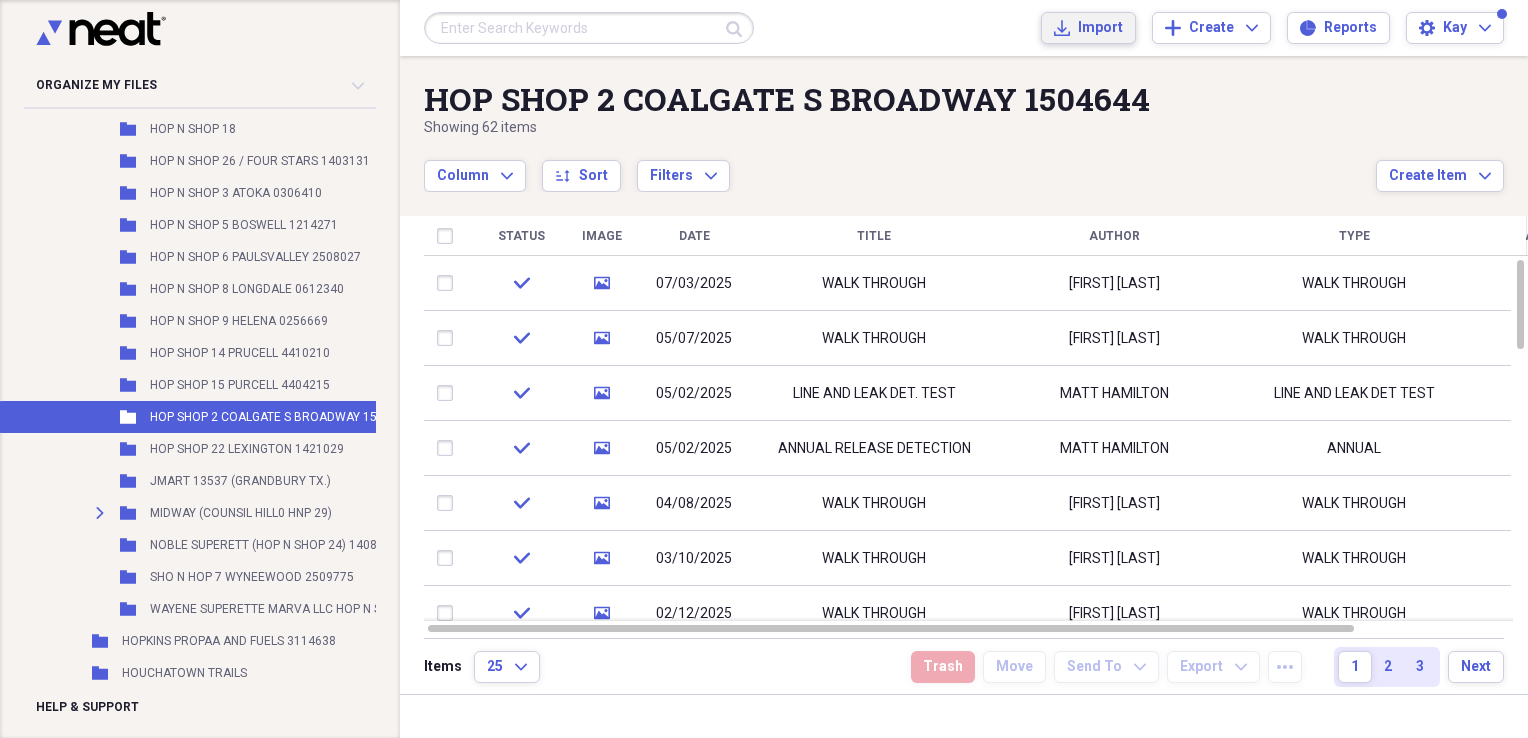 click on "Import Import" at bounding box center [1088, 28] 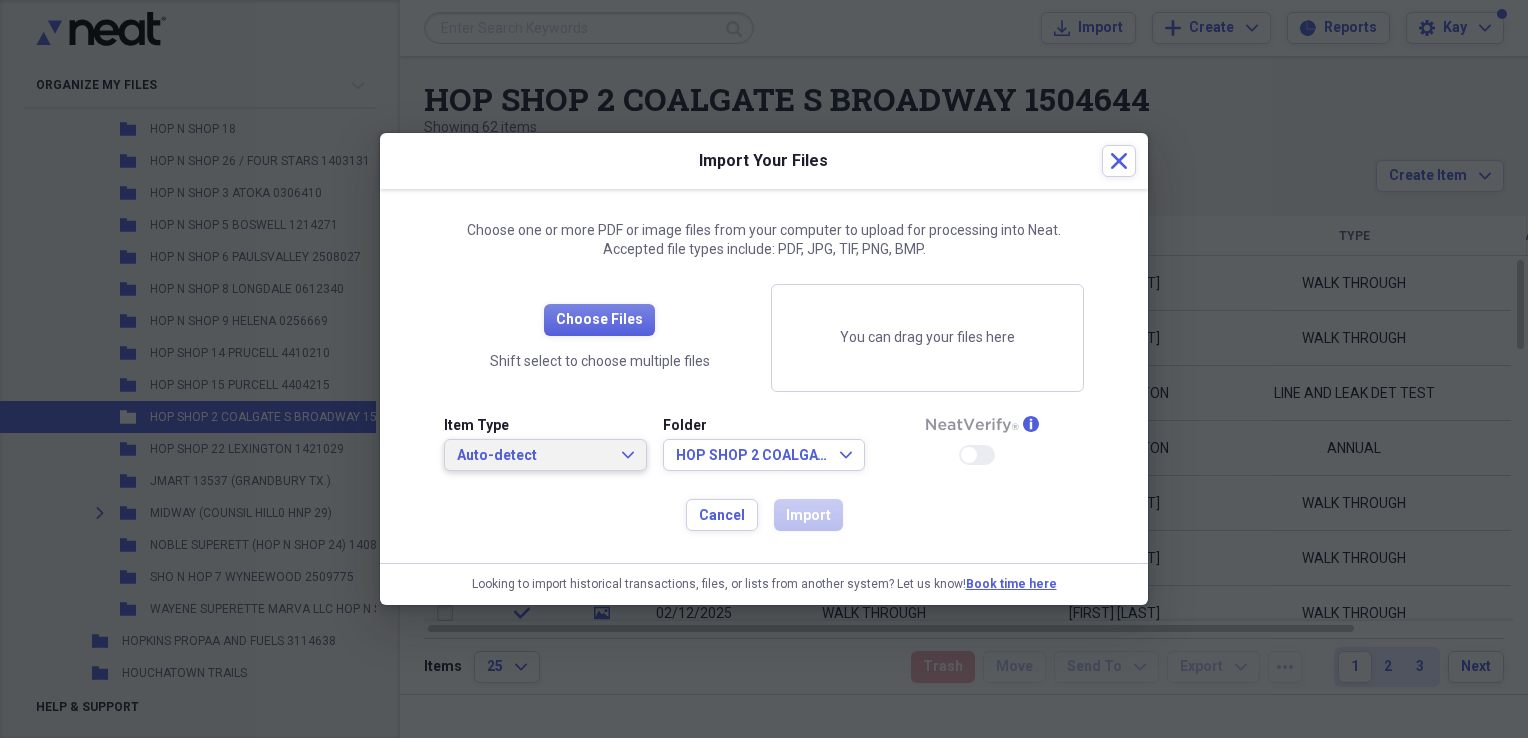 click on "Auto-detect Expand" at bounding box center (545, 456) 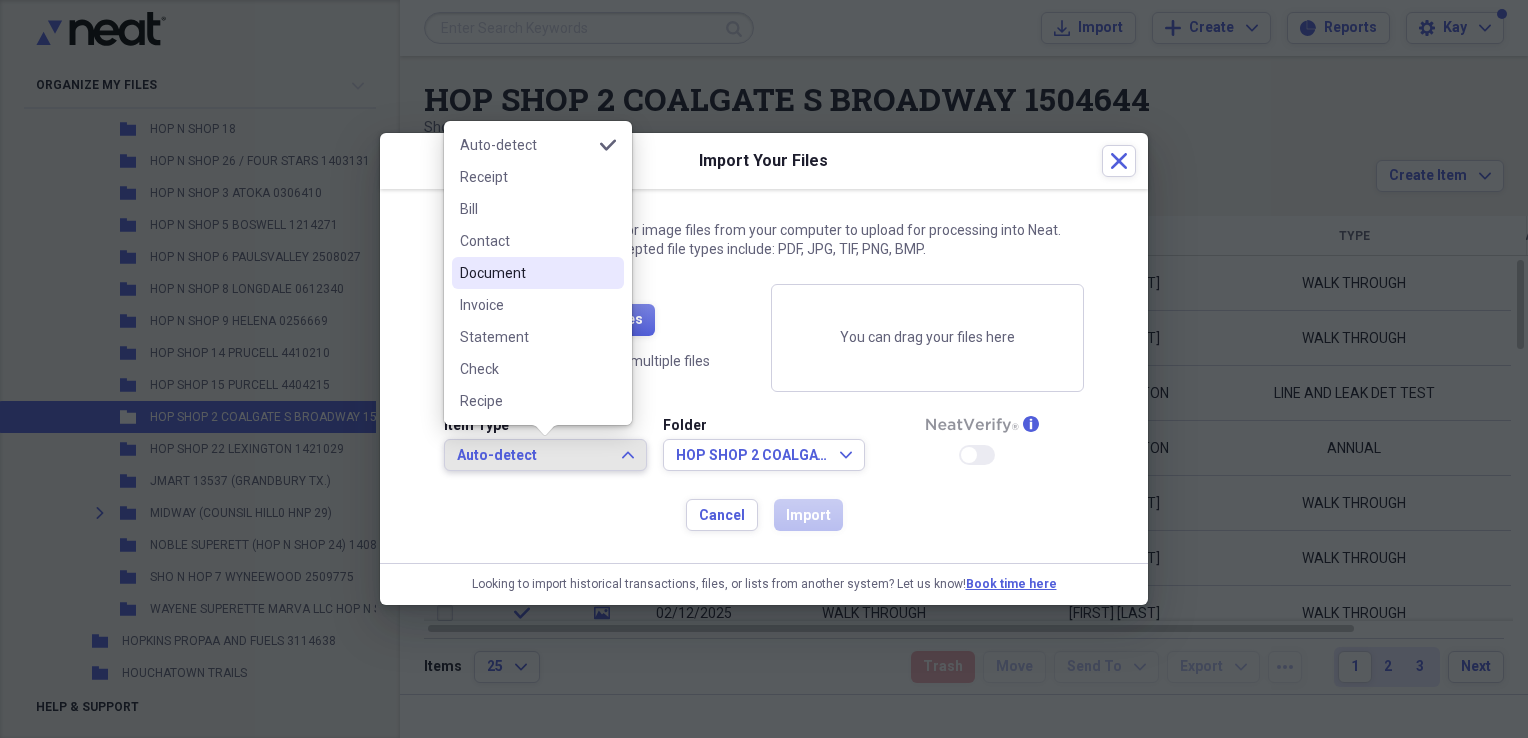 click on "Document" at bounding box center (526, 273) 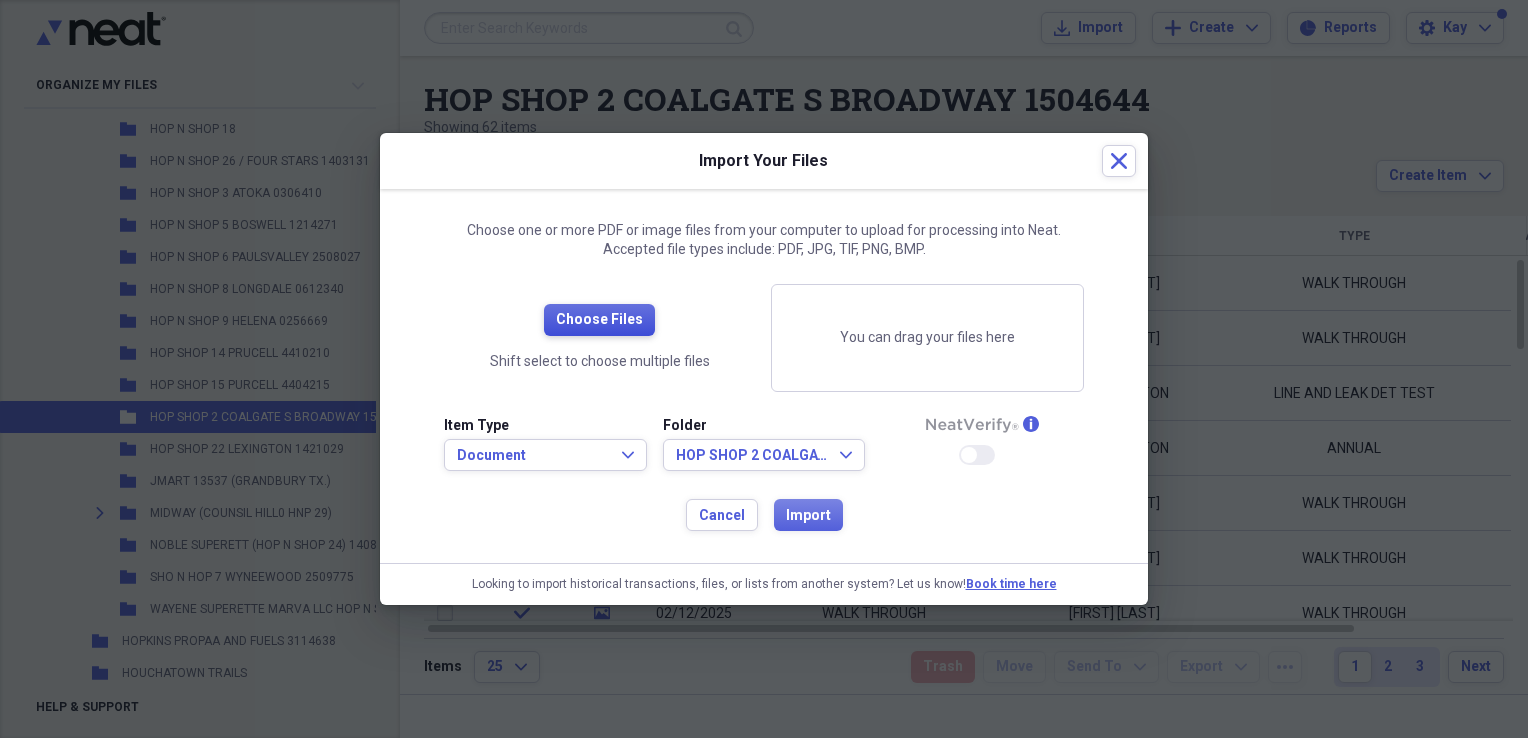click on "Choose Files" at bounding box center [599, 320] 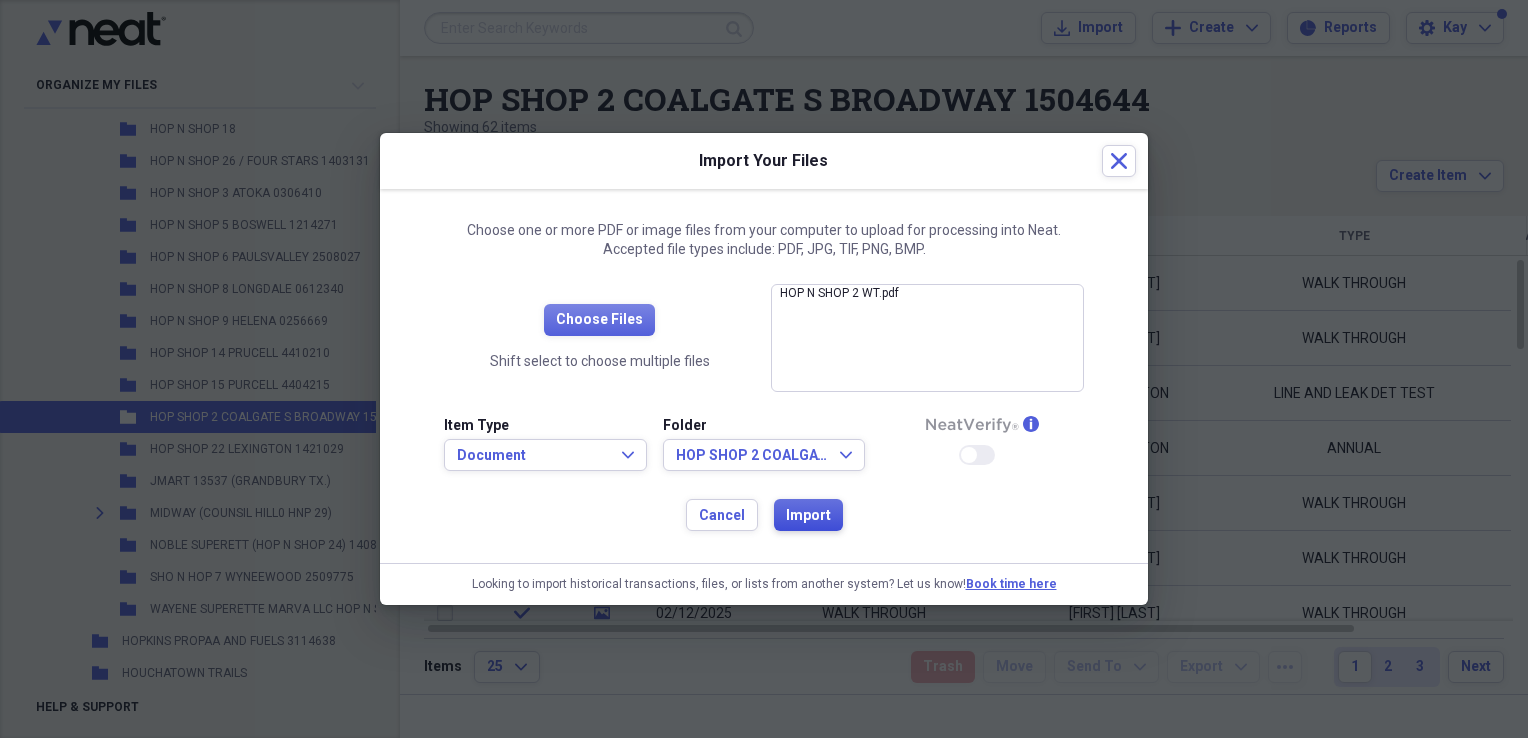 click on "Import" at bounding box center [808, 515] 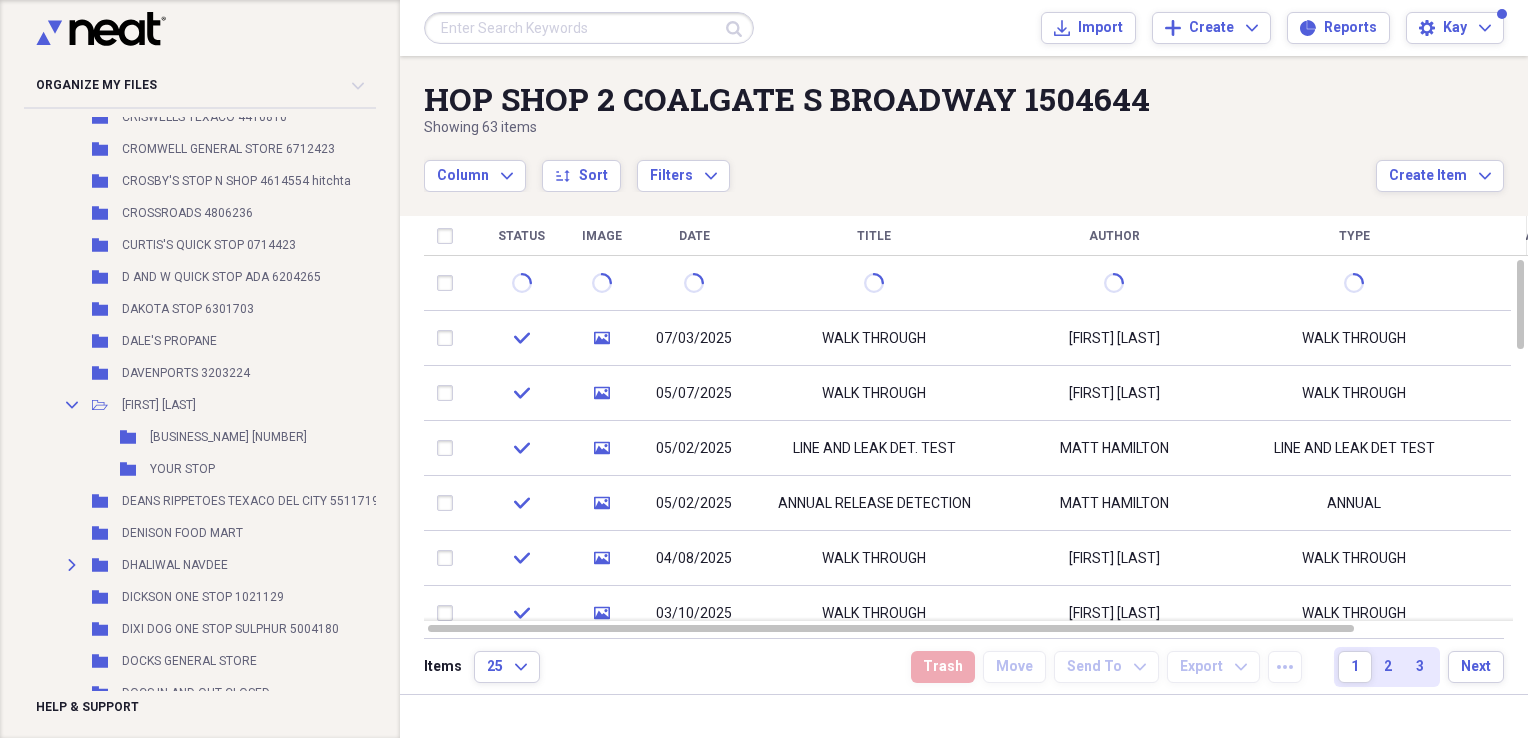 scroll, scrollTop: 6990, scrollLeft: 0, axis: vertical 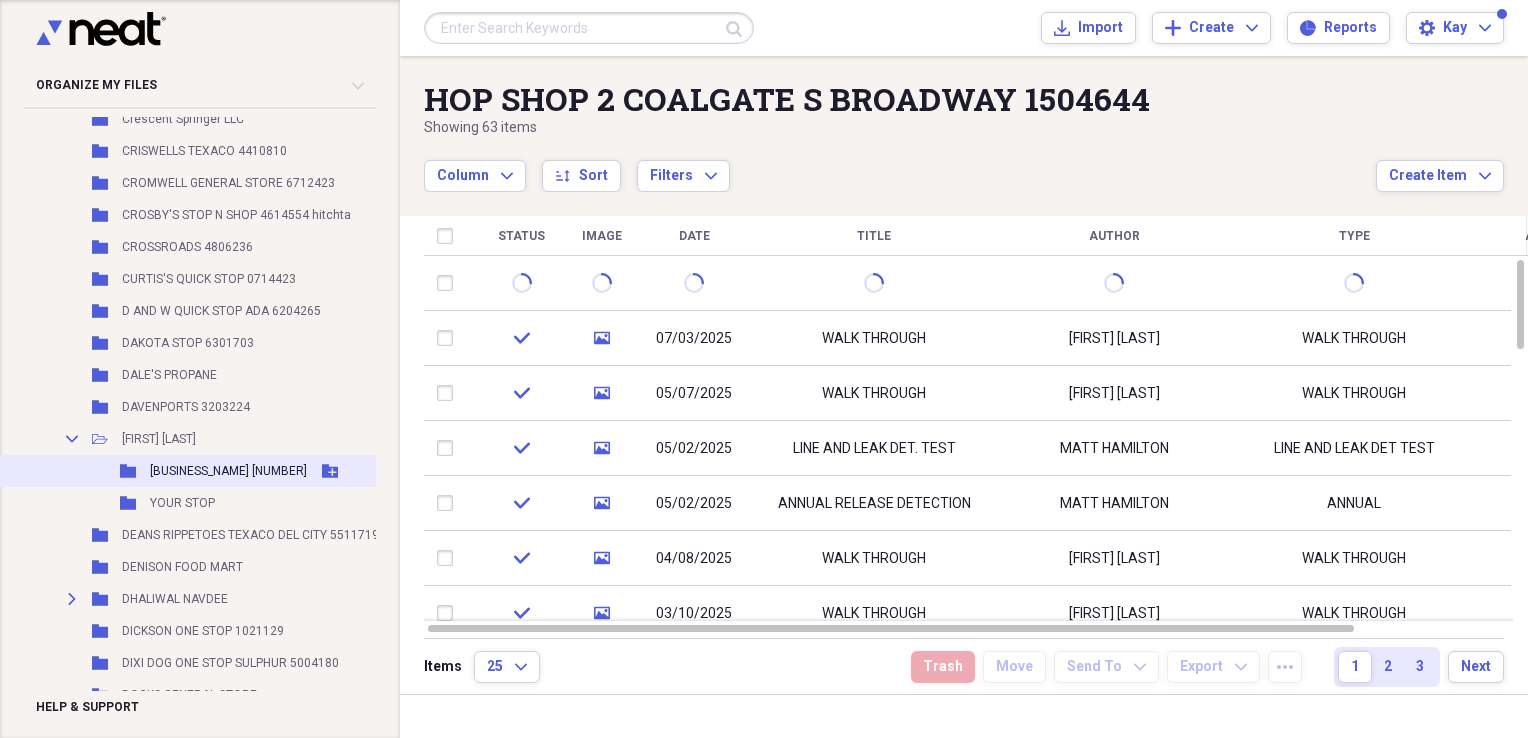 click on "DAVIDS MINI MART 3204395" at bounding box center (228, 471) 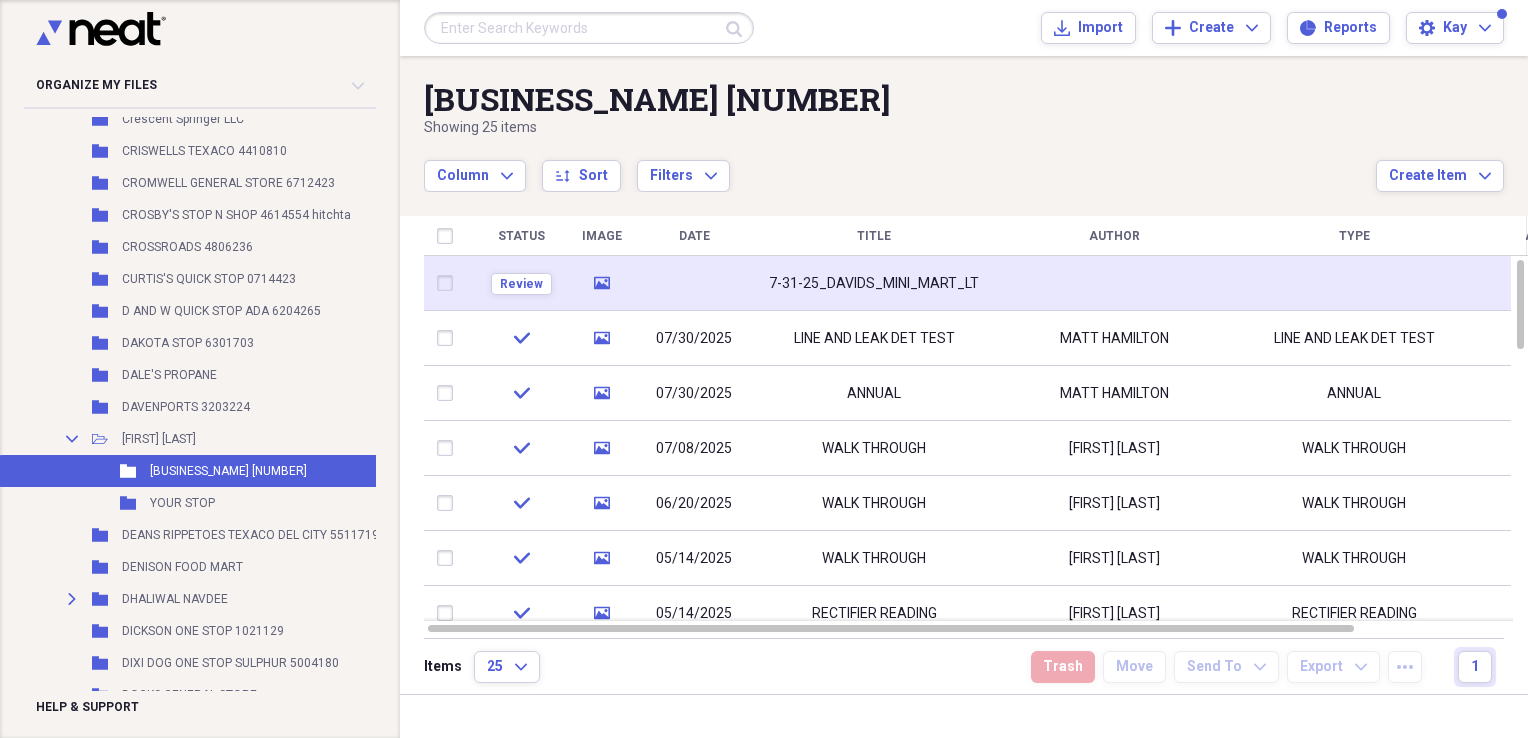 click on "7-31-25_DAVIDS_MINI_MART_LT" at bounding box center [874, 283] 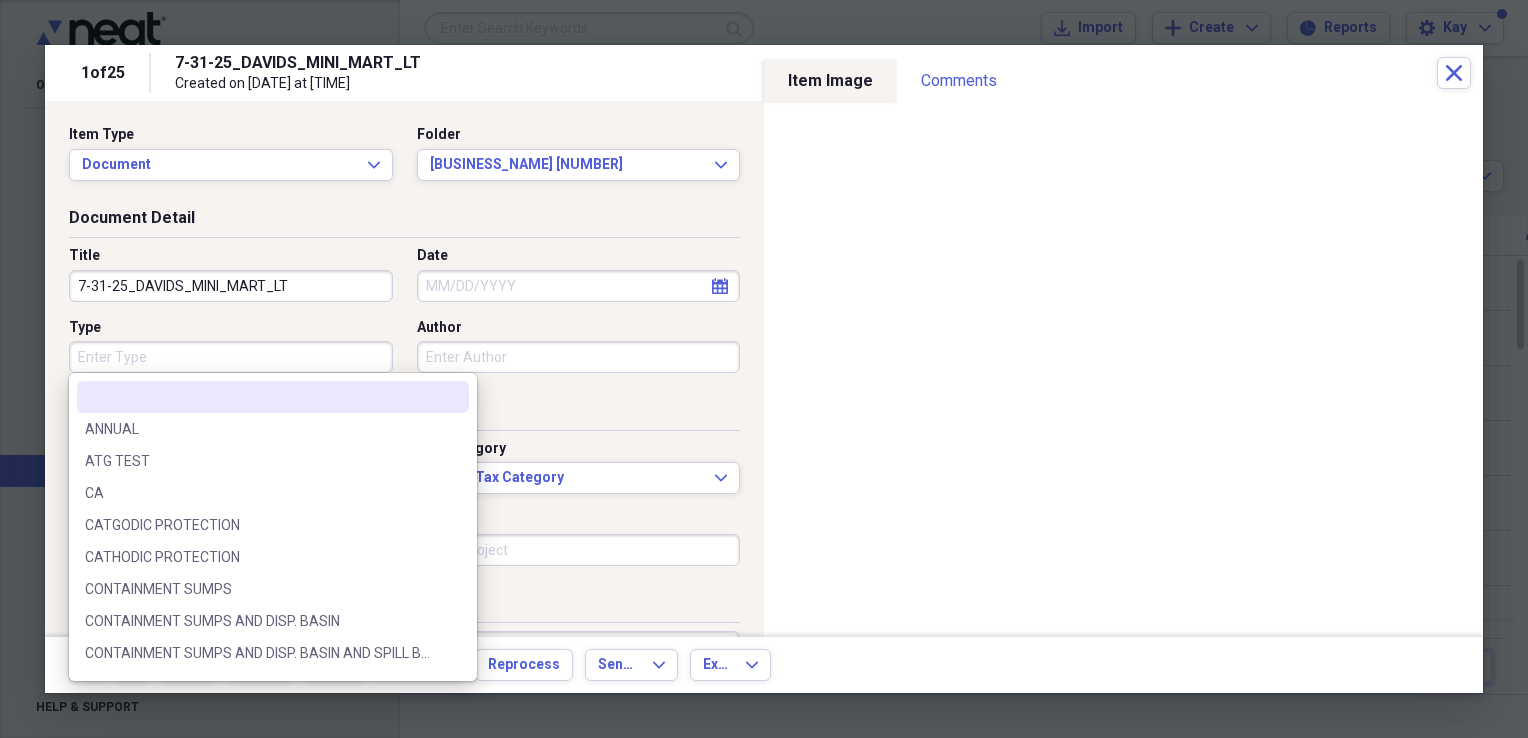 click on "Type" at bounding box center (231, 357) 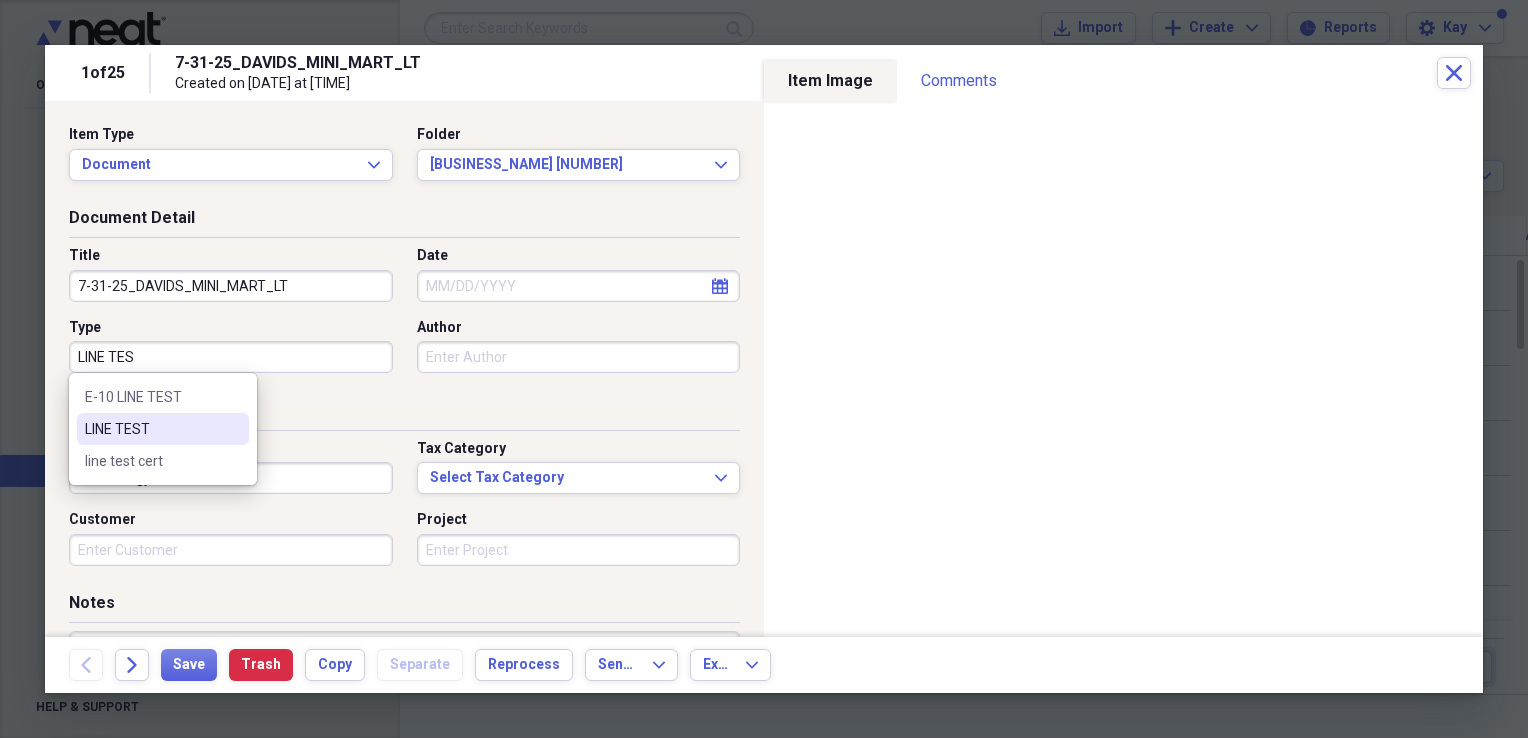 click on "LINE TEST" at bounding box center (151, 429) 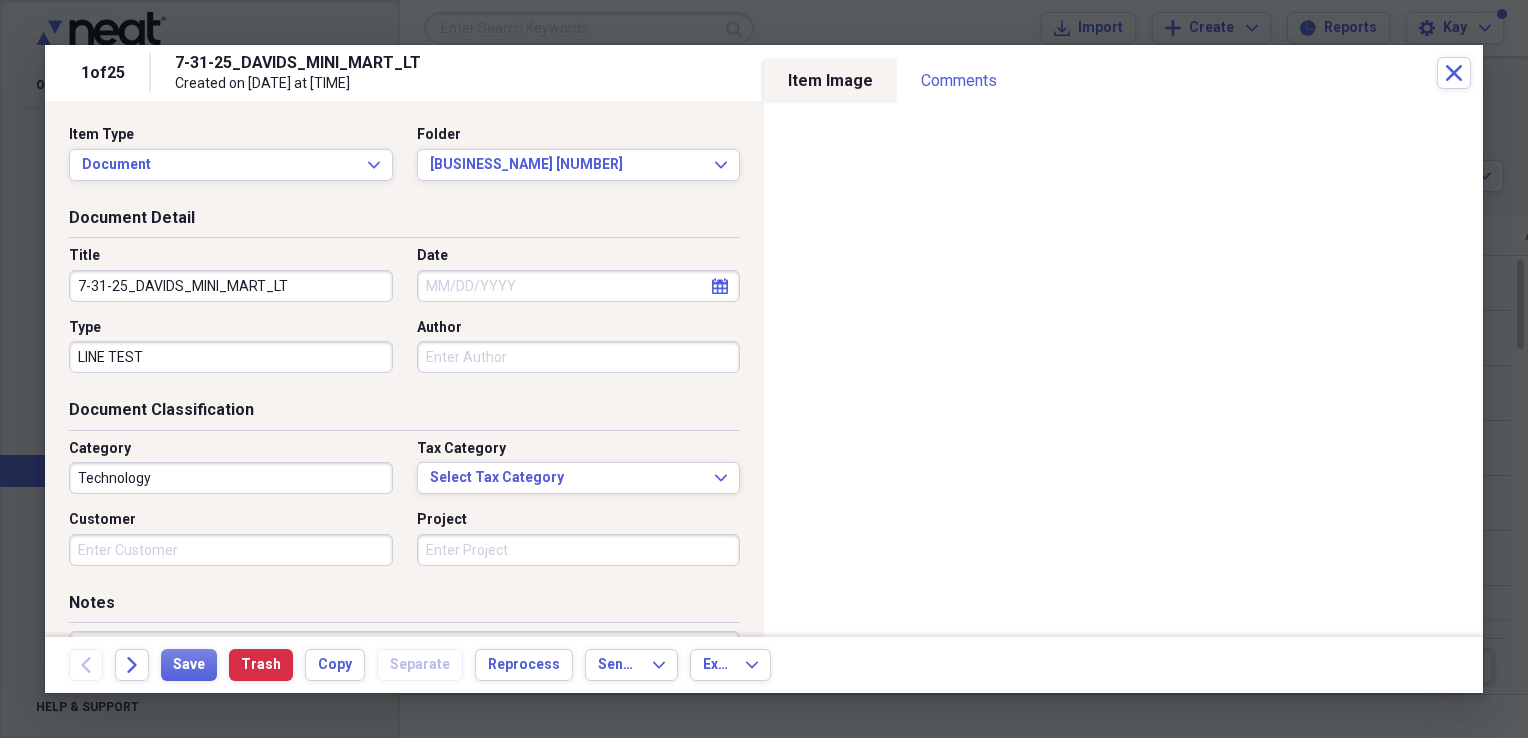 click on "7-31-25_DAVIDS_MINI_MART_LT" at bounding box center [231, 286] 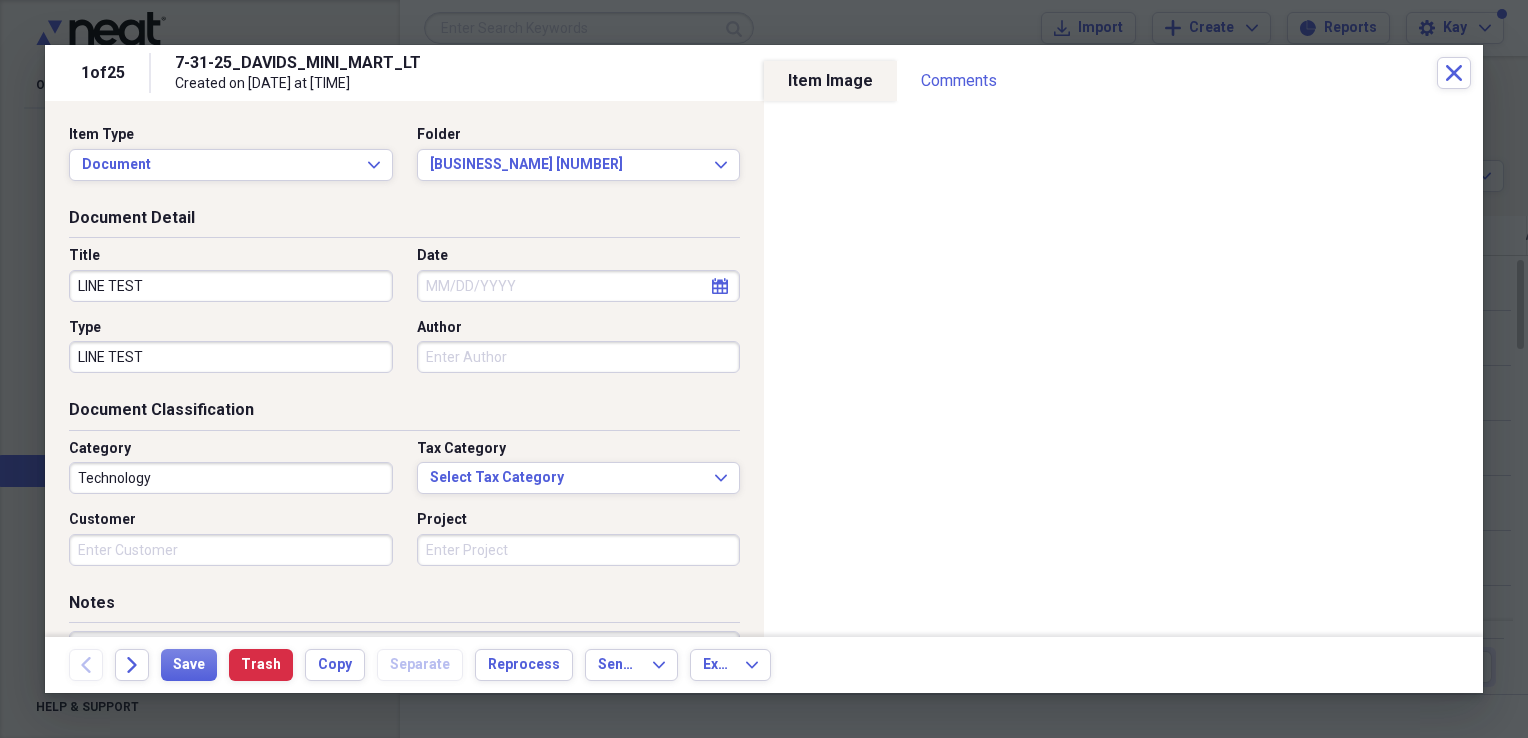 type on "LINE TEST" 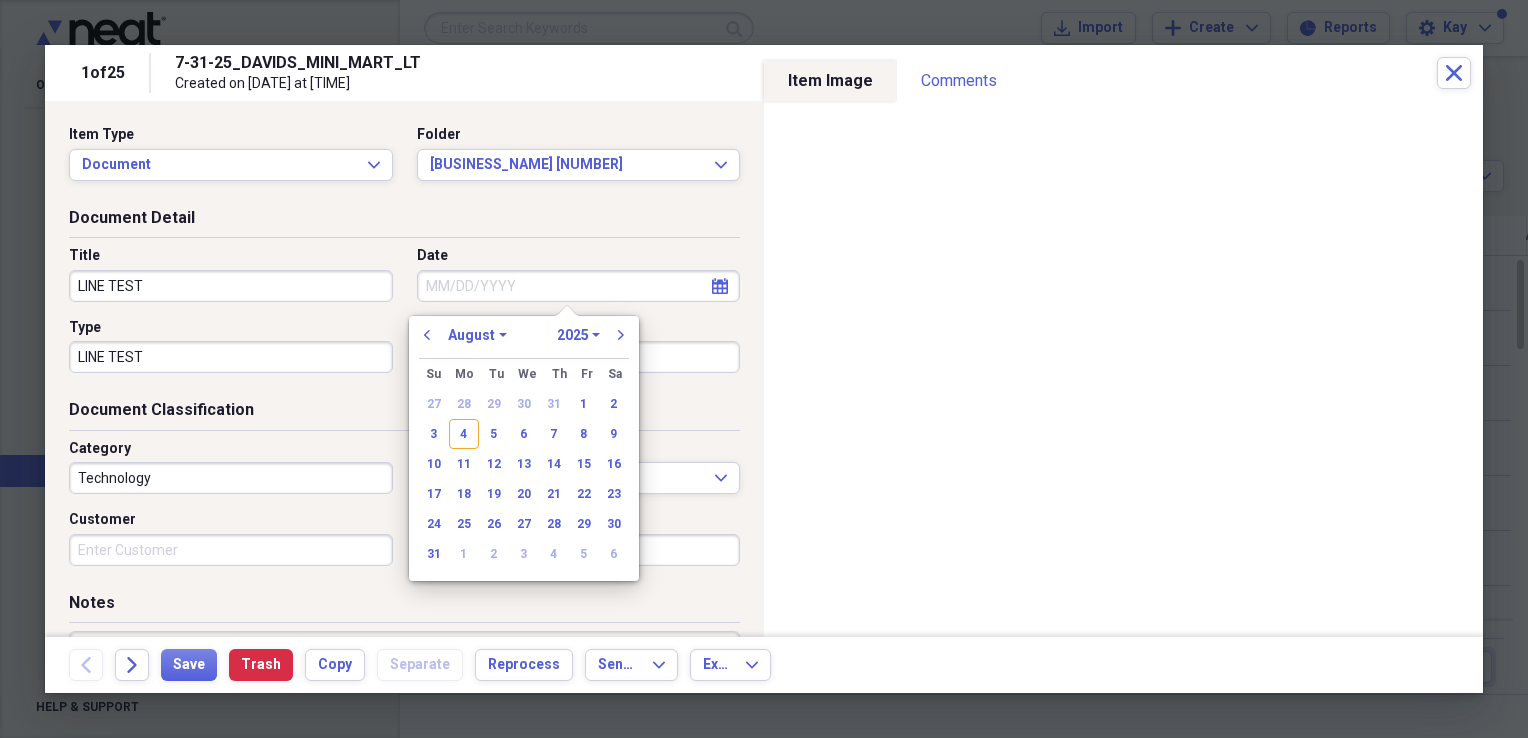 click on "Date" at bounding box center (579, 286) 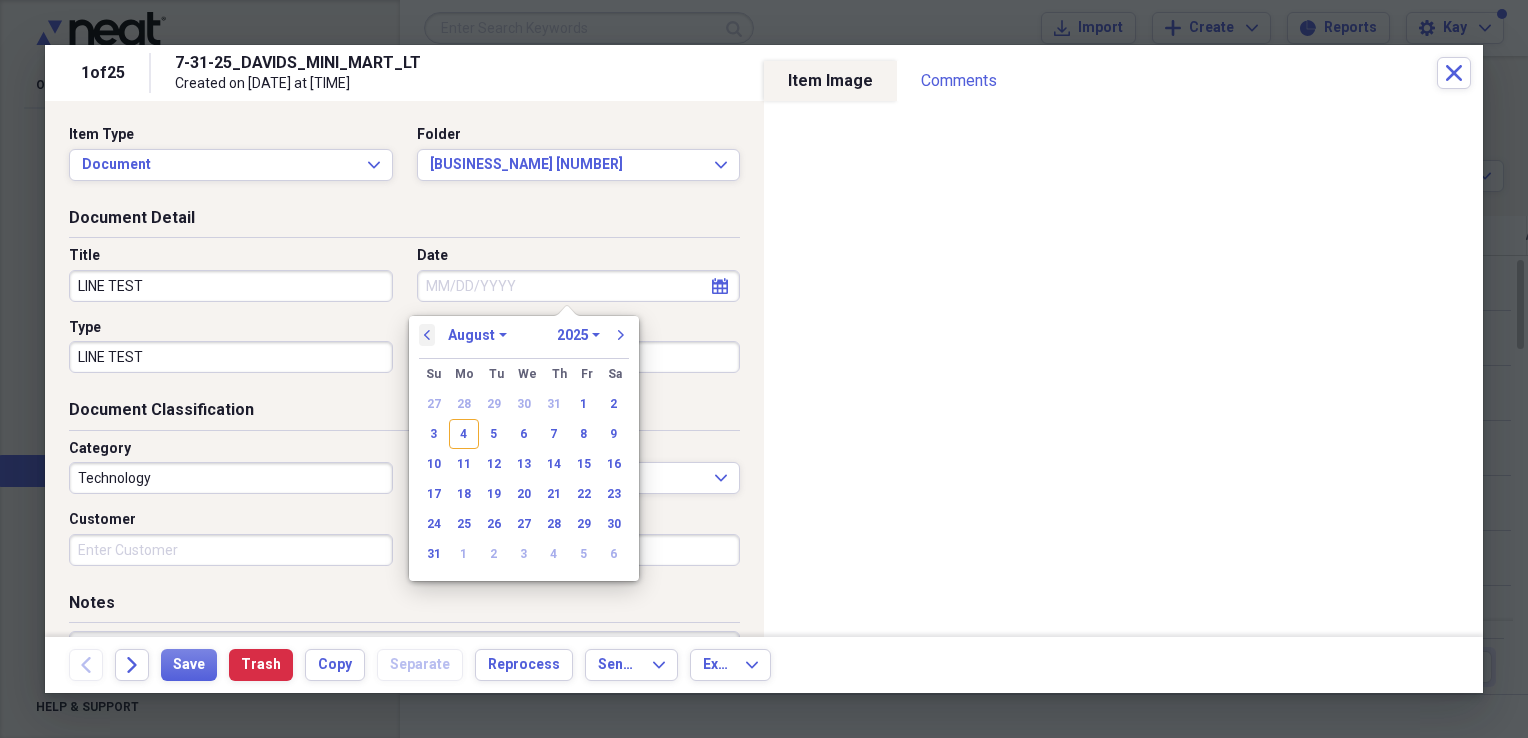 click on "previous" at bounding box center [427, 335] 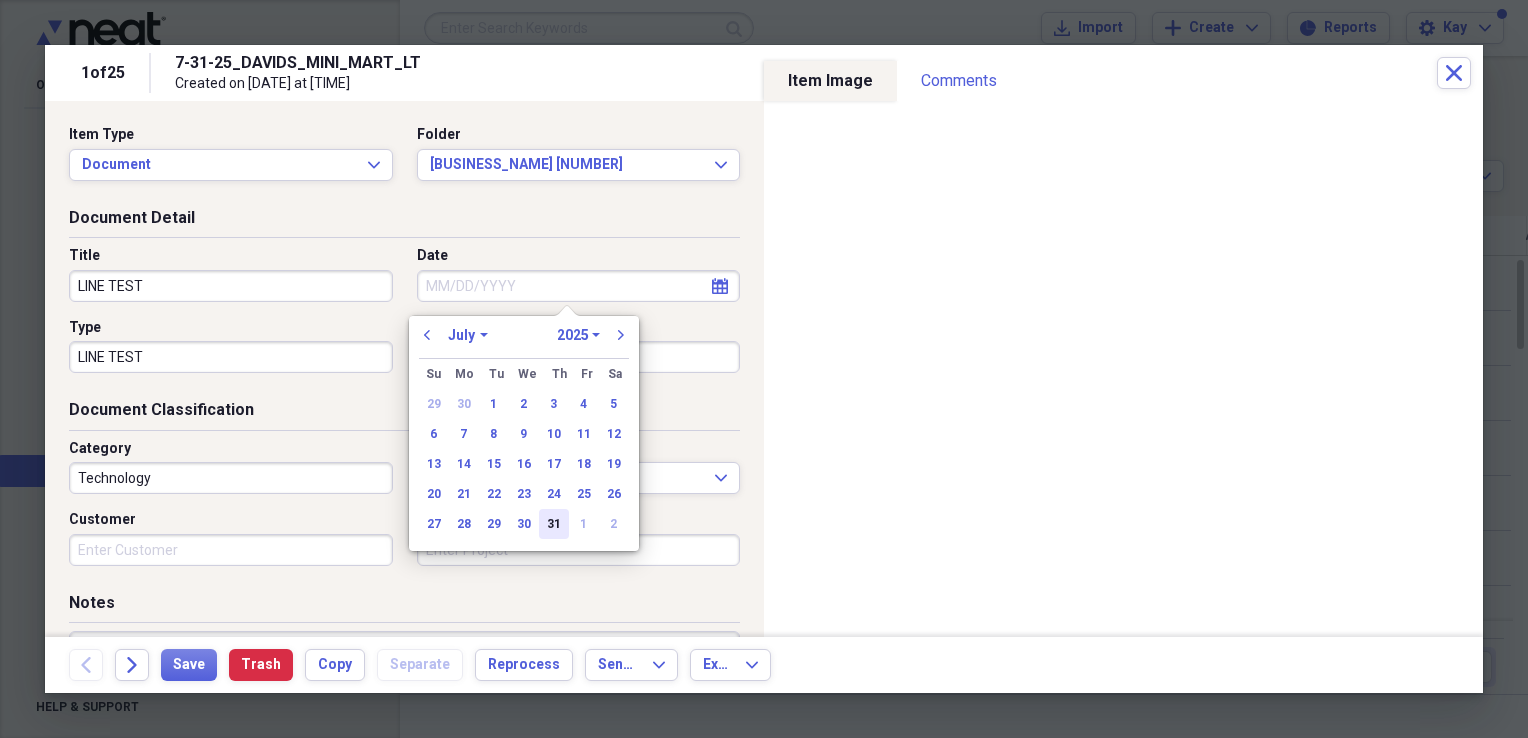 click on "31" at bounding box center [554, 524] 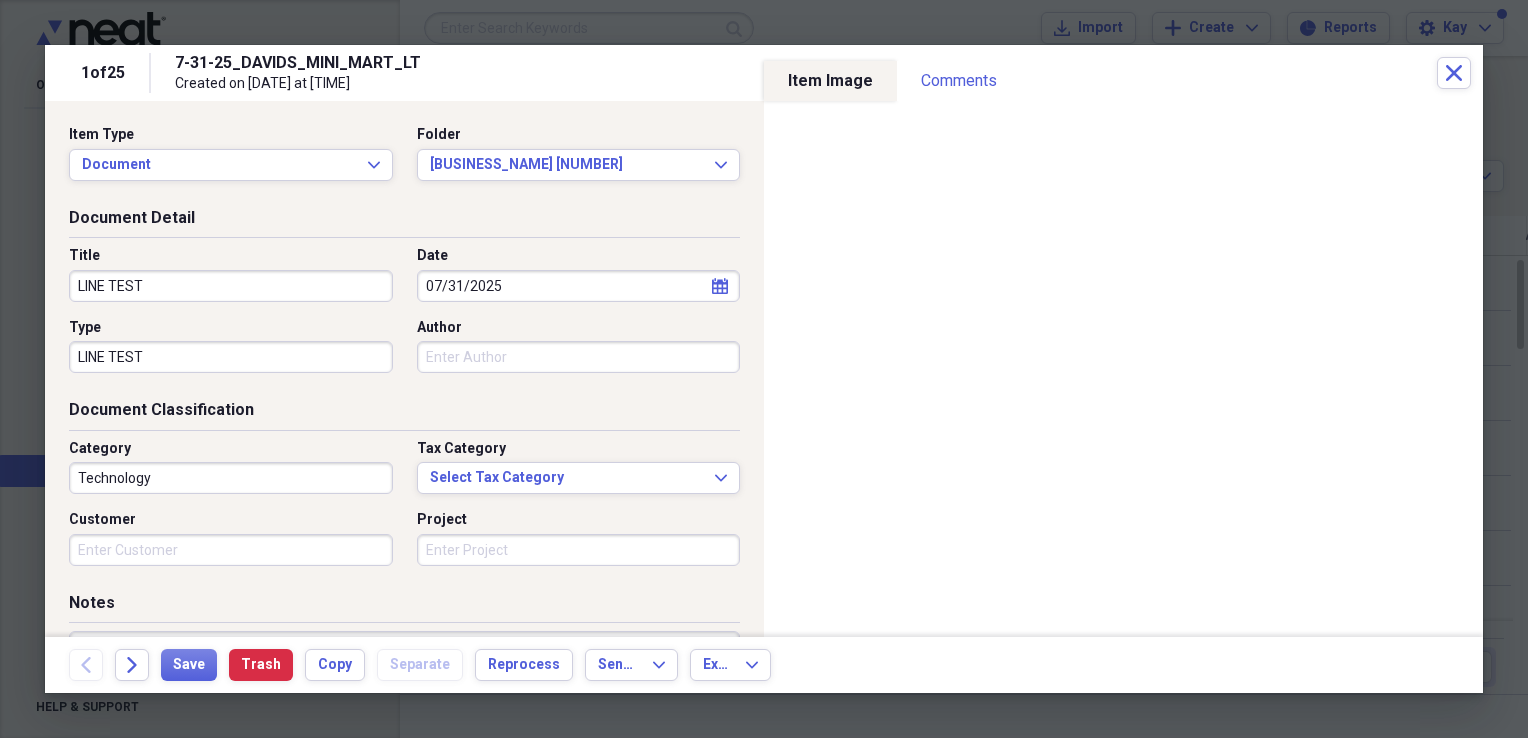 type on "07/31/2025" 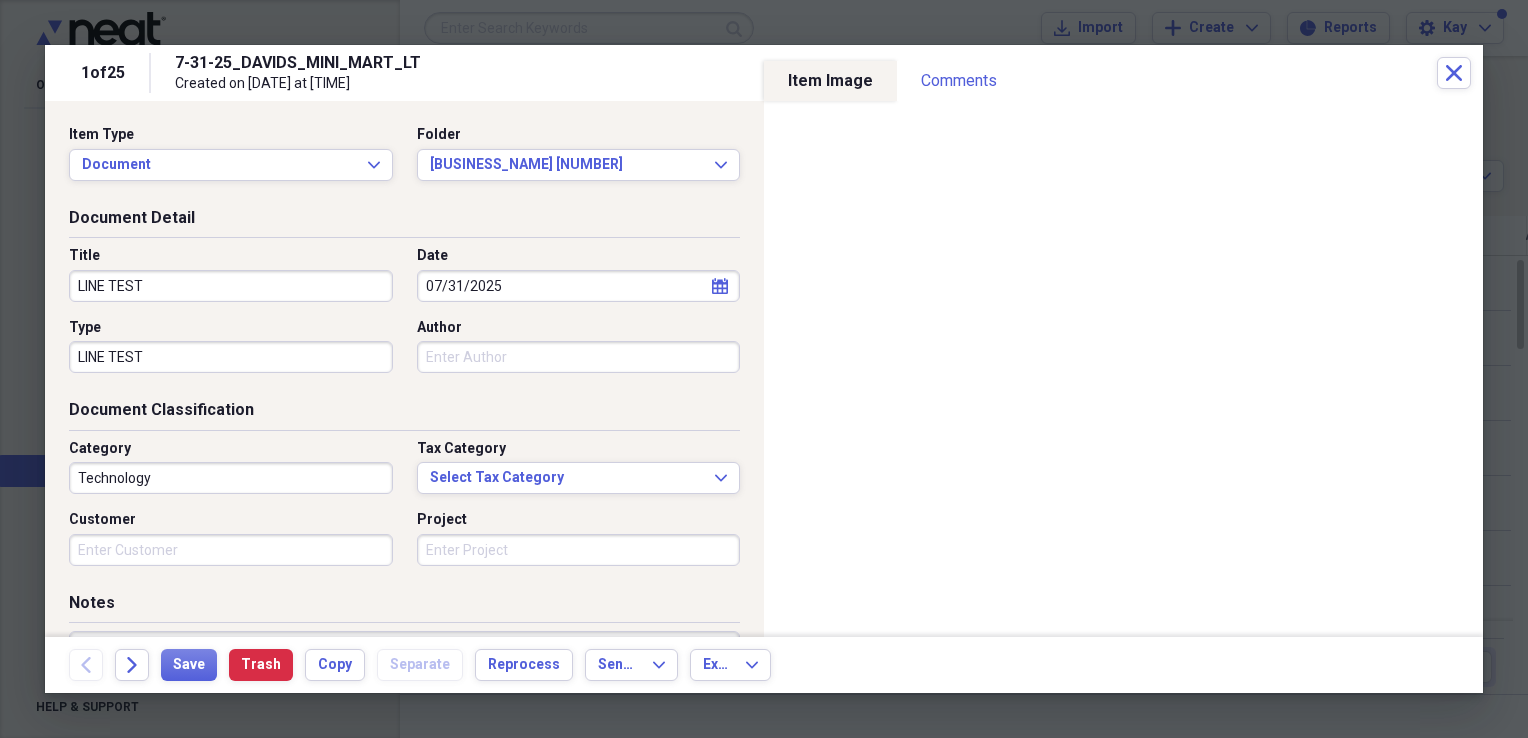 click on "Author" at bounding box center [579, 357] 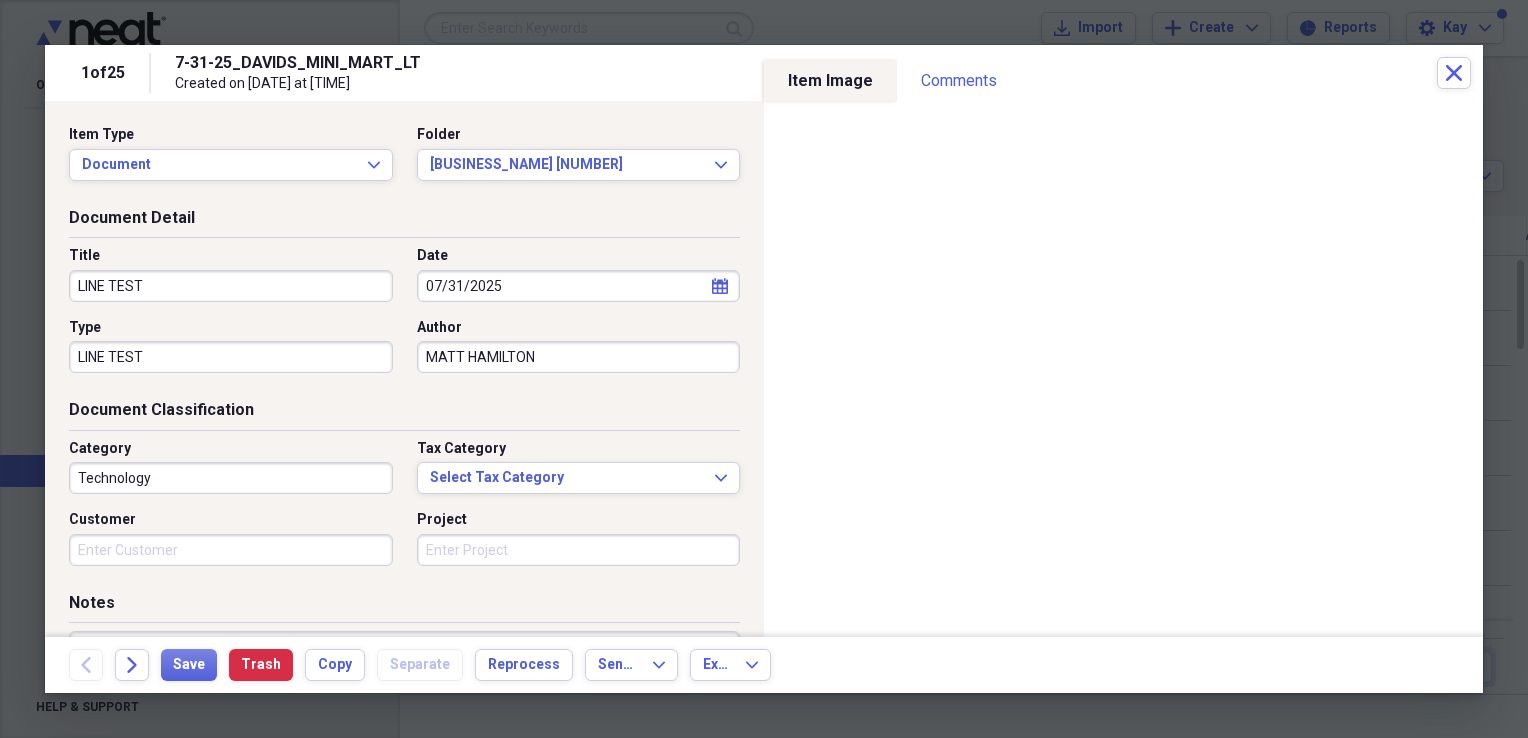 type on "MATT HAMILTON" 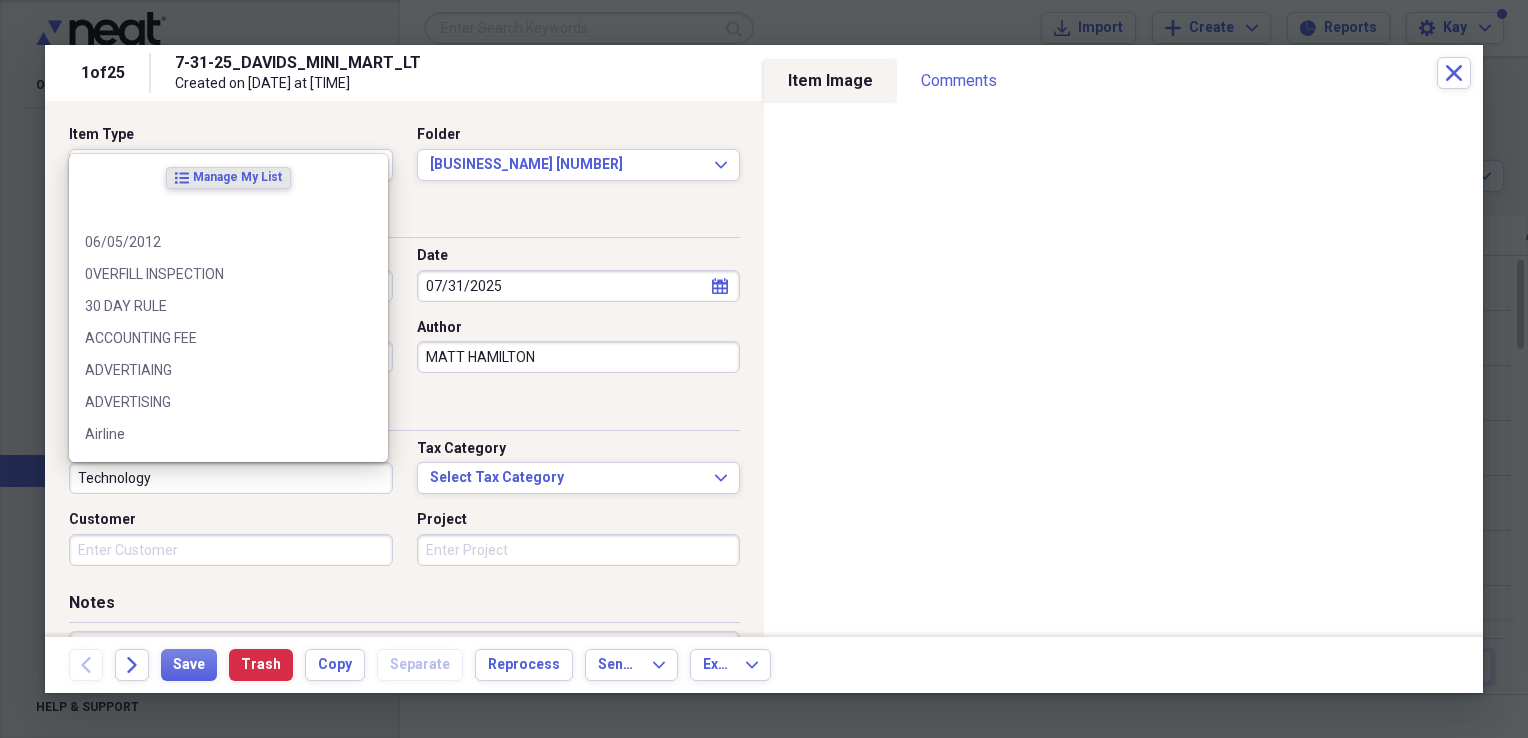 click on "Technology" at bounding box center [231, 478] 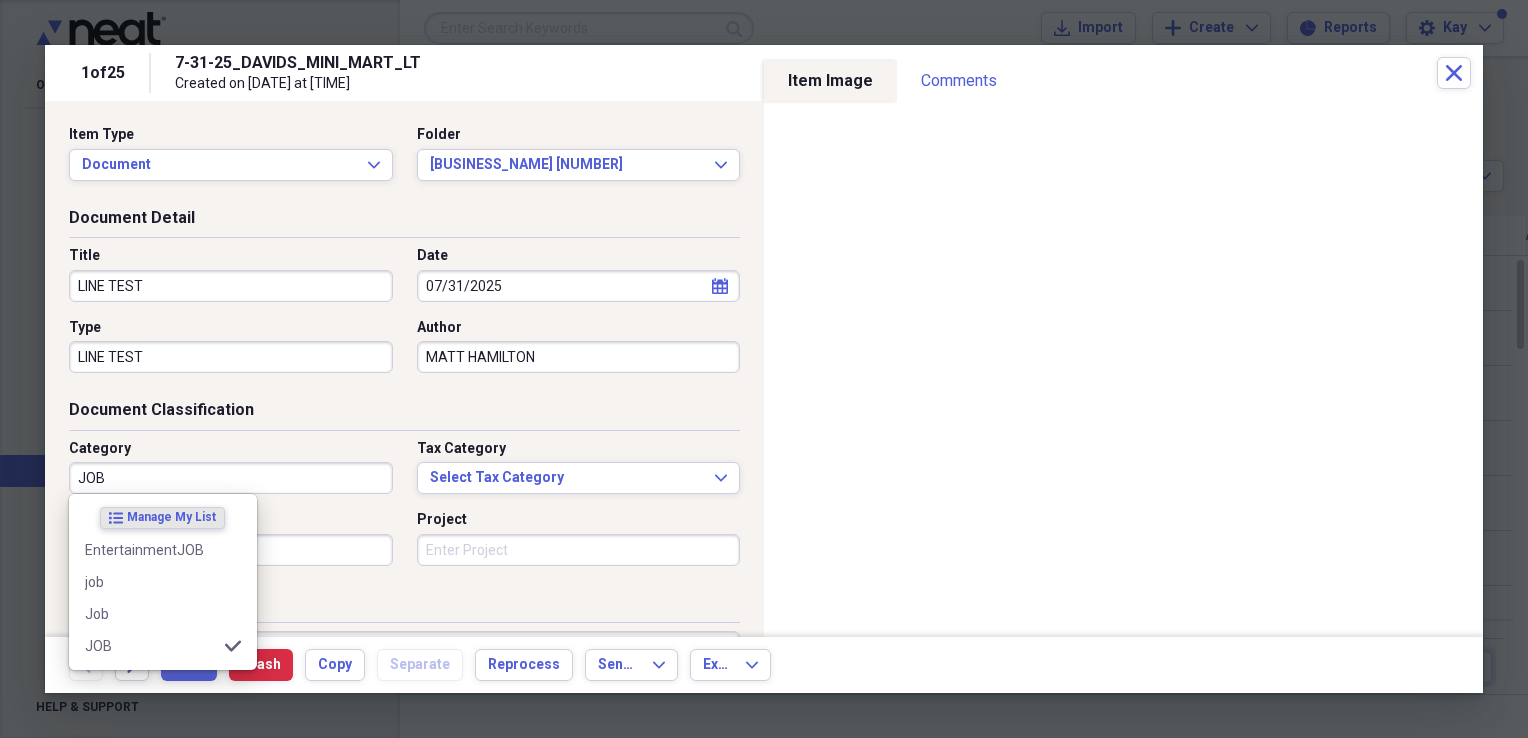 type on "JOB" 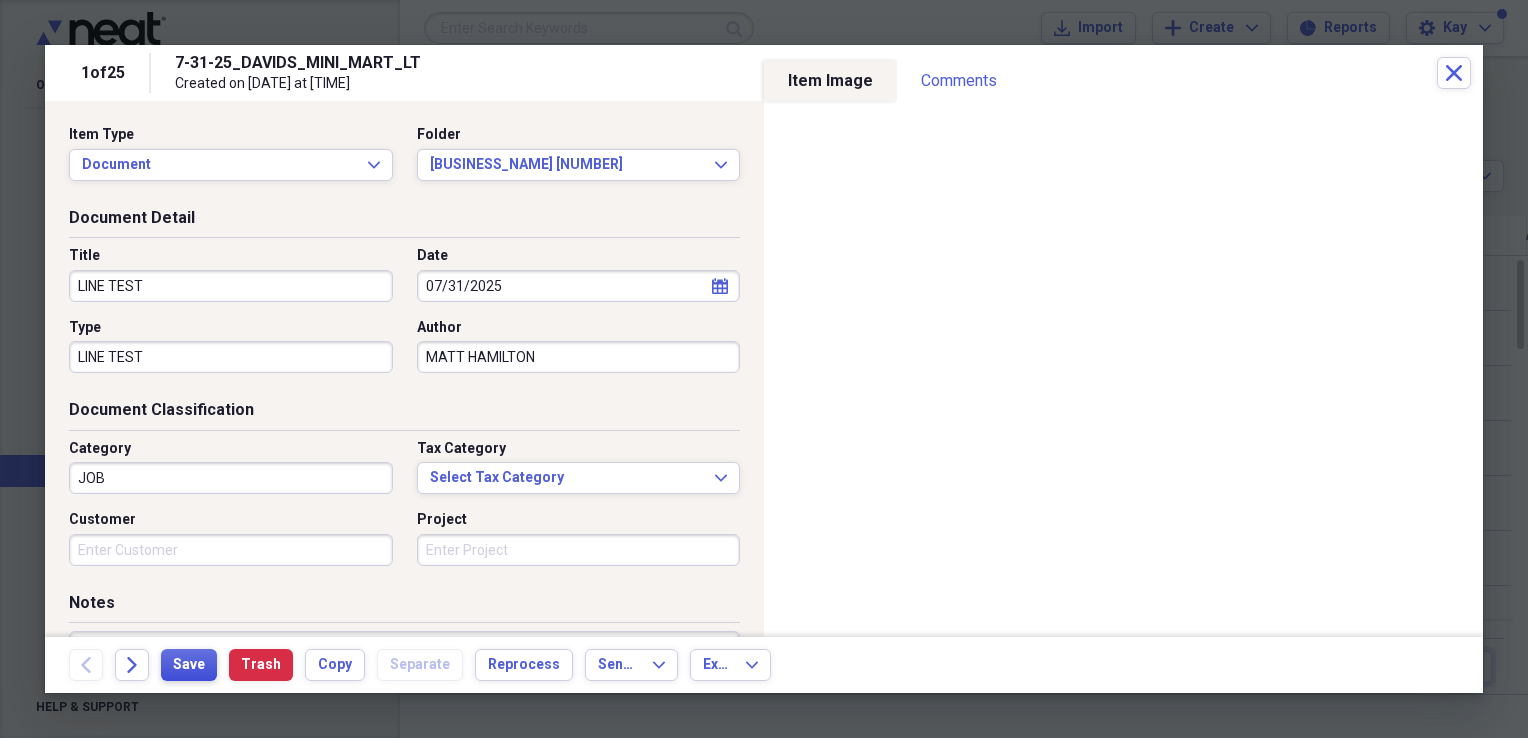 click on "Save" at bounding box center (189, 665) 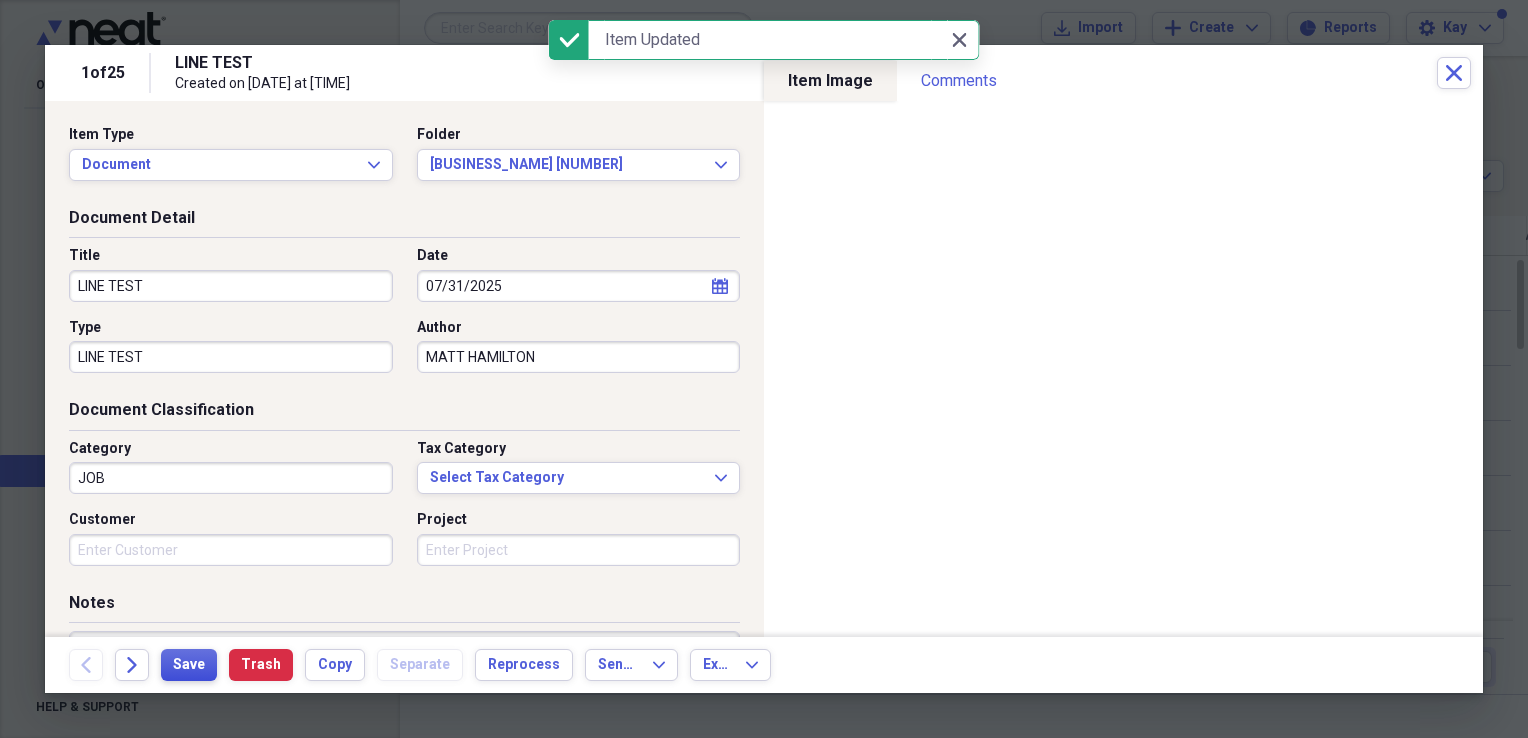 type on "LINE TEST" 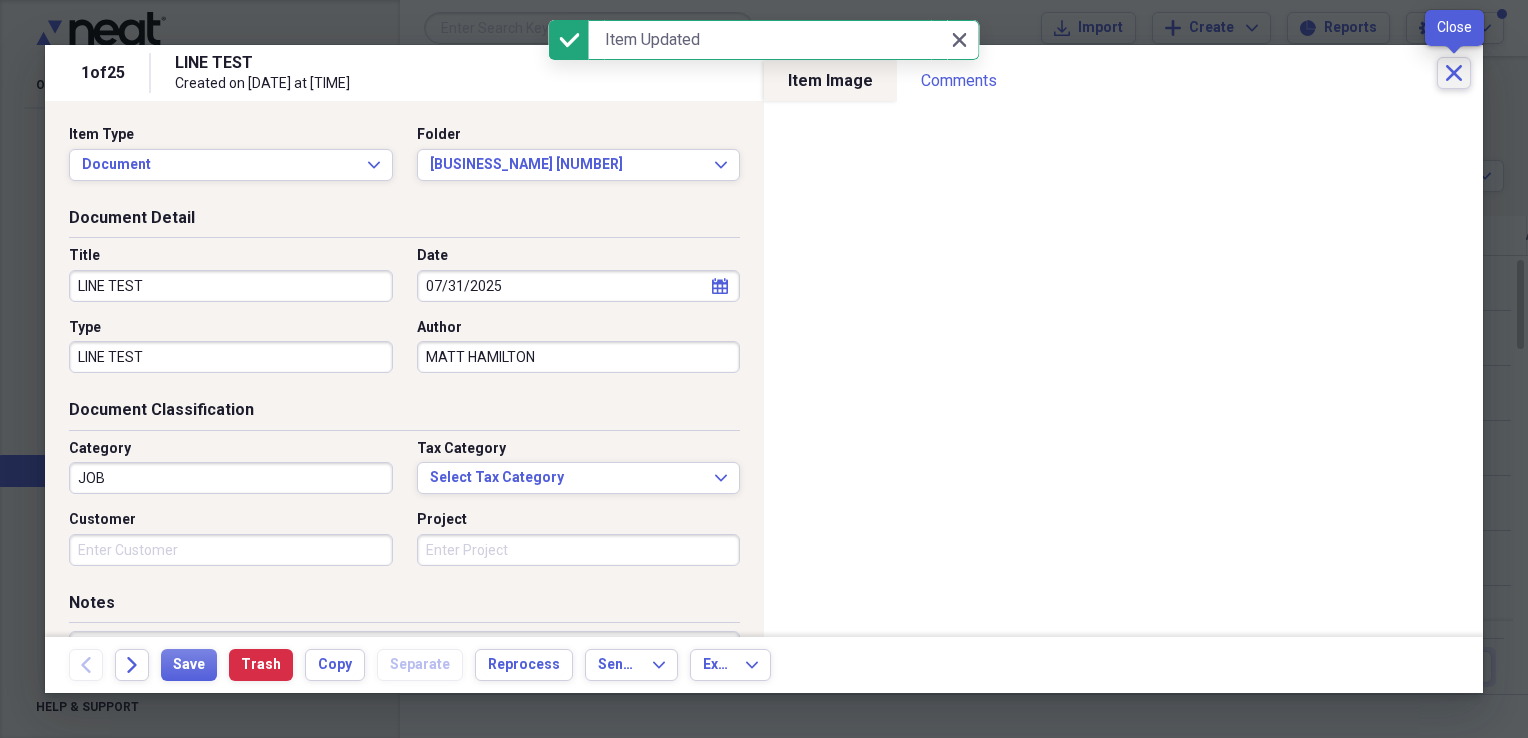 click on "Close" at bounding box center (1454, 73) 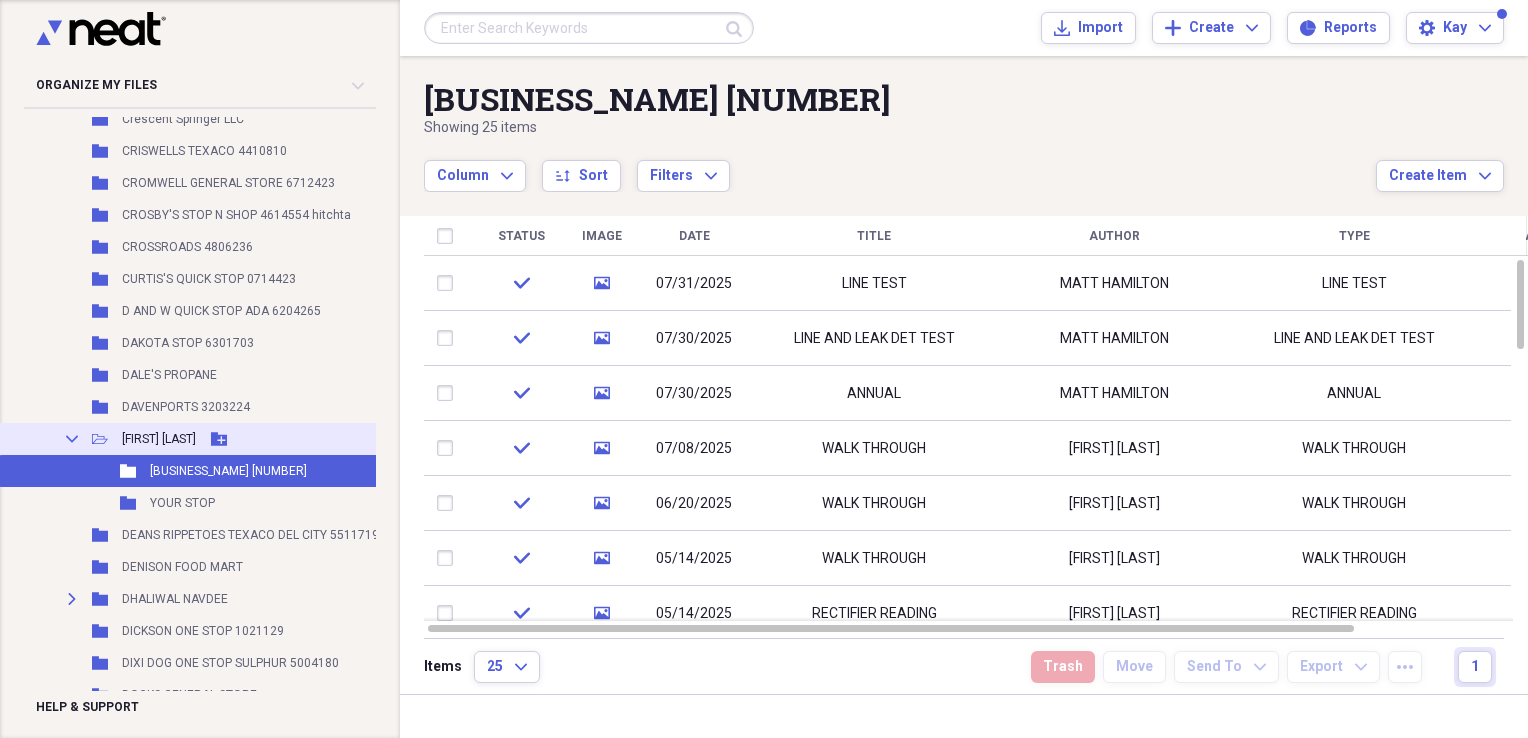 click on "Collapse" 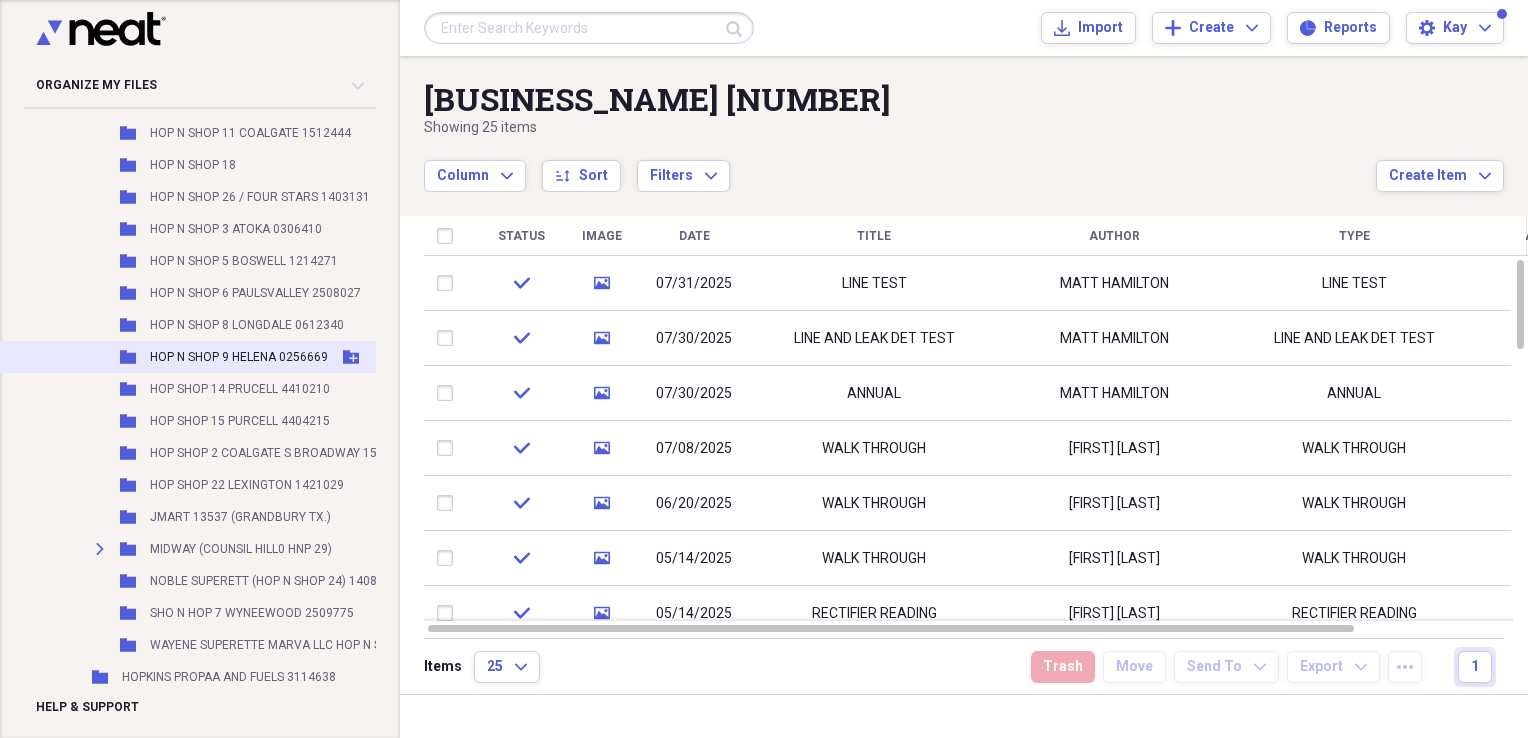 scroll, scrollTop: 10562, scrollLeft: 0, axis: vertical 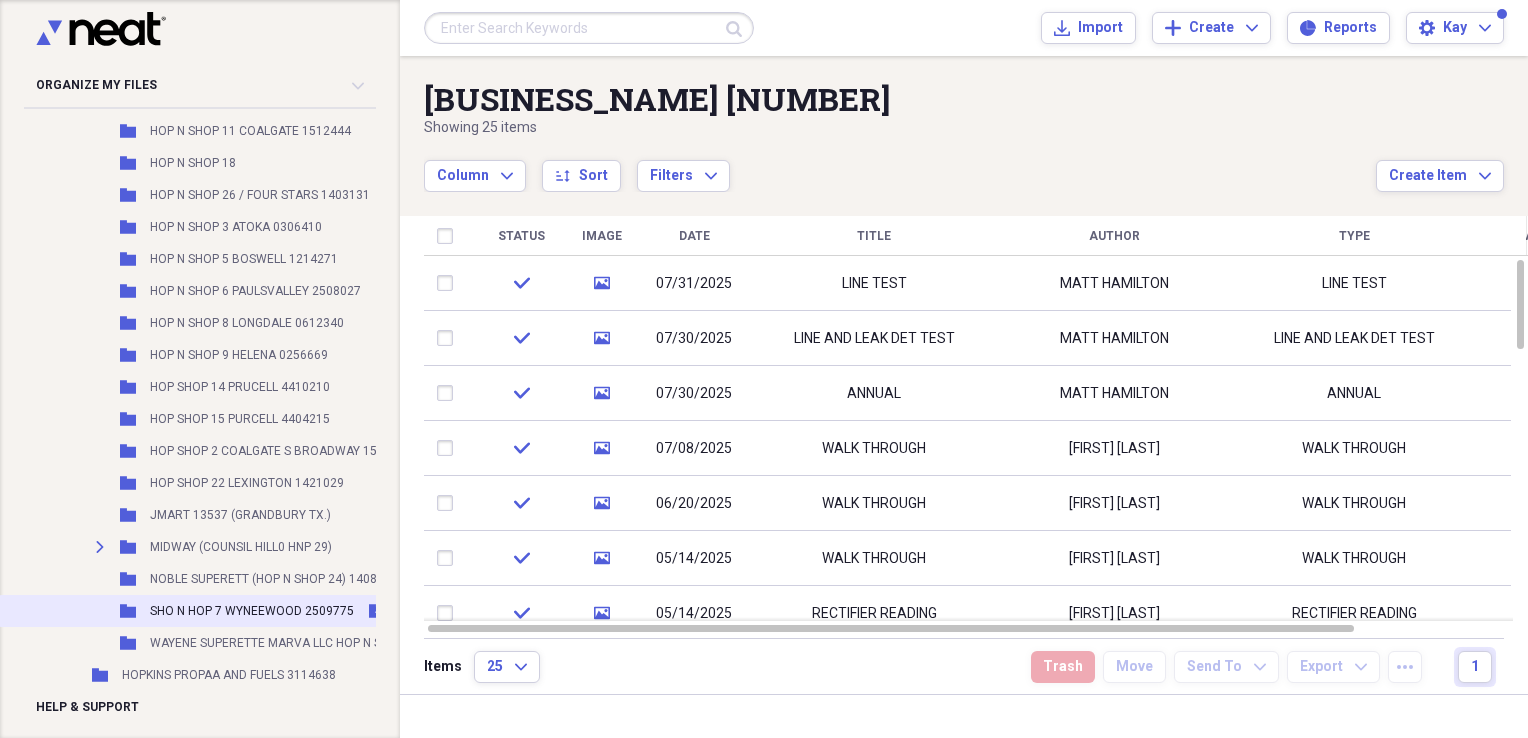 click on "SHO N HOP 7 WYNEEWOOD 2509775" at bounding box center [252, 611] 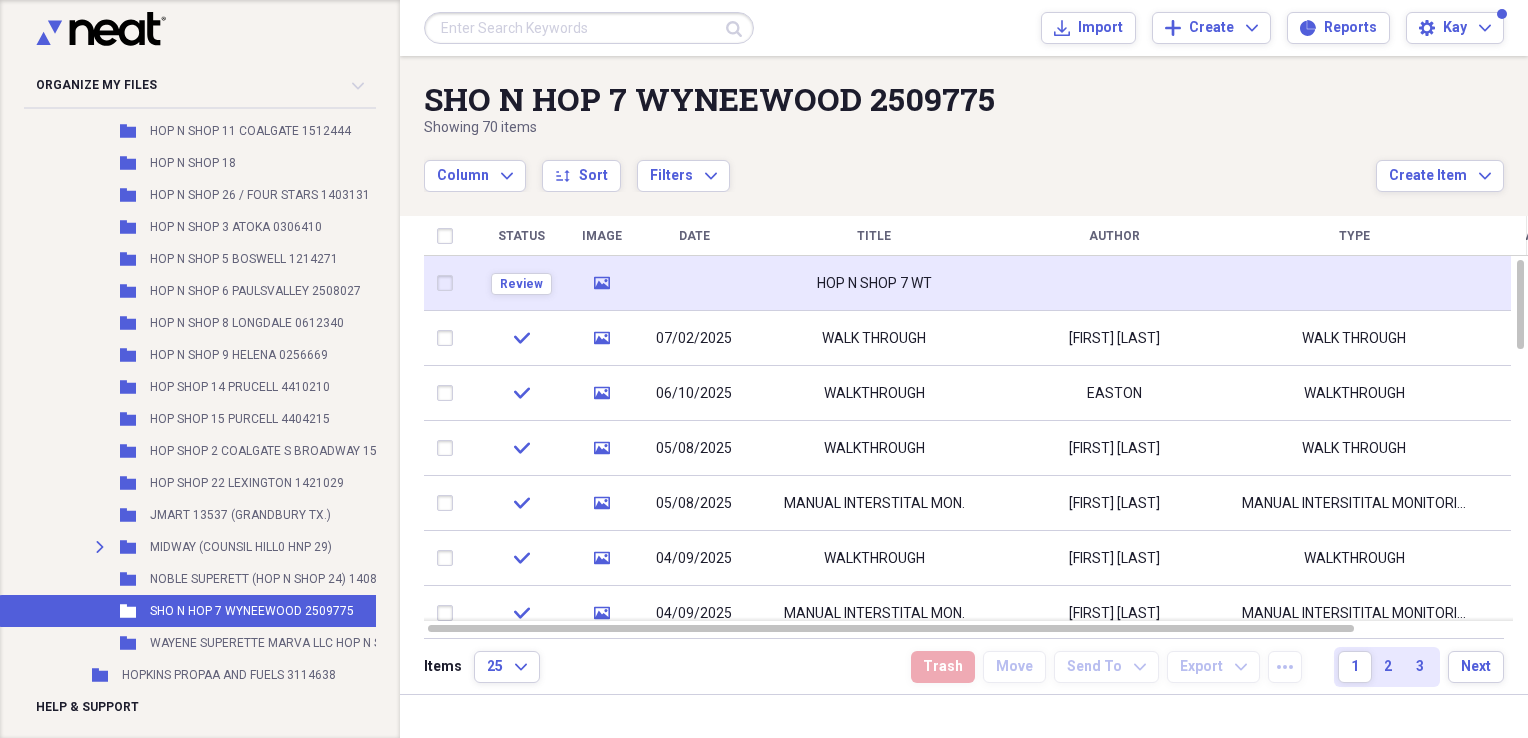 click on "HOP N SHOP 7 WT" at bounding box center (874, 283) 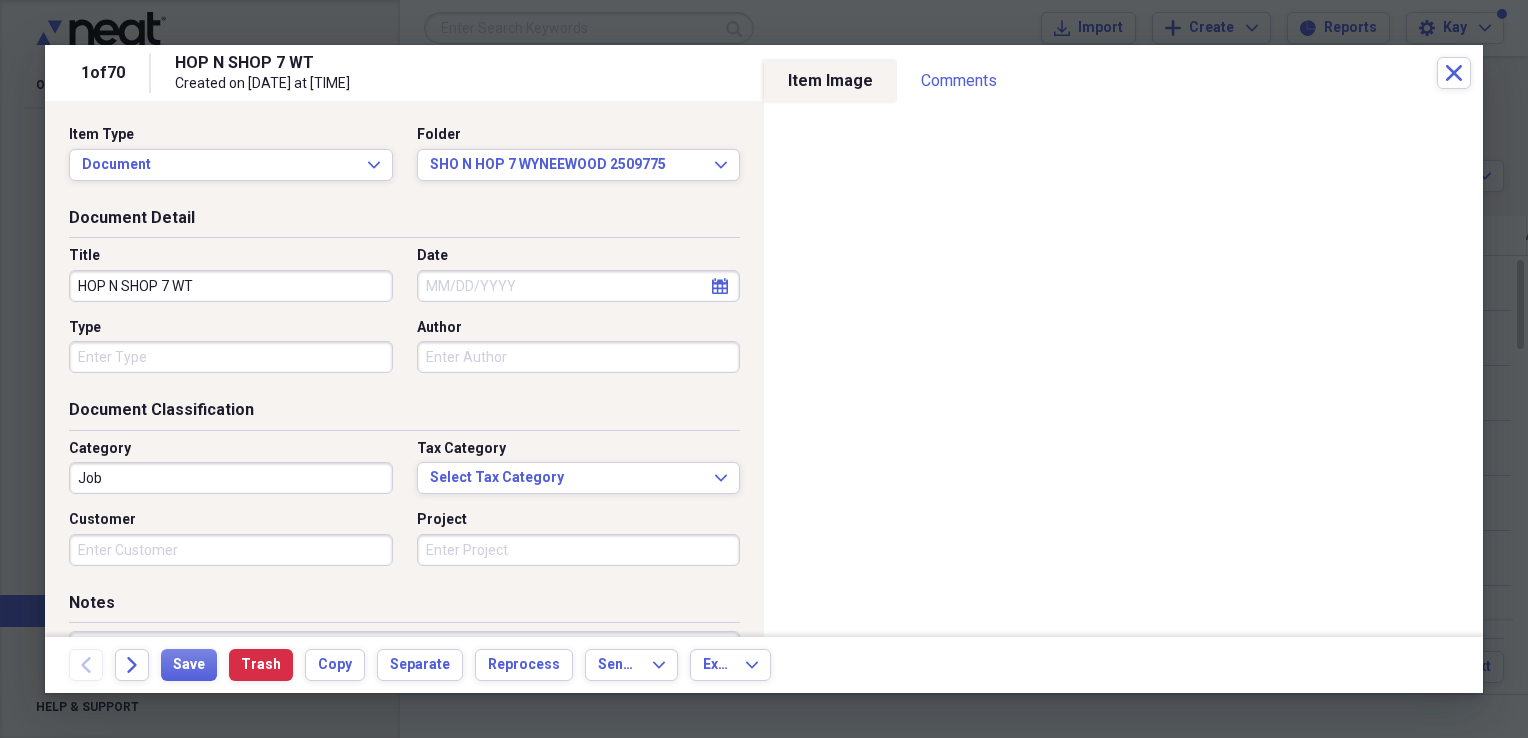 click on "HOP N SHOP 7 WT" at bounding box center [231, 286] 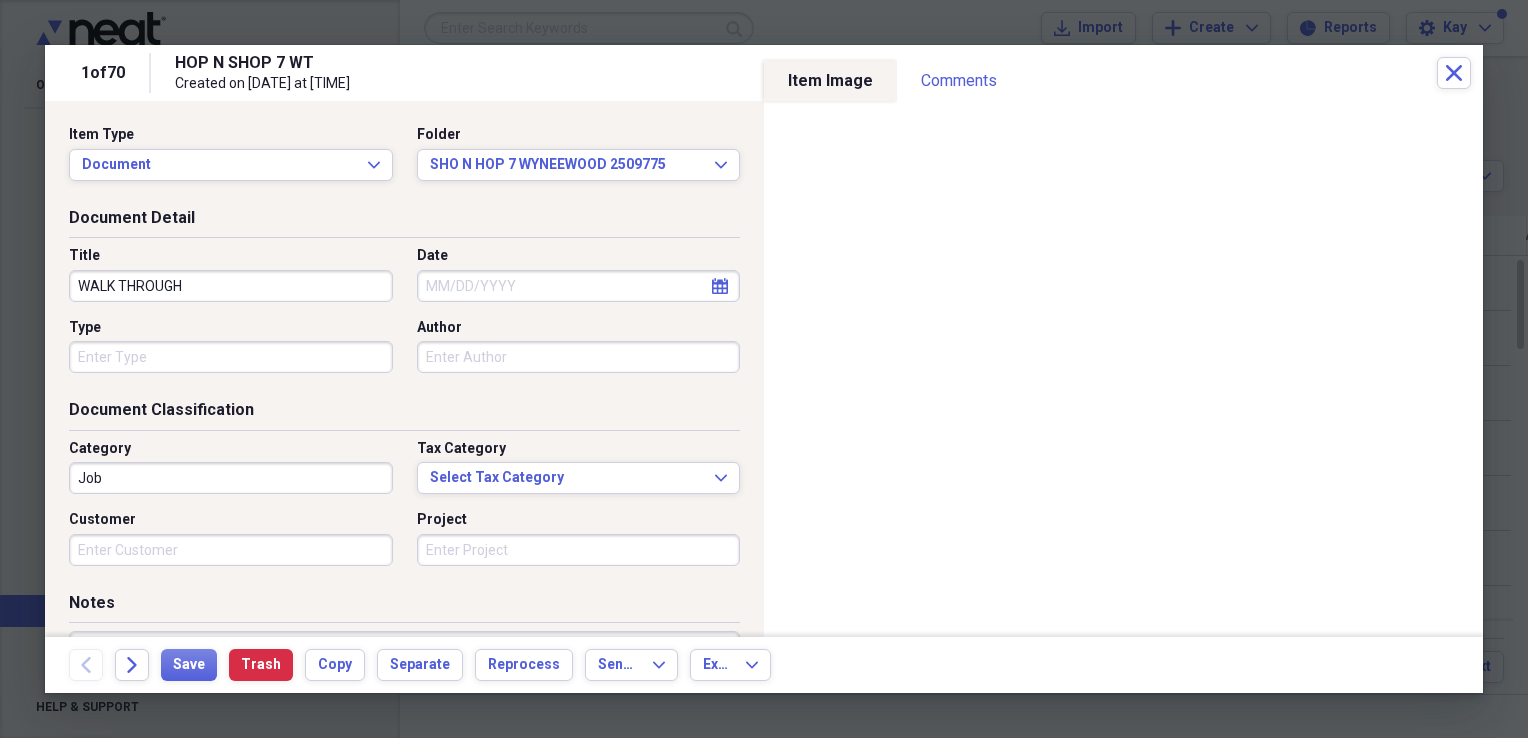 type on "WALK THROUGH" 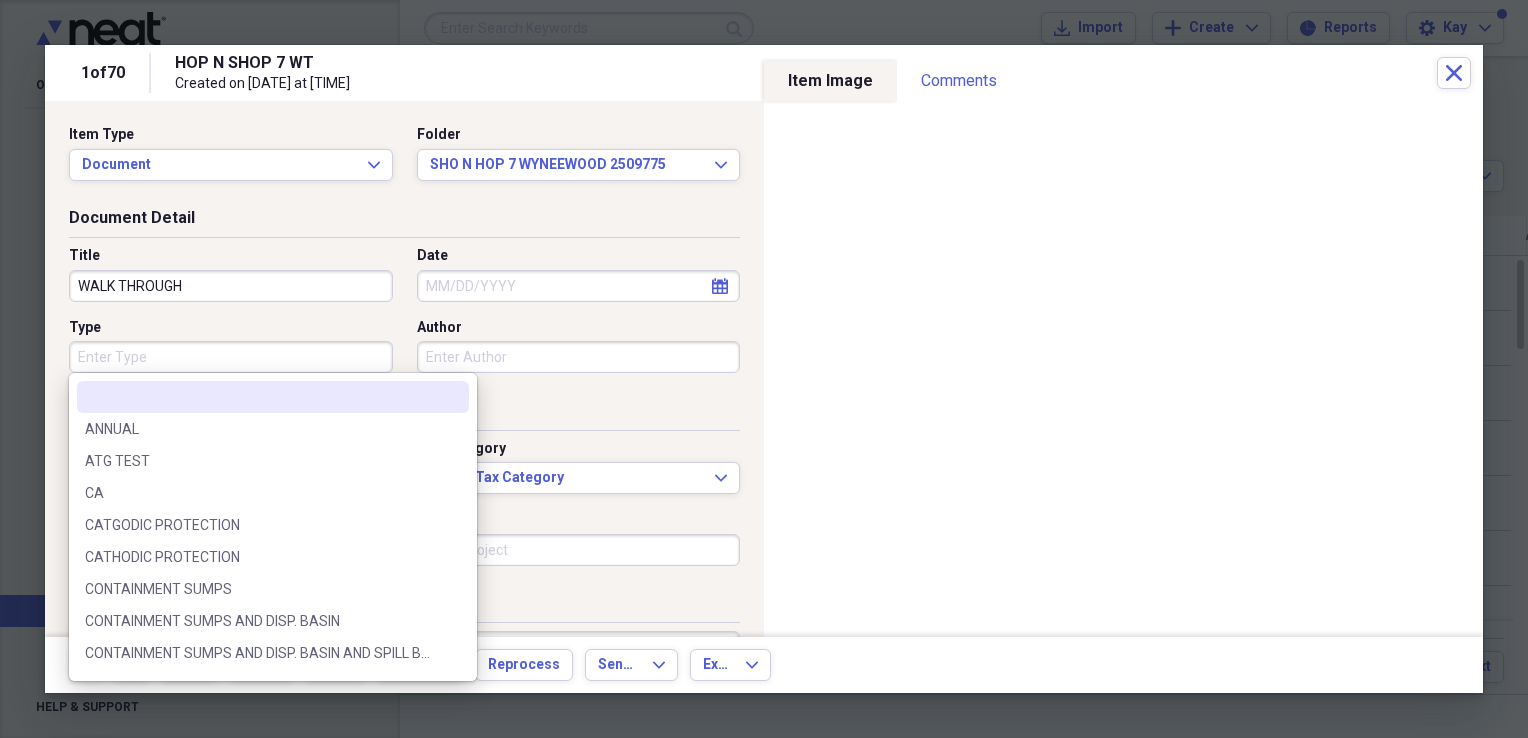 click on "Type" at bounding box center (231, 357) 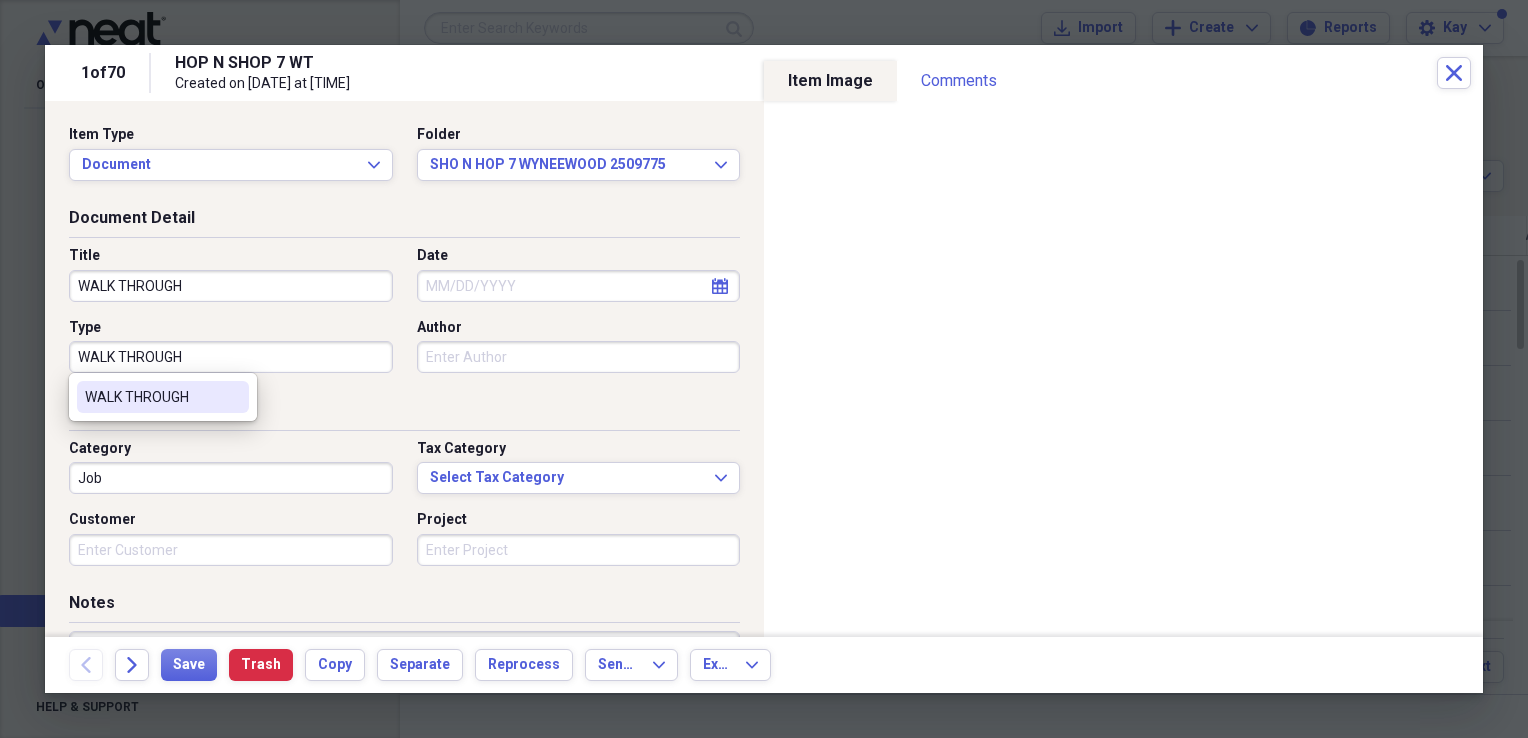 type on "WALK THROUGH" 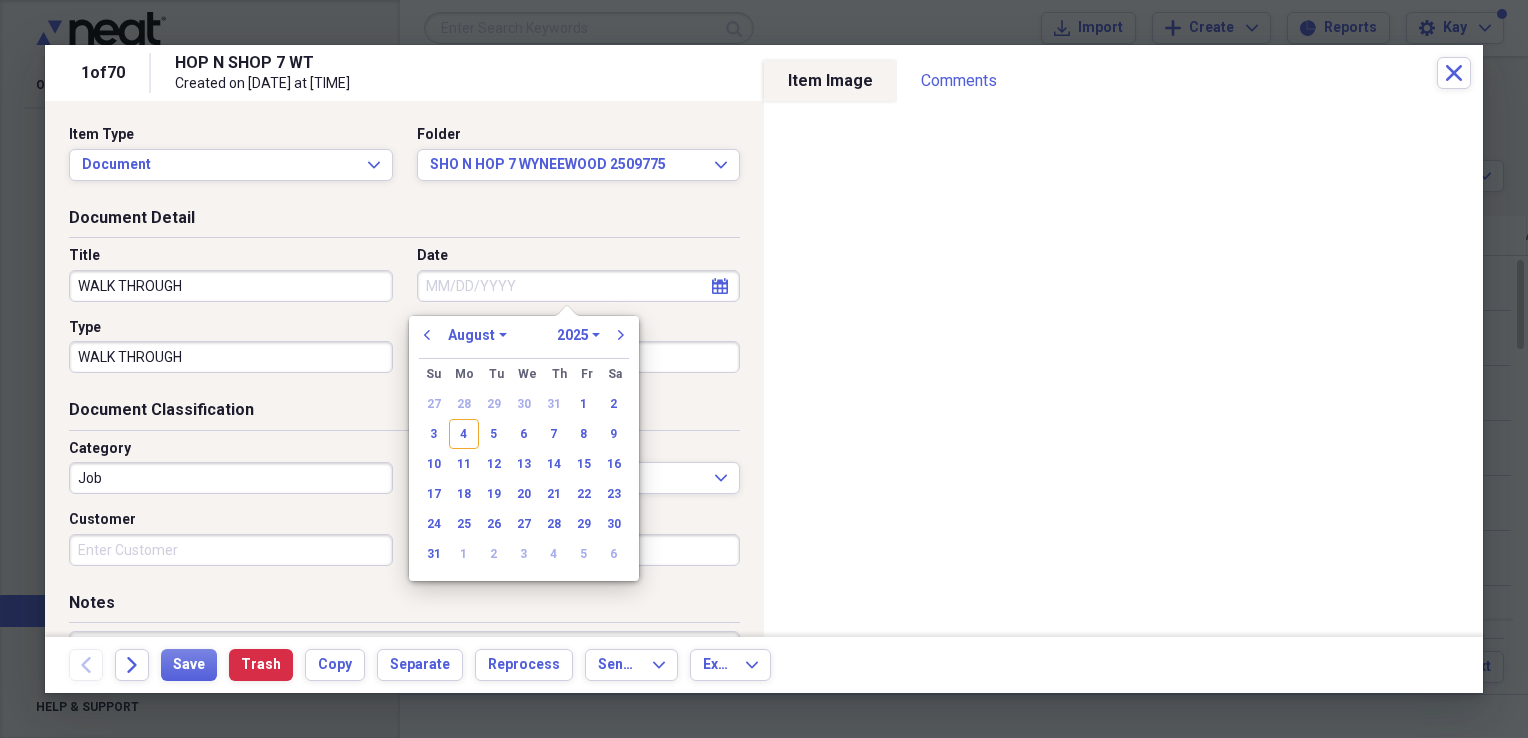 click on "Date" at bounding box center (579, 286) 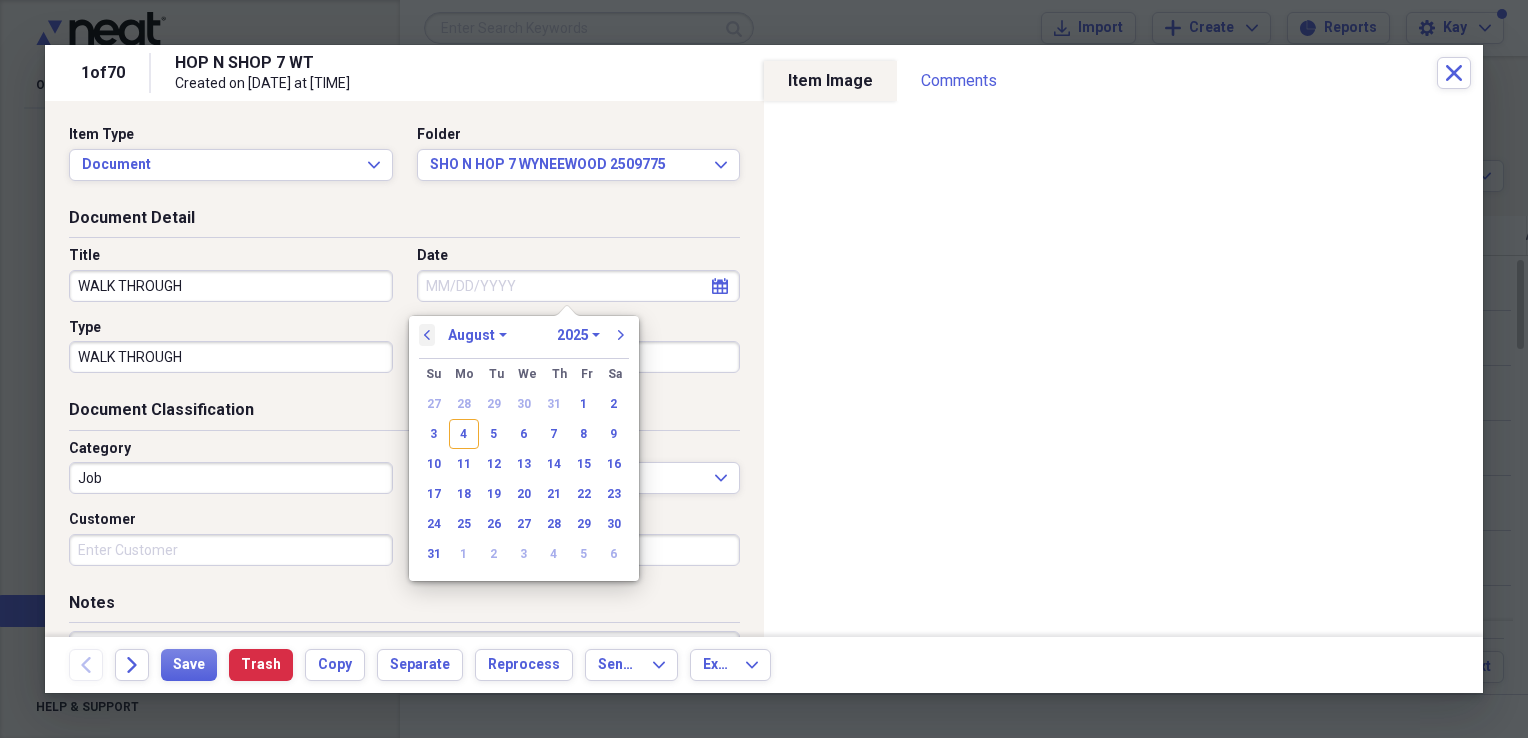 click on "previous" at bounding box center (427, 335) 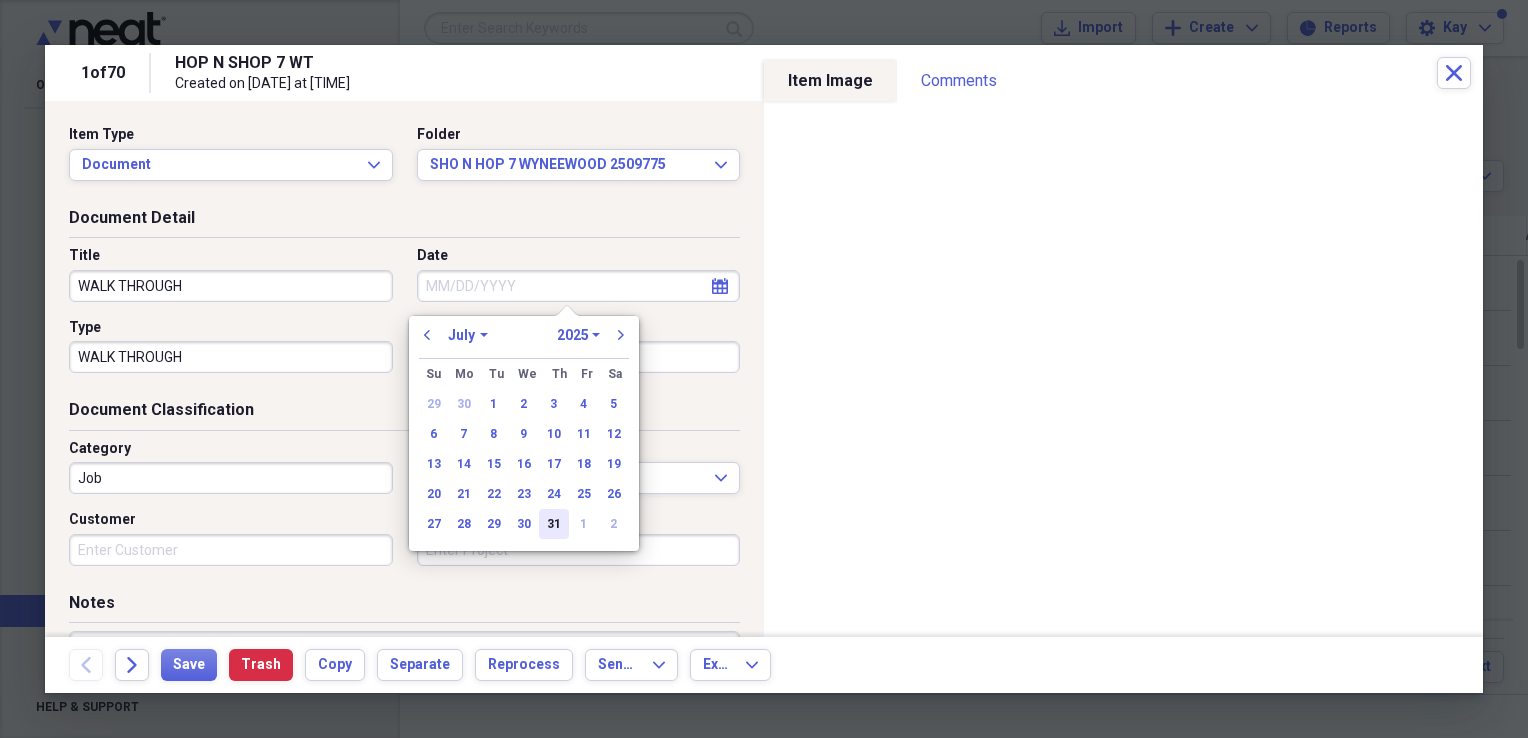 click on "31" at bounding box center [554, 524] 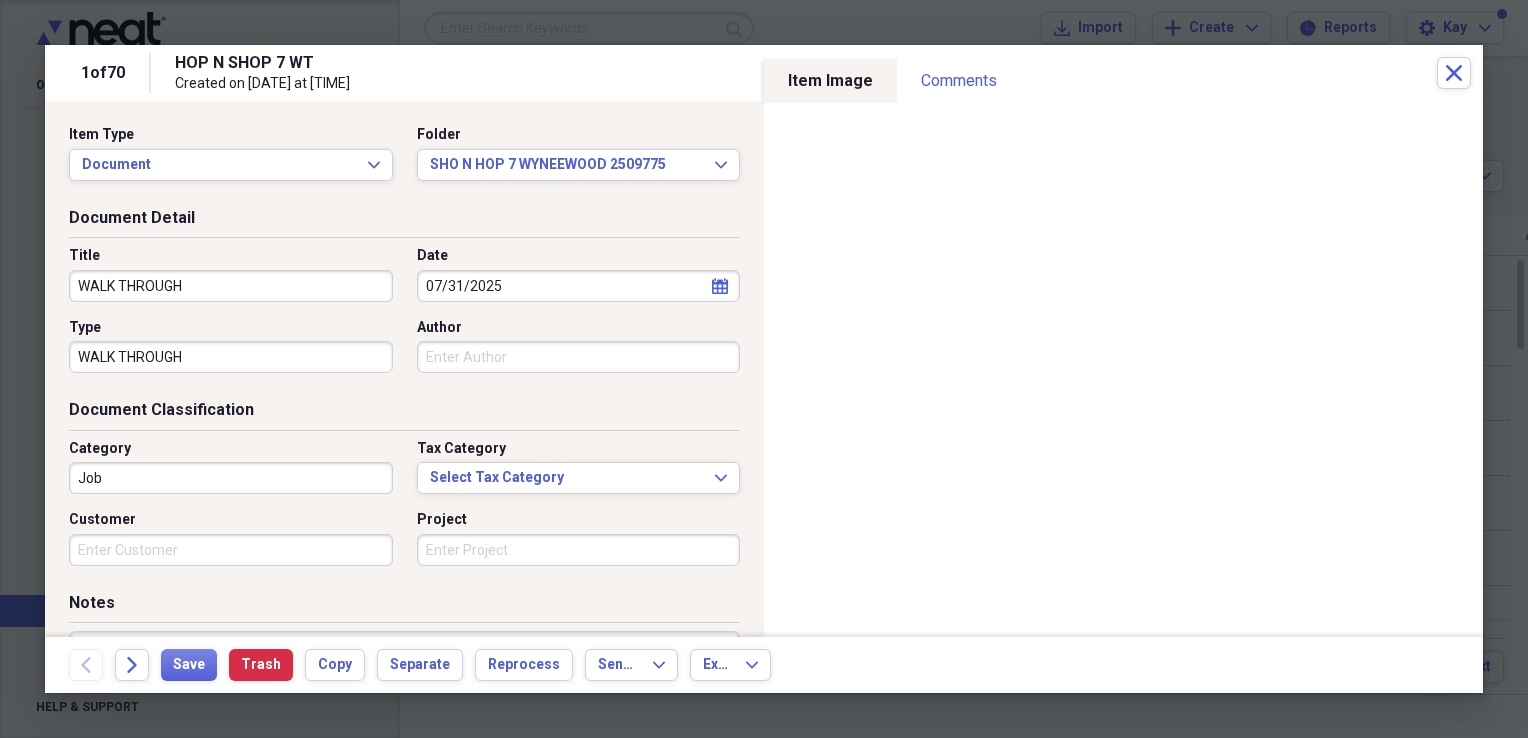 click on "Author" at bounding box center (579, 357) 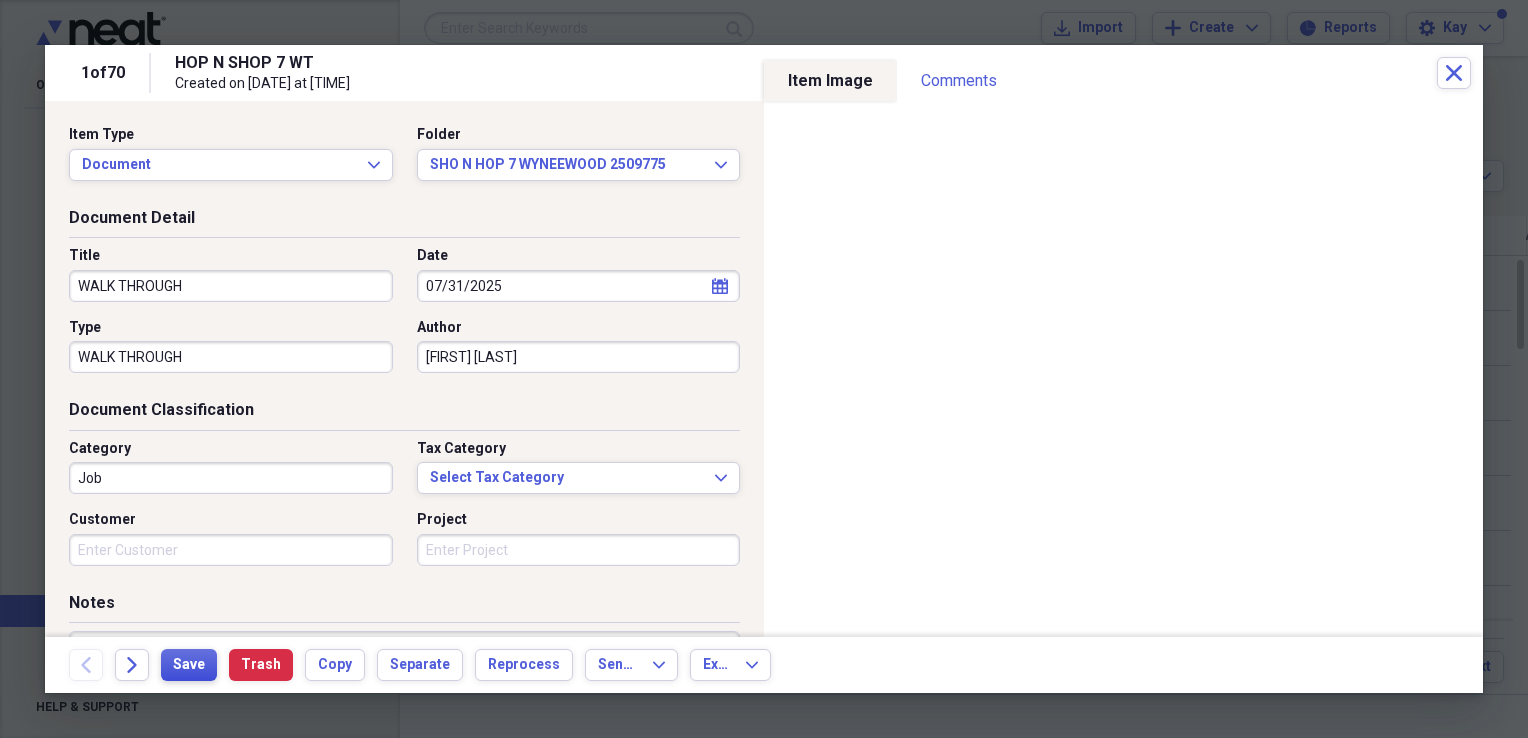 type on "BROGEN GOODSON" 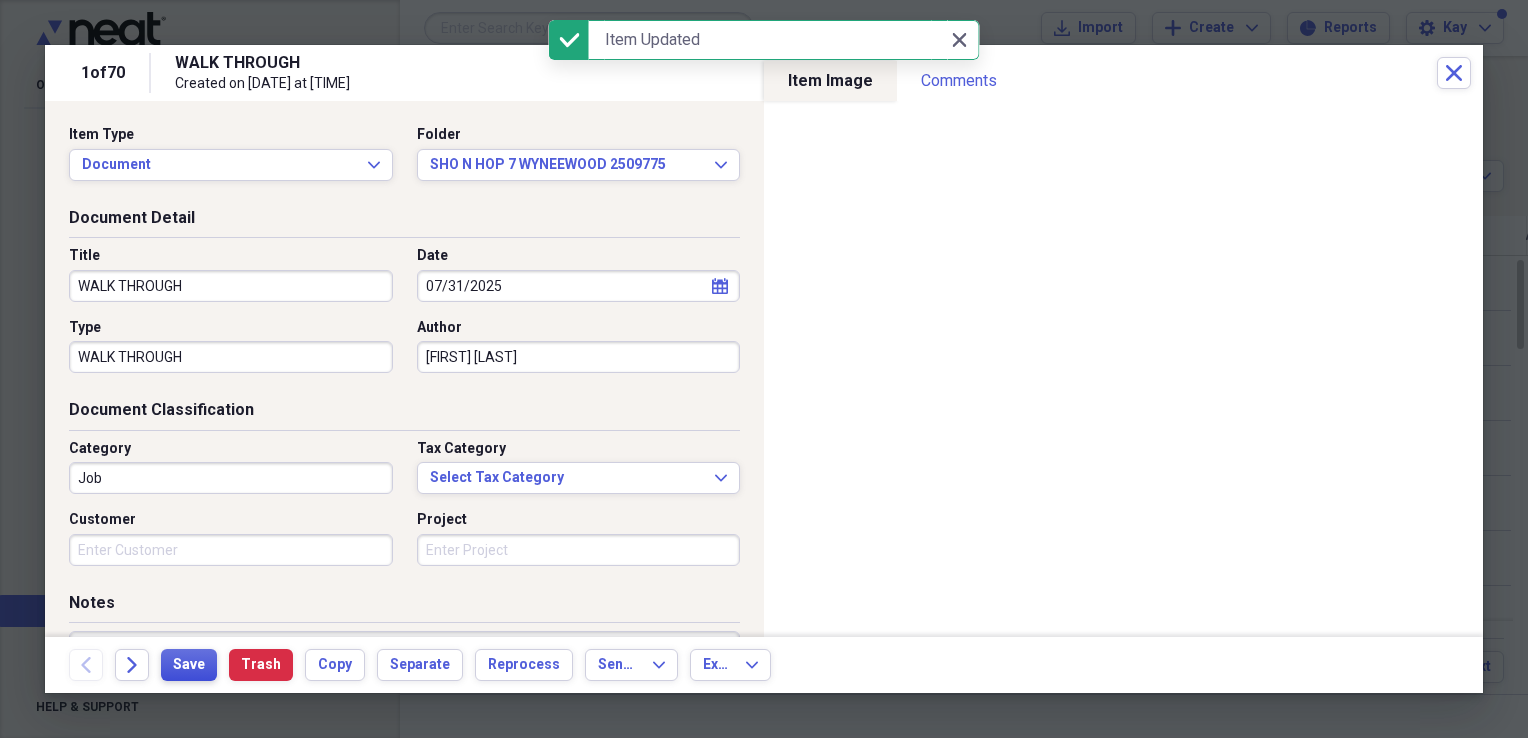 type on "WALK THROUGH" 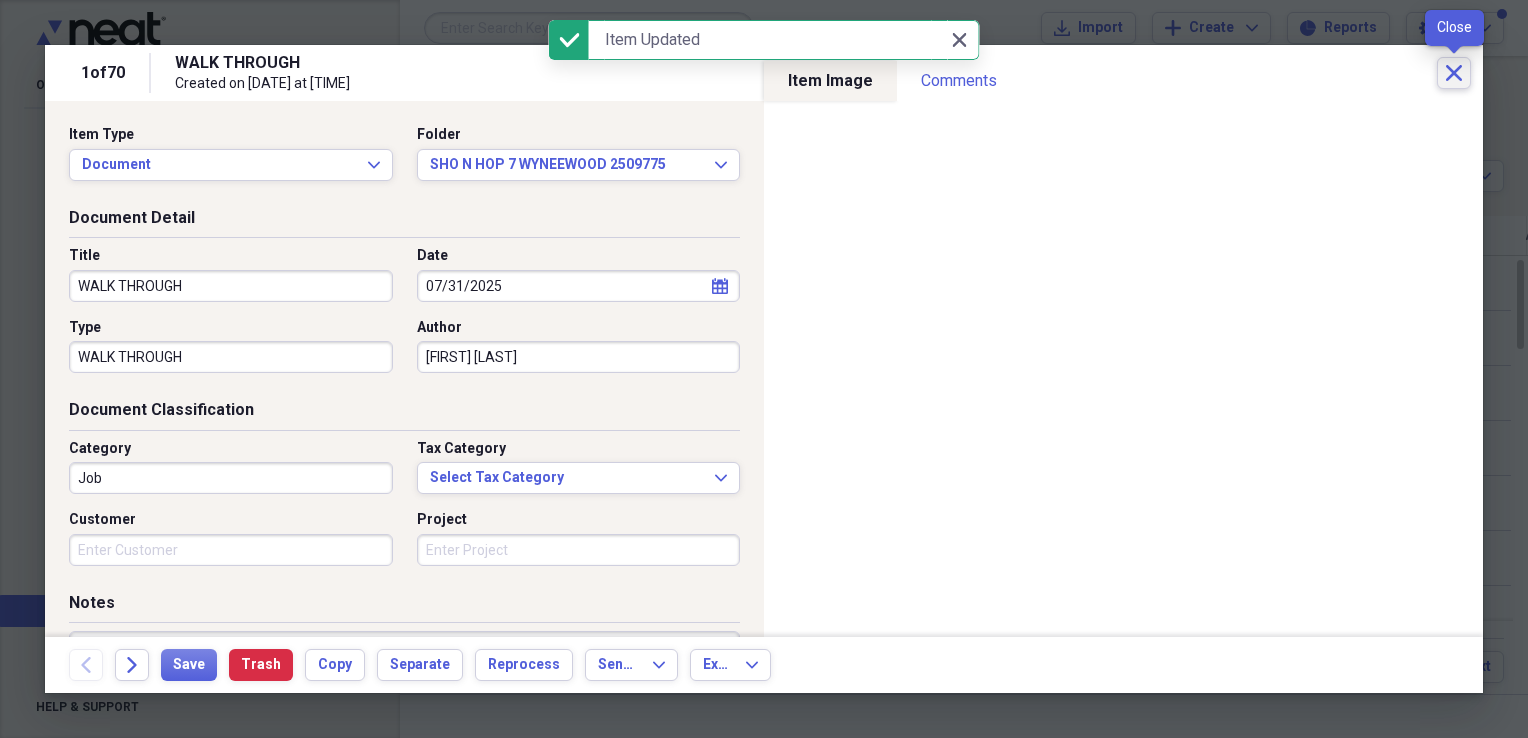 click on "Close" at bounding box center [1454, 73] 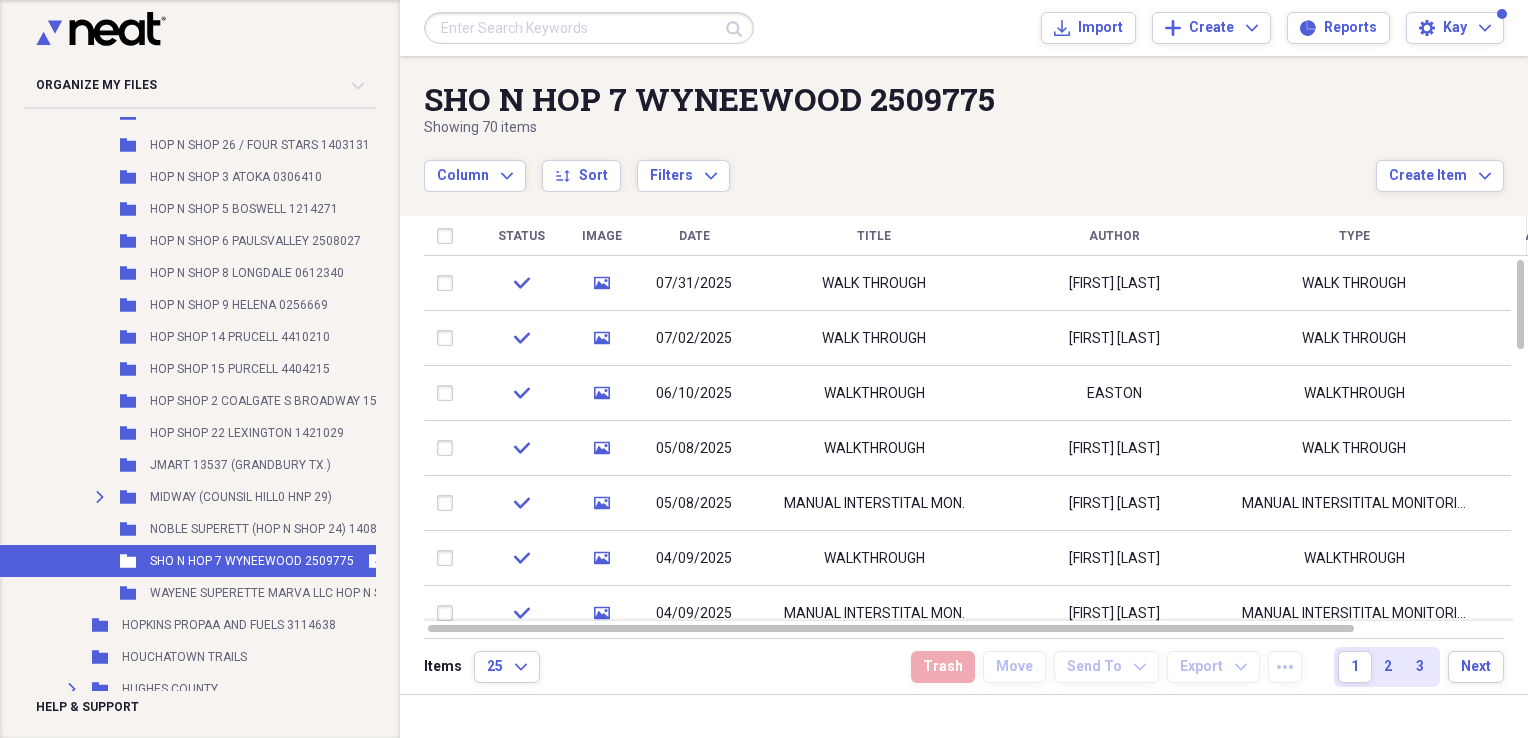 scroll, scrollTop: 10619, scrollLeft: 0, axis: vertical 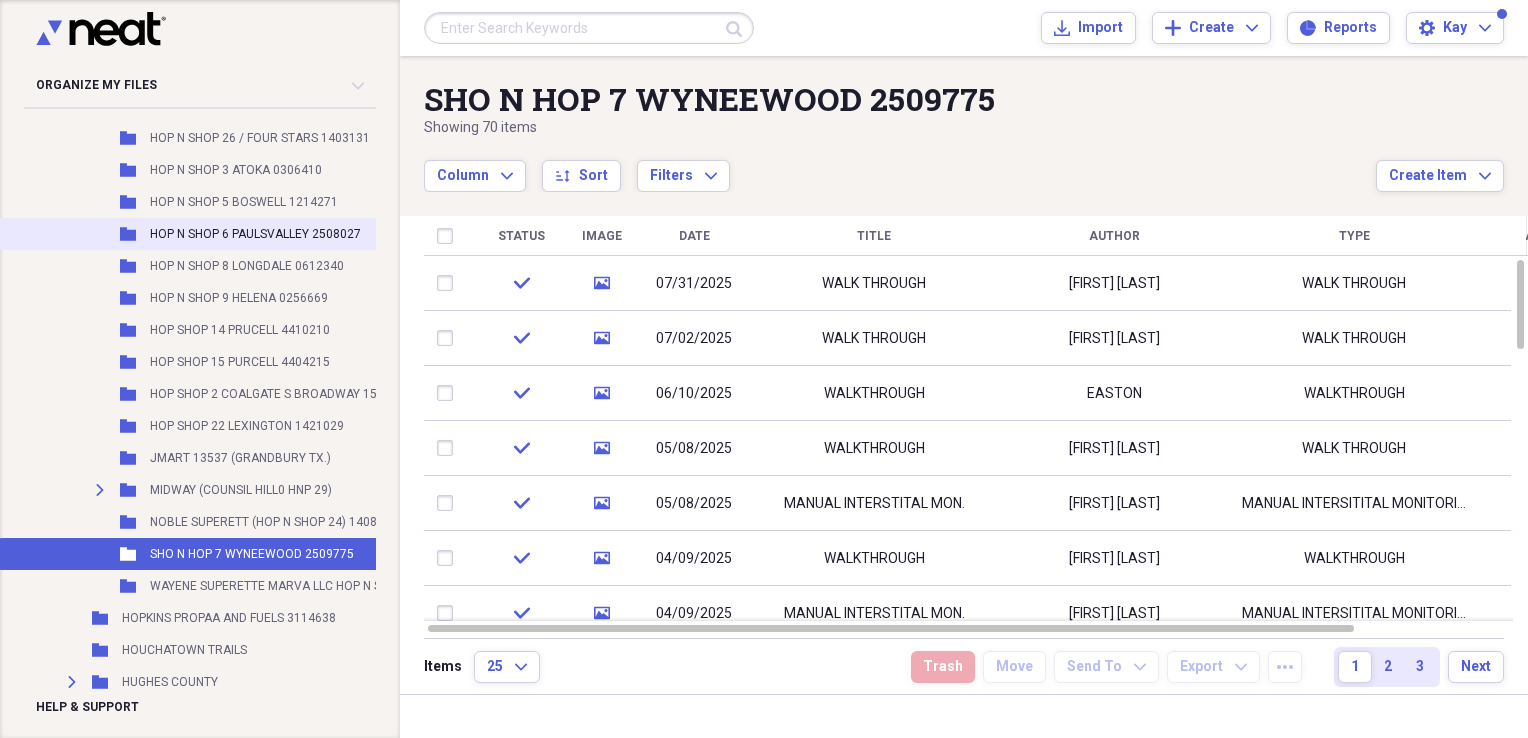 click on "Folder HOP N SHOP 6 PAULSVALLEY 2508027 Add Folder" at bounding box center [257, 234] 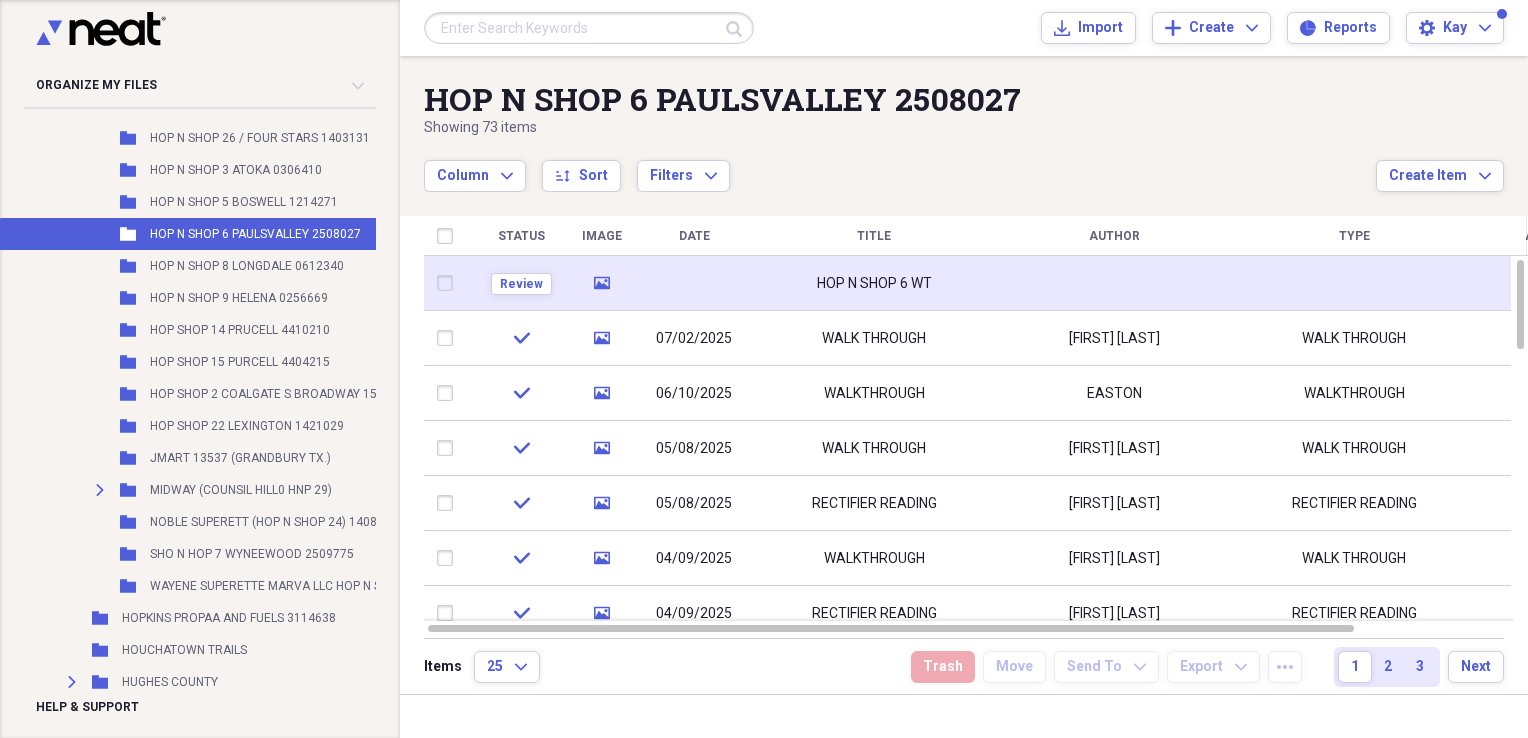 click on "HOP N SHOP 6 WT" at bounding box center [874, 283] 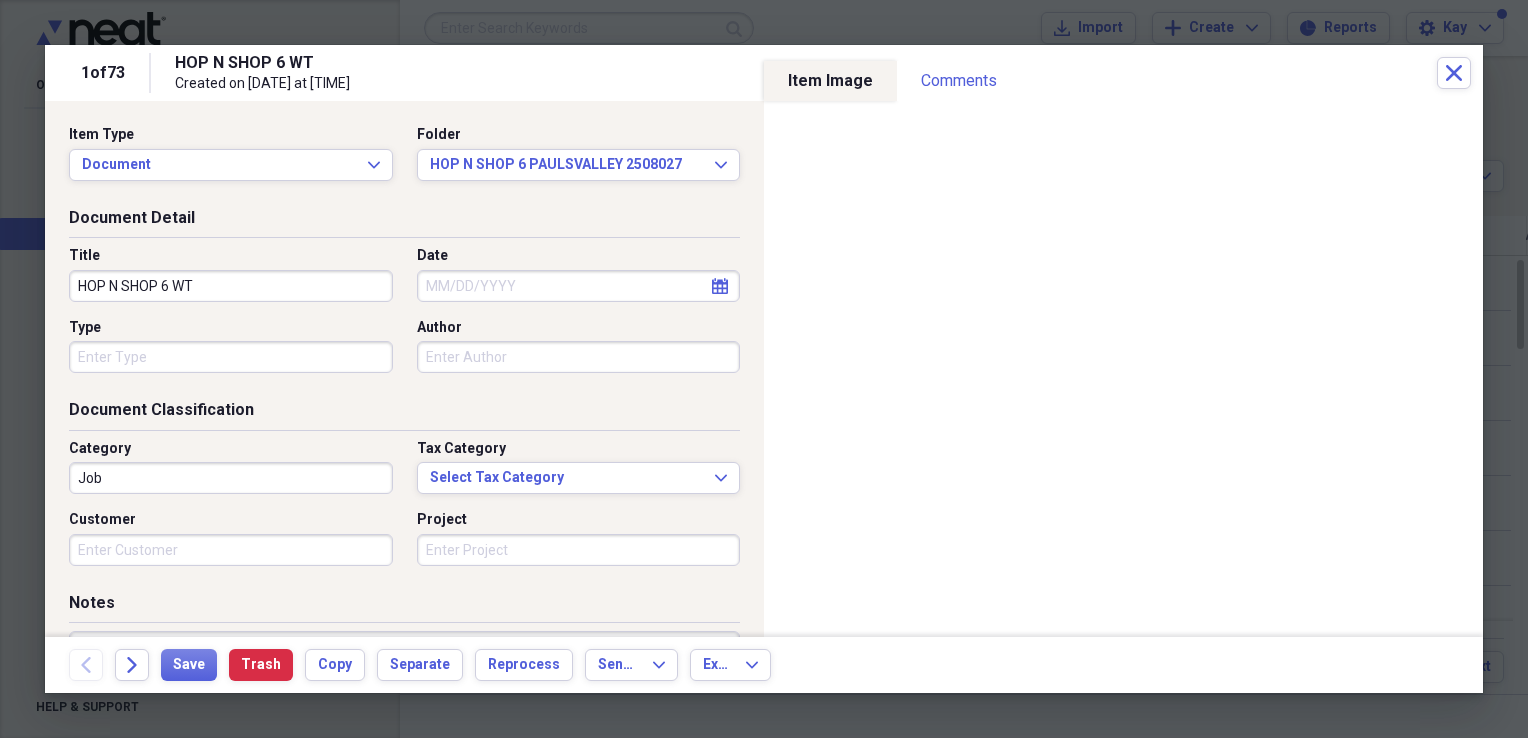 click on "HOP N SHOP 6 WT" at bounding box center [231, 286] 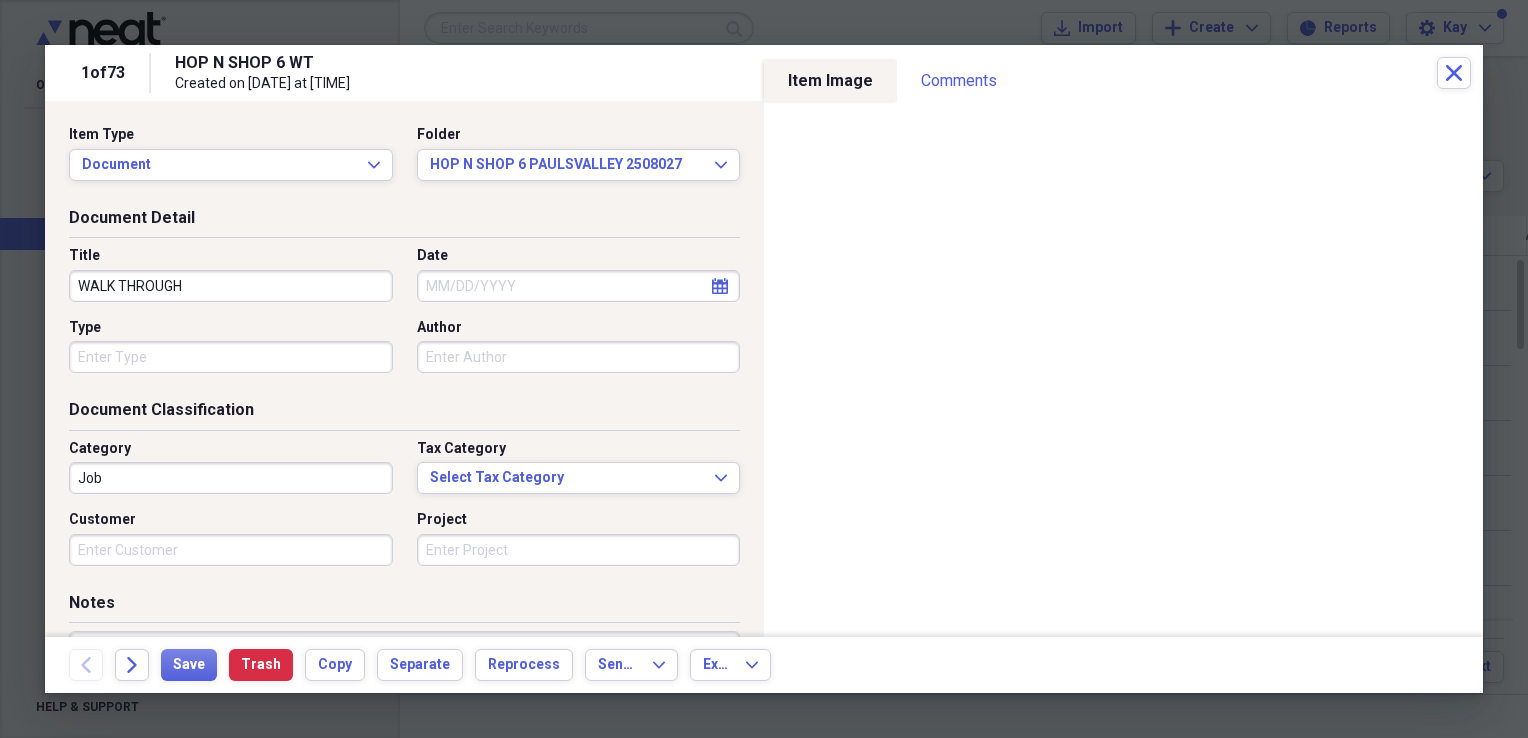 type on "WALK THROUGH" 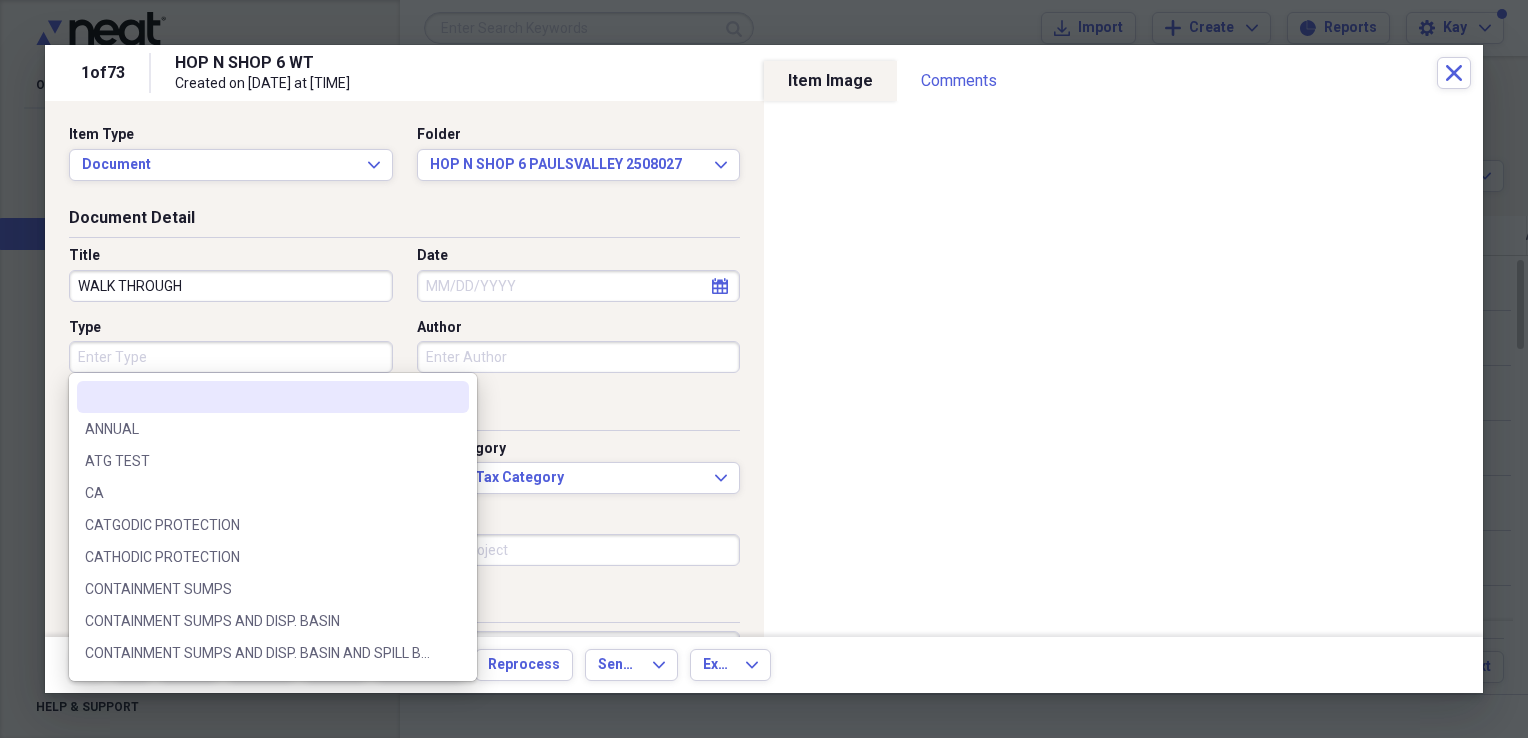 click on "Type" at bounding box center [231, 357] 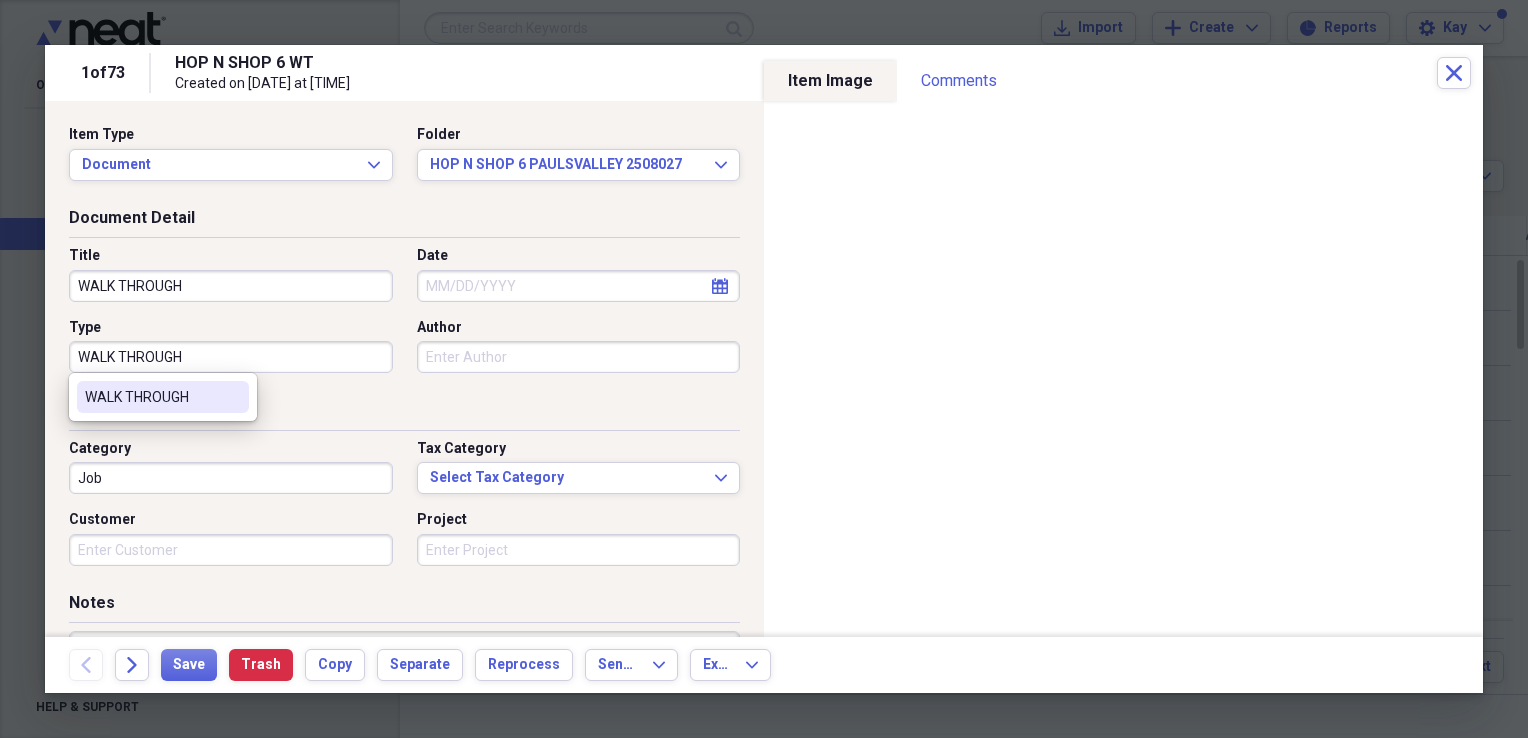 type on "WALK THROUGH" 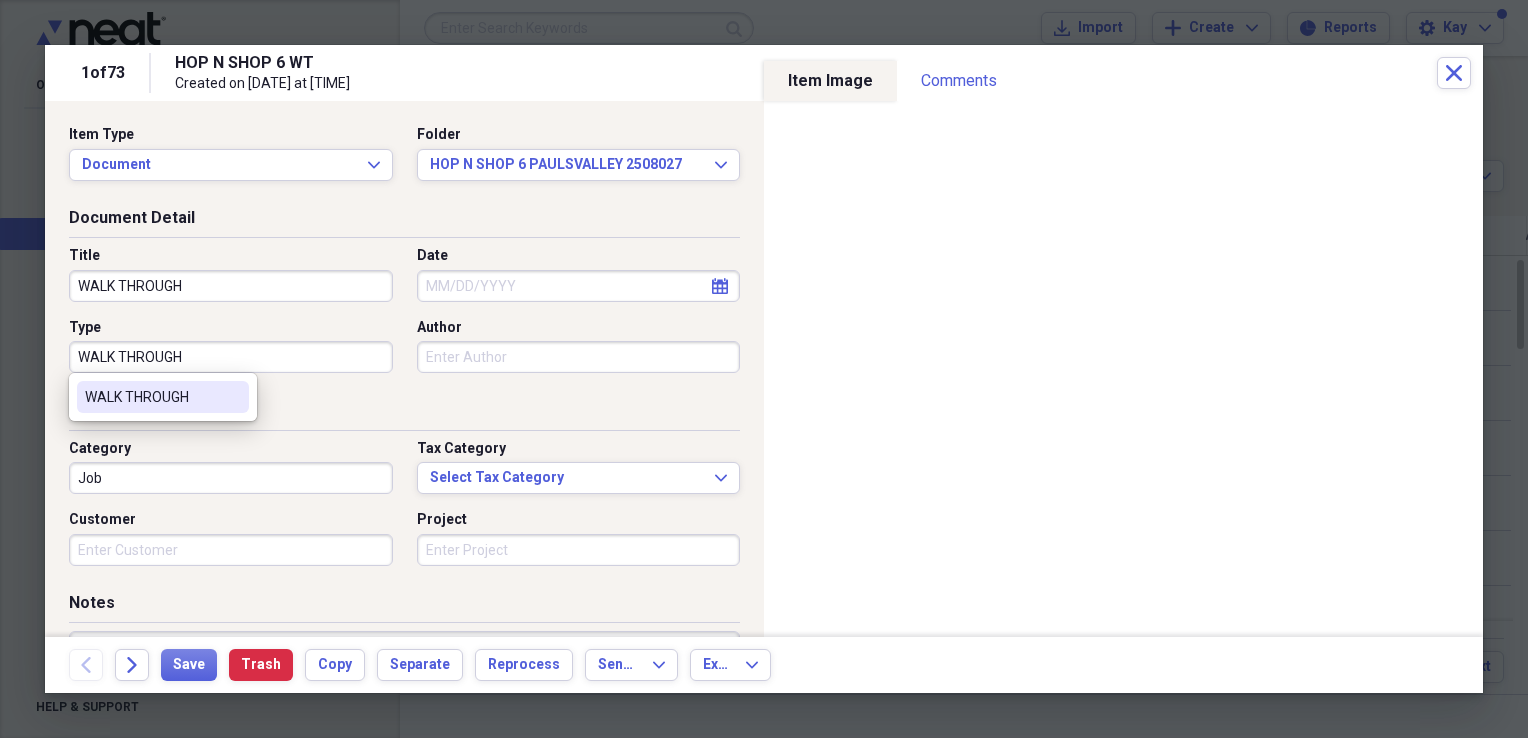 select on "7" 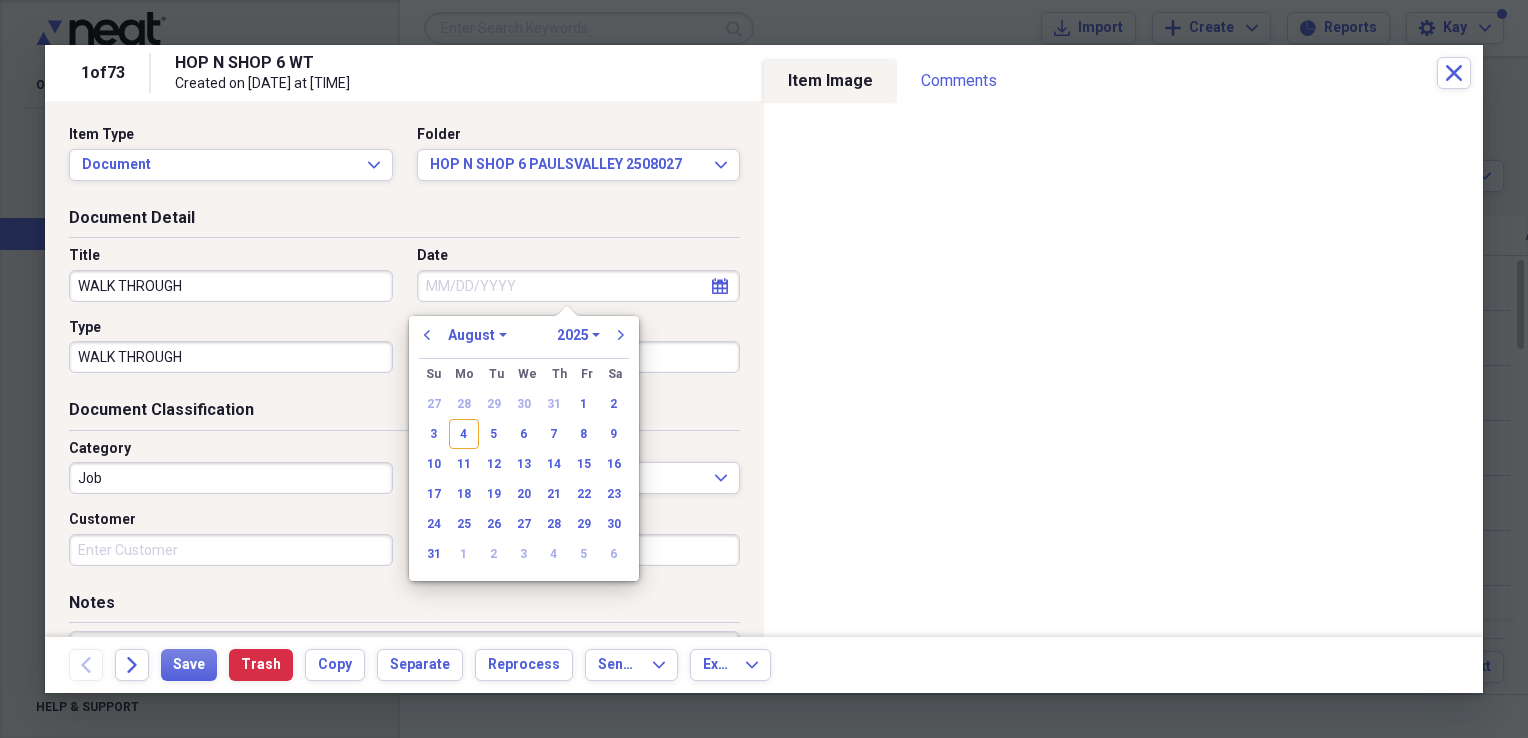 click on "Date" at bounding box center (579, 286) 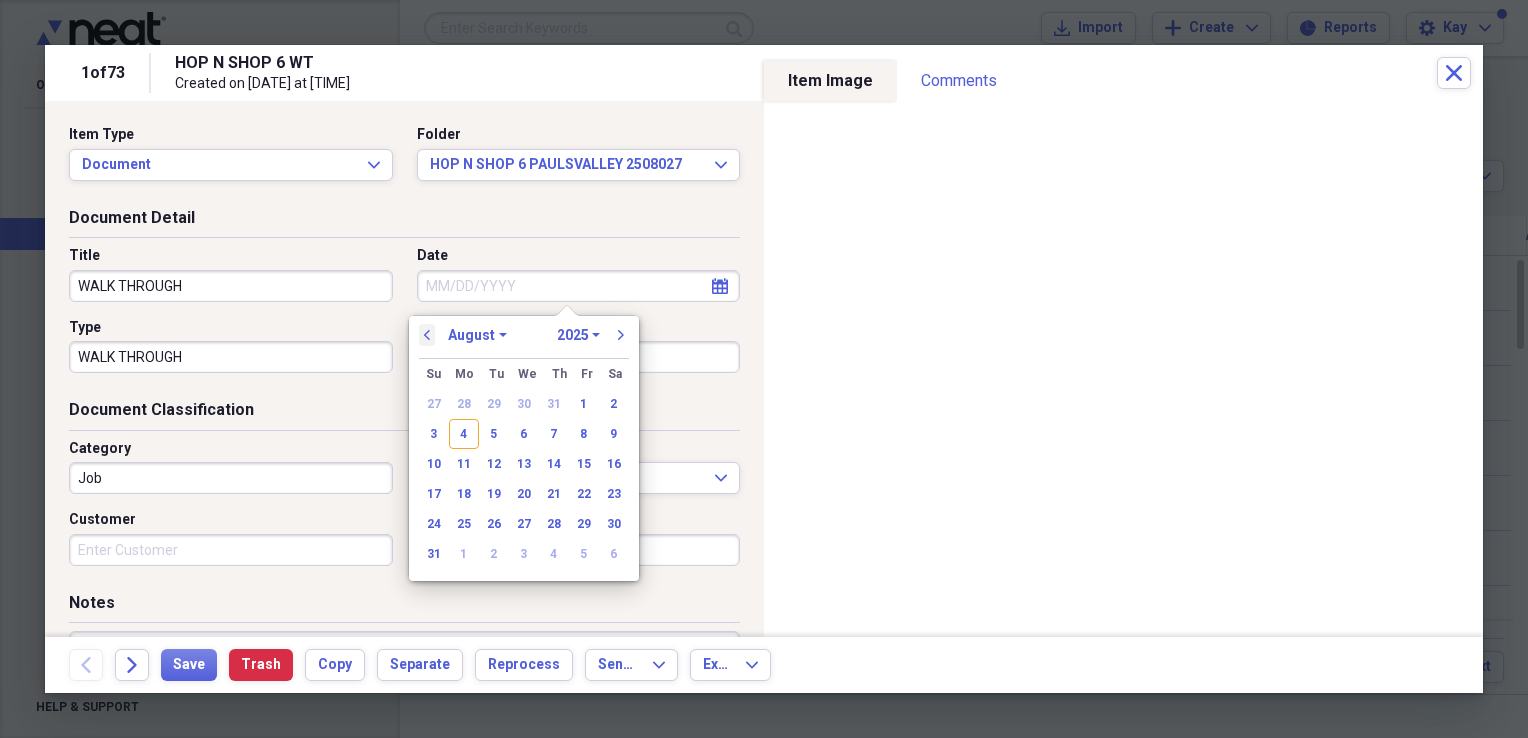 click on "previous" at bounding box center [427, 335] 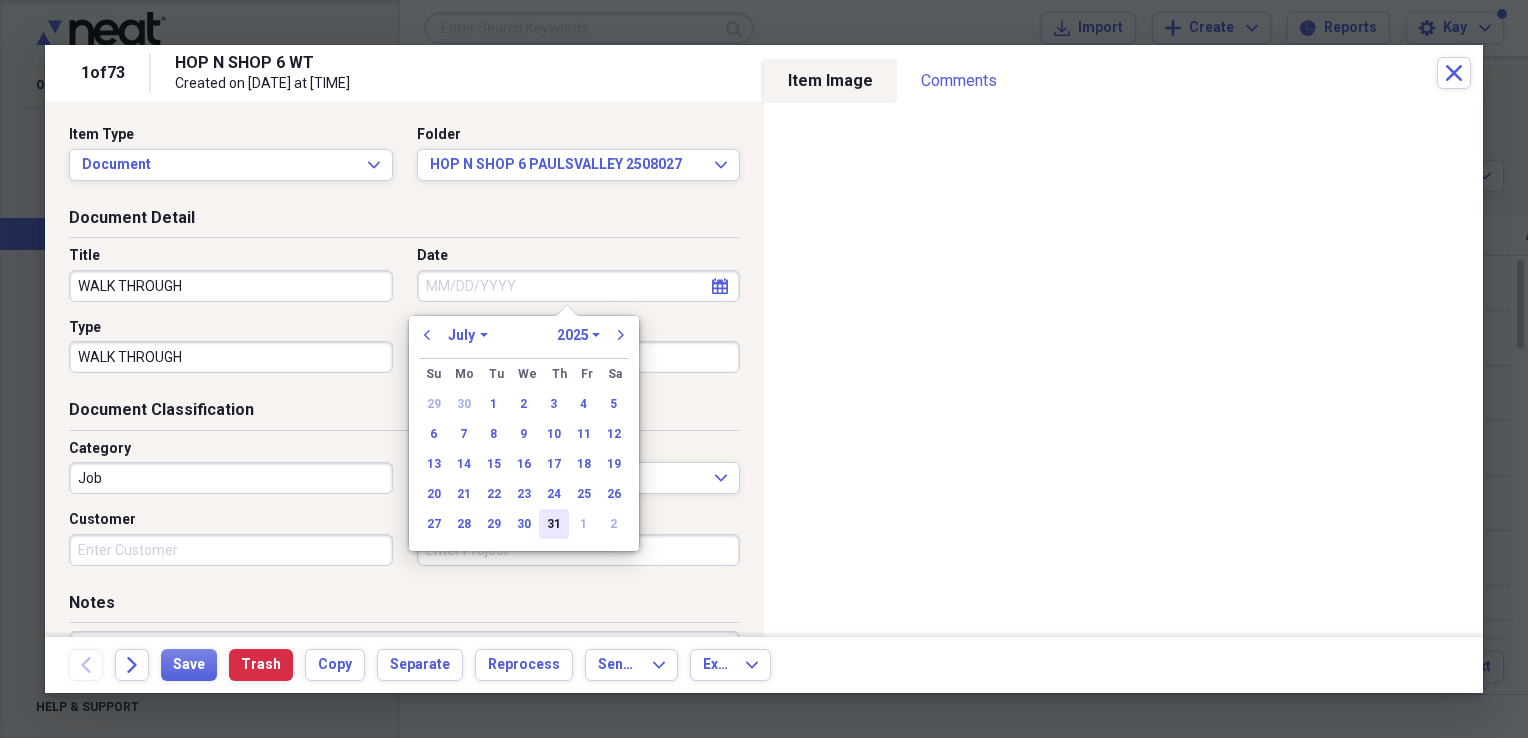 click on "31" at bounding box center [554, 524] 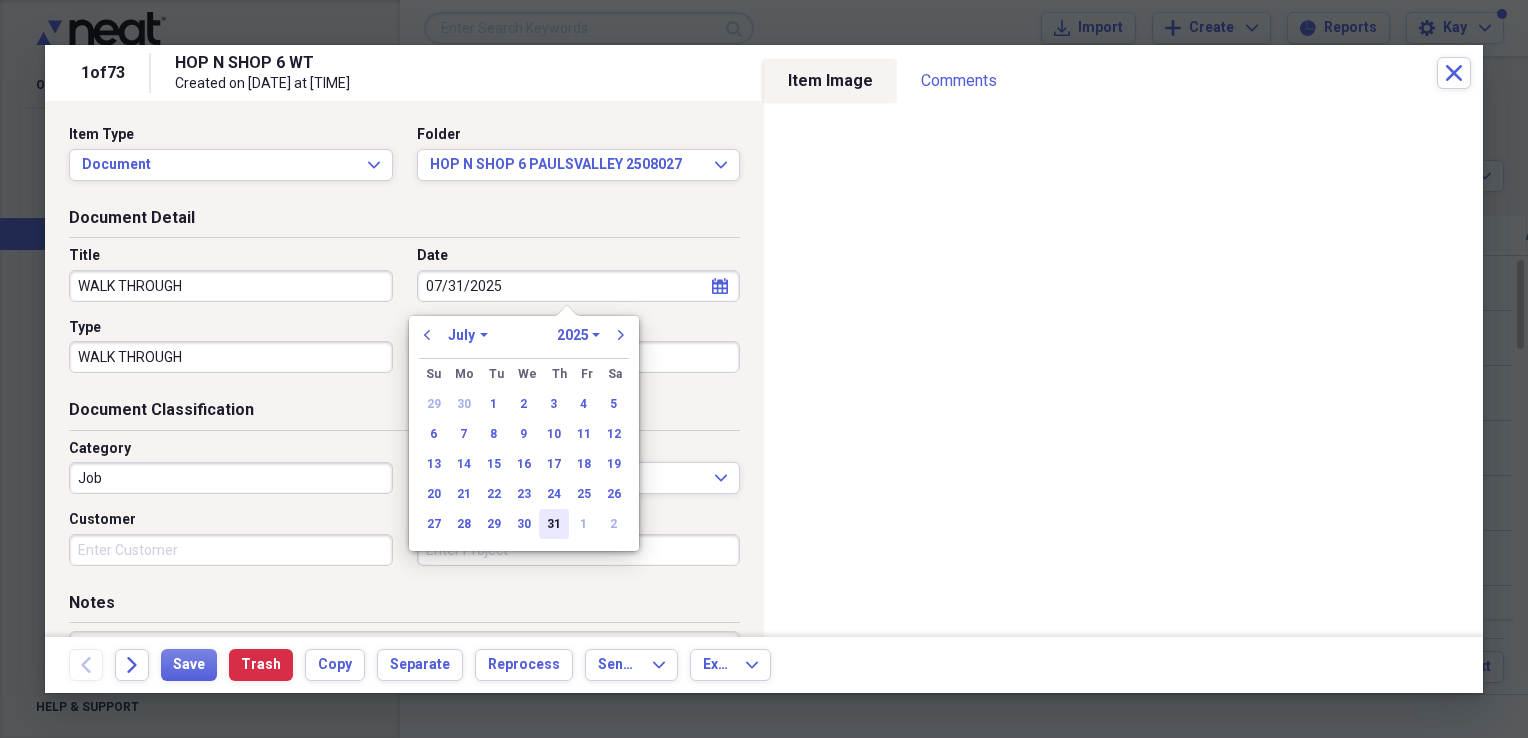 type on "07/31/2025" 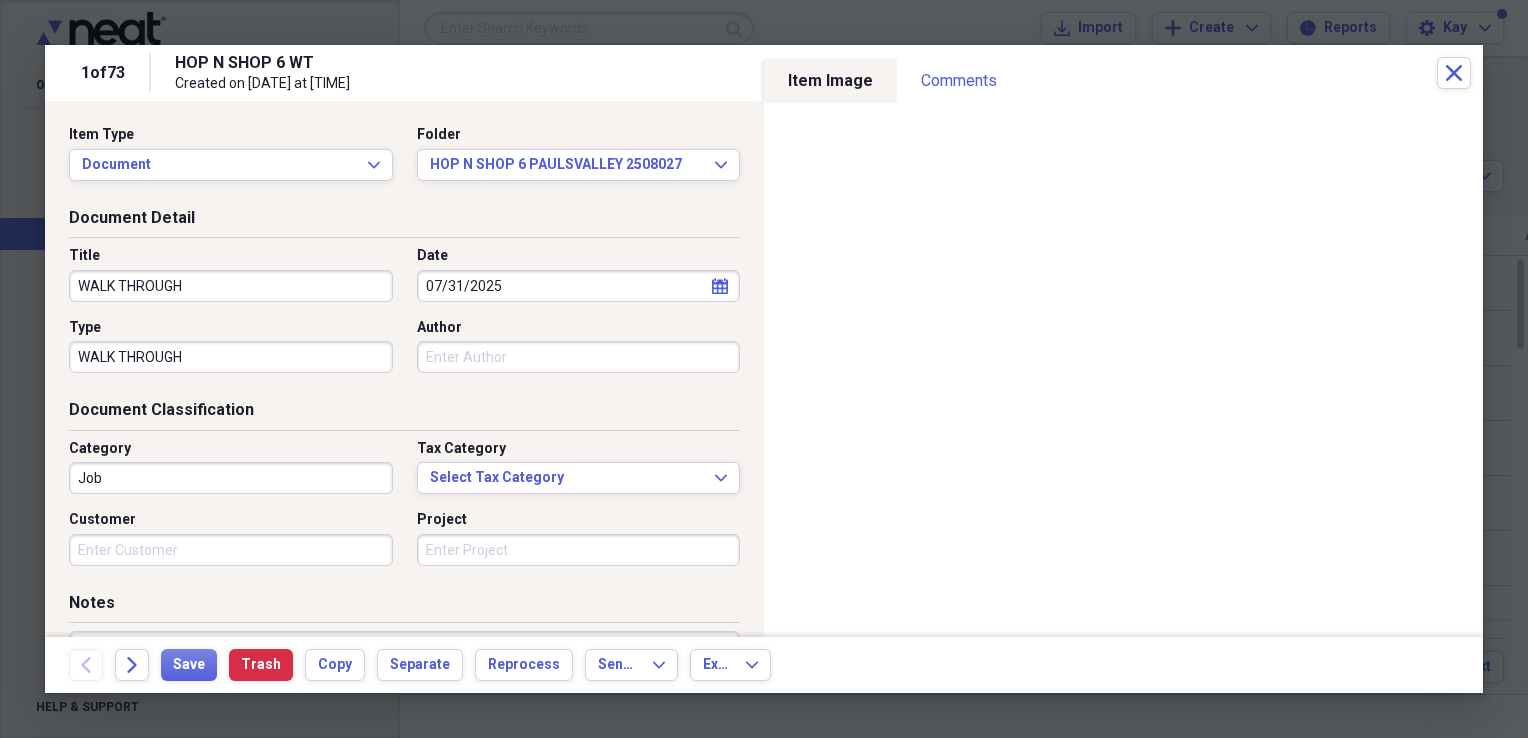 click on "Author" at bounding box center (579, 357) 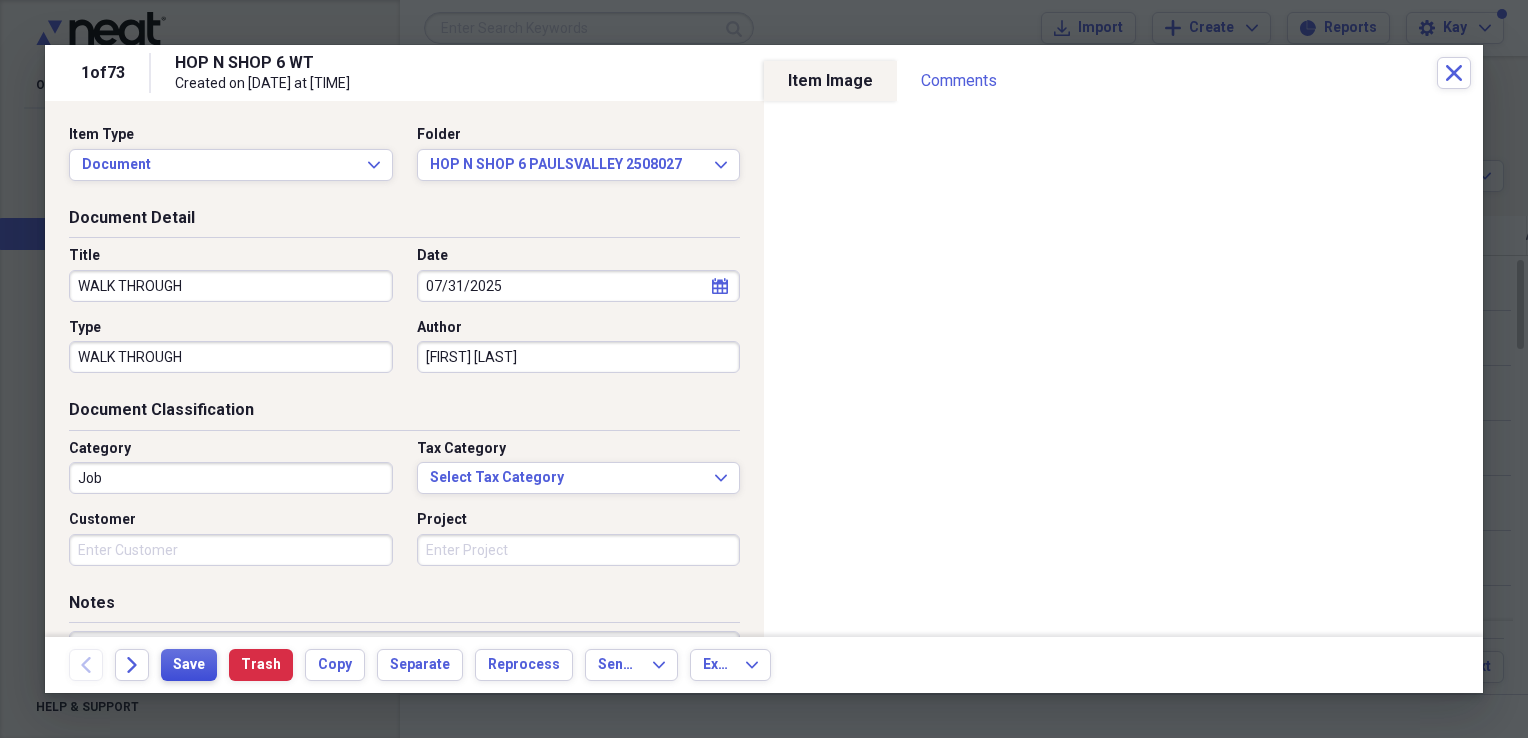 type on "BROGEN GOODSON" 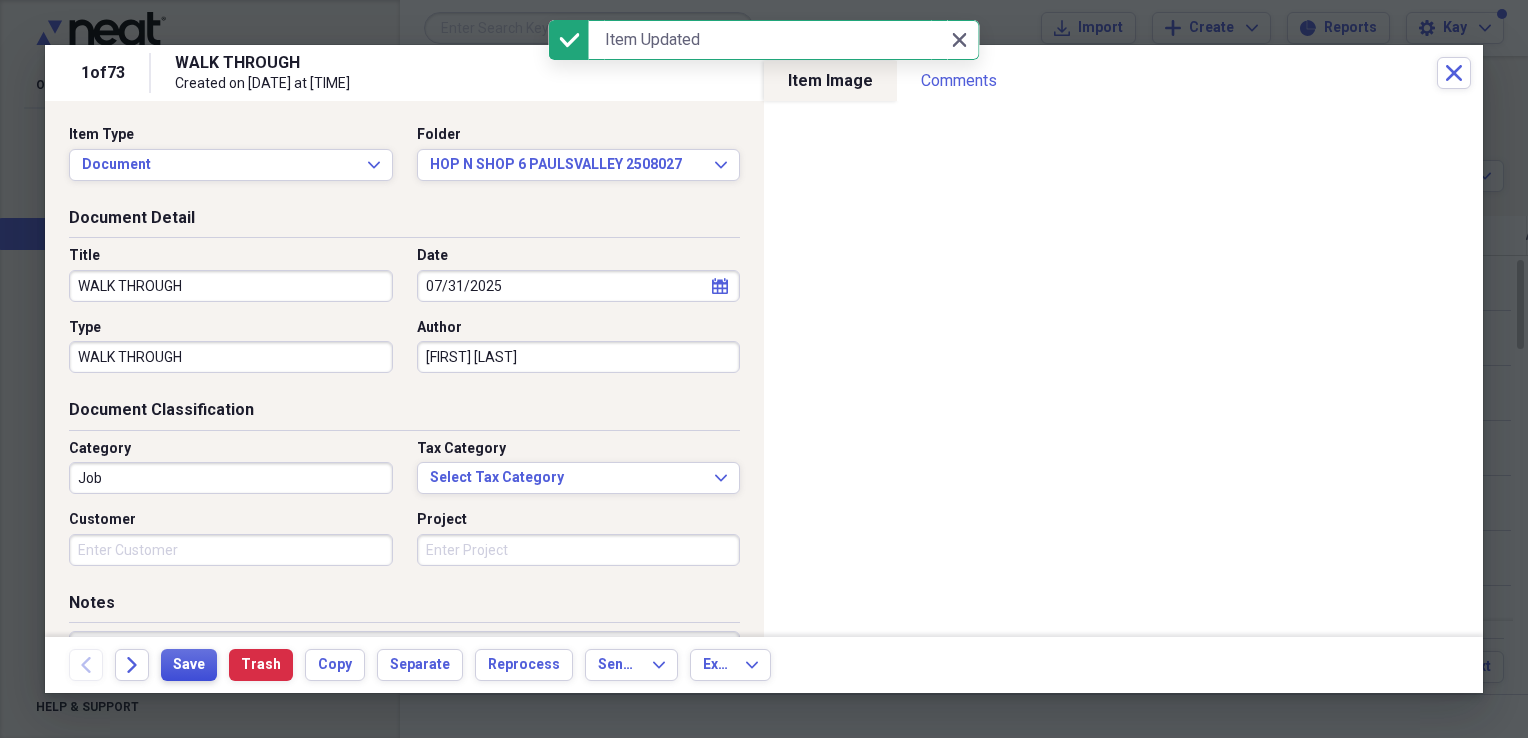 type on "WALK THROUGH" 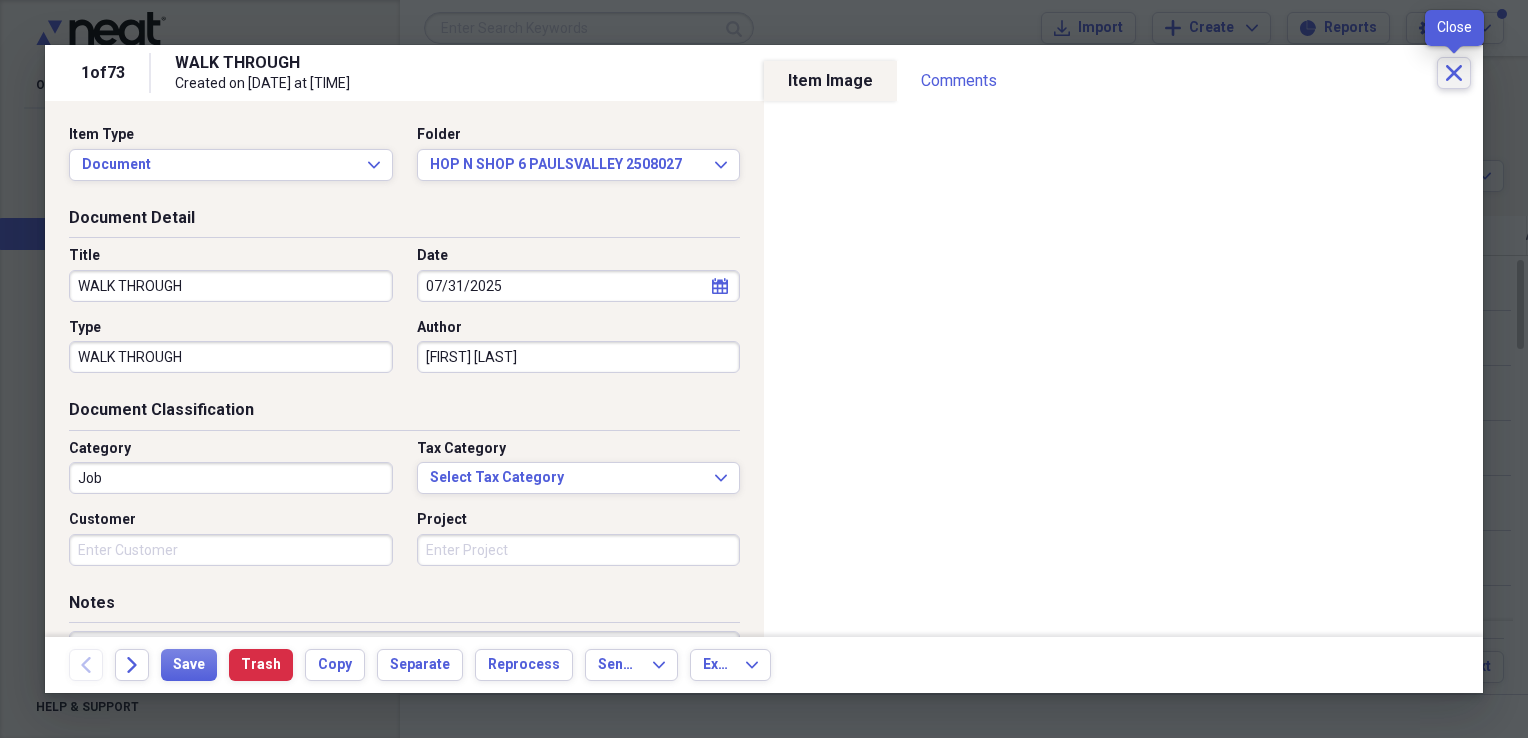 click on "Close" at bounding box center (1454, 73) 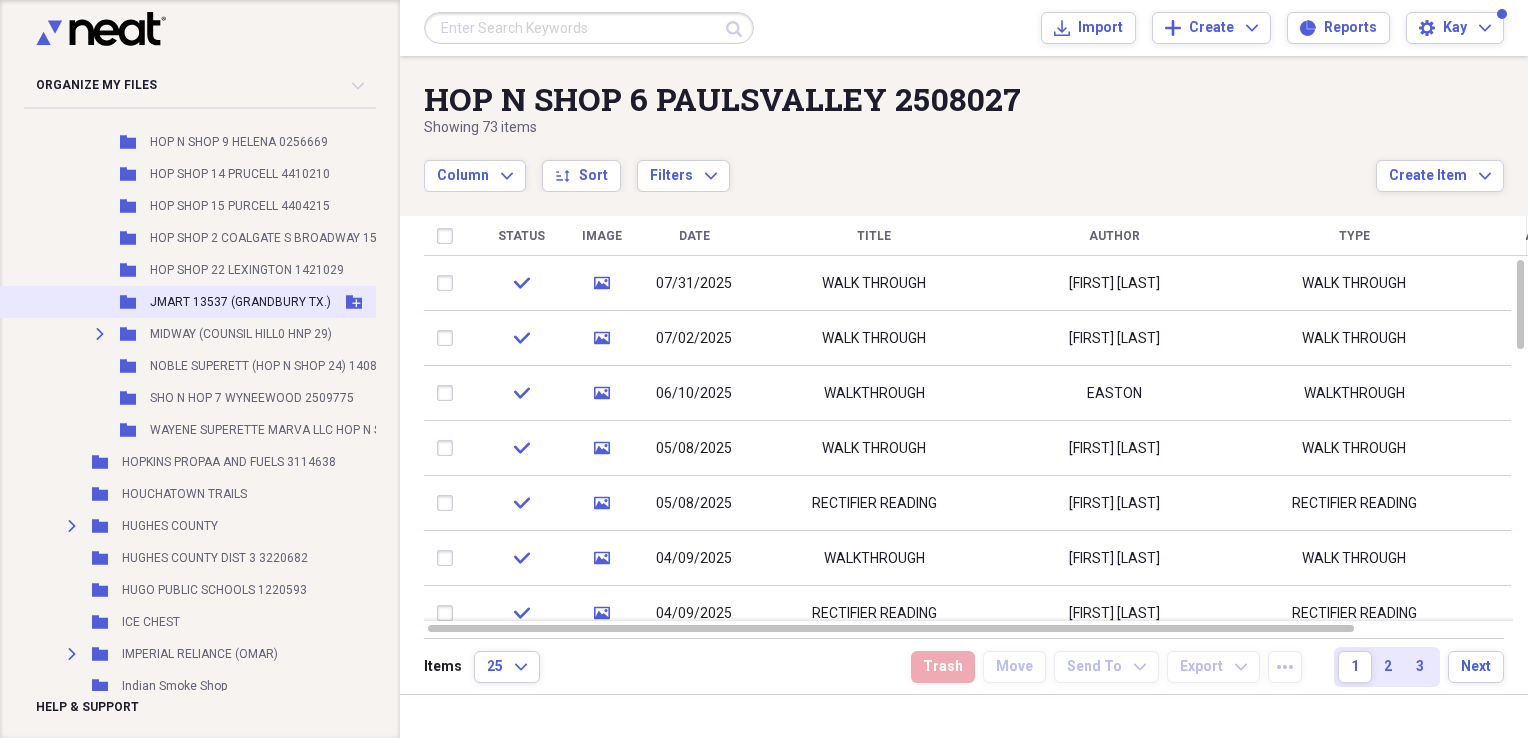 scroll, scrollTop: 10772, scrollLeft: 0, axis: vertical 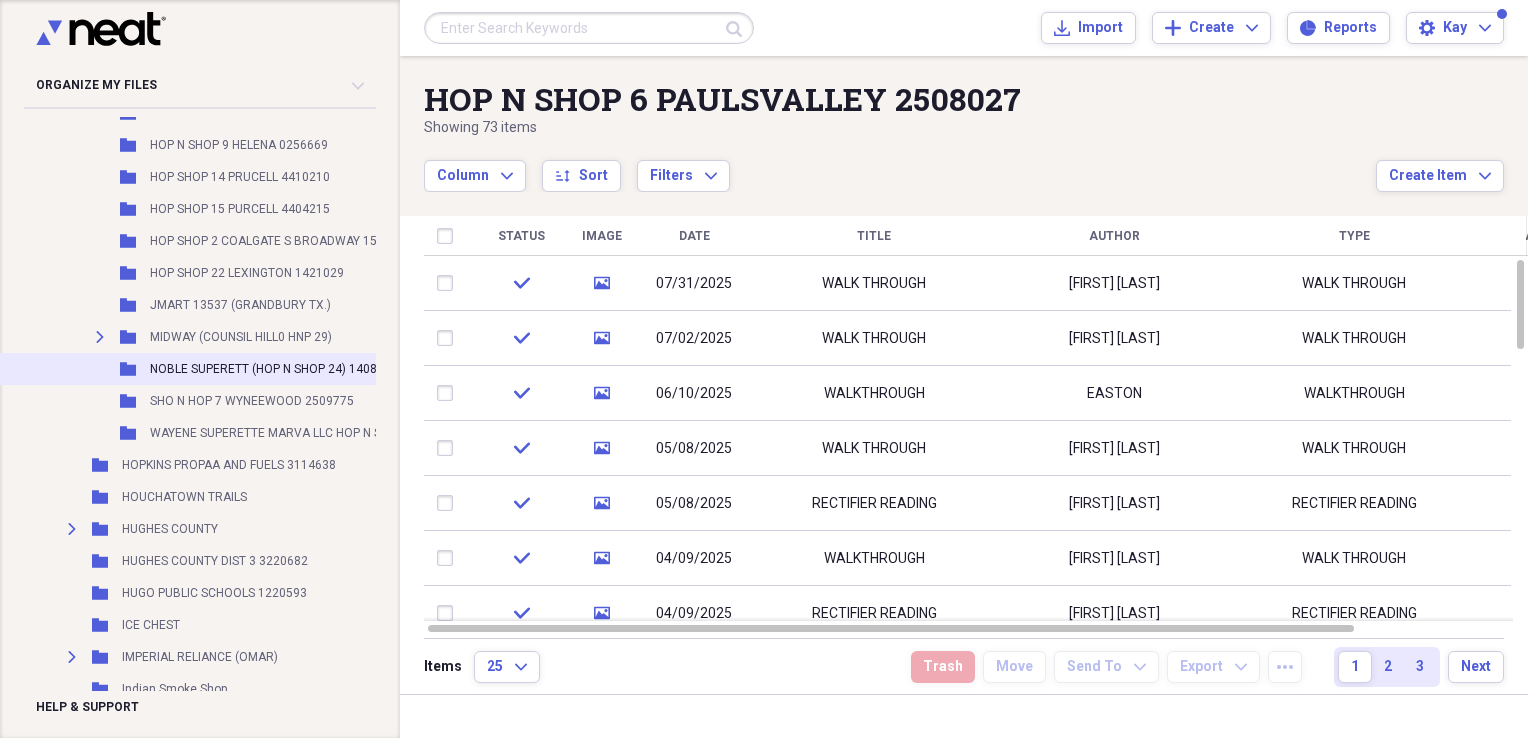 click on "Folder NOBLE SUPERETT (HOP N SHOP 24) 1408602 Add Folder" at bounding box center [257, 369] 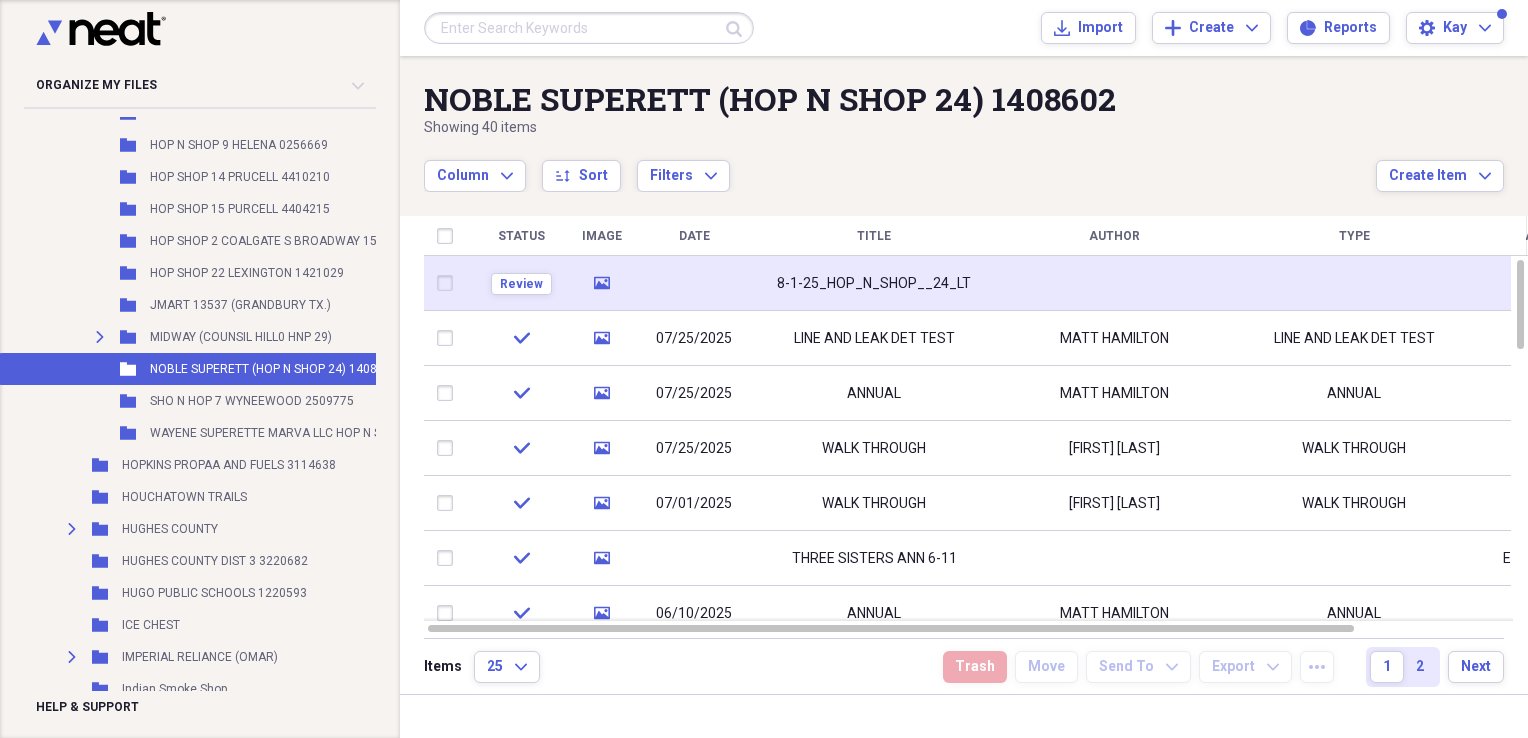 click on "8-1-25_HOP_N_SHOP__24_LT" at bounding box center [874, 284] 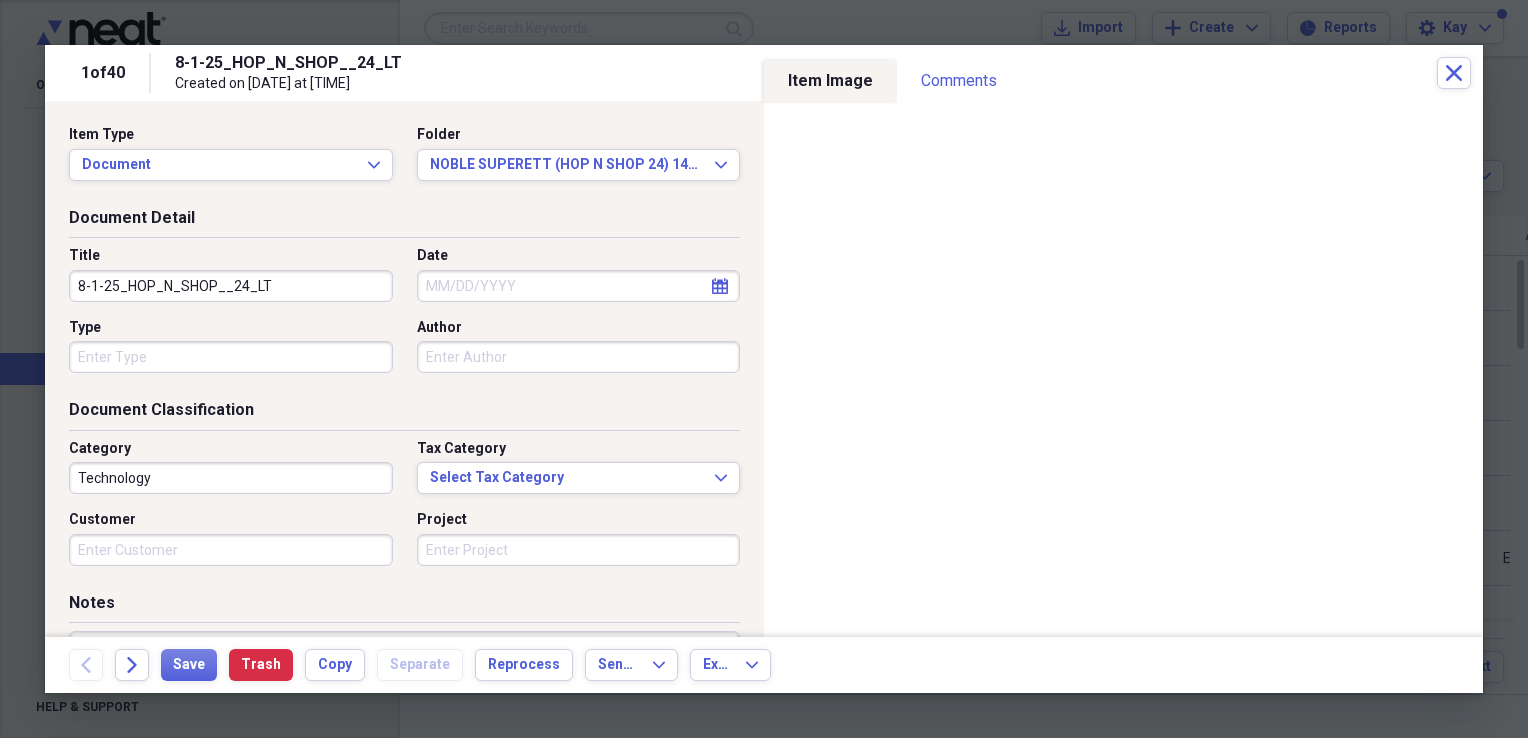 click on "8-1-25_HOP_N_SHOP__24_LT" at bounding box center (231, 286) 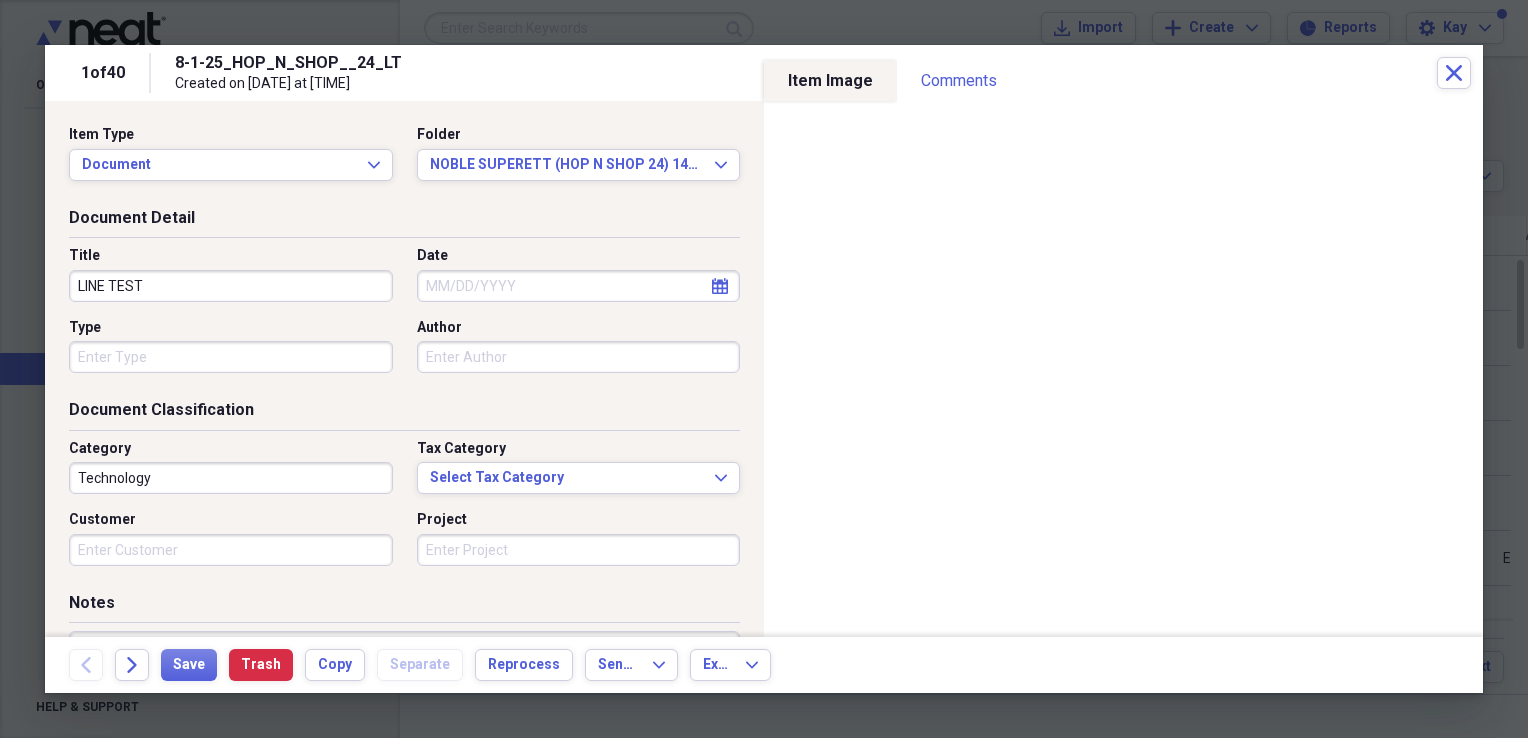 type on "LINE TEST" 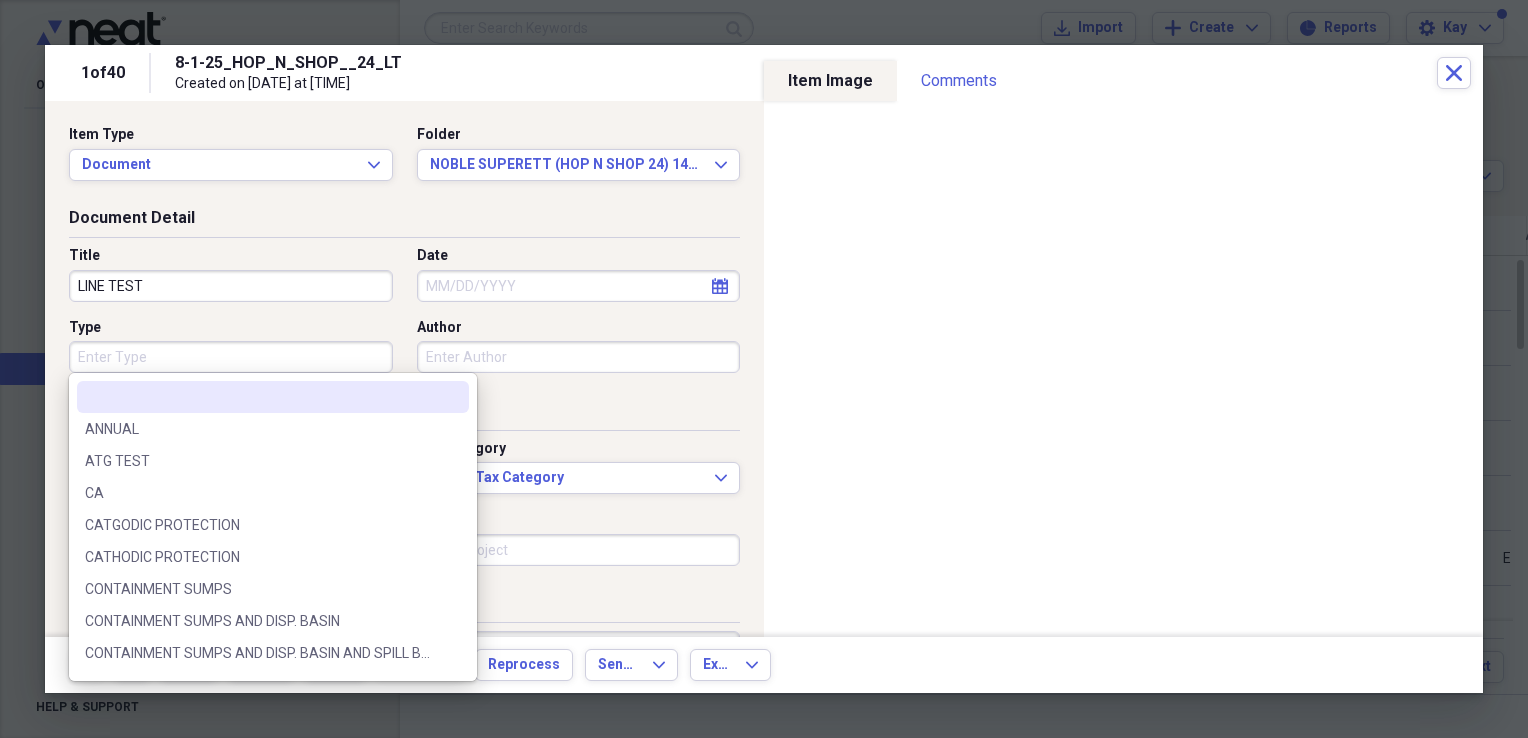 click on "Type" at bounding box center (231, 357) 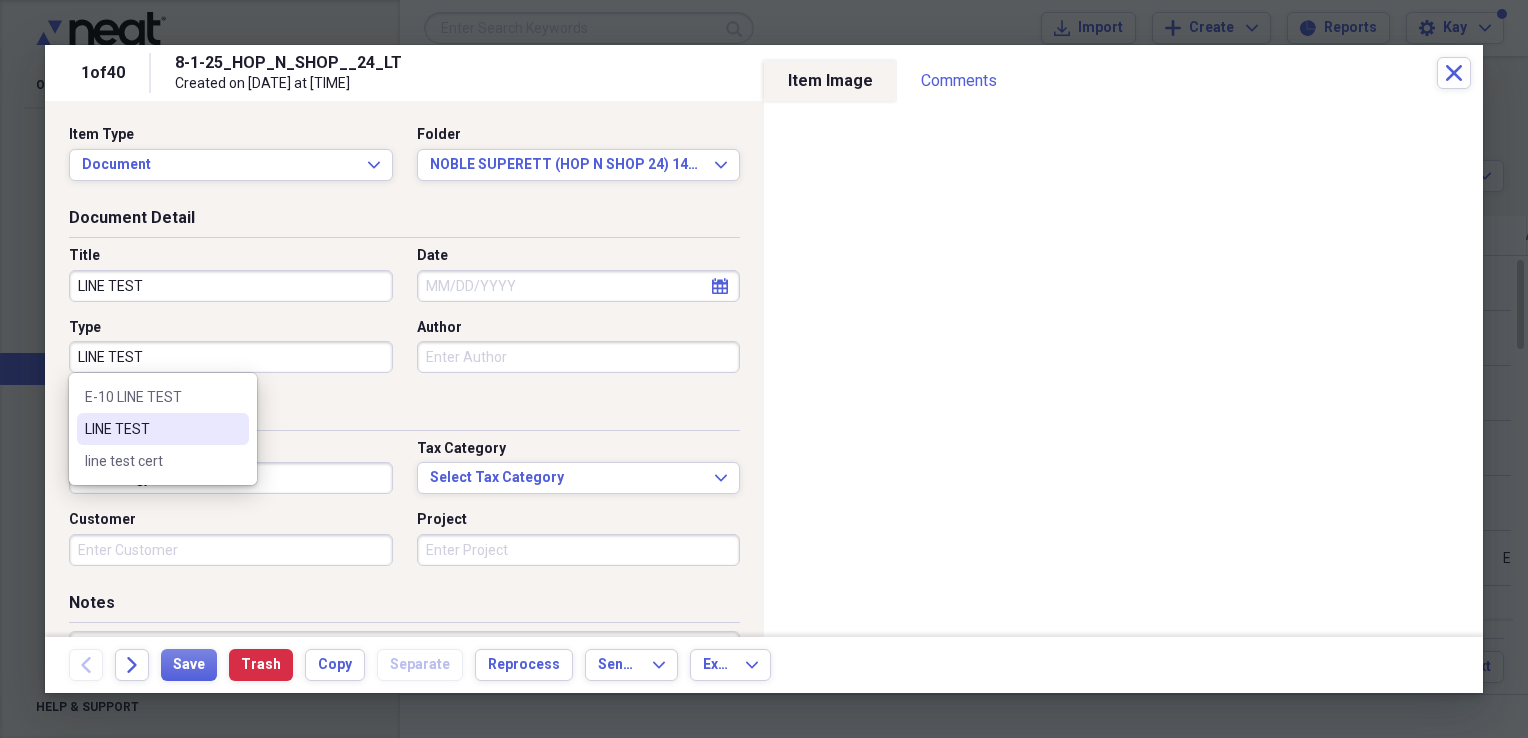 click on "LINE TEST" at bounding box center [163, 429] 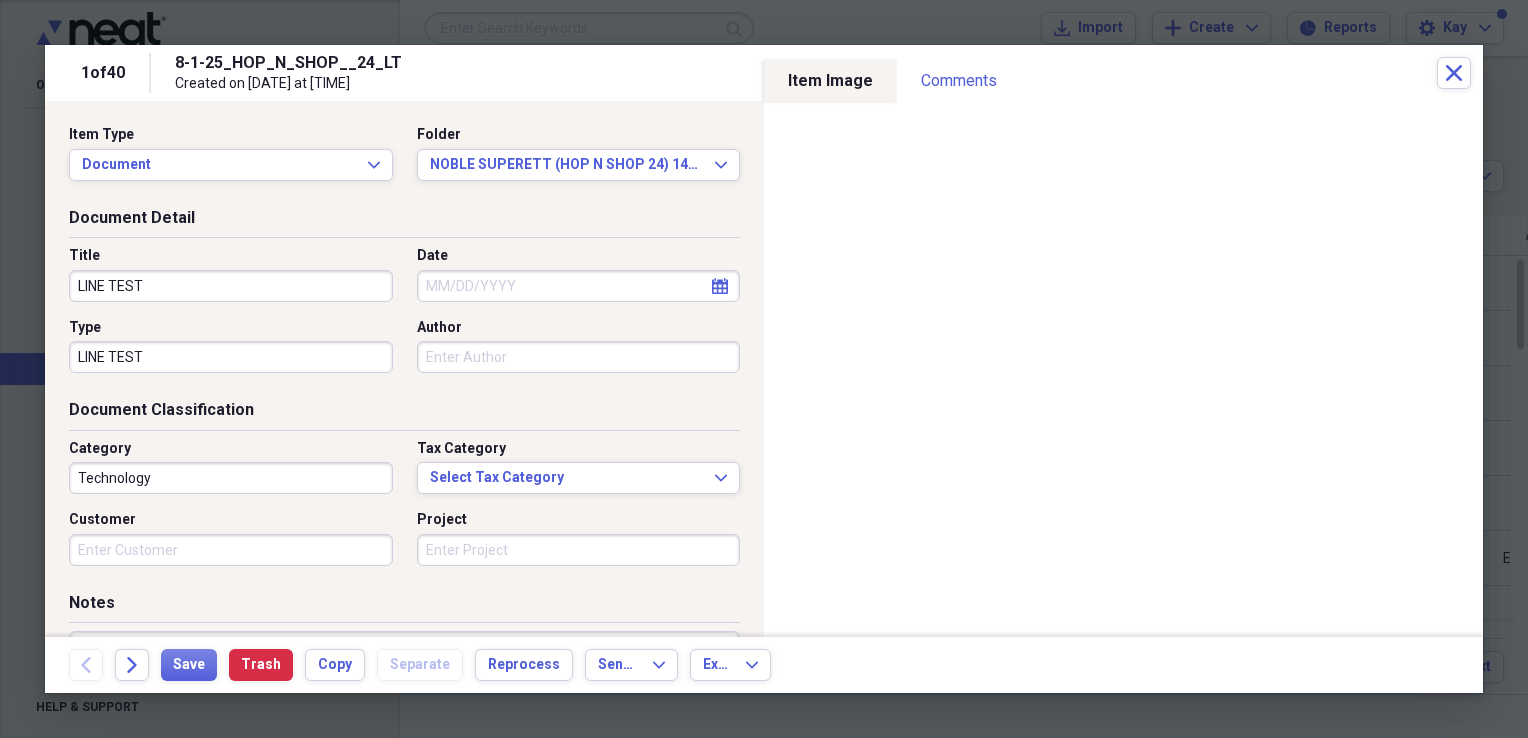 click on "Date" at bounding box center (579, 286) 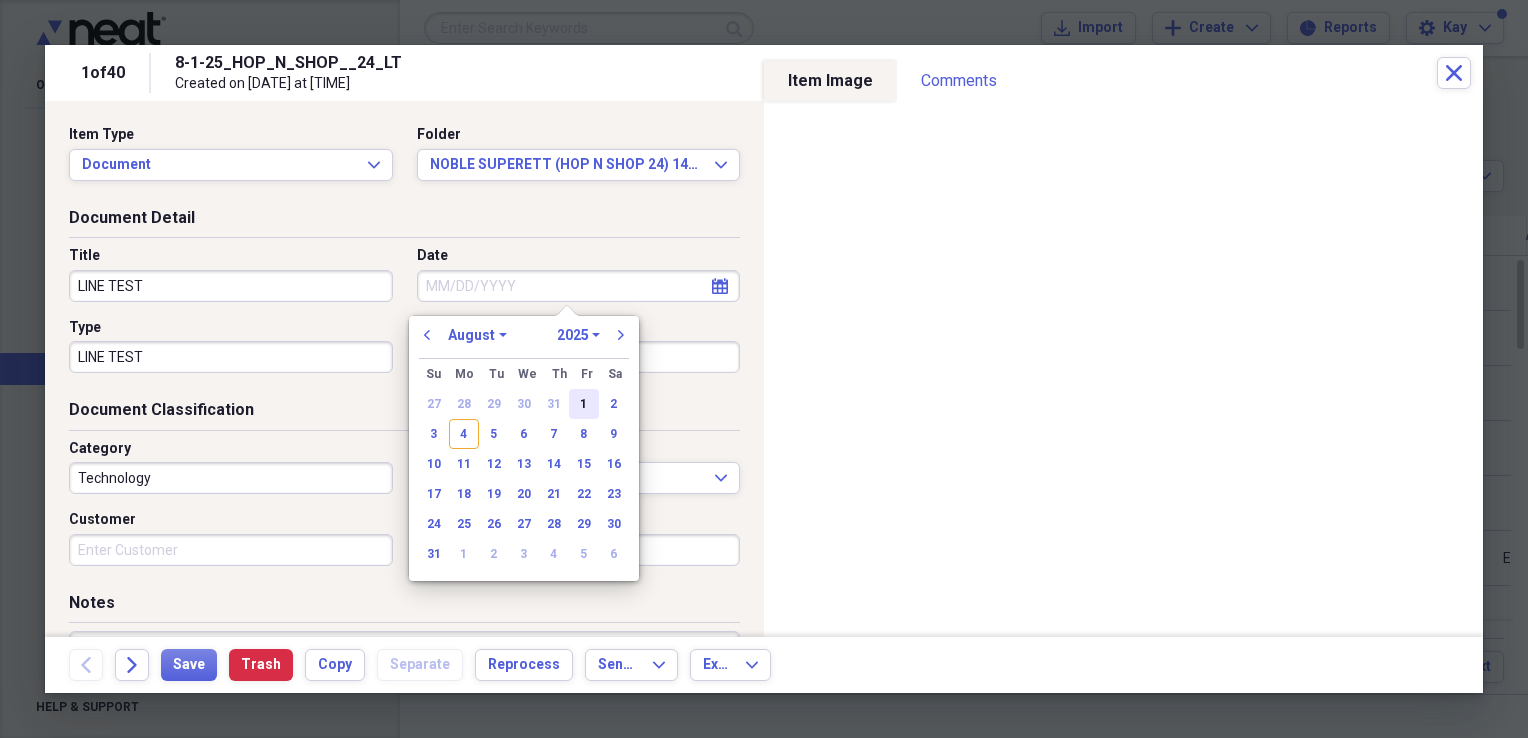 click on "1" at bounding box center (584, 404) 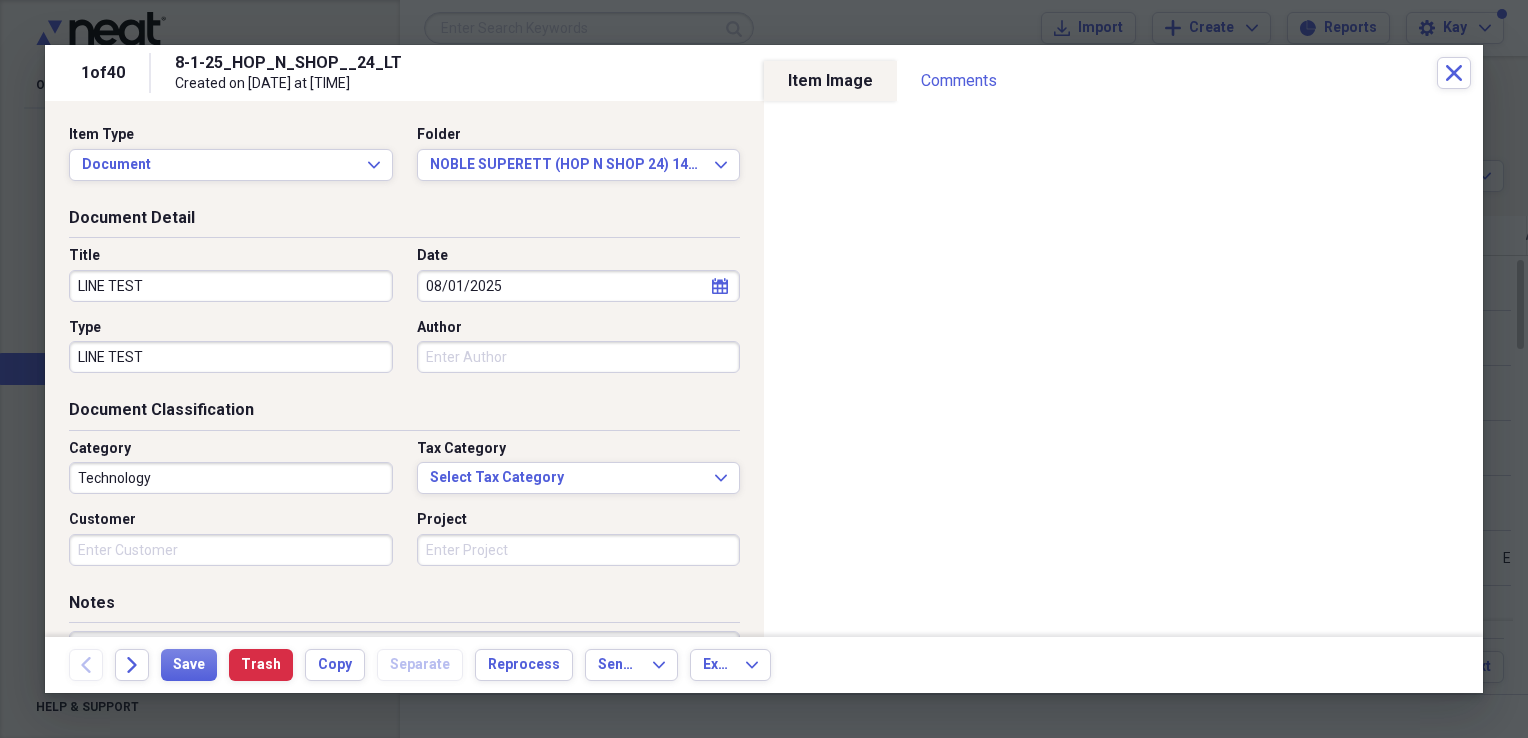 click on "Author" at bounding box center [579, 357] 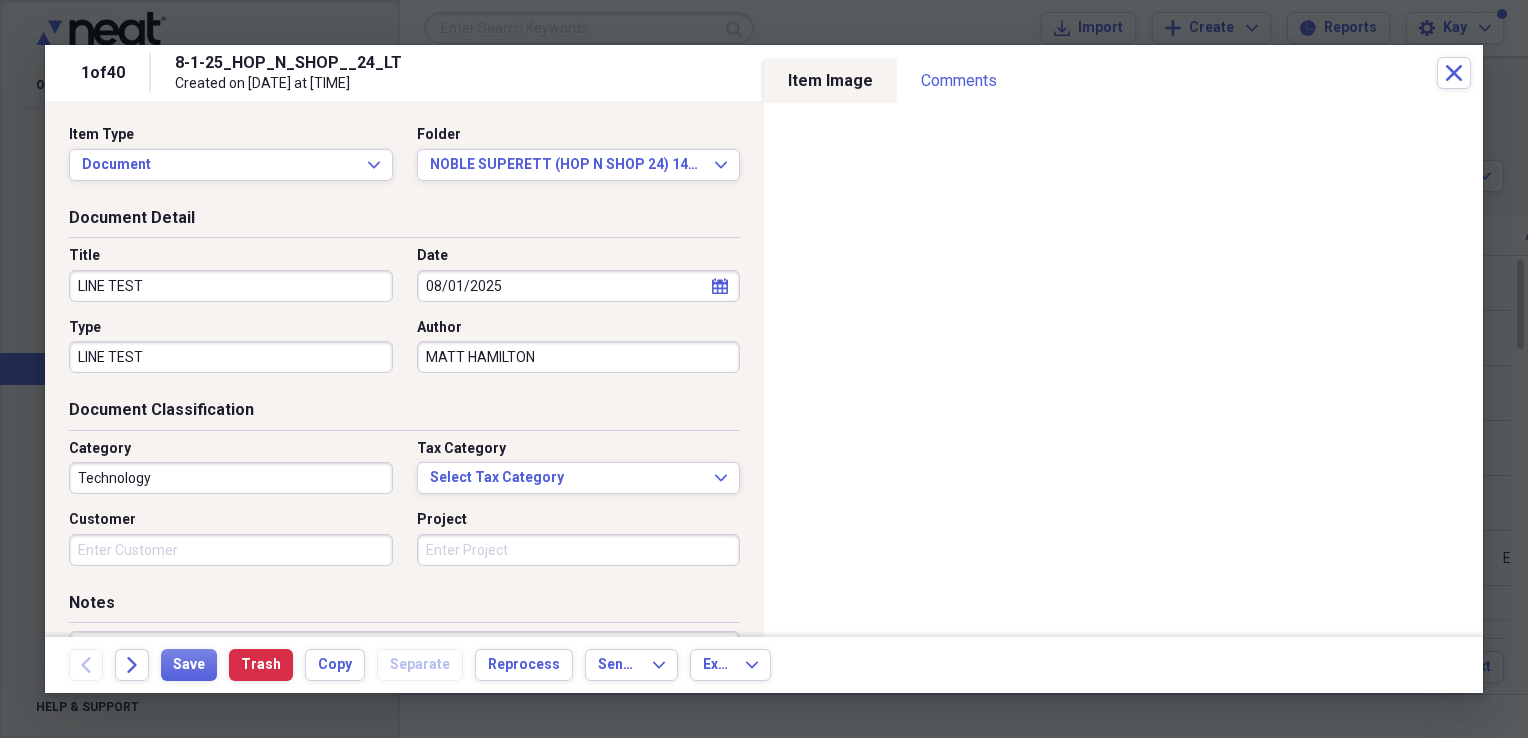 type on "MATT HAMILTON" 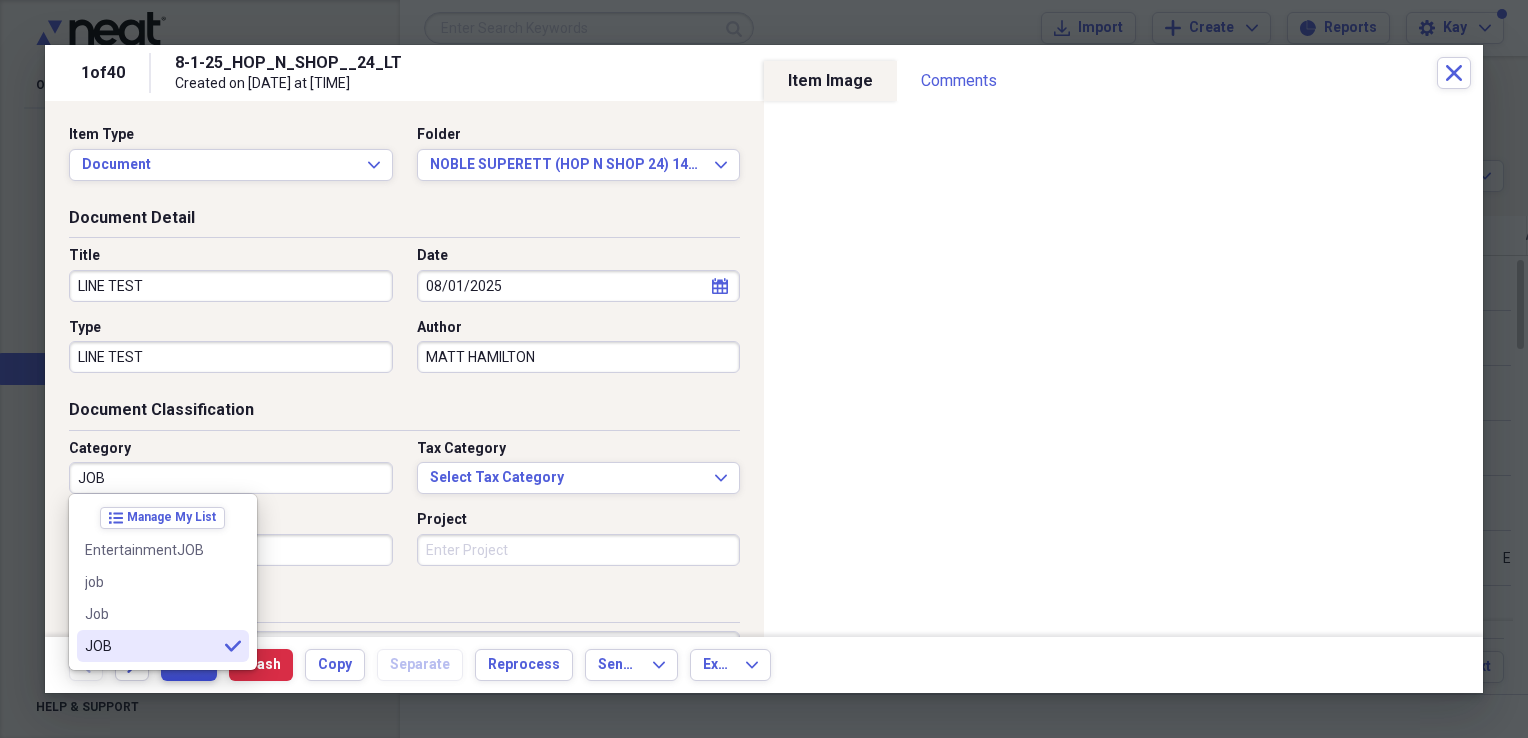 type on "JOB" 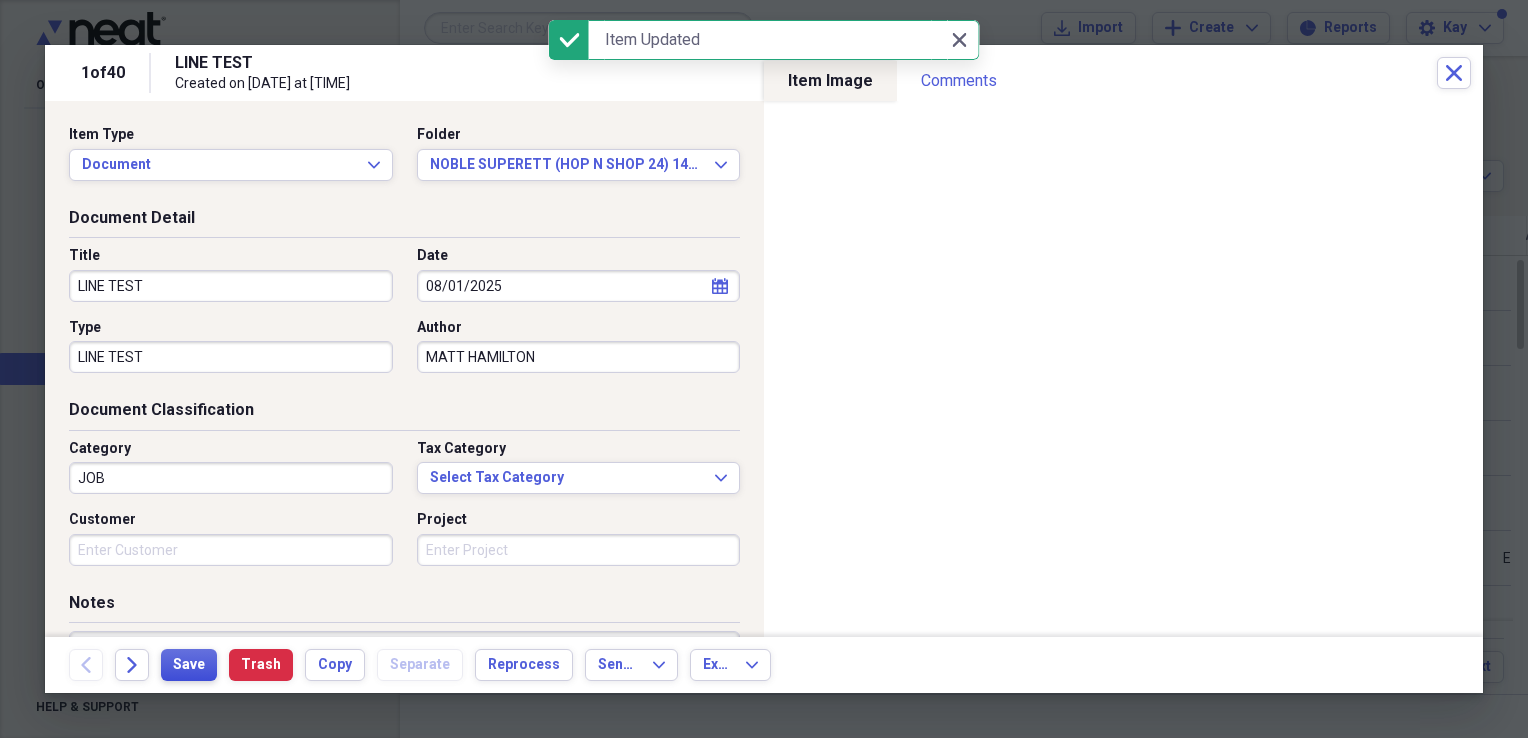 type on "LINE TEST" 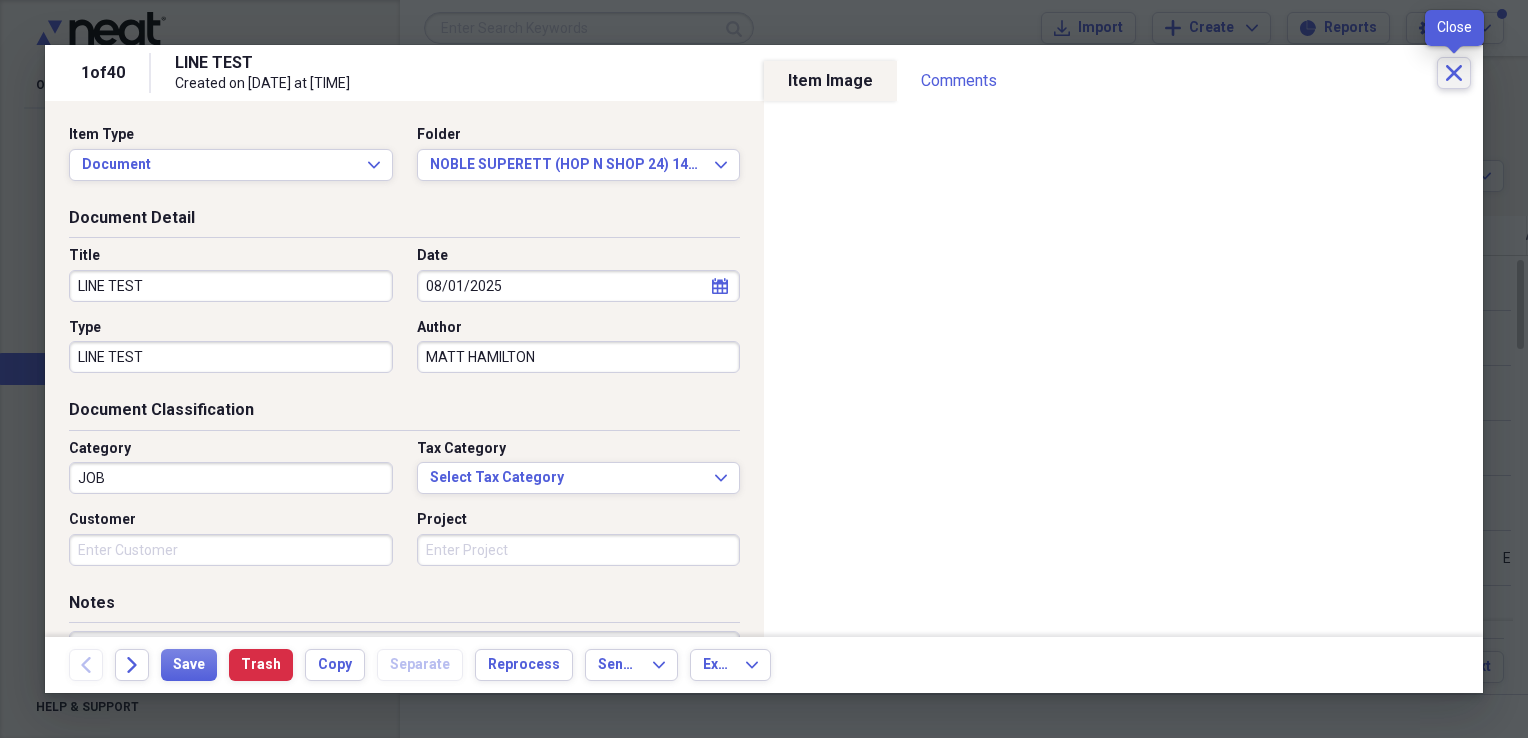 click on "Close" at bounding box center (1454, 73) 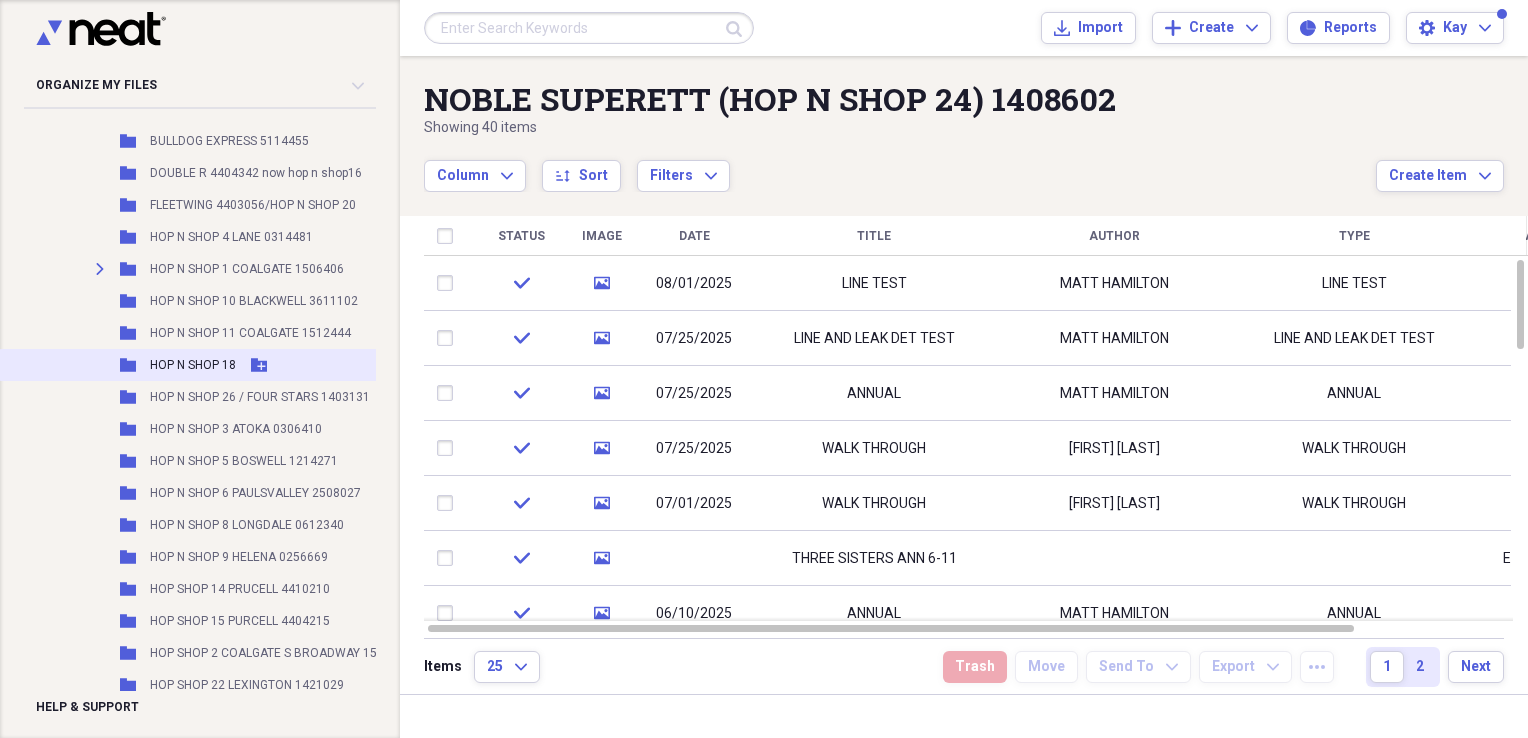 scroll, scrollTop: 10355, scrollLeft: 0, axis: vertical 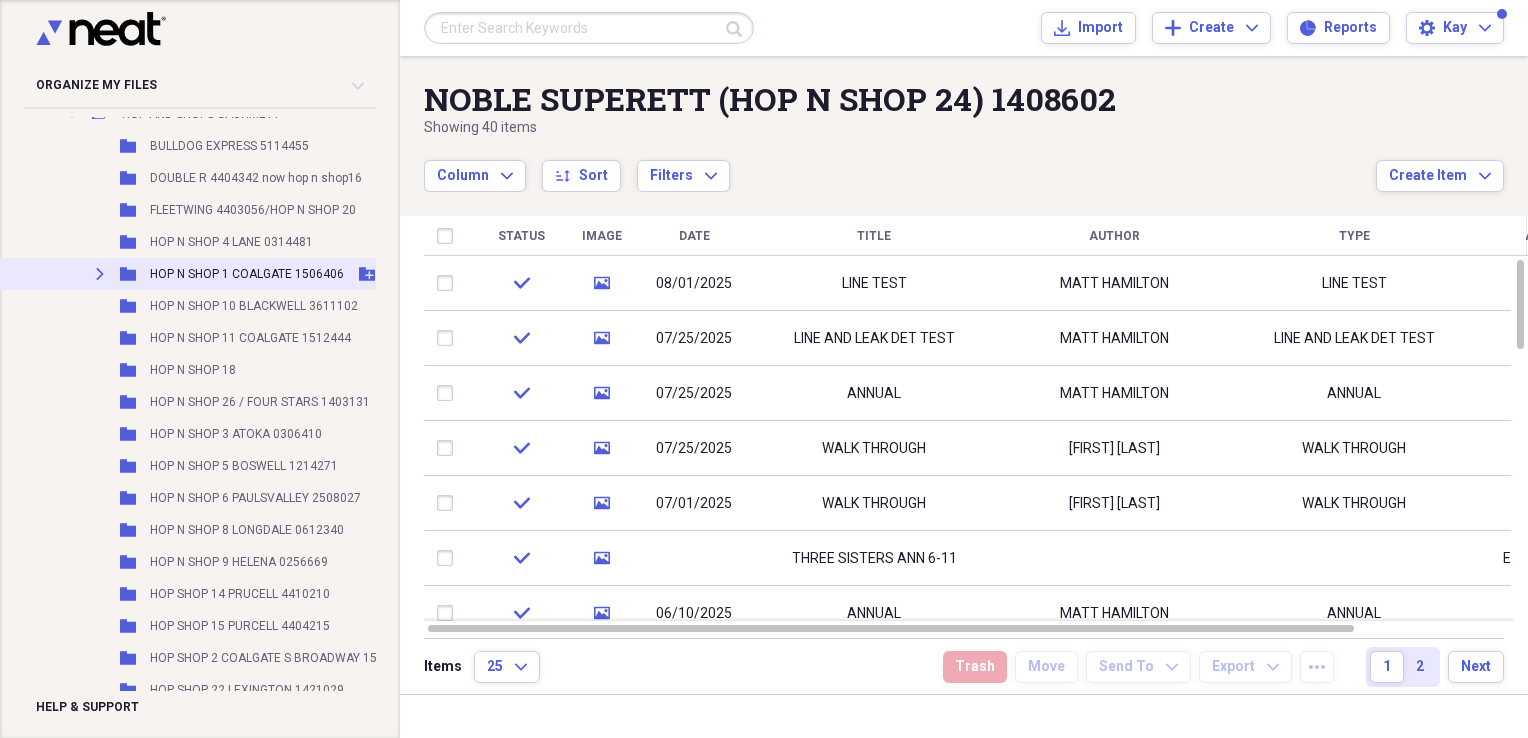click on "Expand Folder HOP N SHOP 1 COALGATE 1506406 Add Folder" at bounding box center (257, 274) 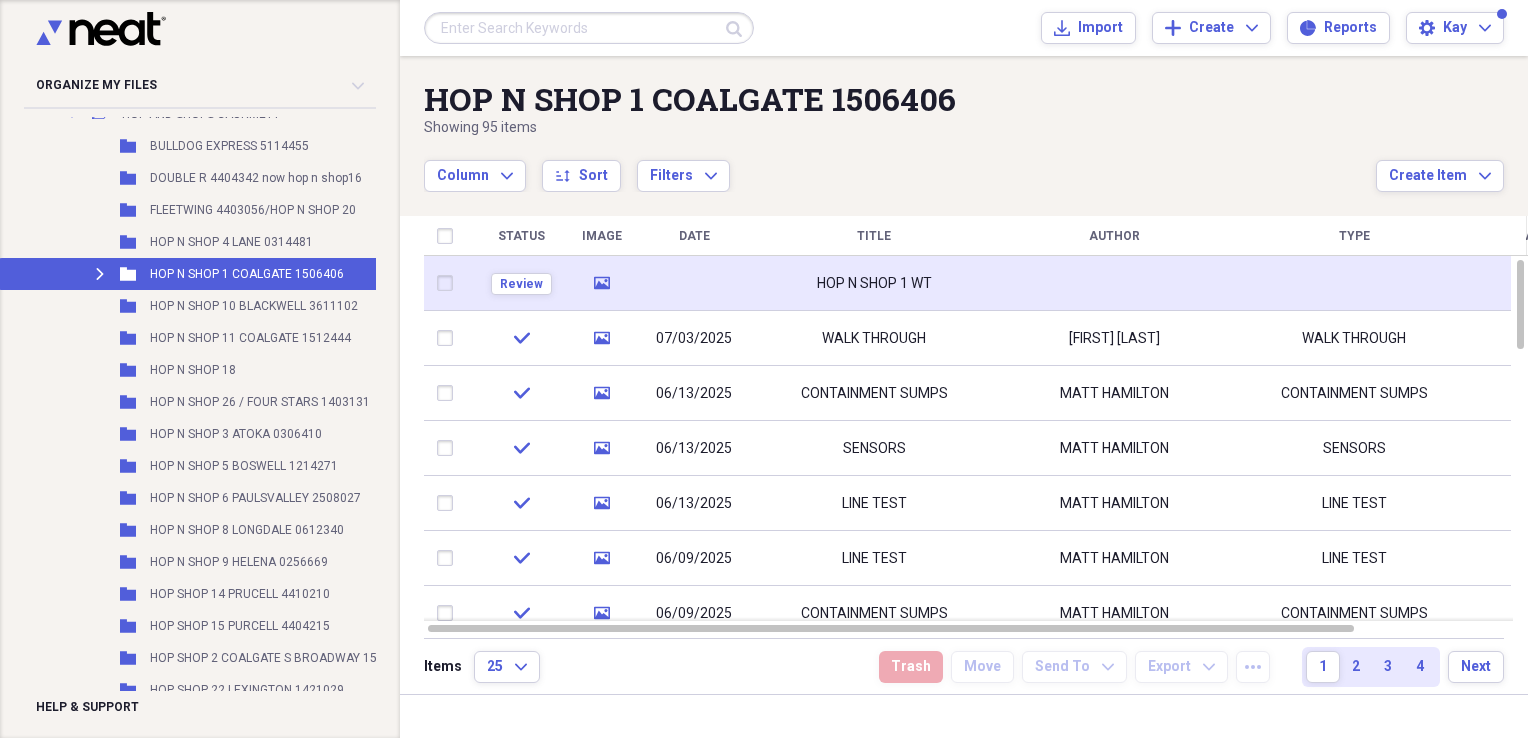 click on "HOP N SHOP 1 WT" at bounding box center [874, 284] 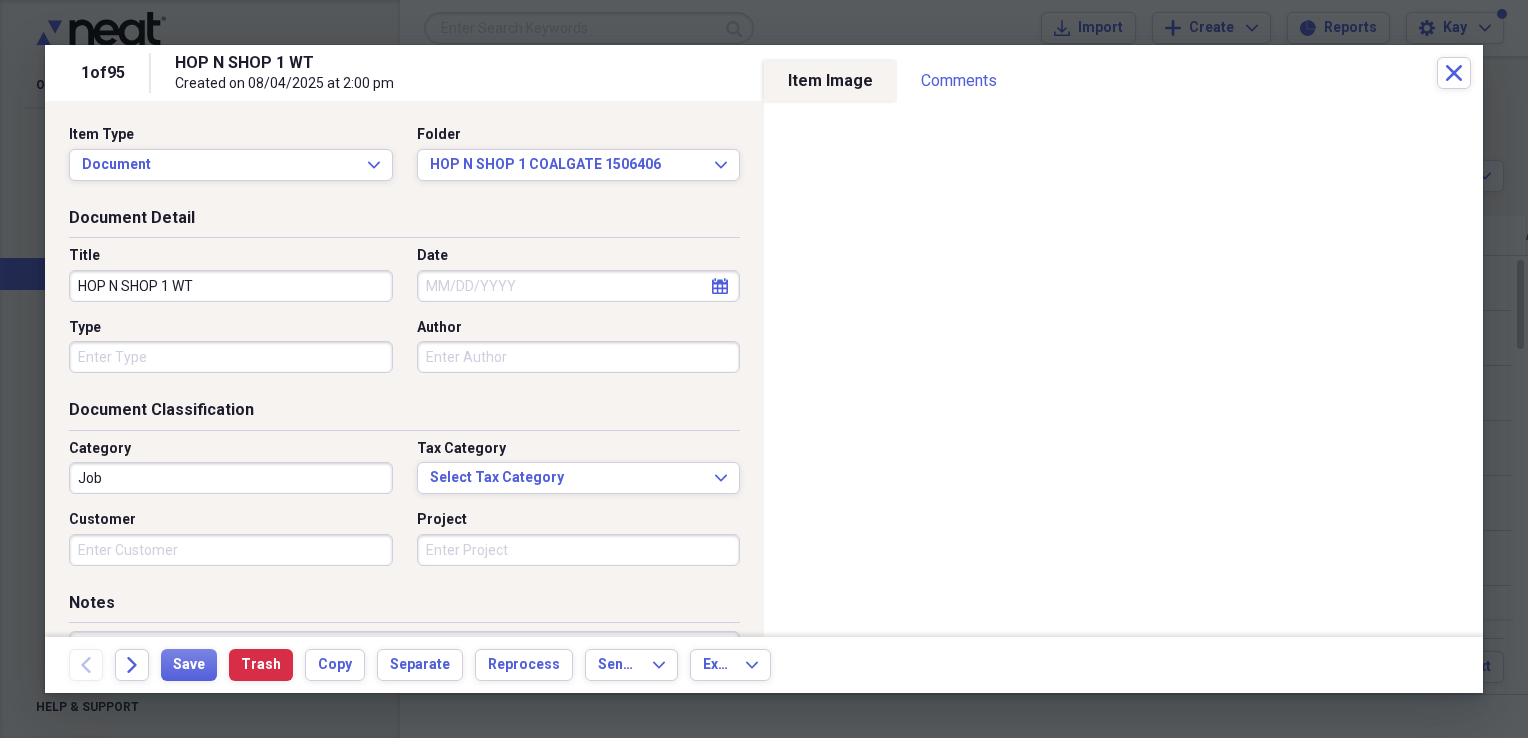 click on "HOP N SHOP 1 WT" at bounding box center [231, 286] 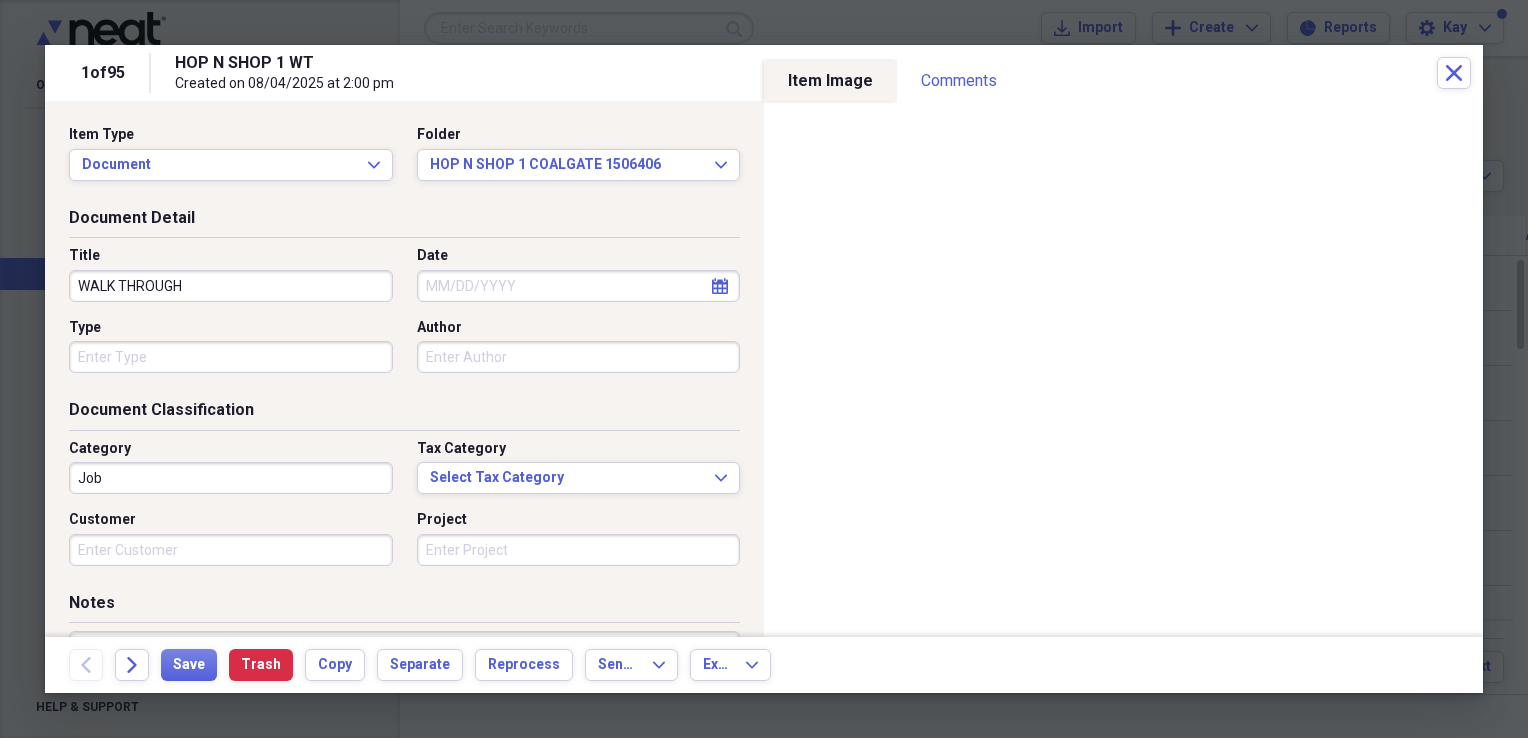 type on "WALK THROUGH" 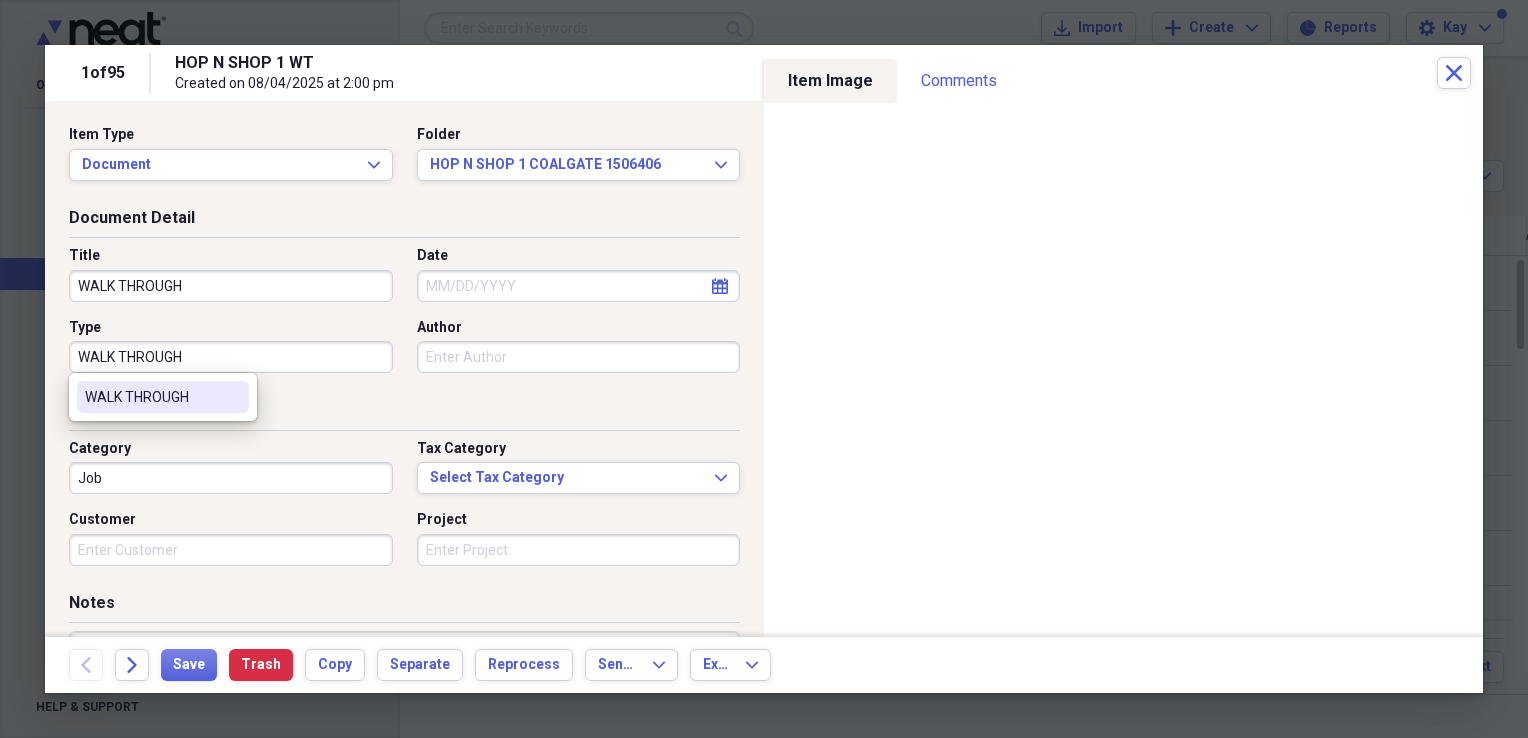 type on "WALK THROUGH" 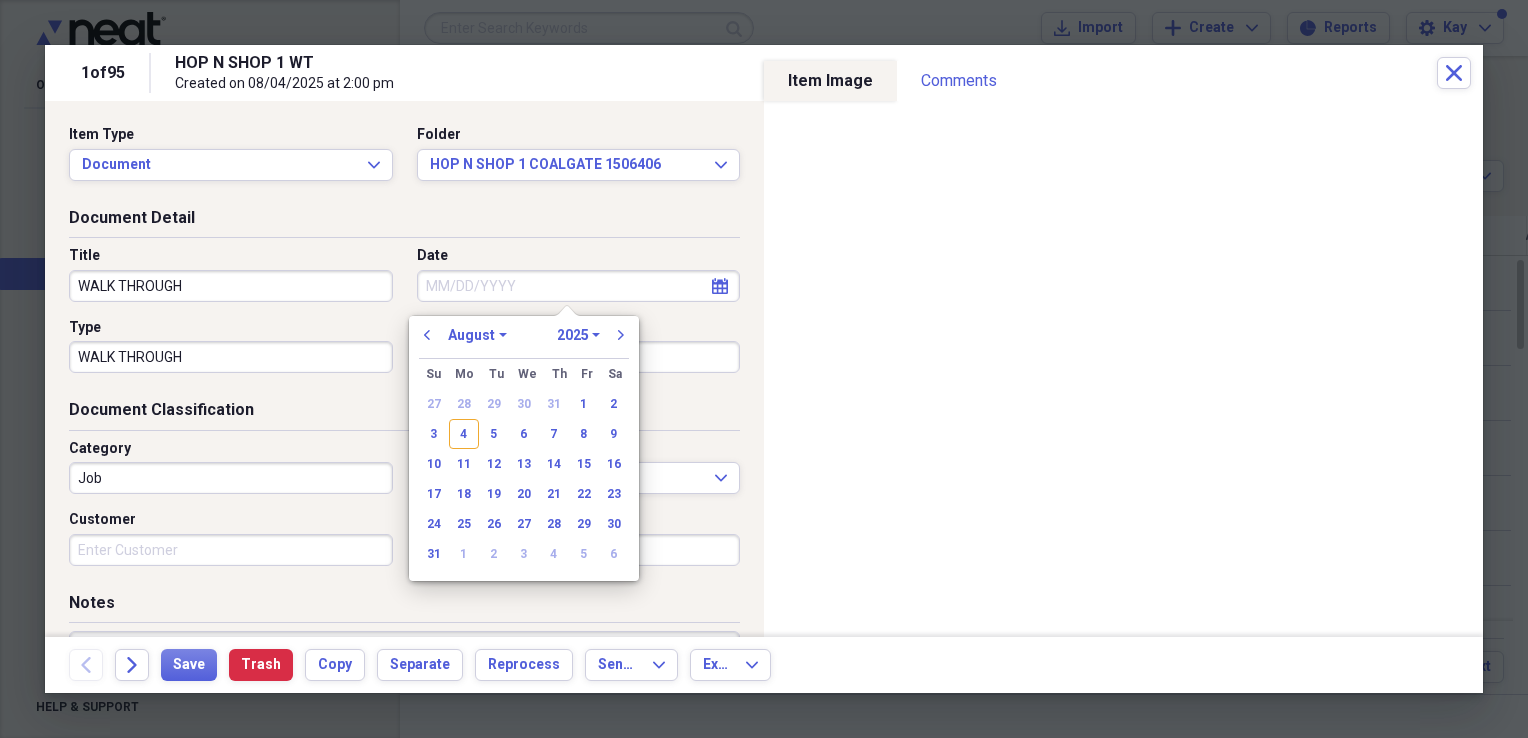 click on "Date" at bounding box center [579, 286] 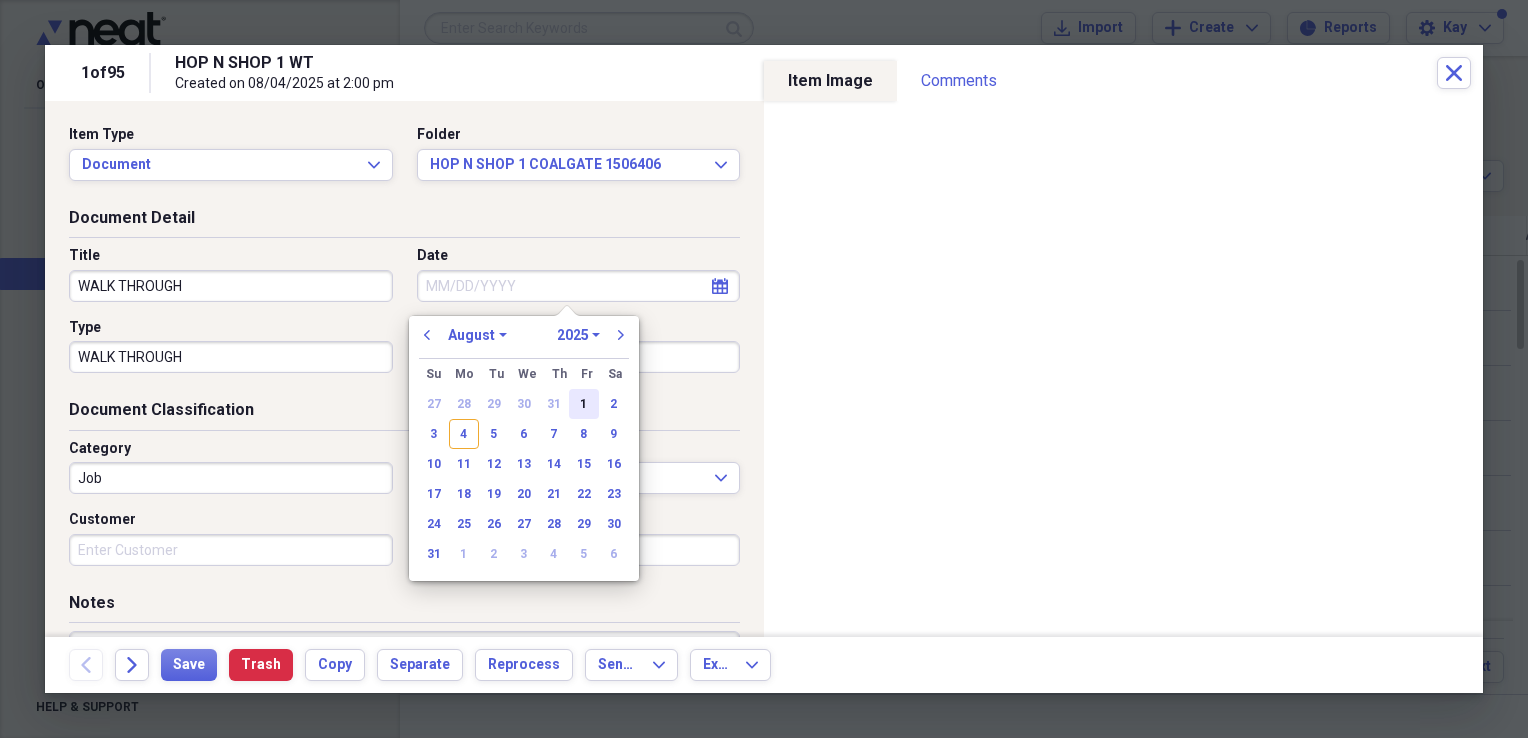 click on "1" at bounding box center [584, 404] 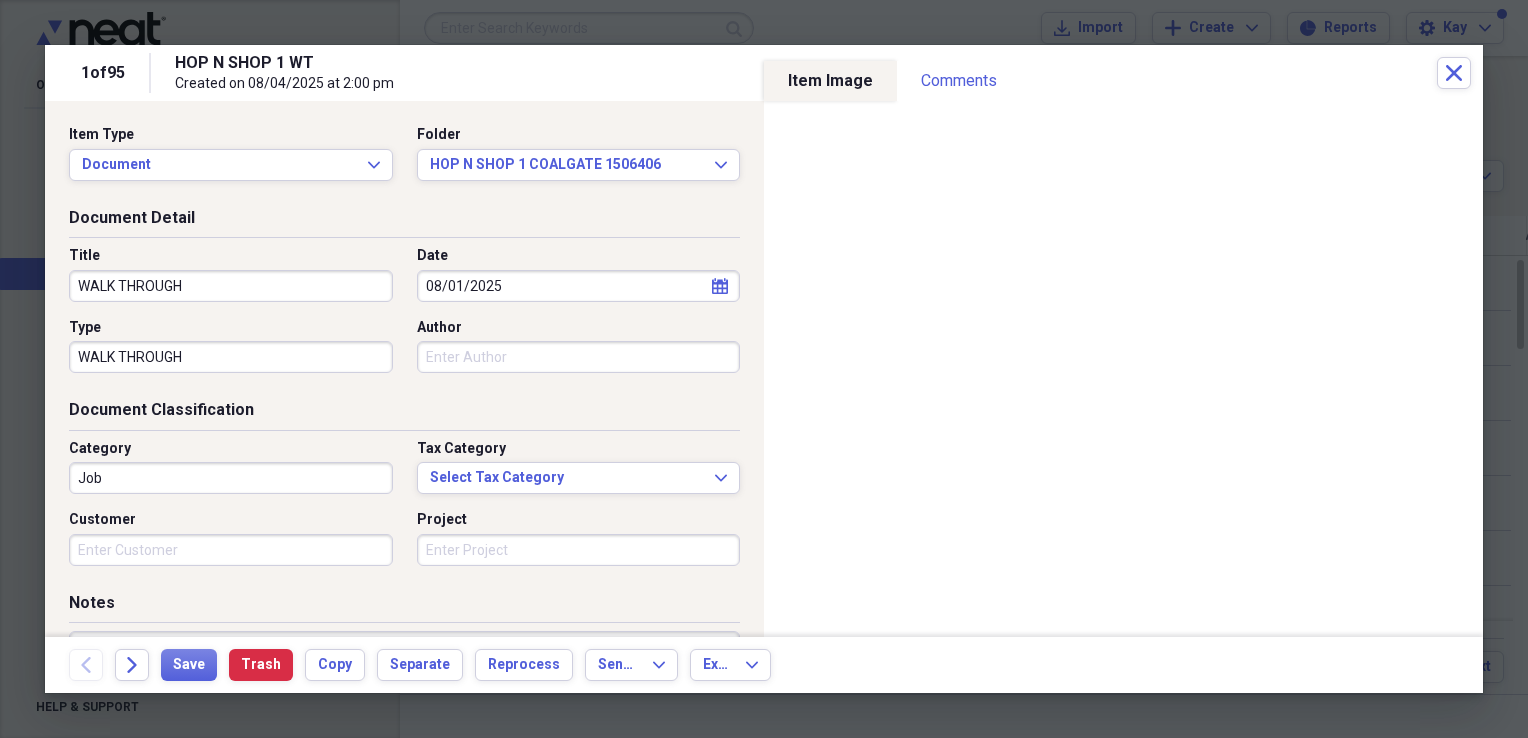 click on "Title WALK THROUGH Date 08/01/2025 calendar Calendar Type WALK THROUGH Author" at bounding box center (404, 317) 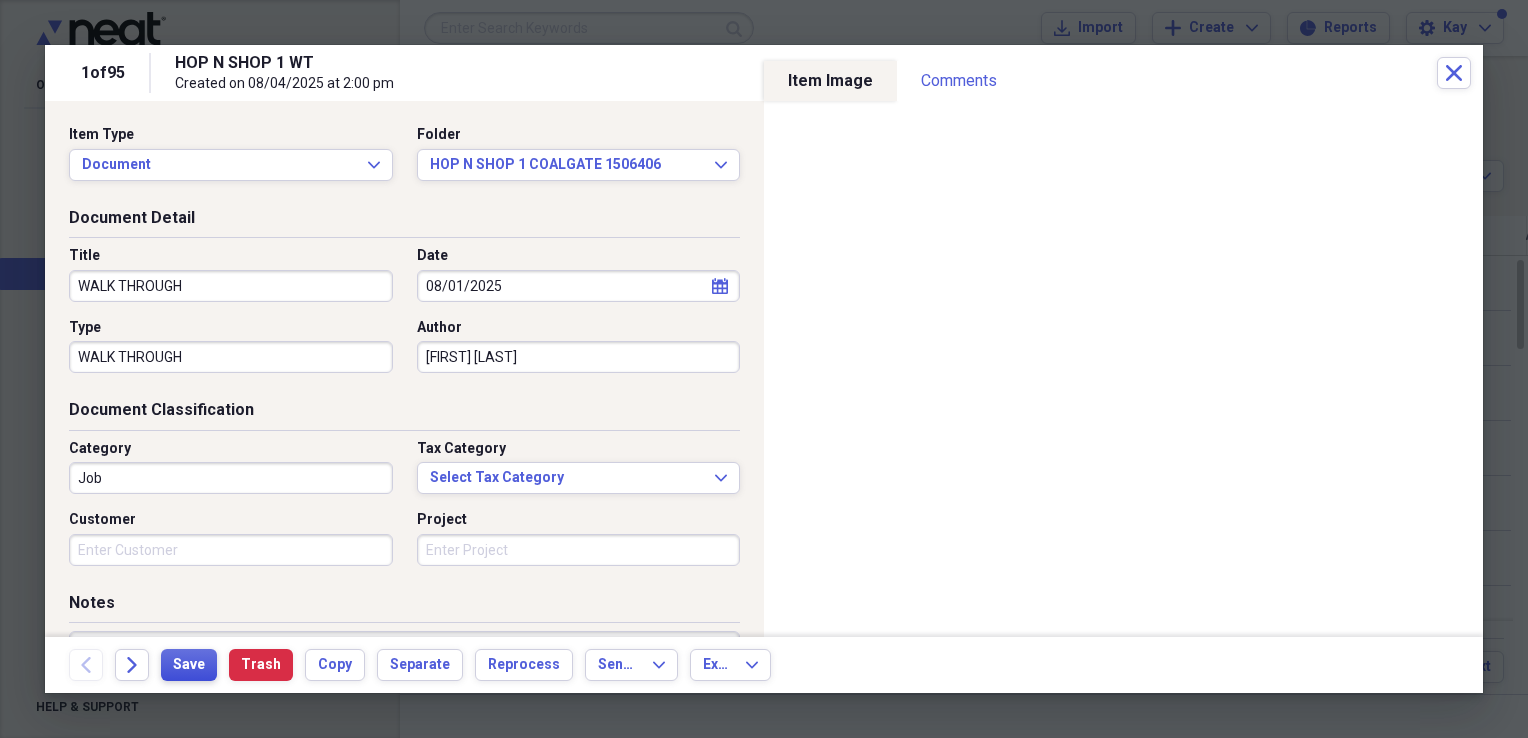 type on "BROGEN GOODSON" 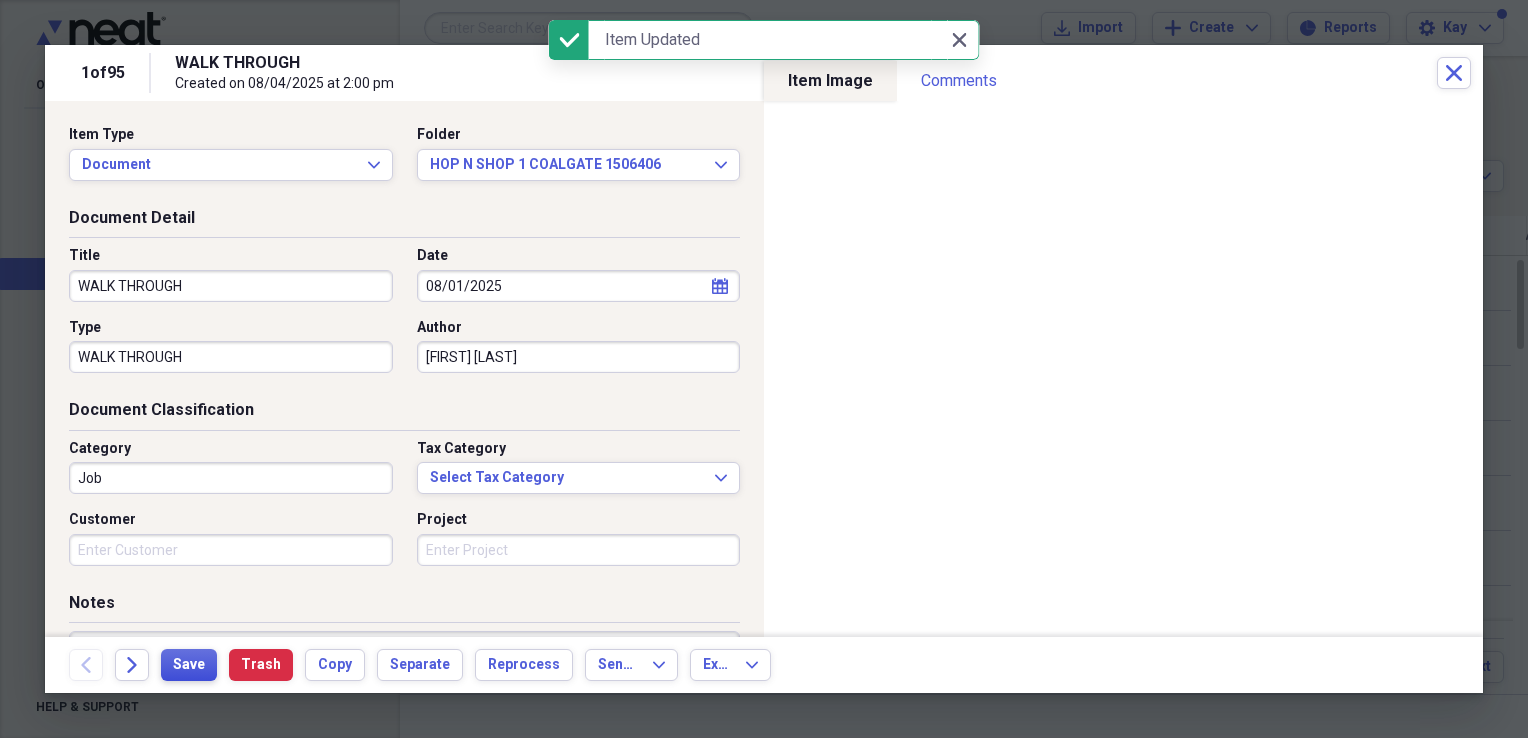 type on "WALK THROUGH" 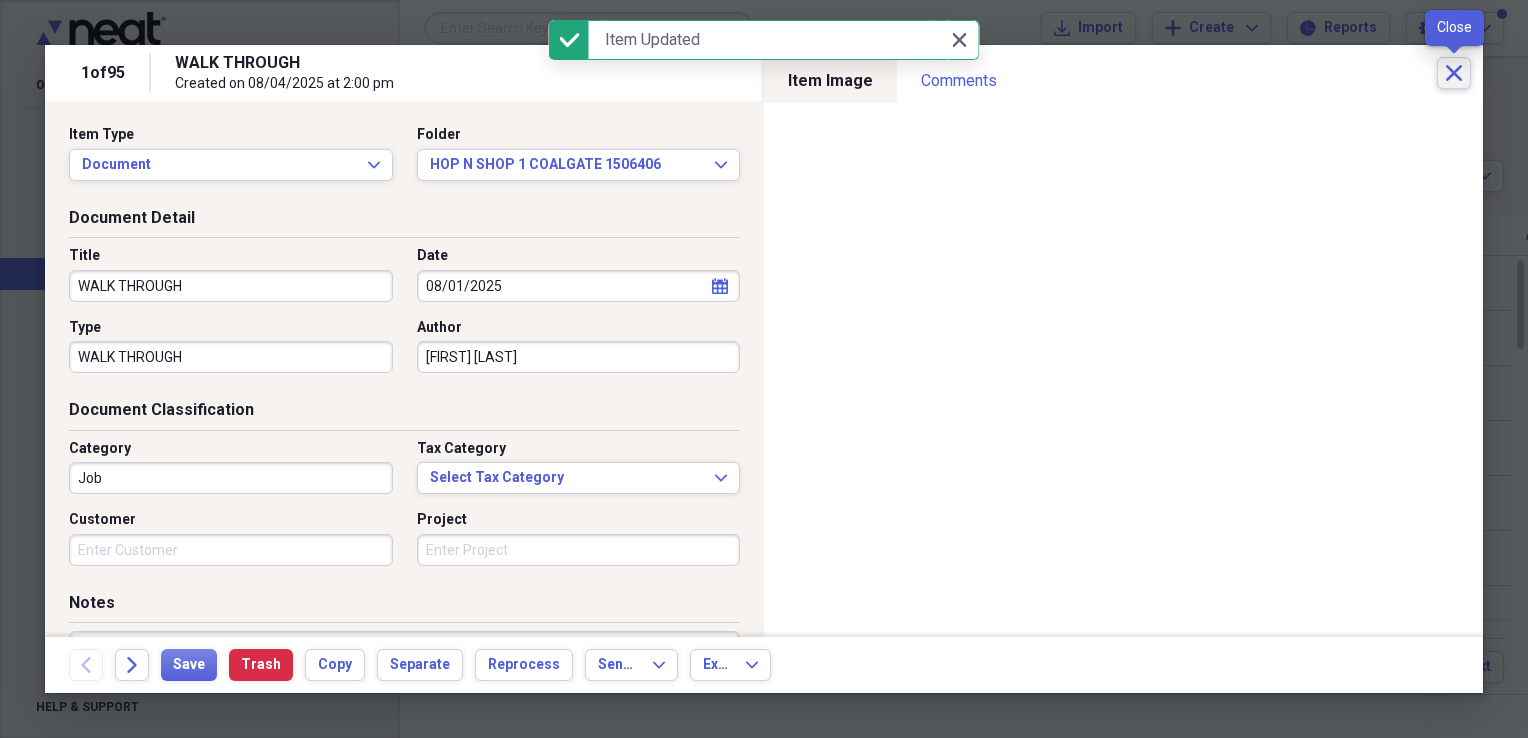 click on "Close" 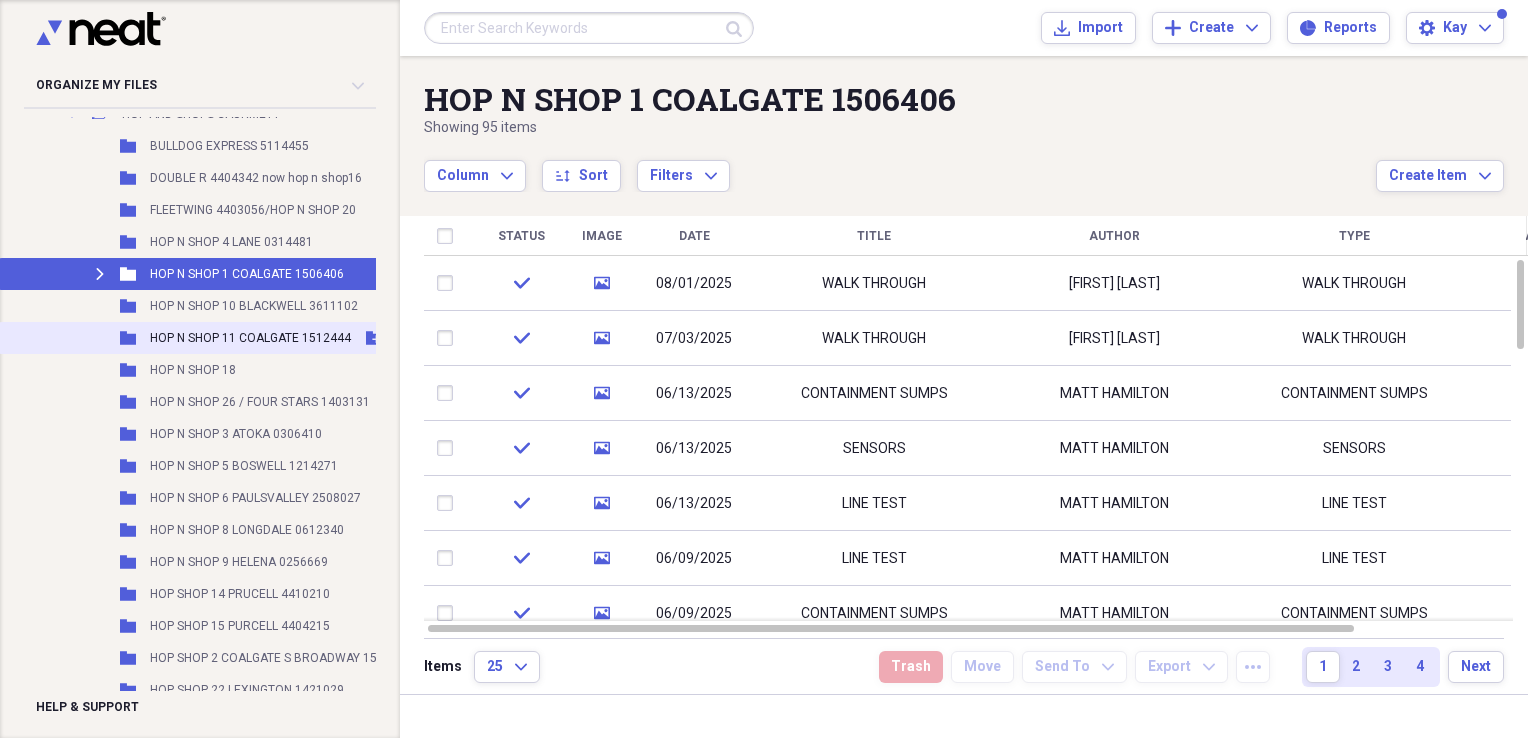 click on "HOP N SHOP 11 COALGATE 1512444" at bounding box center (250, 338) 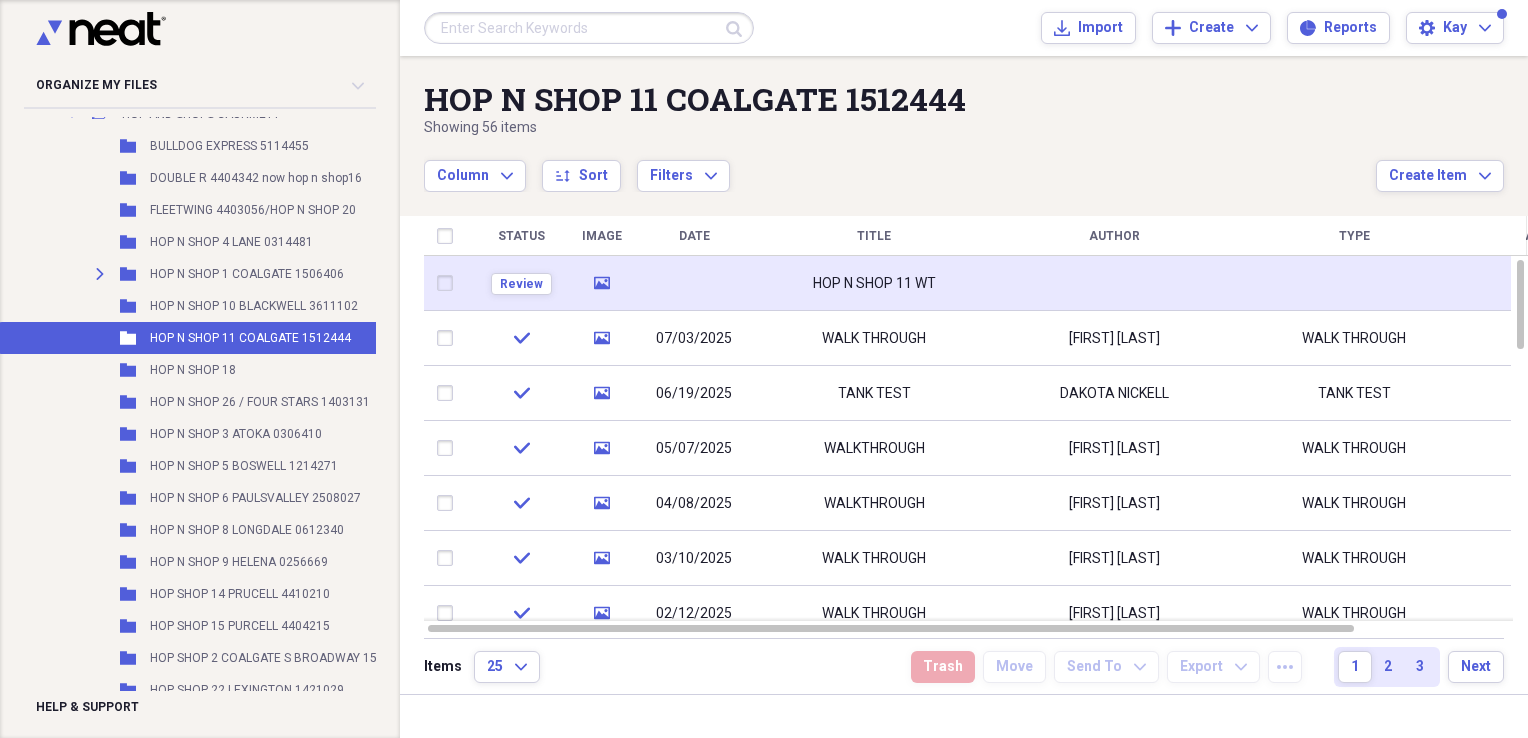 click on "HOP N SHOP 11 WT" at bounding box center (874, 283) 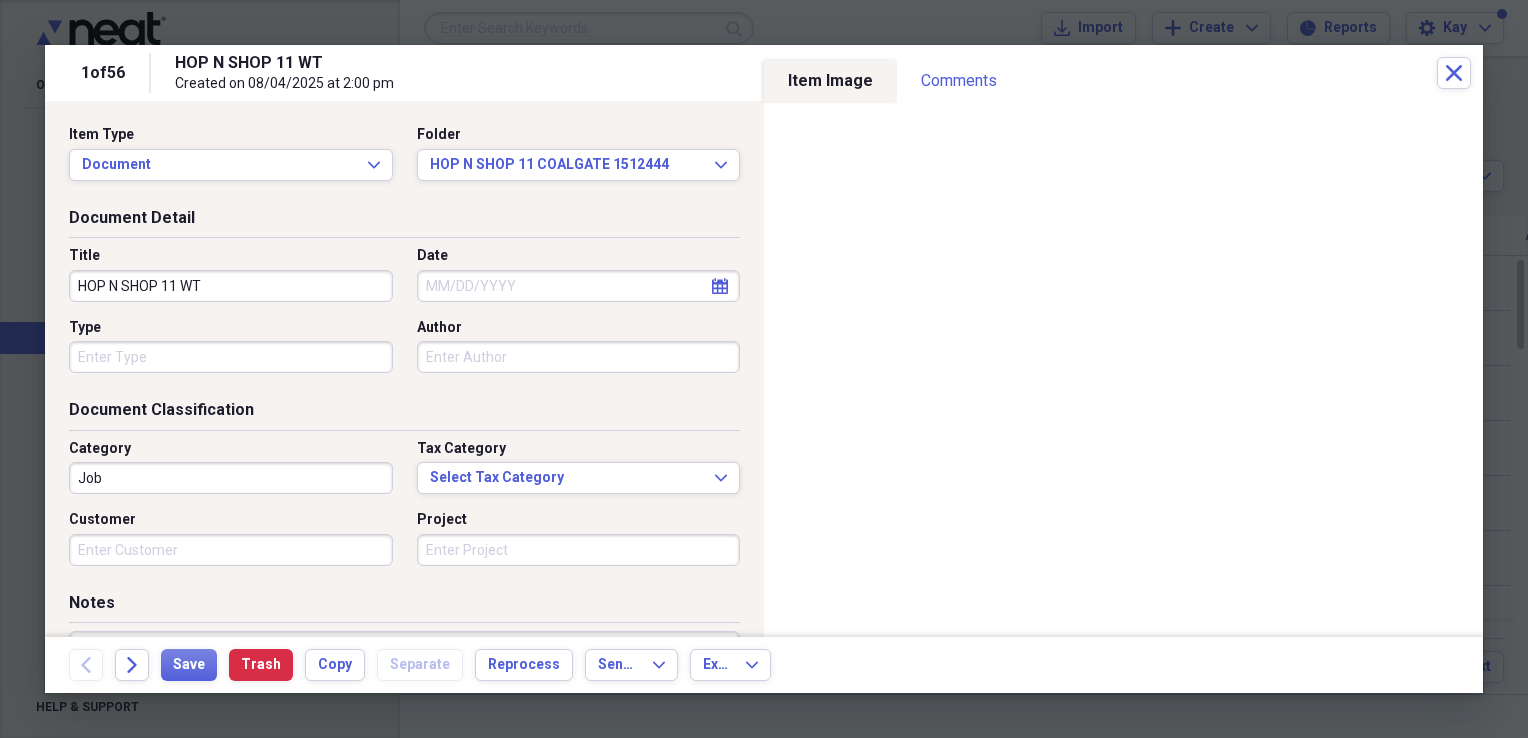 click on "HOP N SHOP 11 WT" at bounding box center [231, 286] 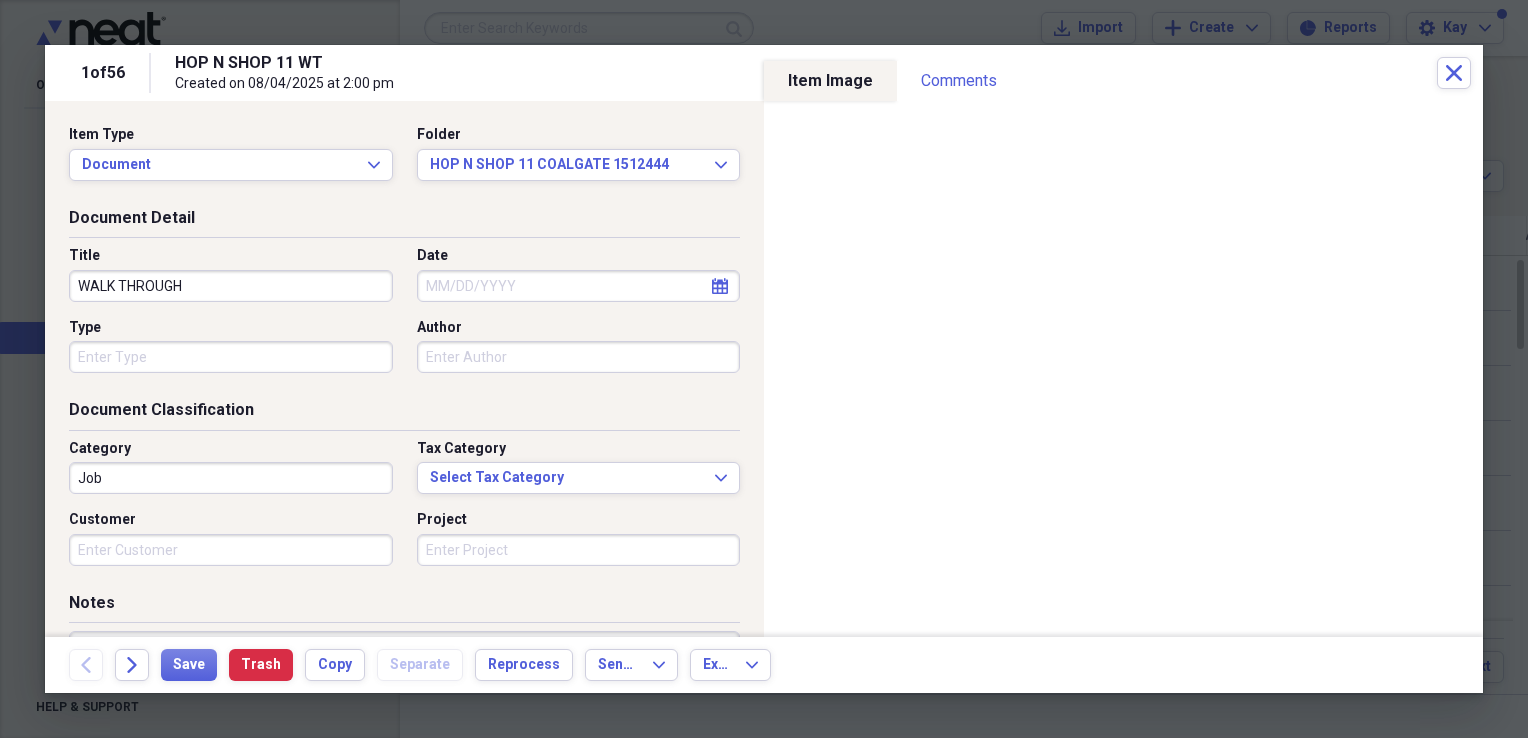 type on "WALK THROUGH" 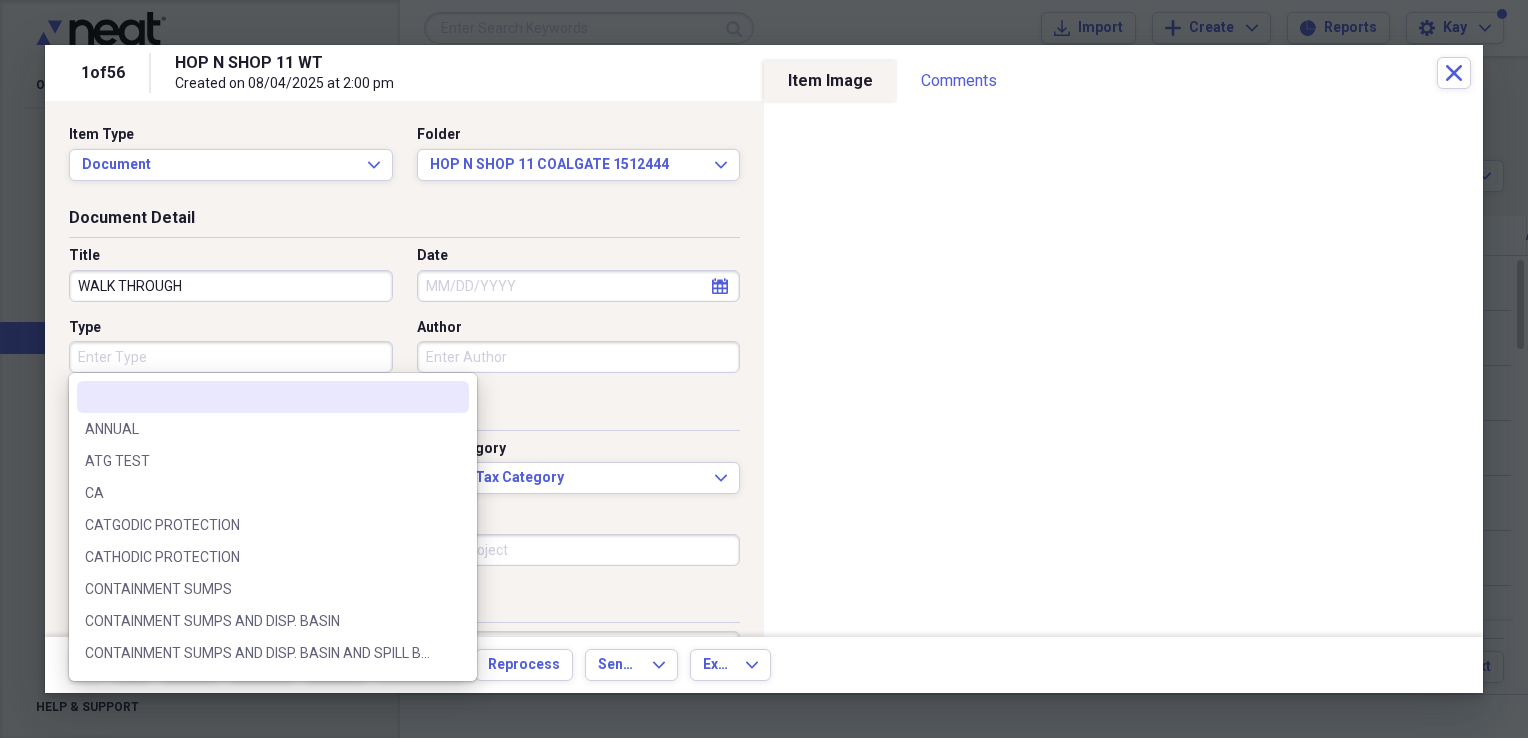 click on "Type" at bounding box center (231, 357) 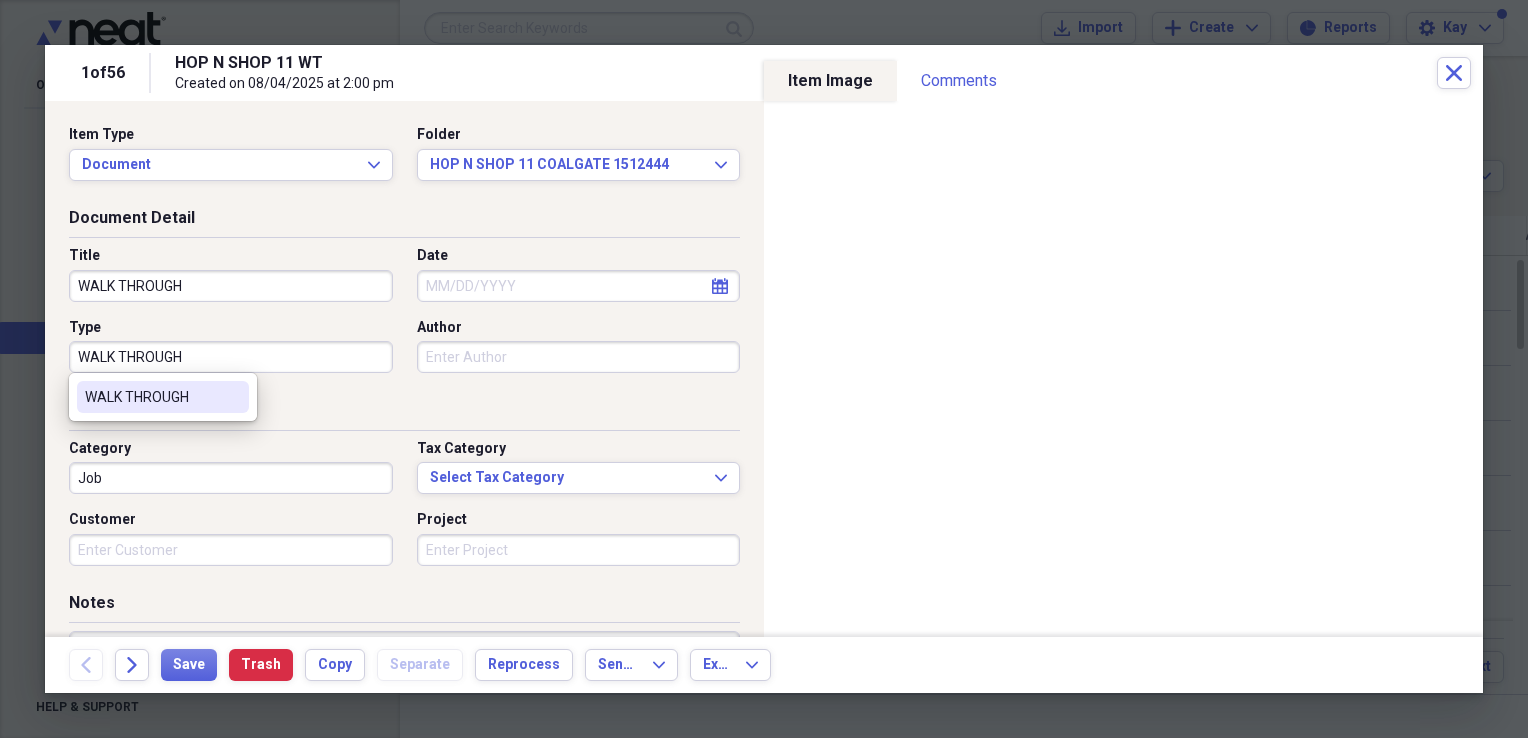 type on "WALK THROUGH" 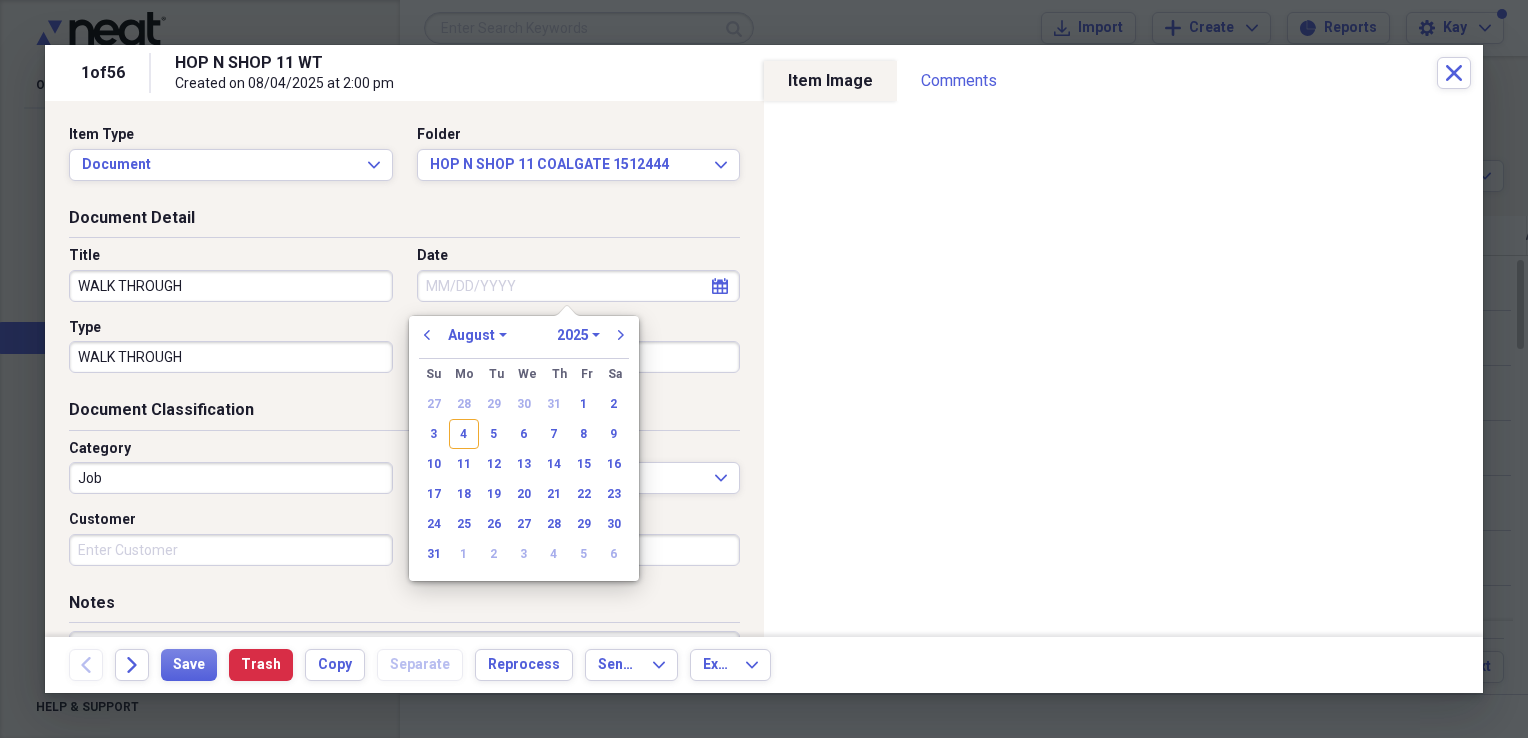 click on "Date" at bounding box center [579, 286] 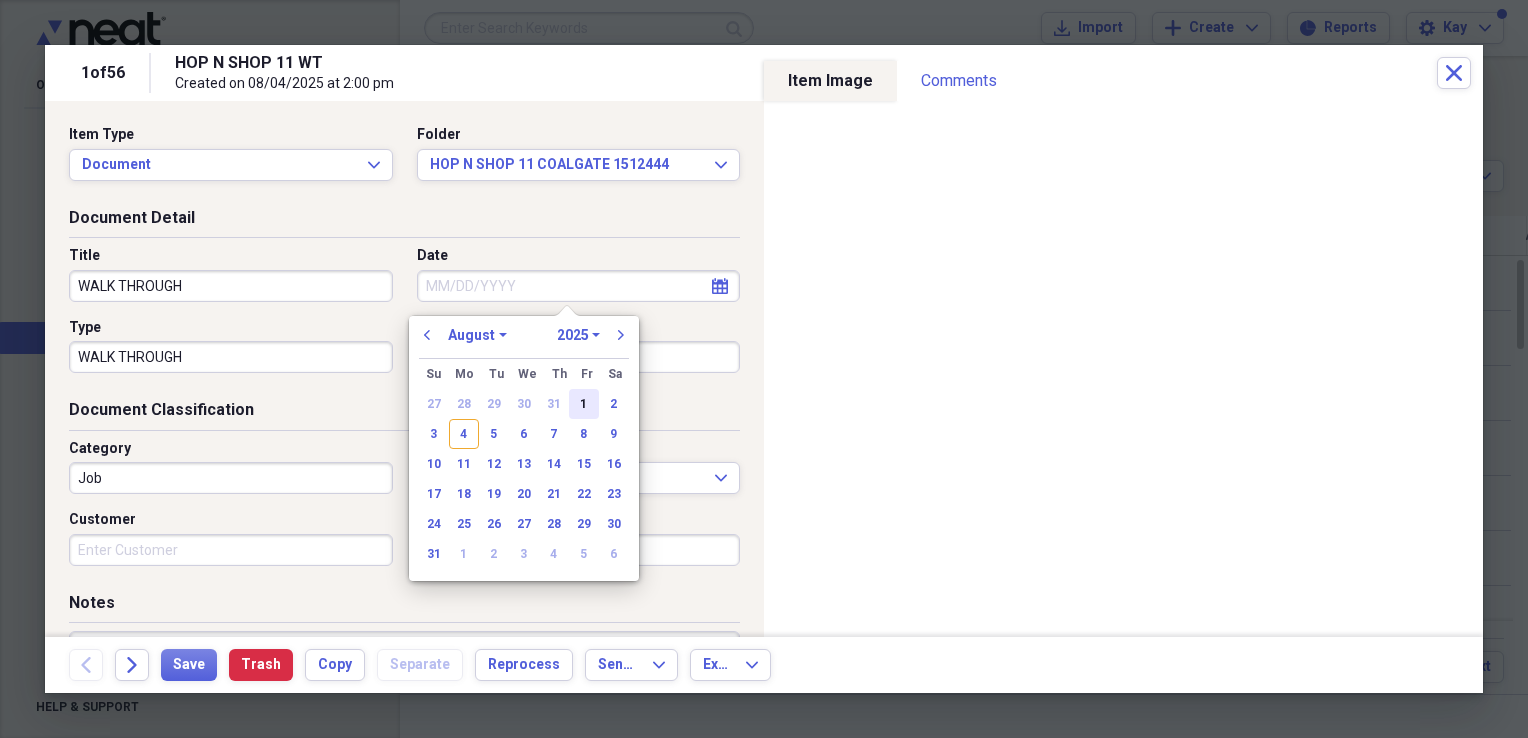 click on "1" at bounding box center [584, 404] 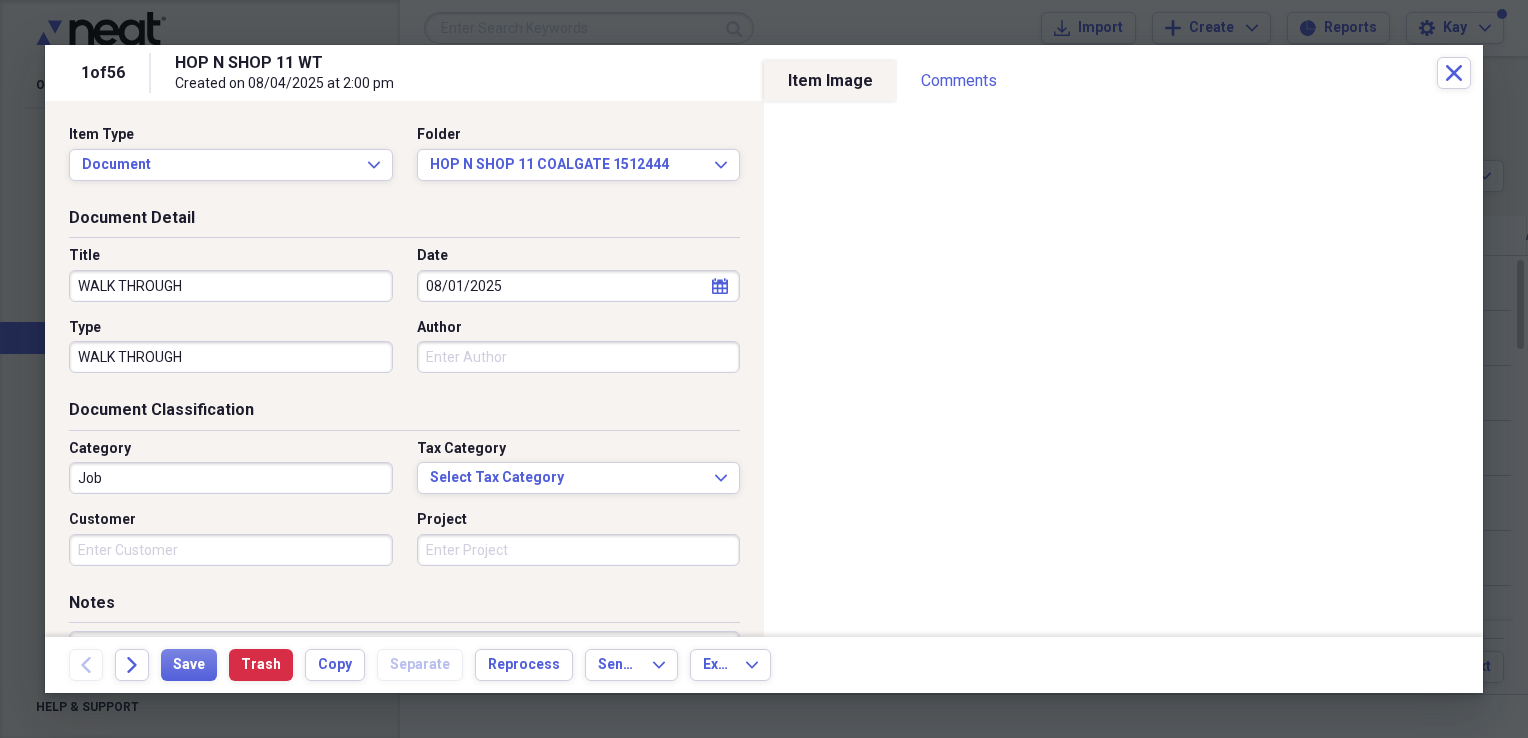 click on "Author" at bounding box center (579, 357) 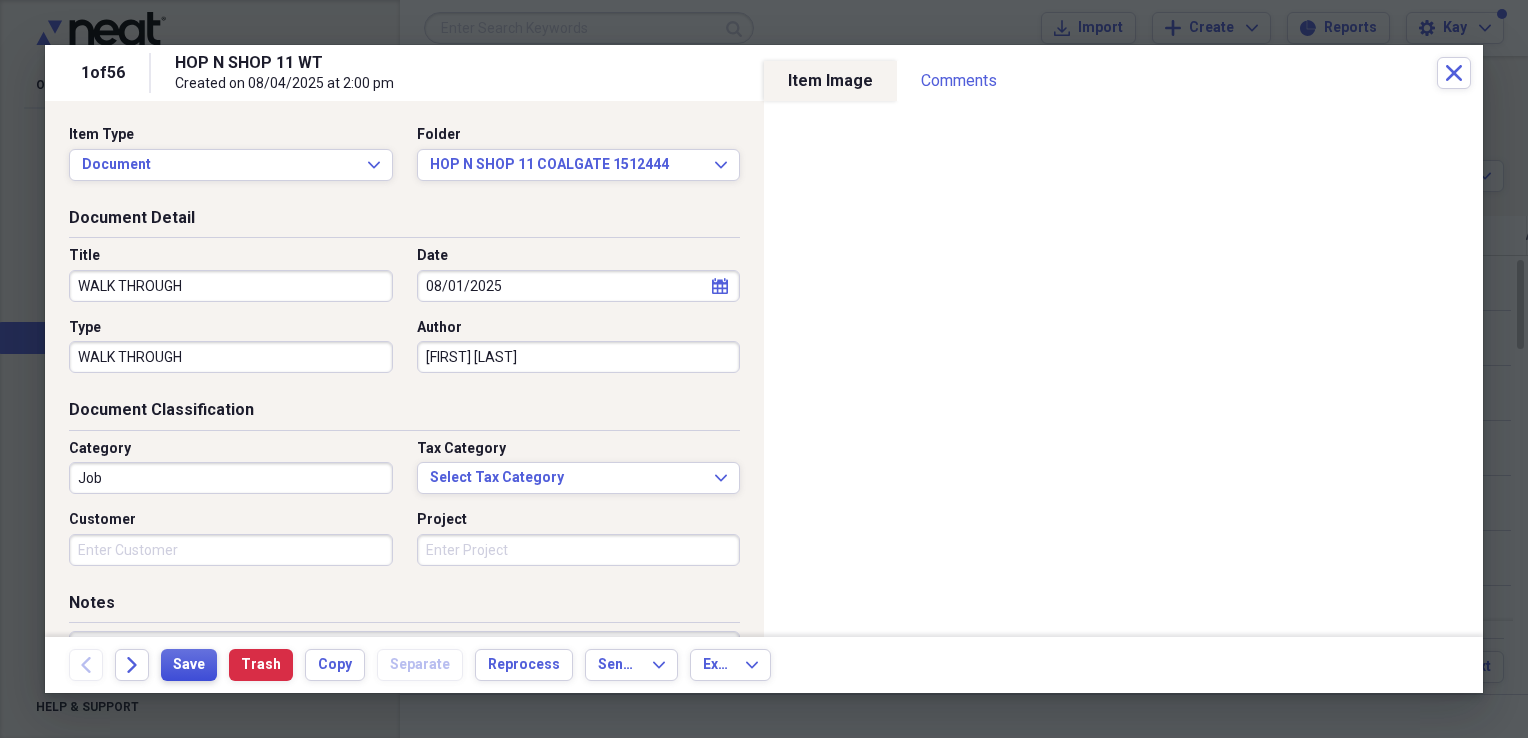 type on "BROGEN GOODSON" 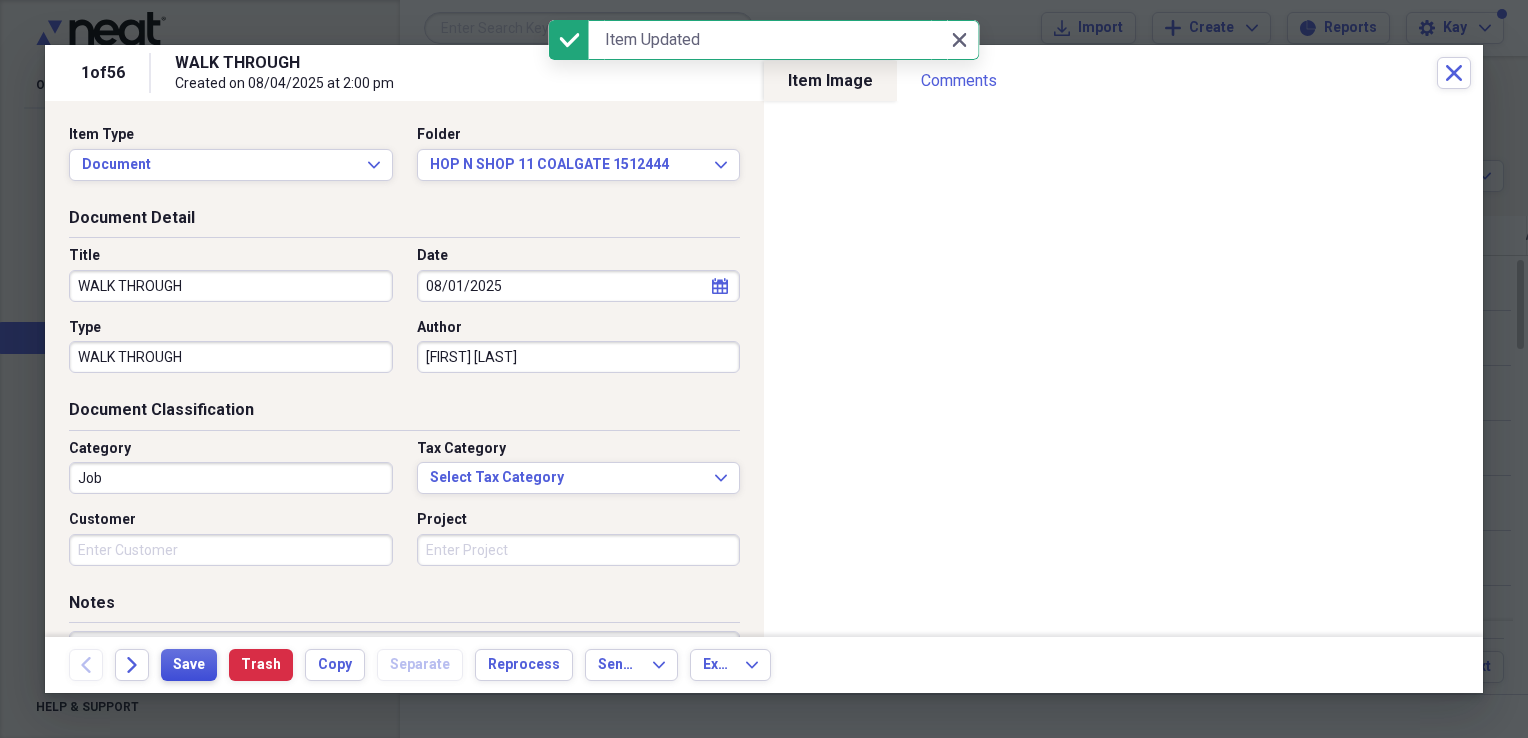 type on "WALK THROUGH" 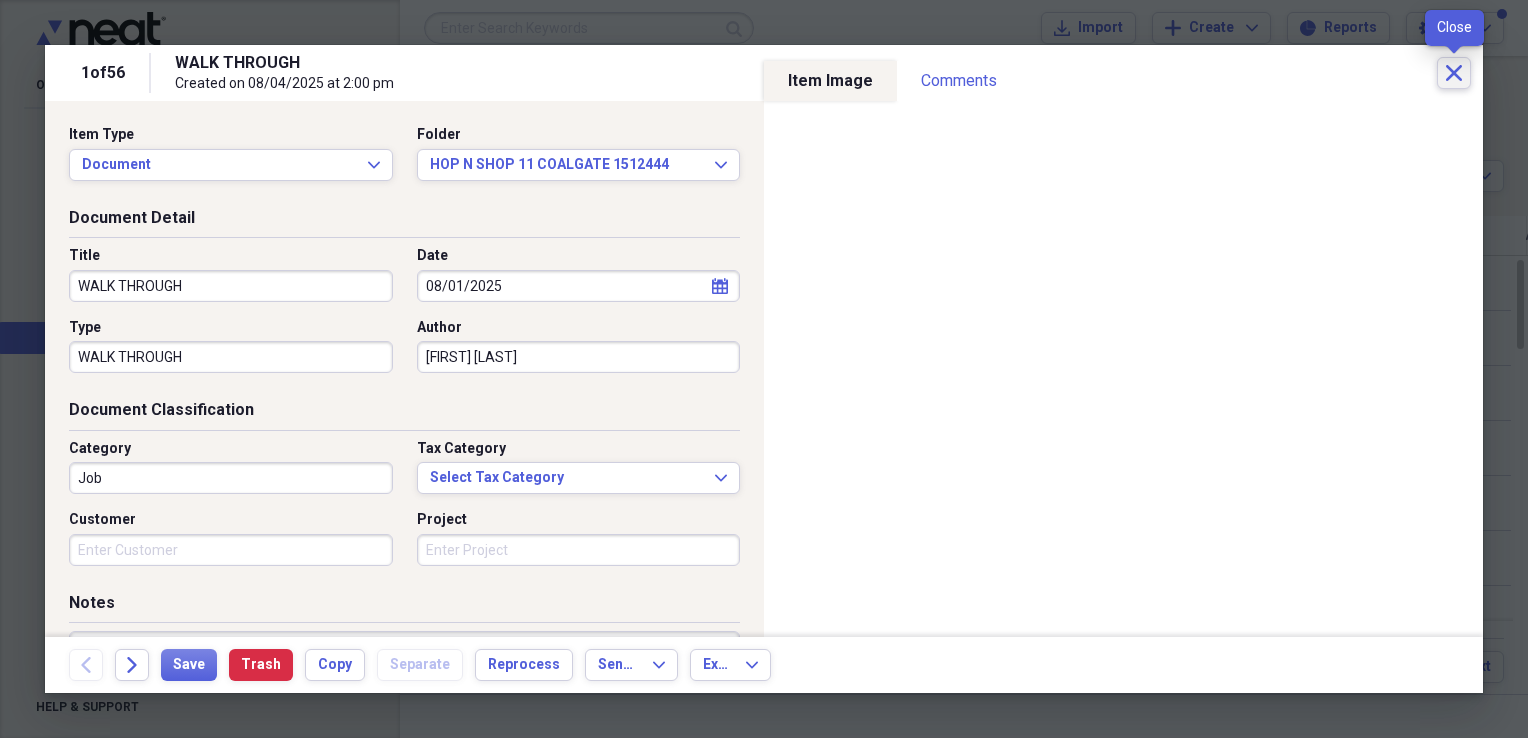 click on "Close" at bounding box center [1454, 73] 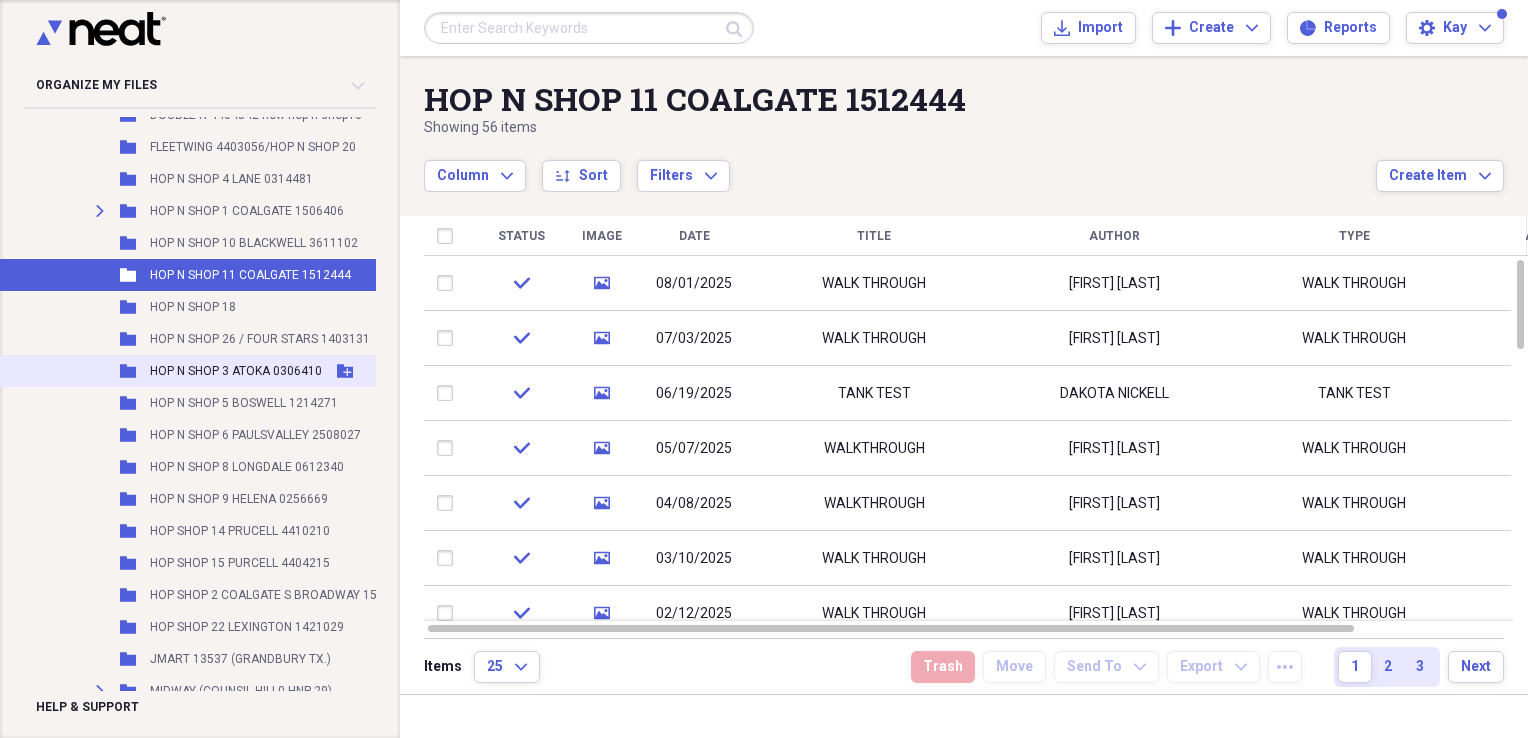 scroll, scrollTop: 10416, scrollLeft: 0, axis: vertical 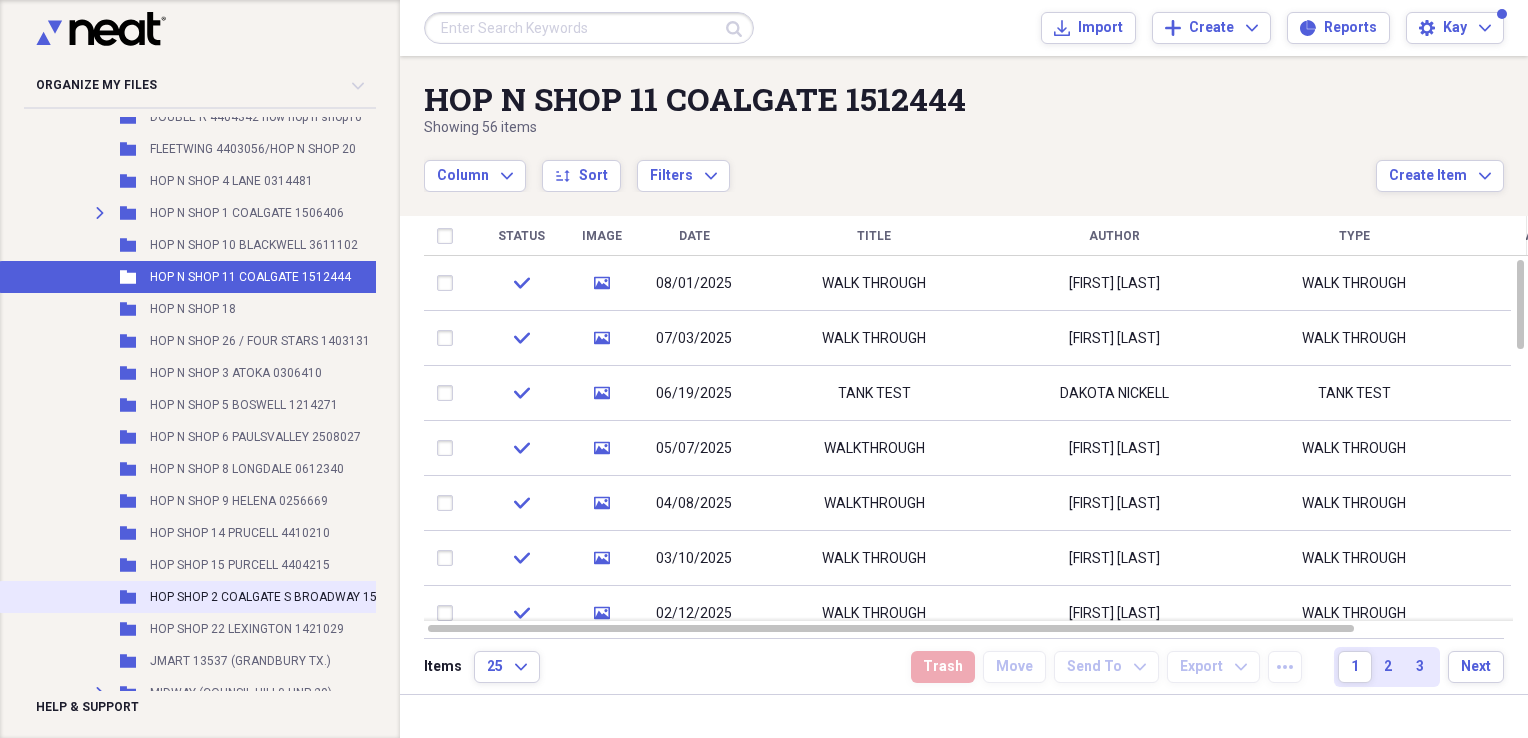 click on "Folder HOP SHOP 2 COALGATE S BROADWAY 1504644 Add Folder" at bounding box center (257, 597) 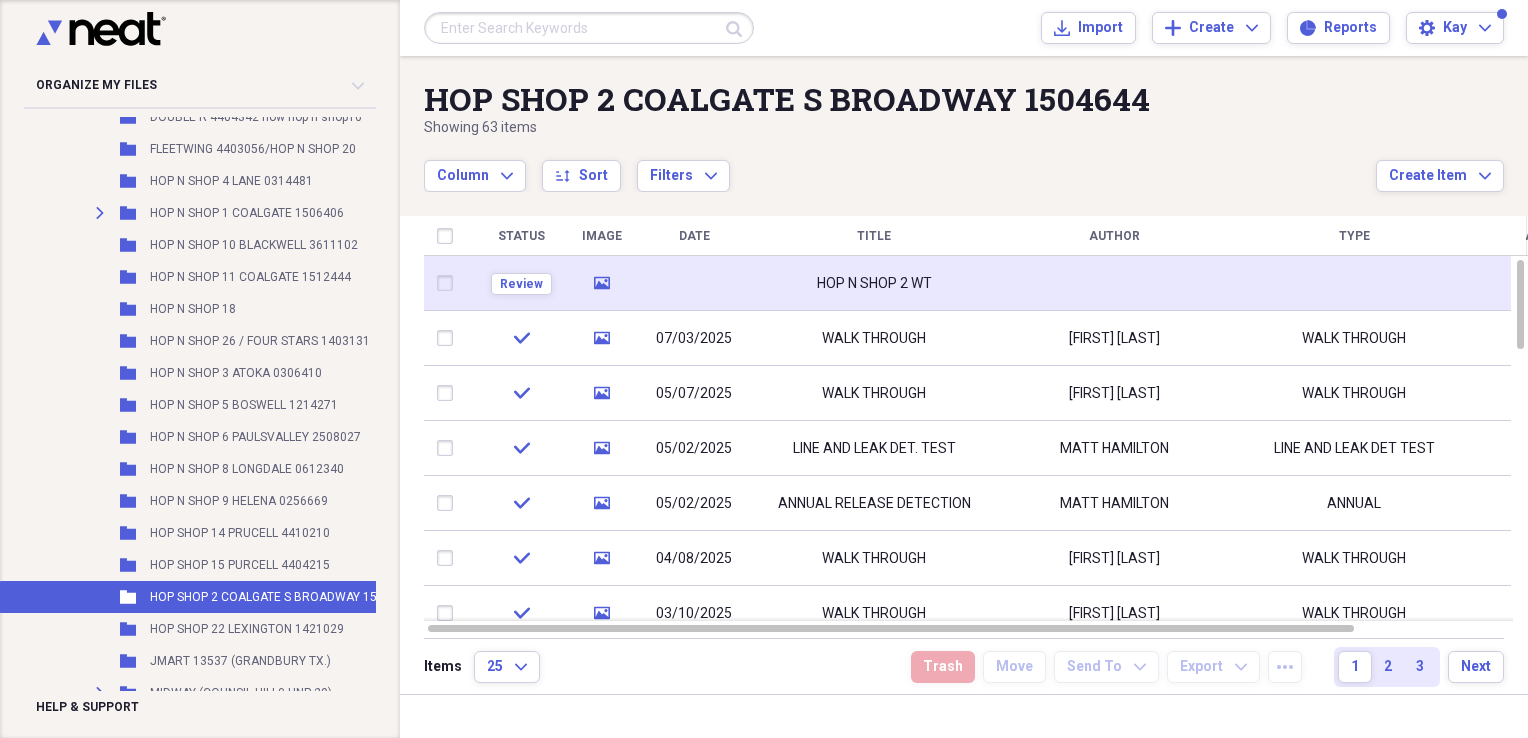 click on "HOP N SHOP 2 WT" at bounding box center [874, 283] 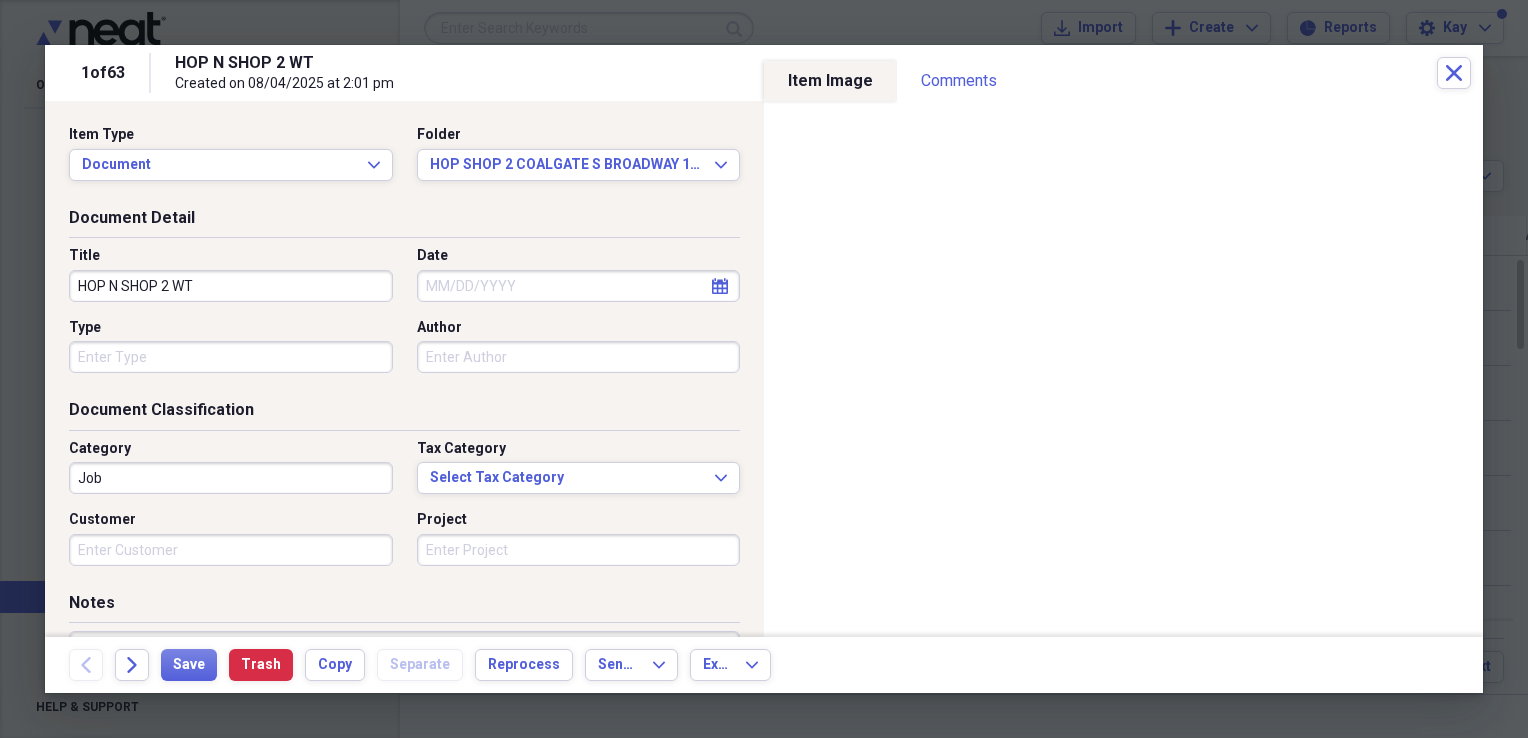 click on "HOP N SHOP 2 WT" at bounding box center (231, 286) 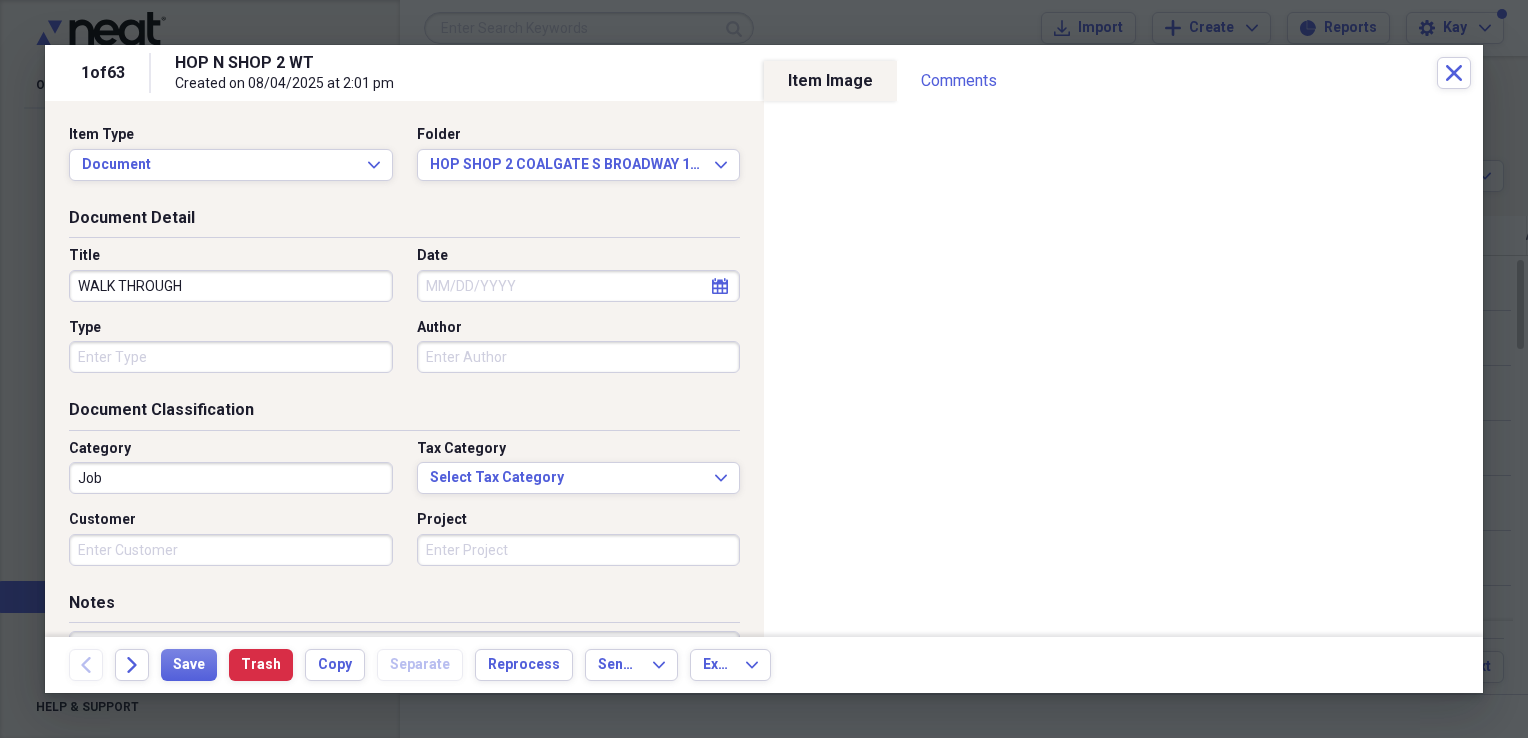 type on "WALK THROUGH" 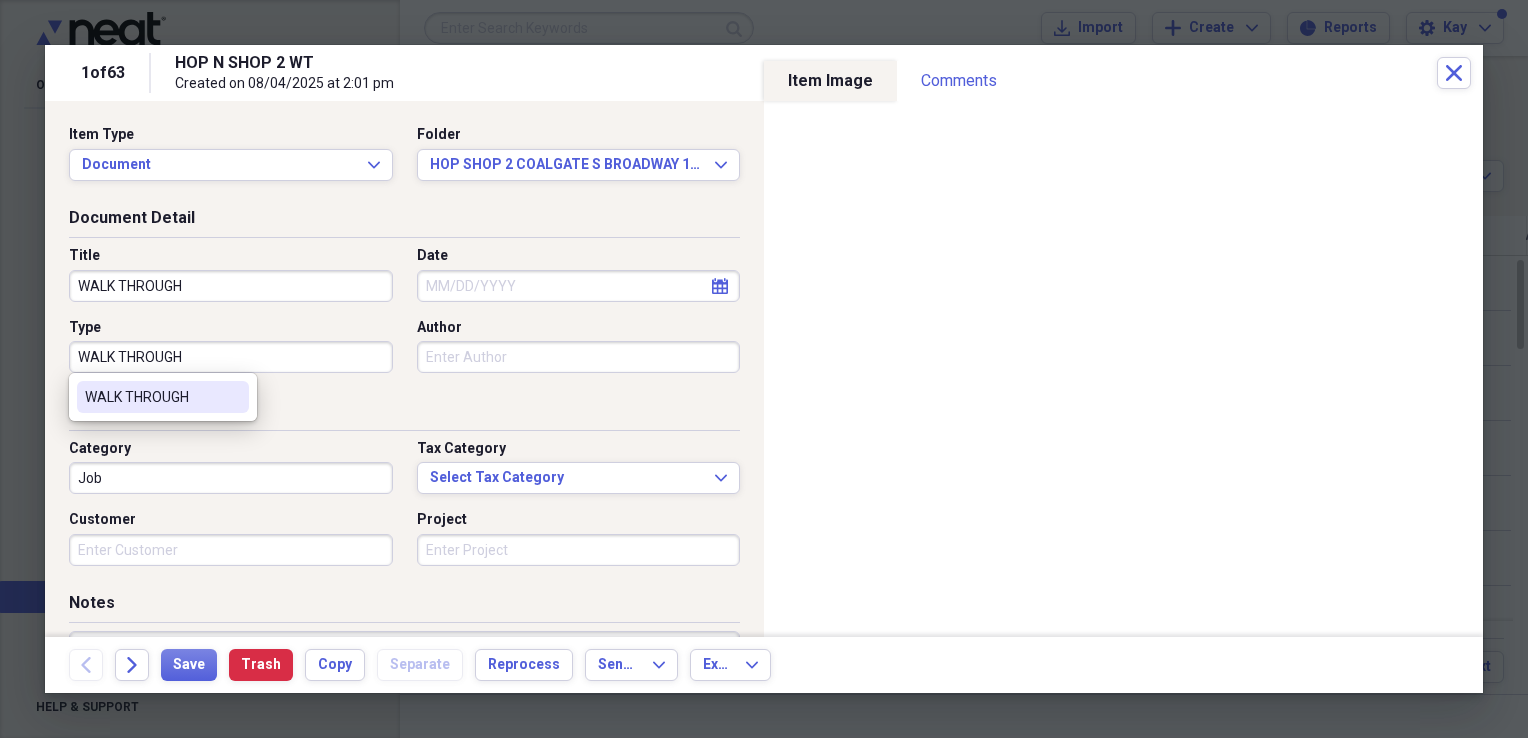 type on "WALK THROUGH" 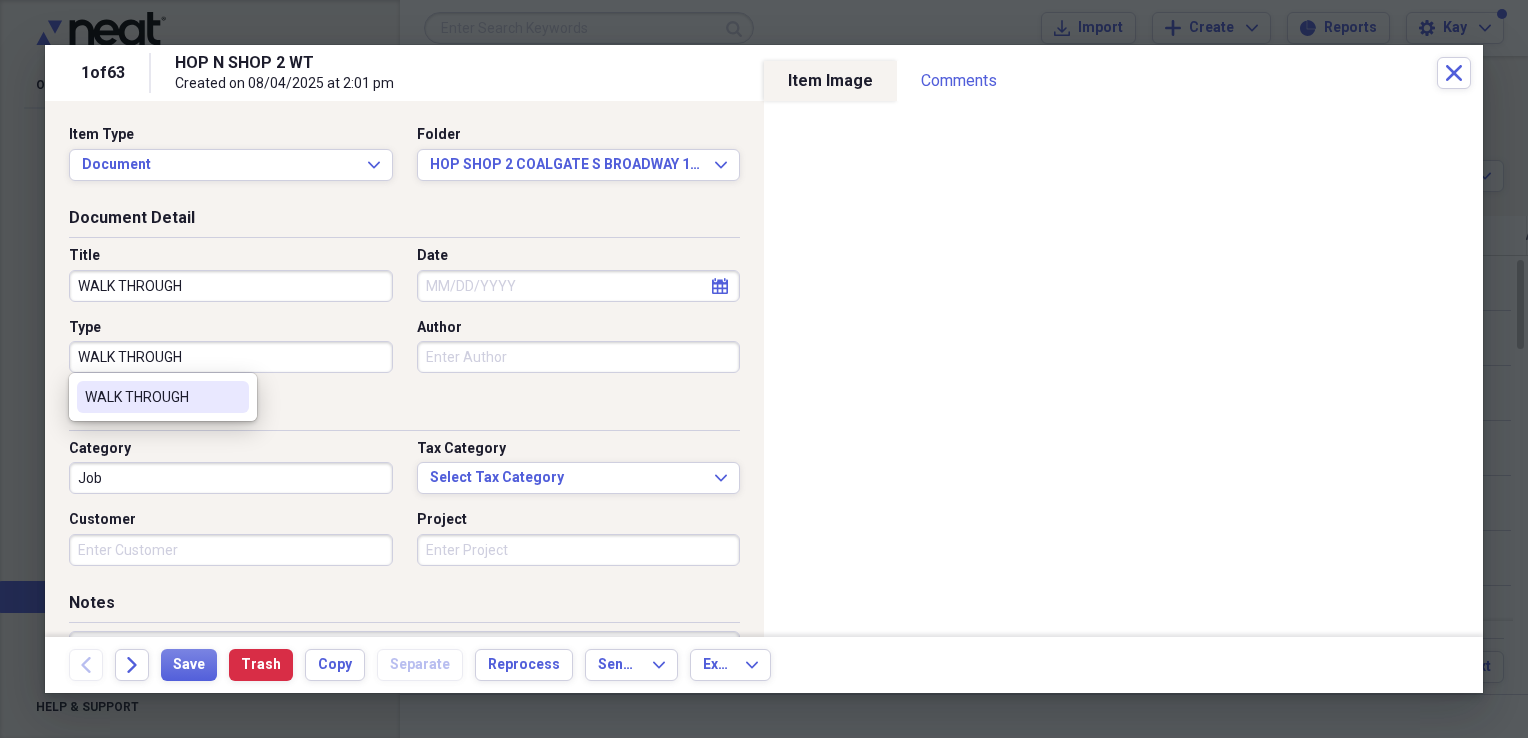click on "Date" at bounding box center [579, 286] 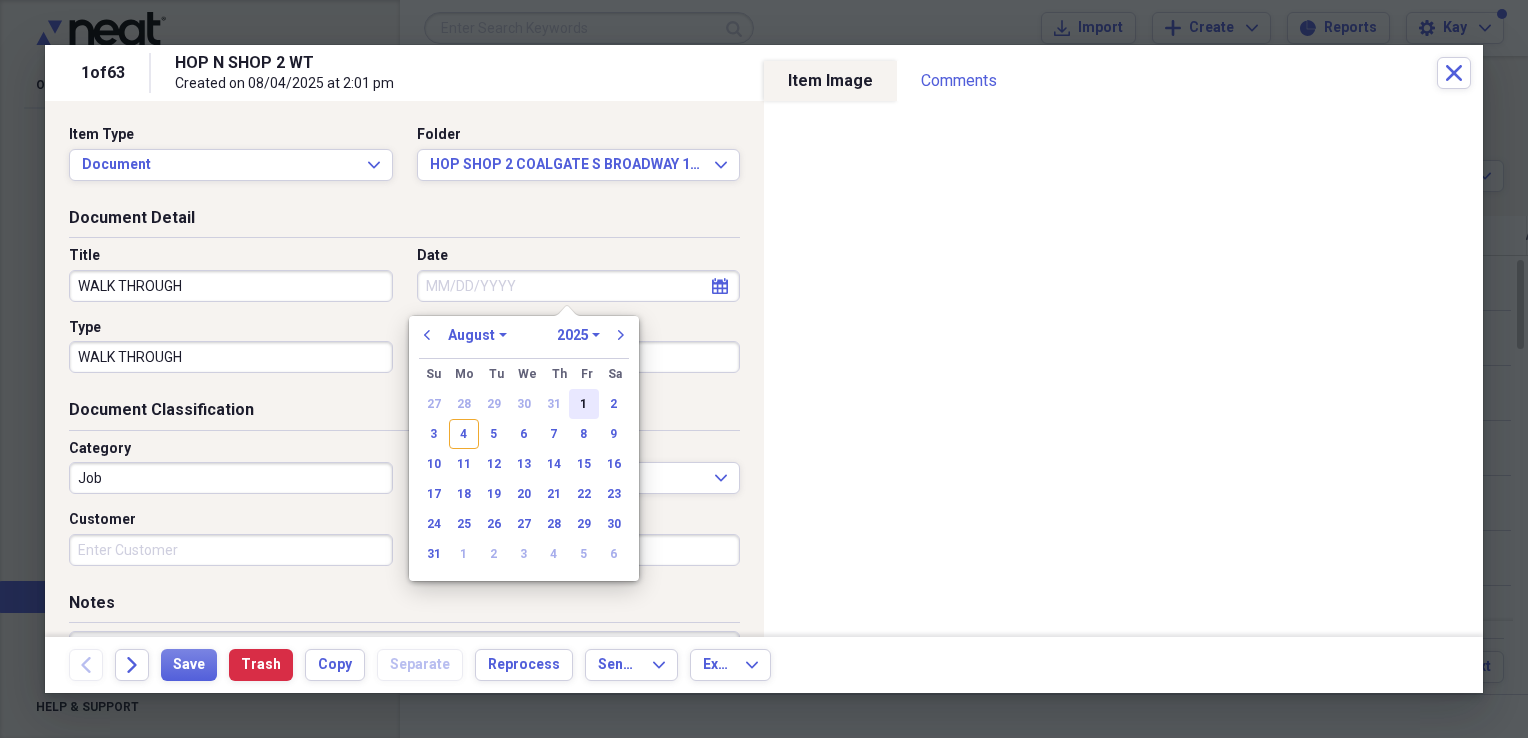 click on "1" at bounding box center (584, 404) 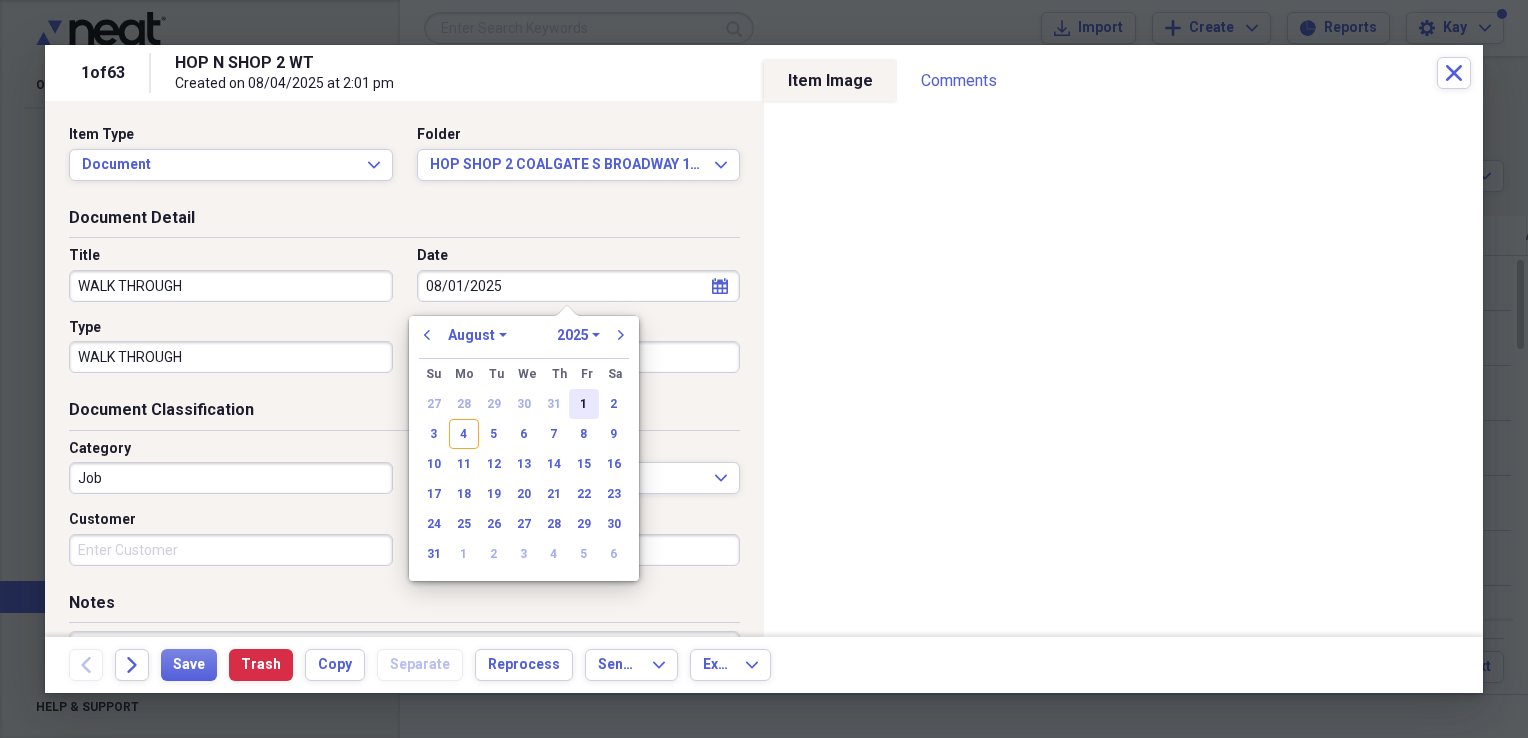 type on "08/01/2025" 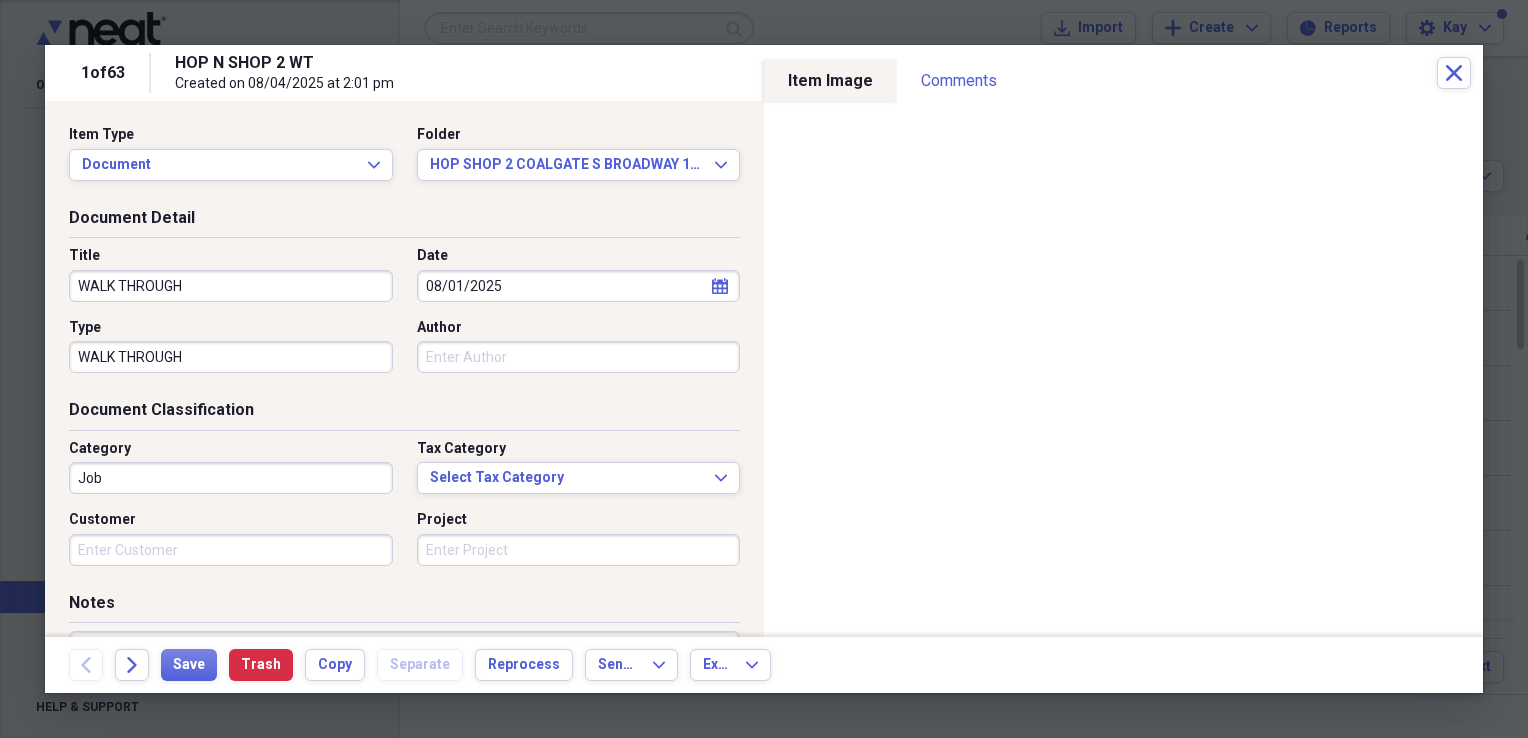 click on "Author" at bounding box center (579, 357) 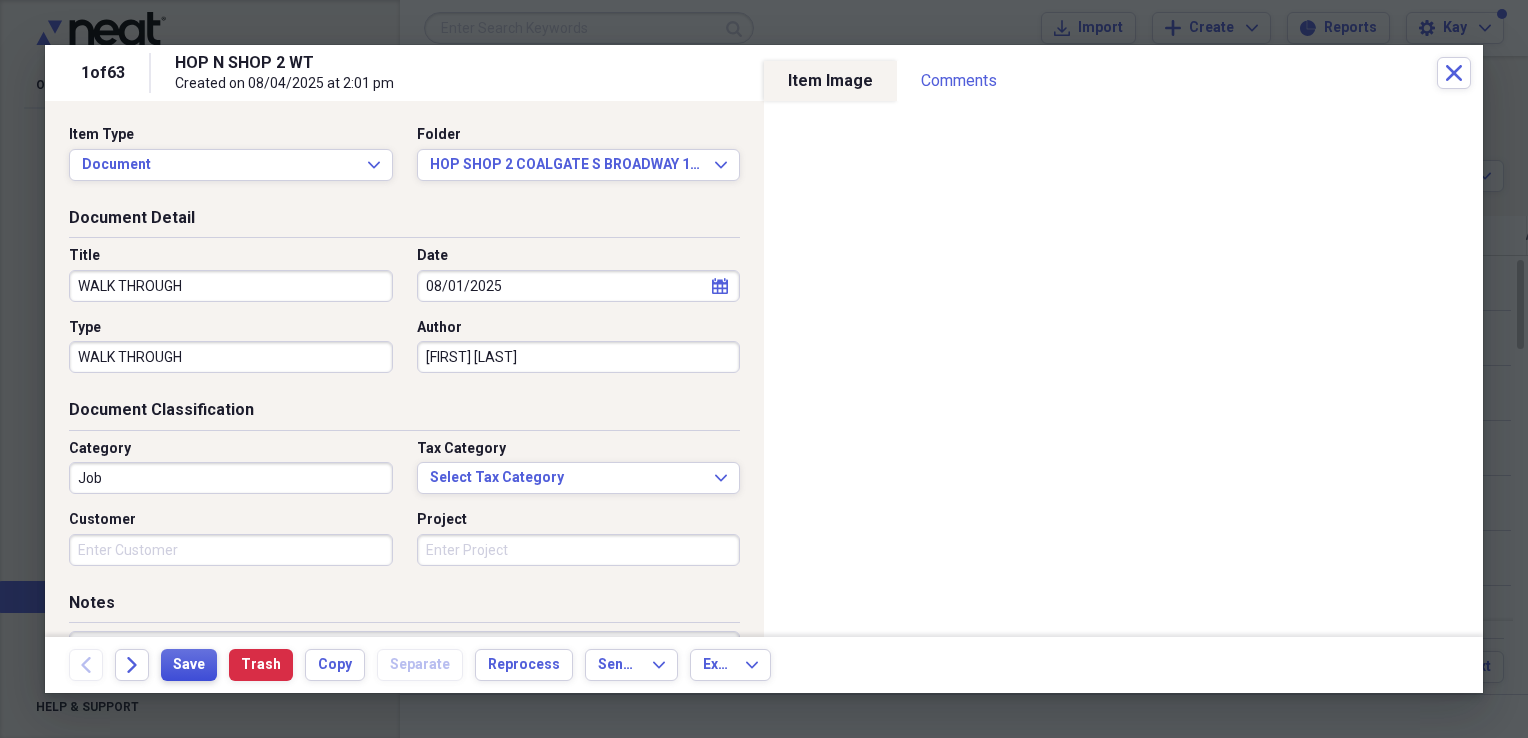 type on "BROGEN GOODSON" 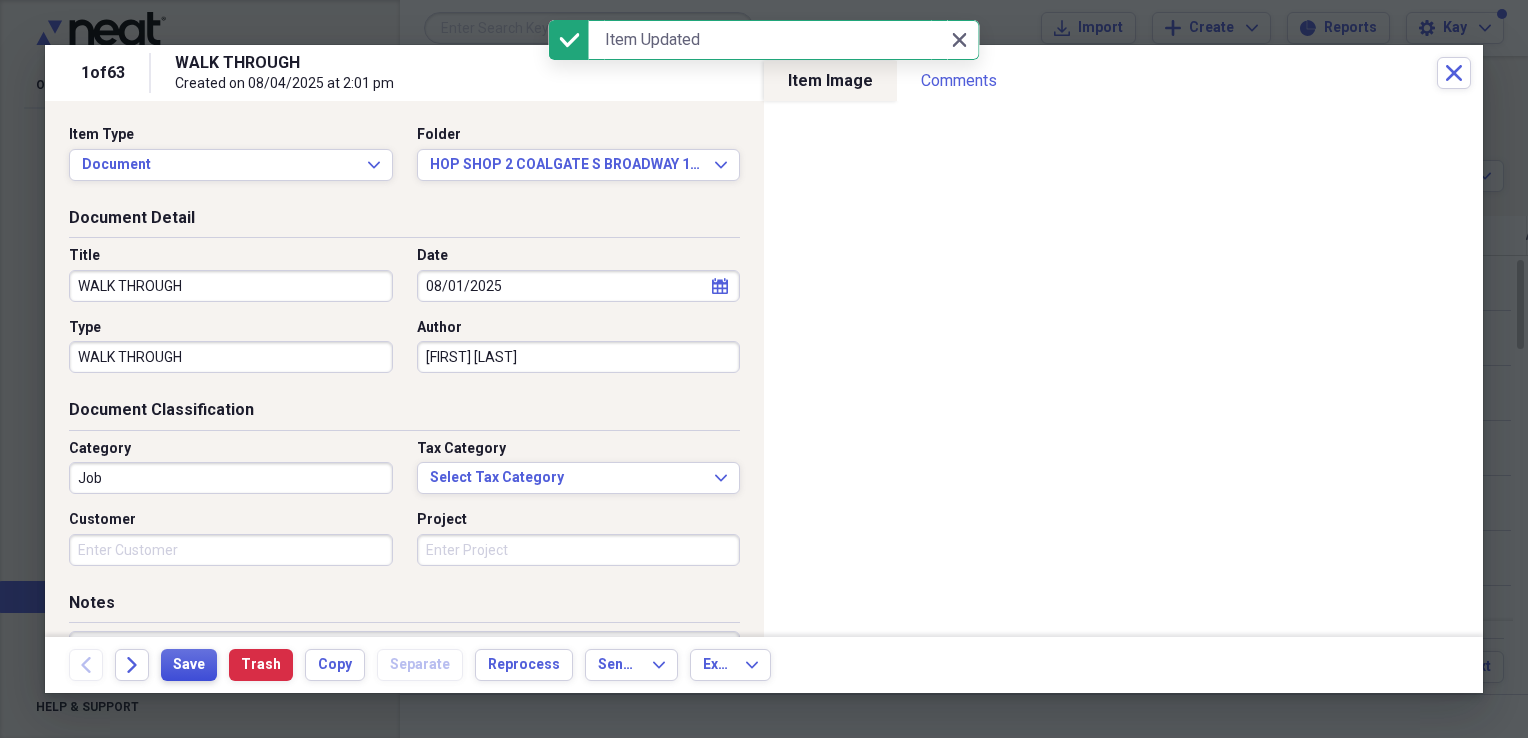 type on "WALK THROUGH" 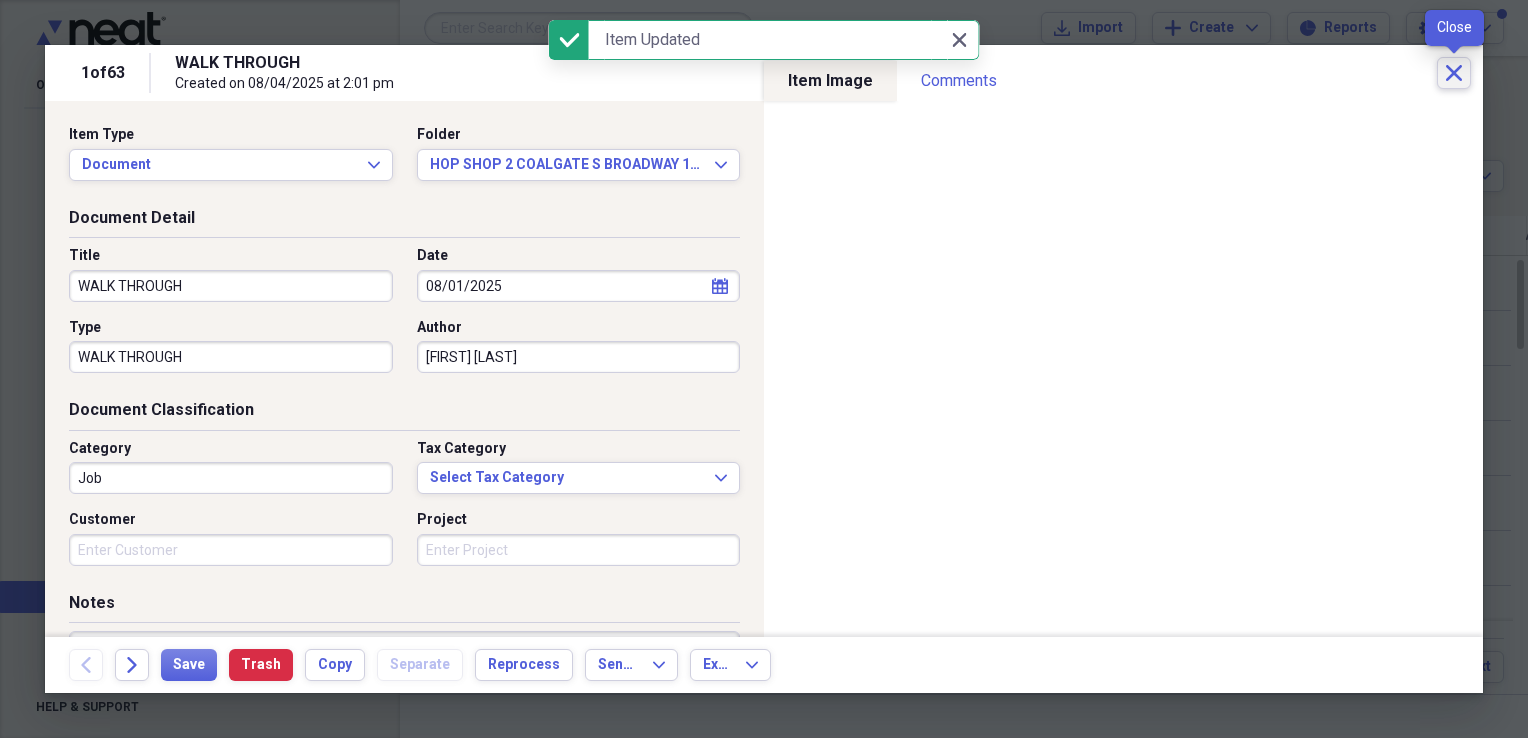 click on "Close" at bounding box center [1454, 73] 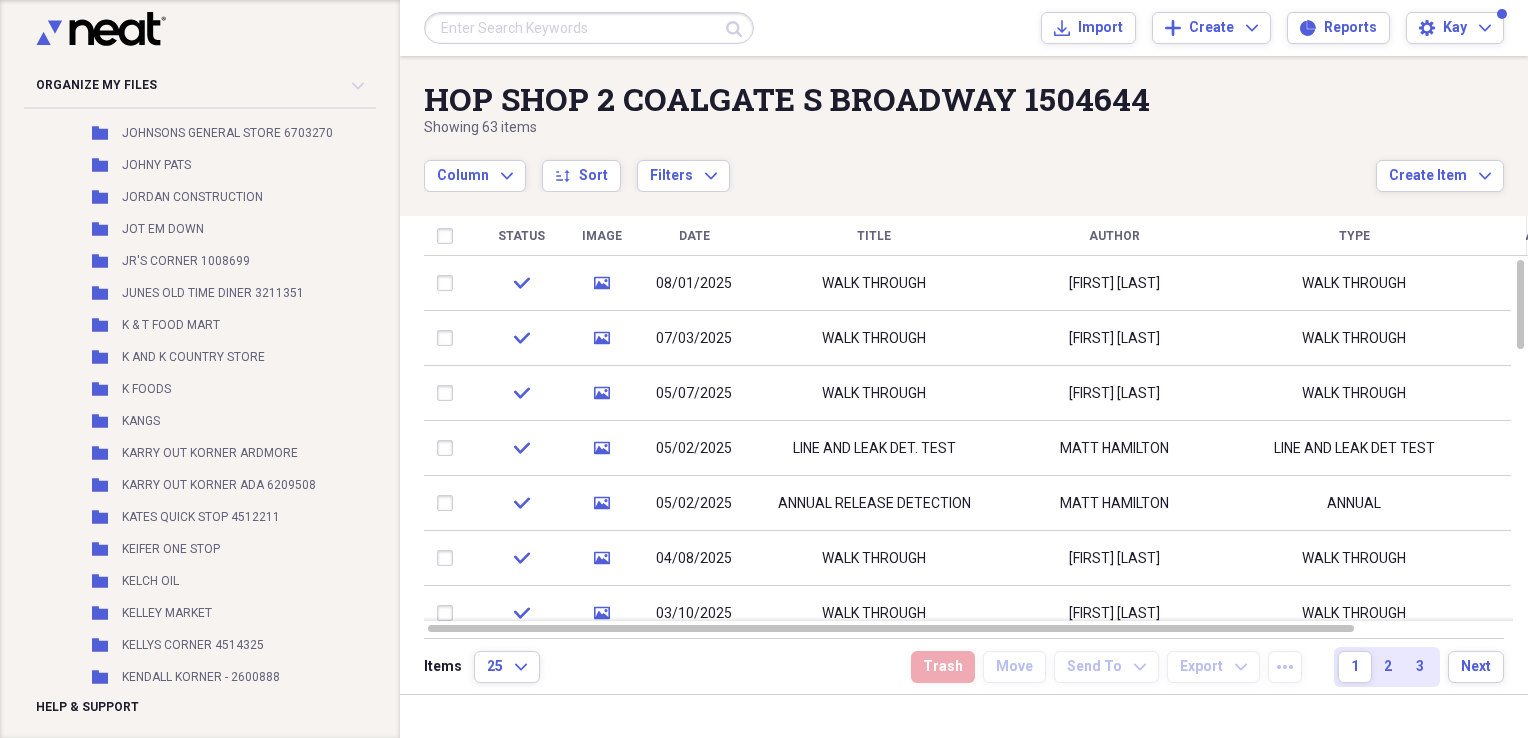 scroll, scrollTop: 11842, scrollLeft: 0, axis: vertical 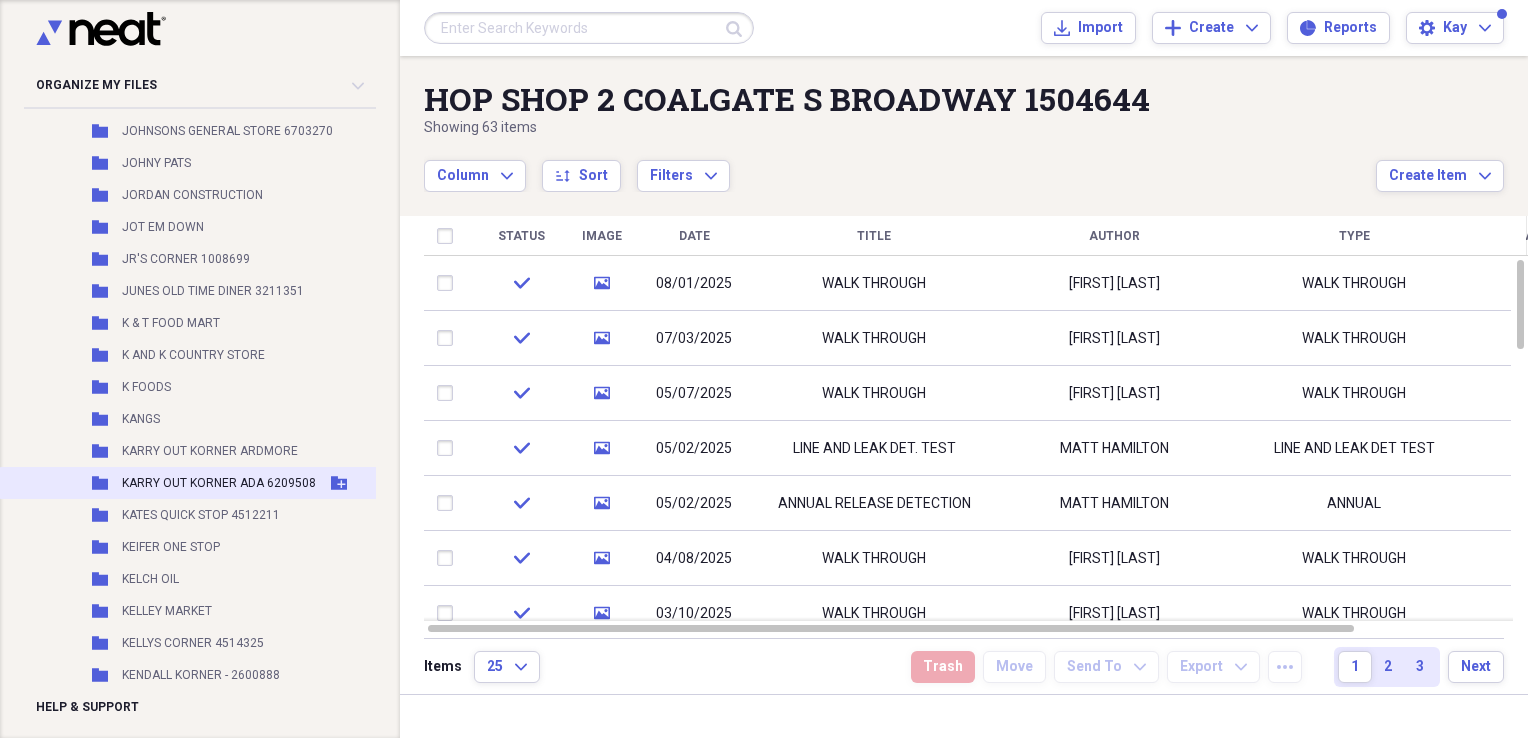 click on "Folder KARRY OUT KORNER ADA 6209508 Add Folder" at bounding box center [257, 483] 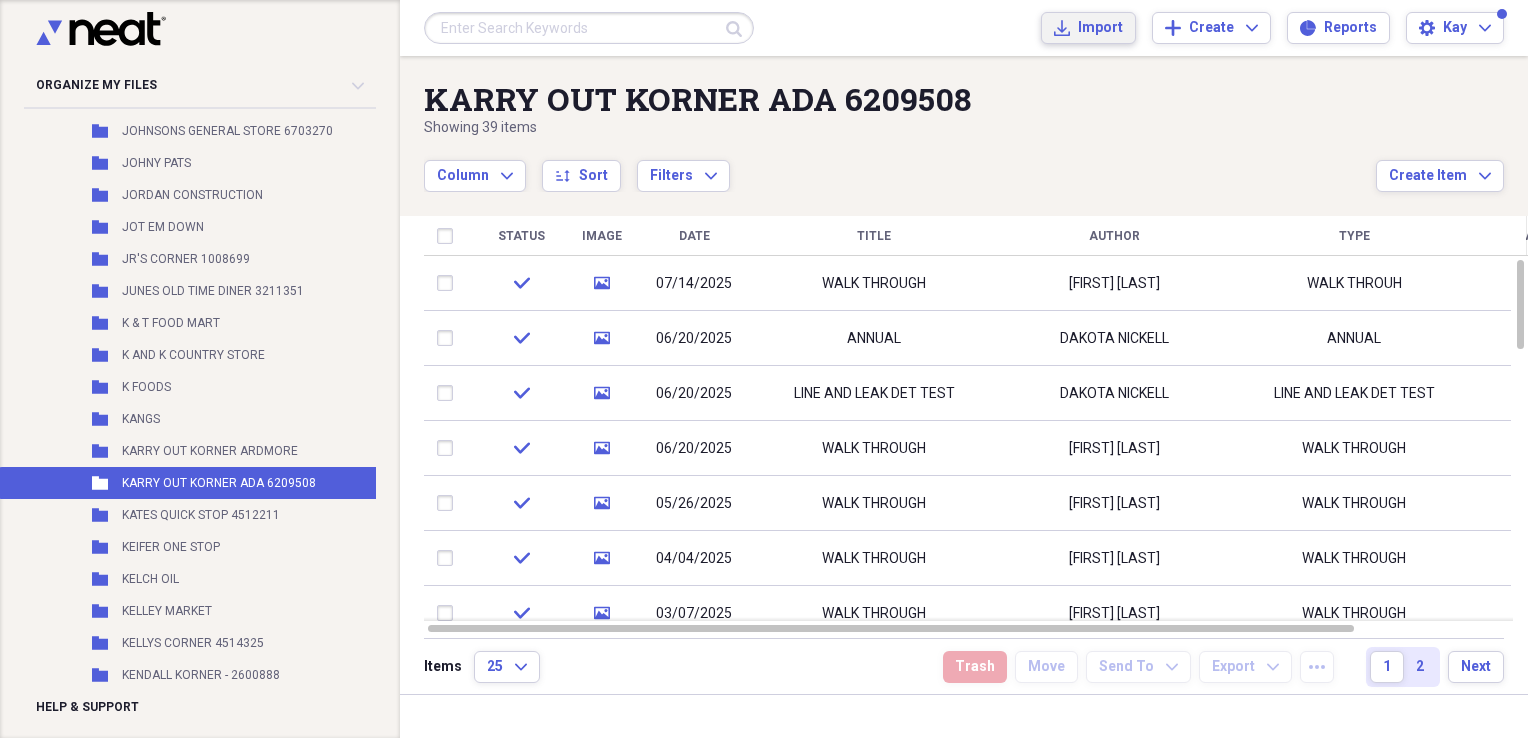 click on "Import" 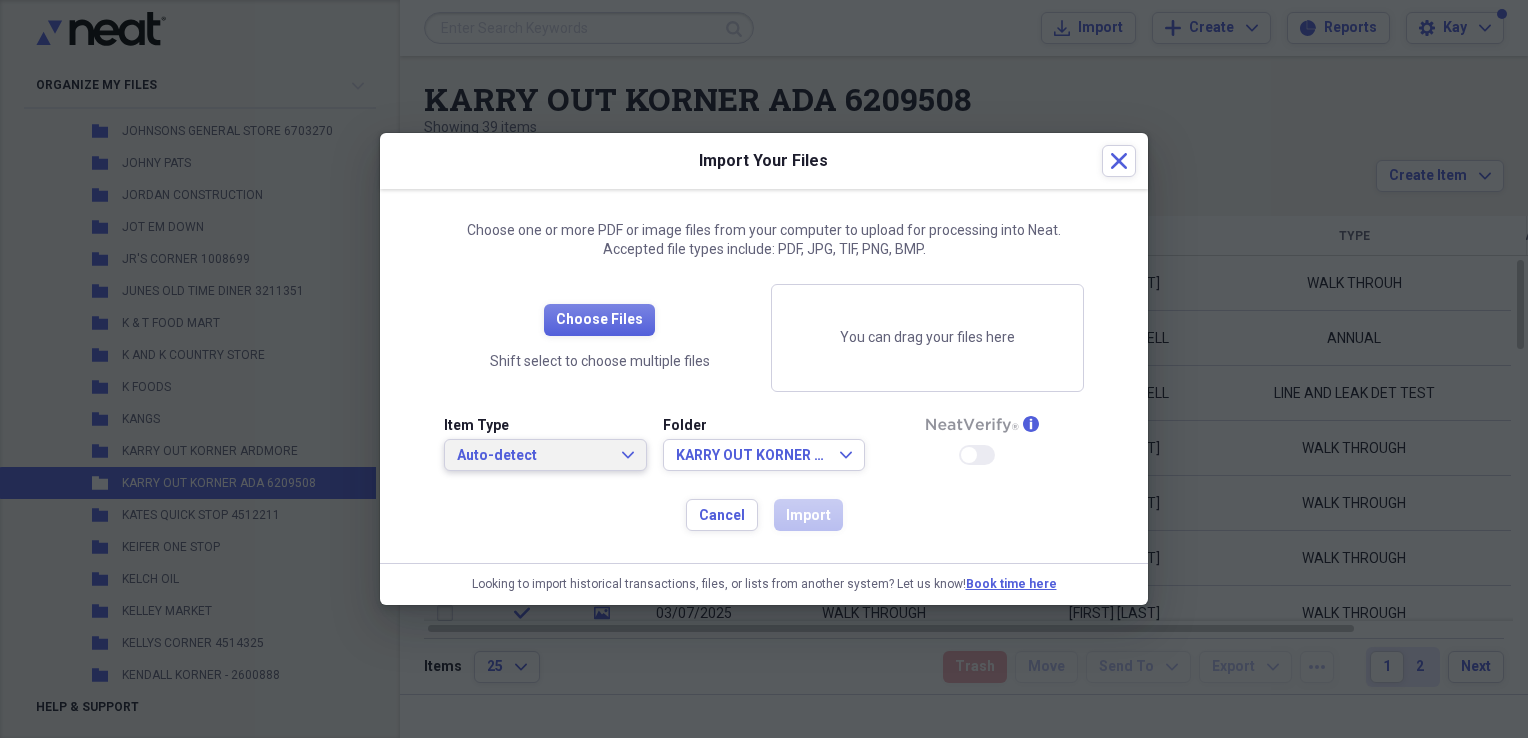 click on "Auto-detect" at bounding box center [533, 456] 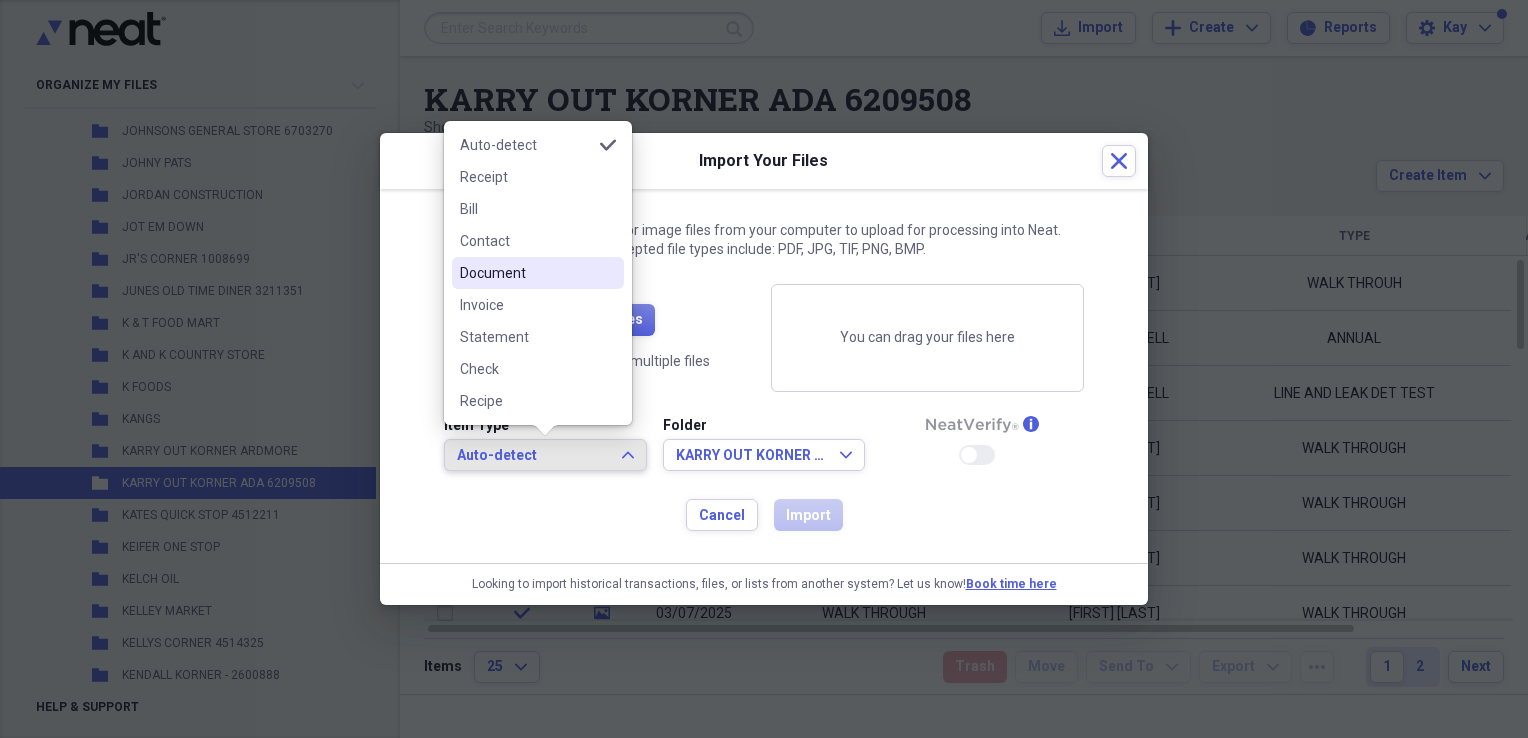 click on "Document" at bounding box center (526, 273) 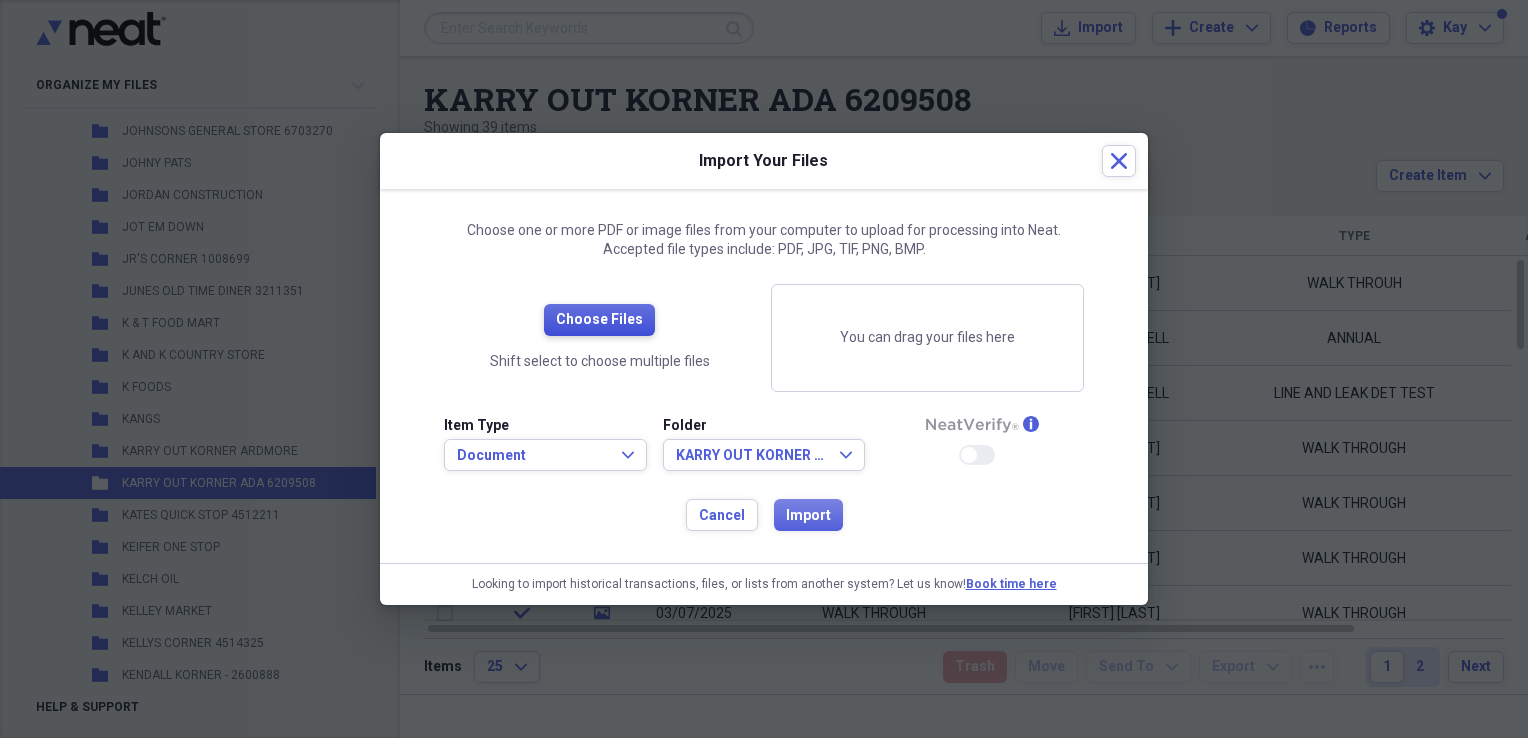 click on "Choose Files" at bounding box center [599, 320] 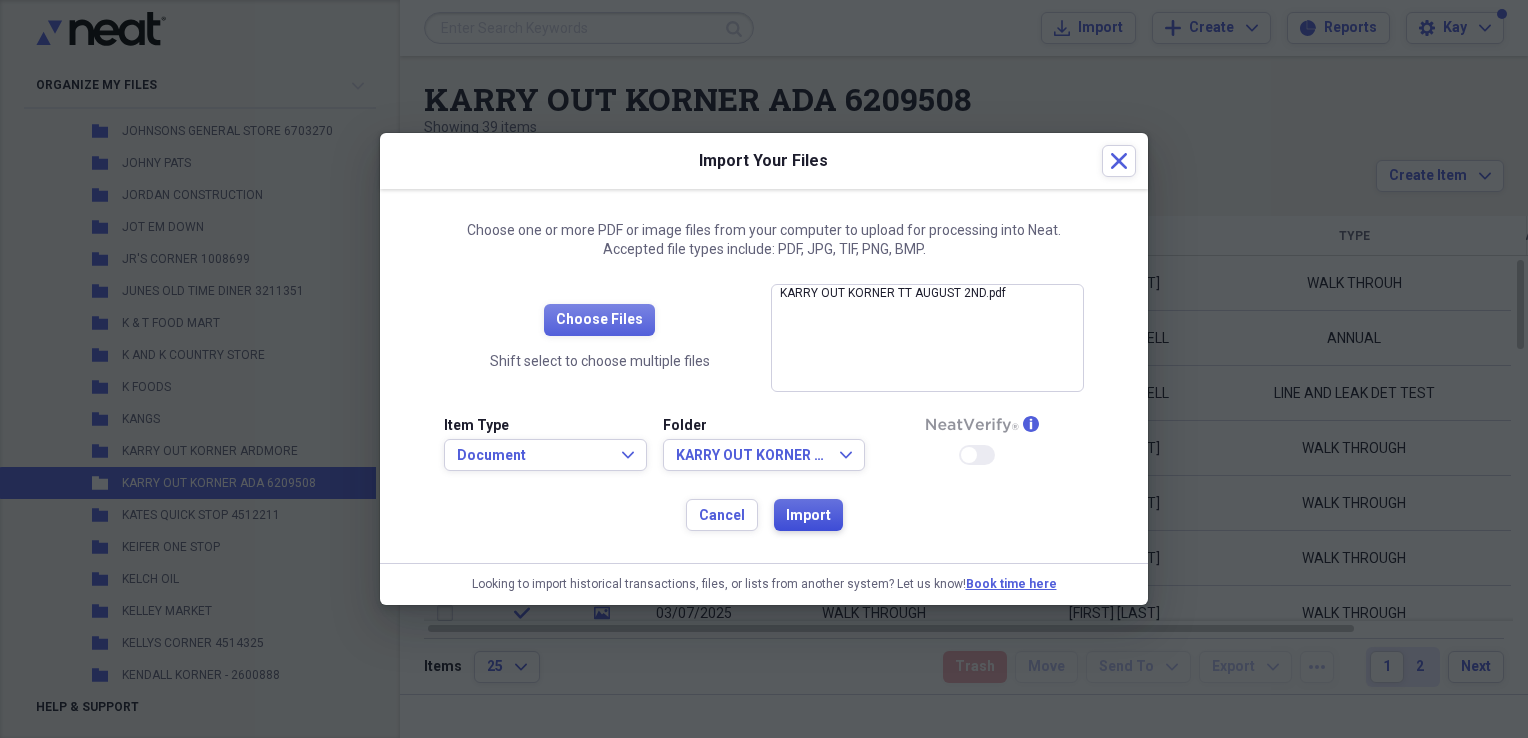 click on "Import" at bounding box center [808, 516] 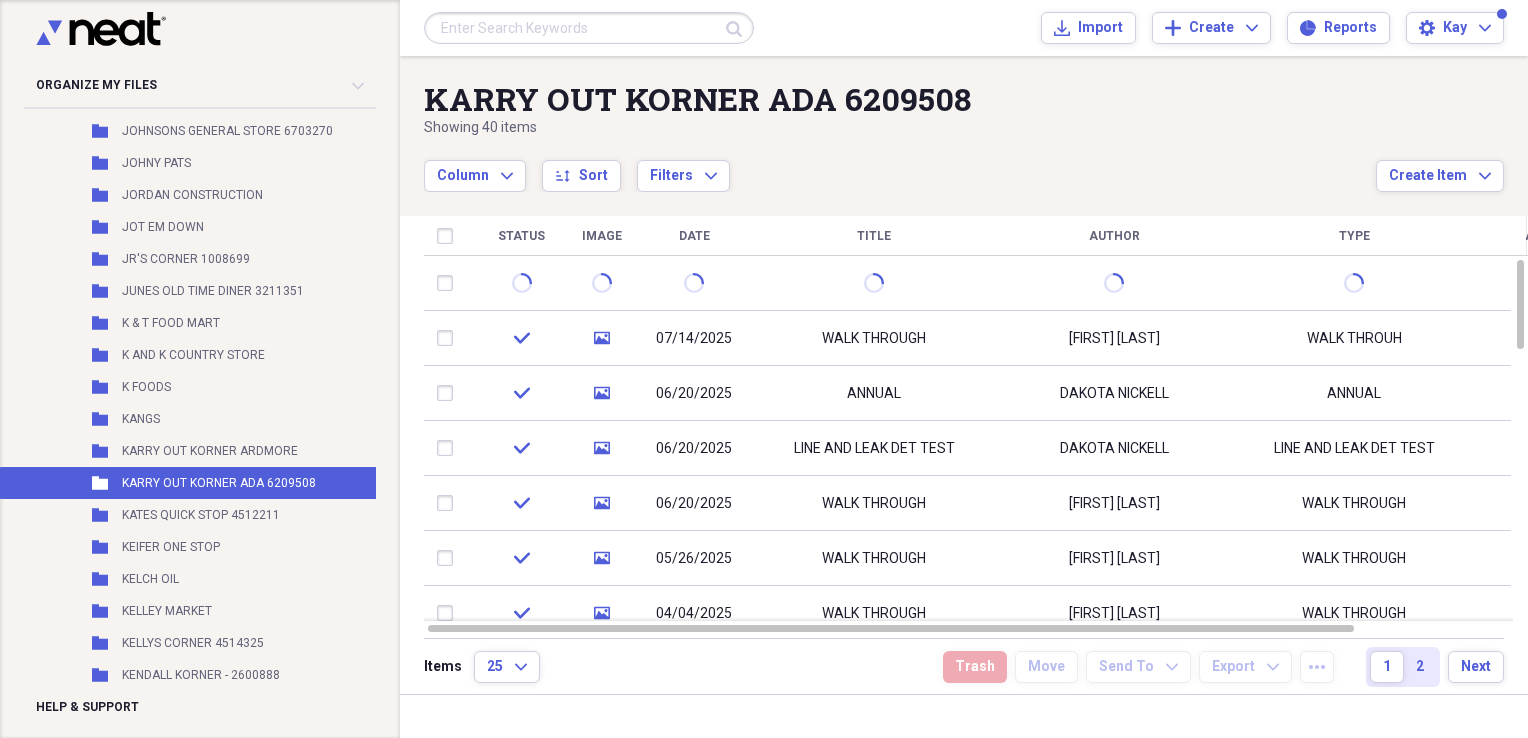 click on "KARRY OUT KORNER ADA 6209508 Showing 40 items Column Expand sort Sort Filters  Expand Create Item Expand Status Image Date Title Author Type Category Source check media 07/14/2025 WALK THROUGH EASTON ELLIOTT WALK THROUH Job Import check media 06/20/2025 ANNUAL DAKOTA NICKELL ANNUAL JOB Import check media 06/20/2025 LINE AND LEAK DET TEST DAKOTA NICKELL LINE AND LEAK DET TEST JOB Import check media 06/20/2025 WALK THROUGH EASTON ELLIOTT WALK THROUGH Job Import check media 05/26/2025 WALK THROUGH EASTON ELLIOTT WALK THROUGH Job Import check media 04/04/2025 WALK THROUGH EASTON ELLIOTT WALK THROUGH Job Import check media 03/07/2025 WALK THROUGH EASTON ELLIOTT WALK THROUGH Job Import check media 03/10/2025 TANK TEST DAKOTA NICKELL TANK TEST Job Import check media 02/10/2025 WALK THROUGH EASTON ELLIOTT WALK THROUGH Job Import check media 01/13/2025 WALK THROUGH EASTON ELLIOTT WALK THROUGH Job Import Items 25 Expand Trash Move Send To Expand Export Expand more 1 2 Next" at bounding box center [964, 375] 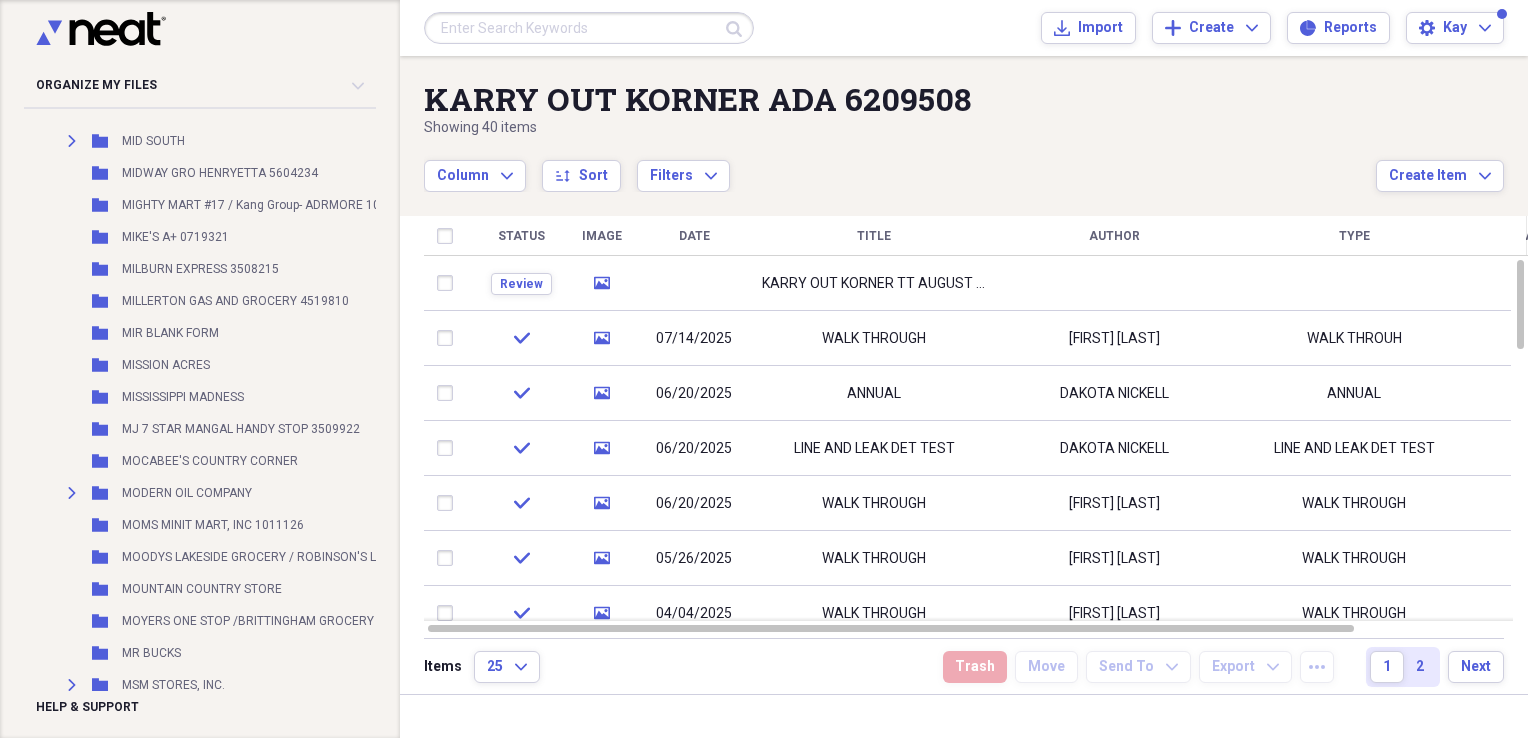 scroll, scrollTop: 15066, scrollLeft: 0, axis: vertical 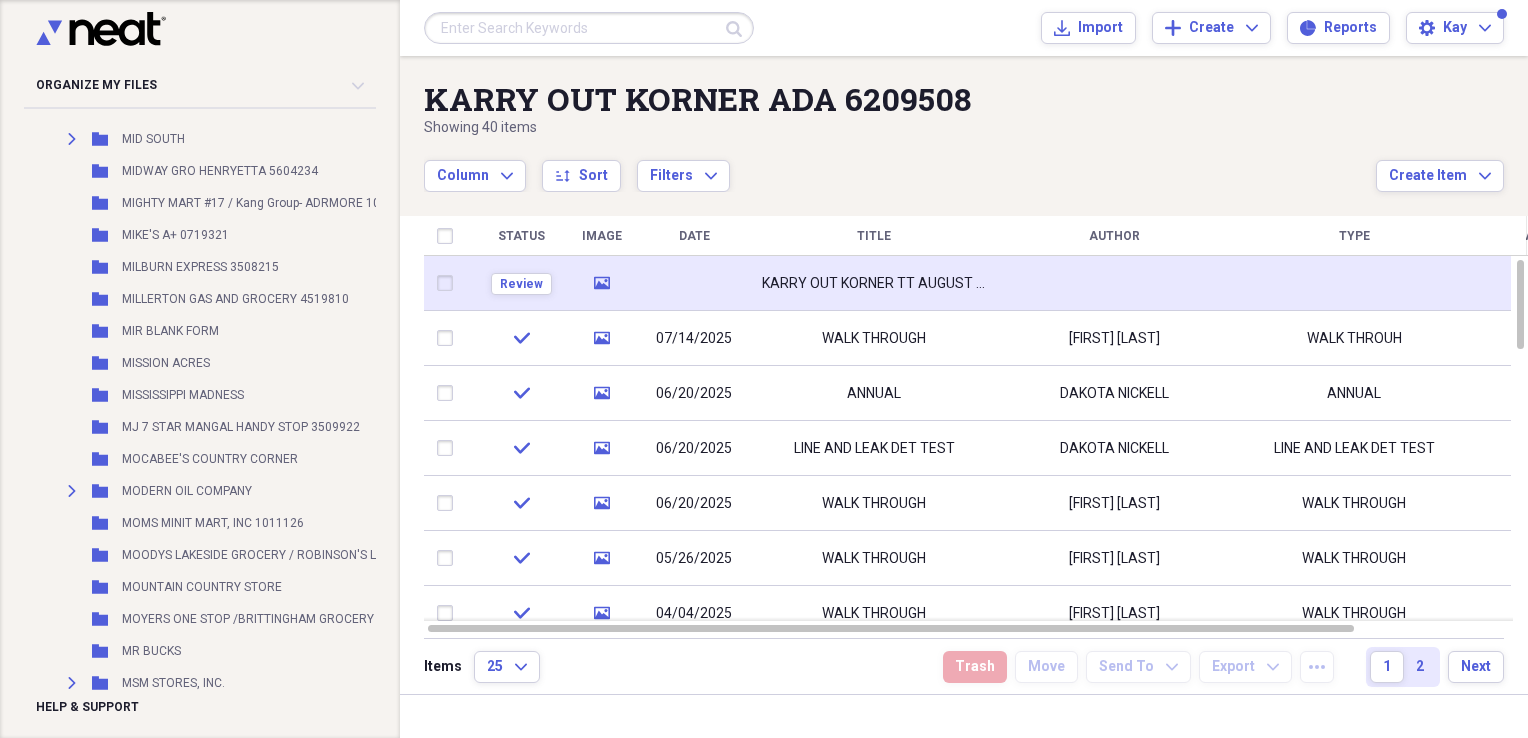 click at bounding box center [694, 283] 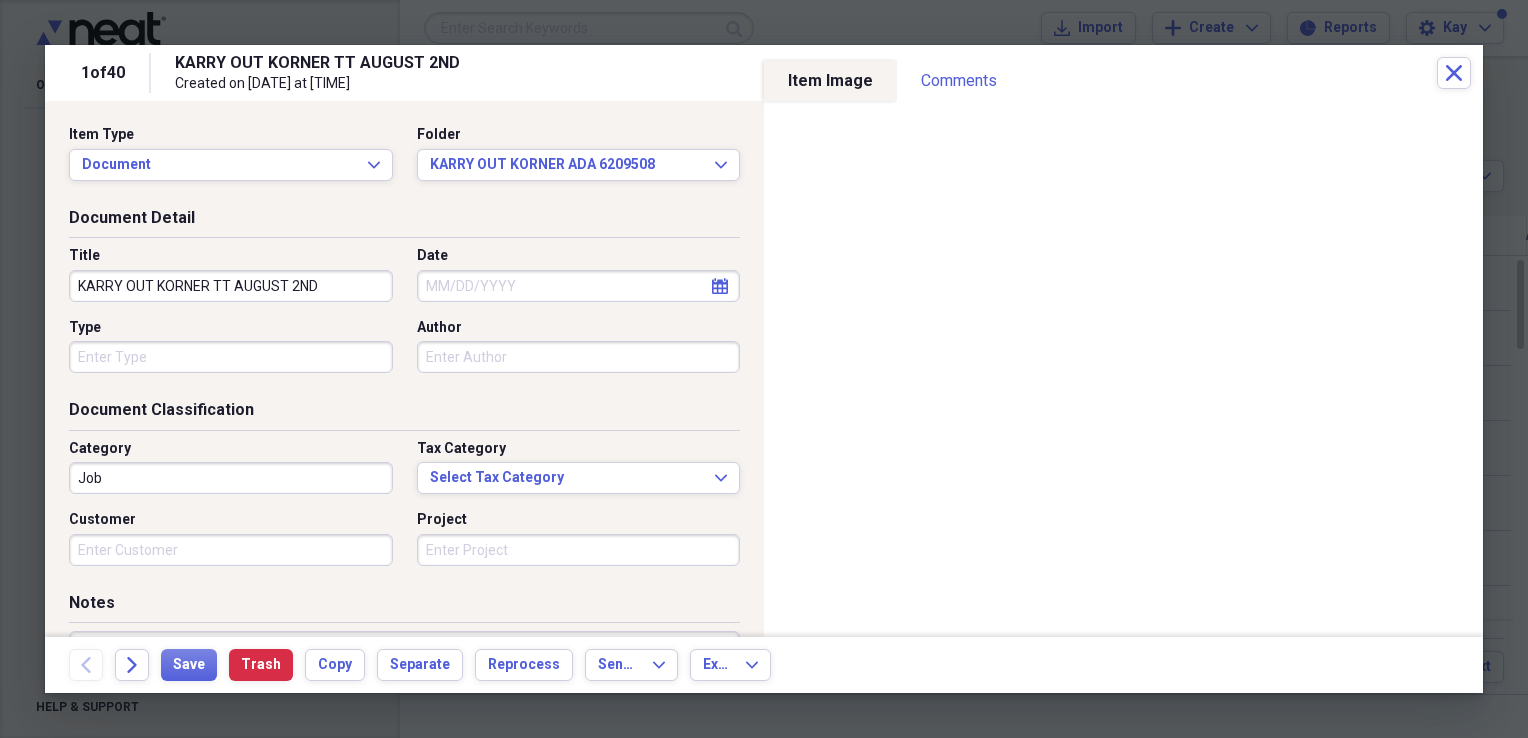 click on "KARRY OUT KORNER TT AUGUST 2ND" at bounding box center [231, 286] 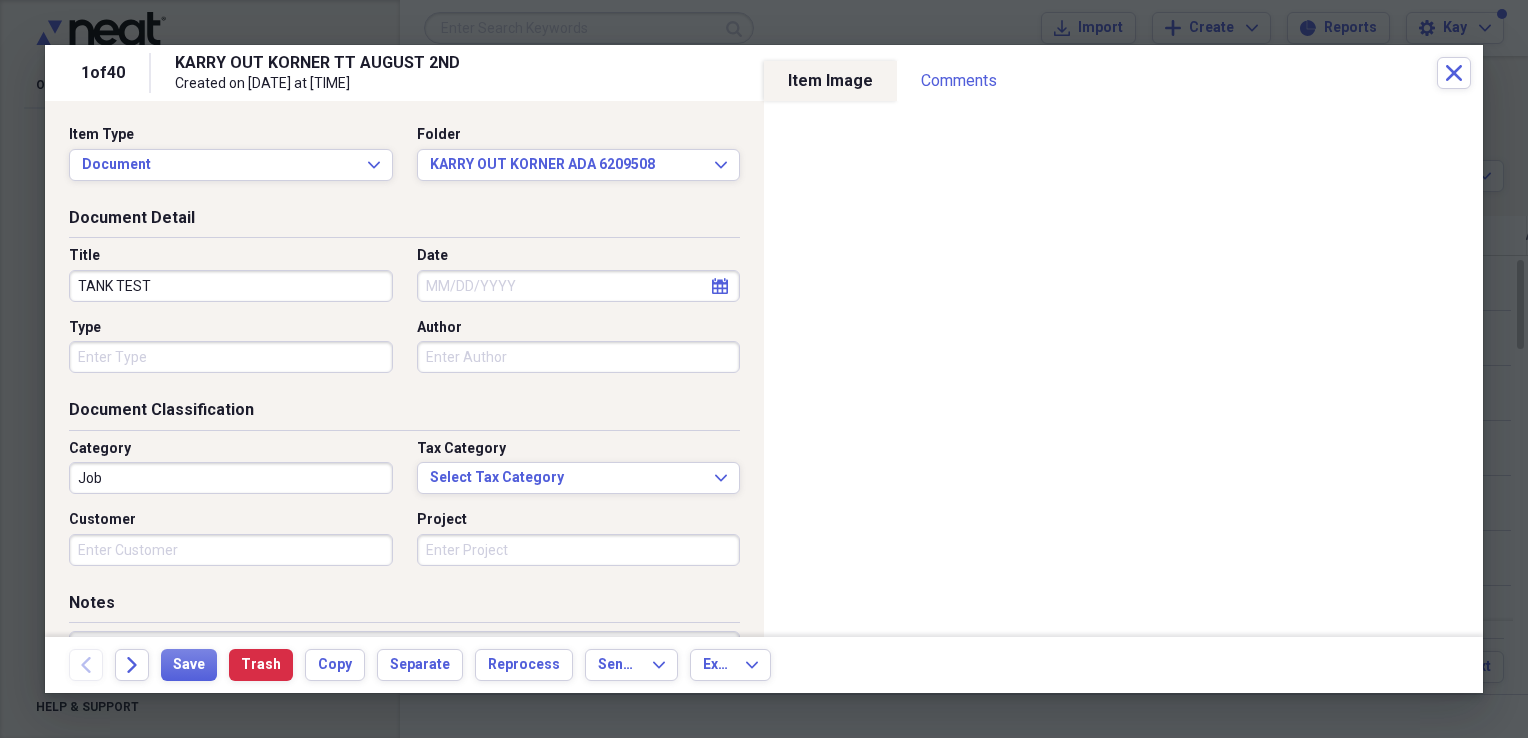 type on "TANK TEST" 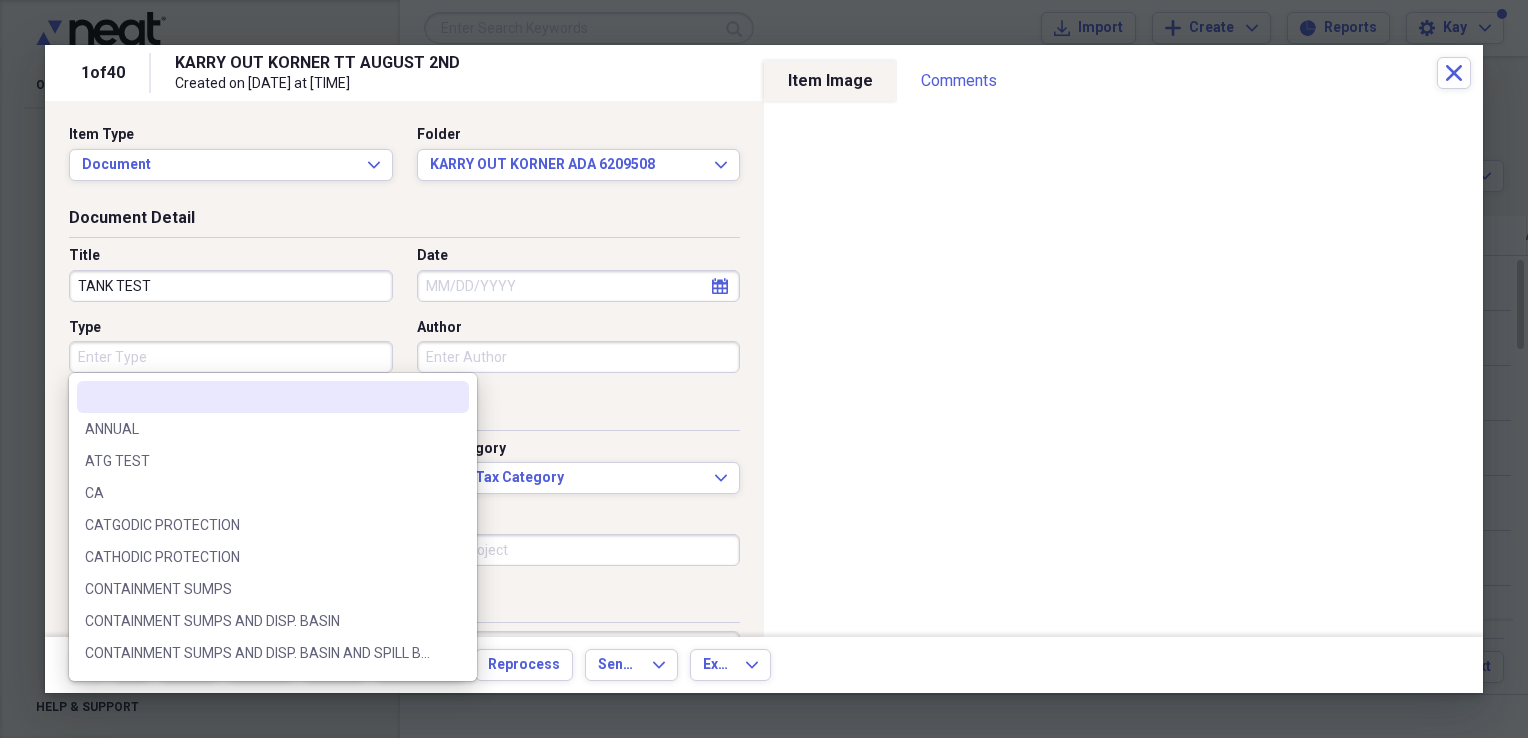 click on "Type" at bounding box center [231, 357] 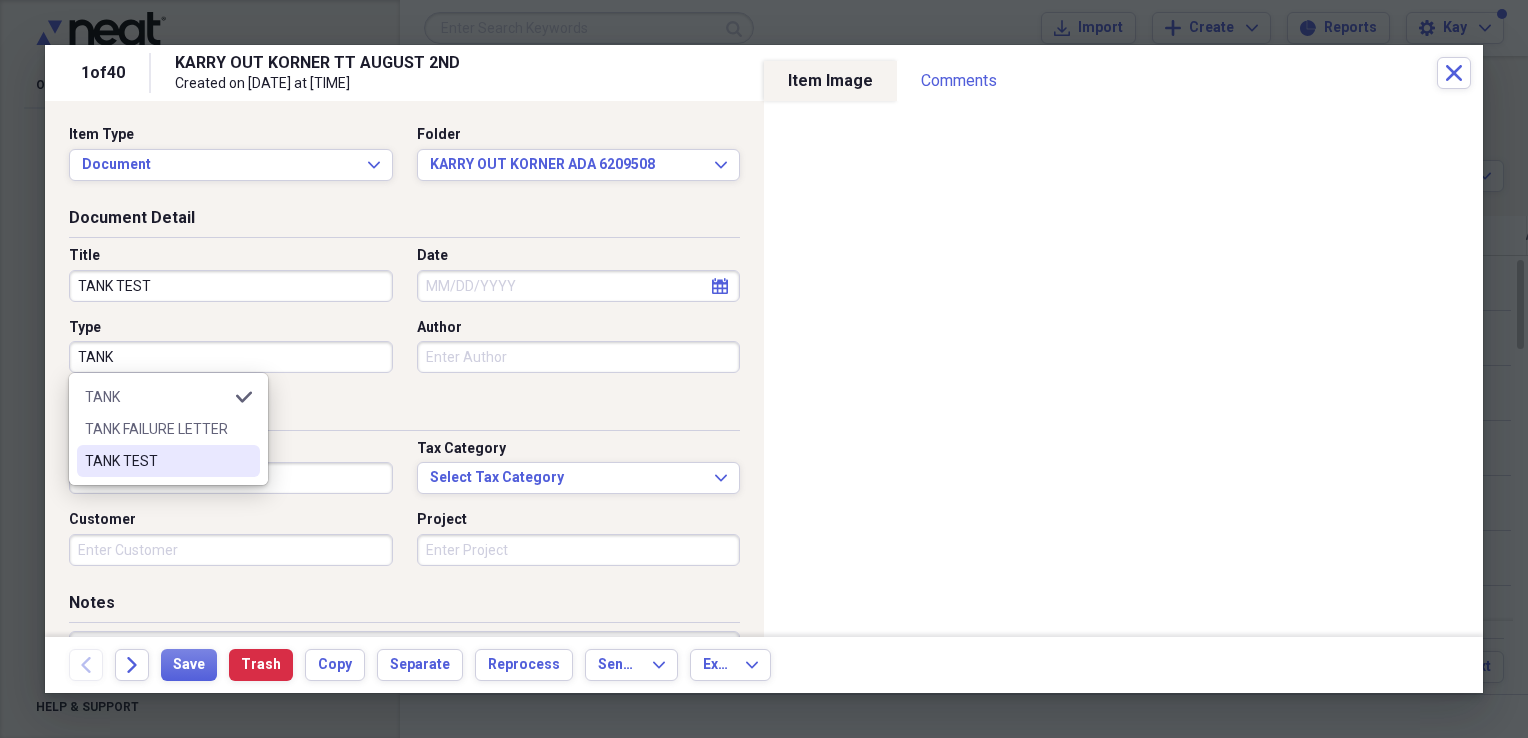 click on "TANK TEST" at bounding box center (156, 461) 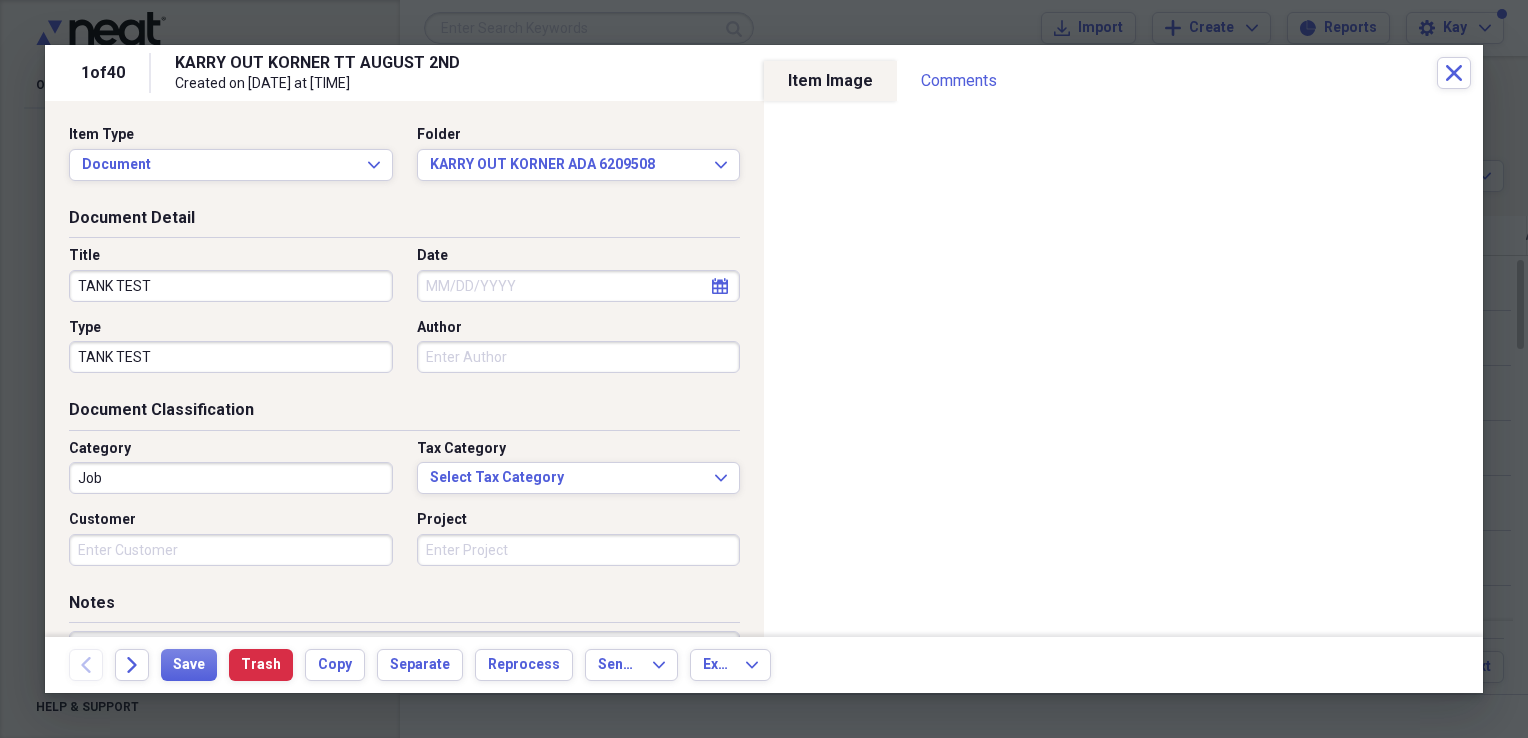 click on "Date" at bounding box center (579, 286) 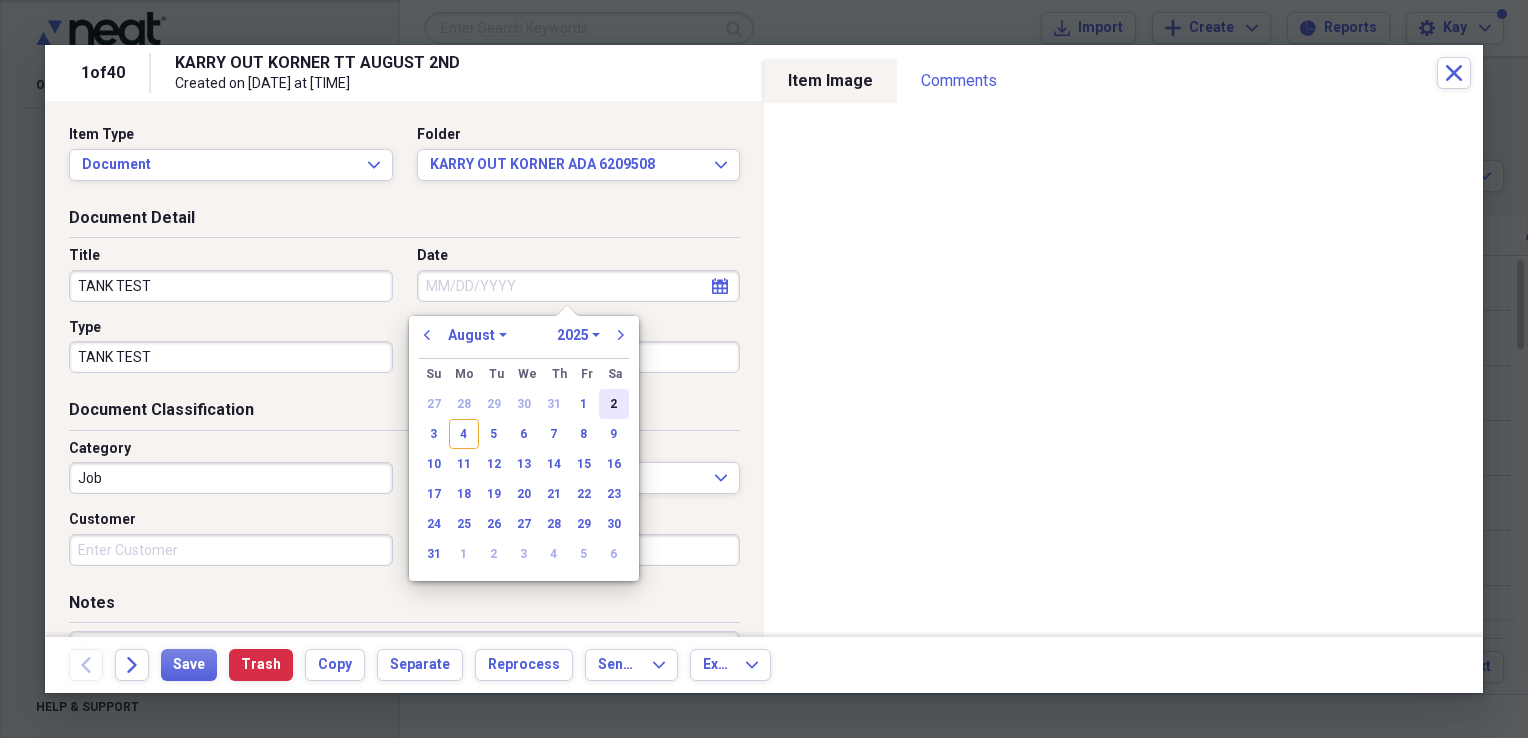 click on "2" at bounding box center [614, 404] 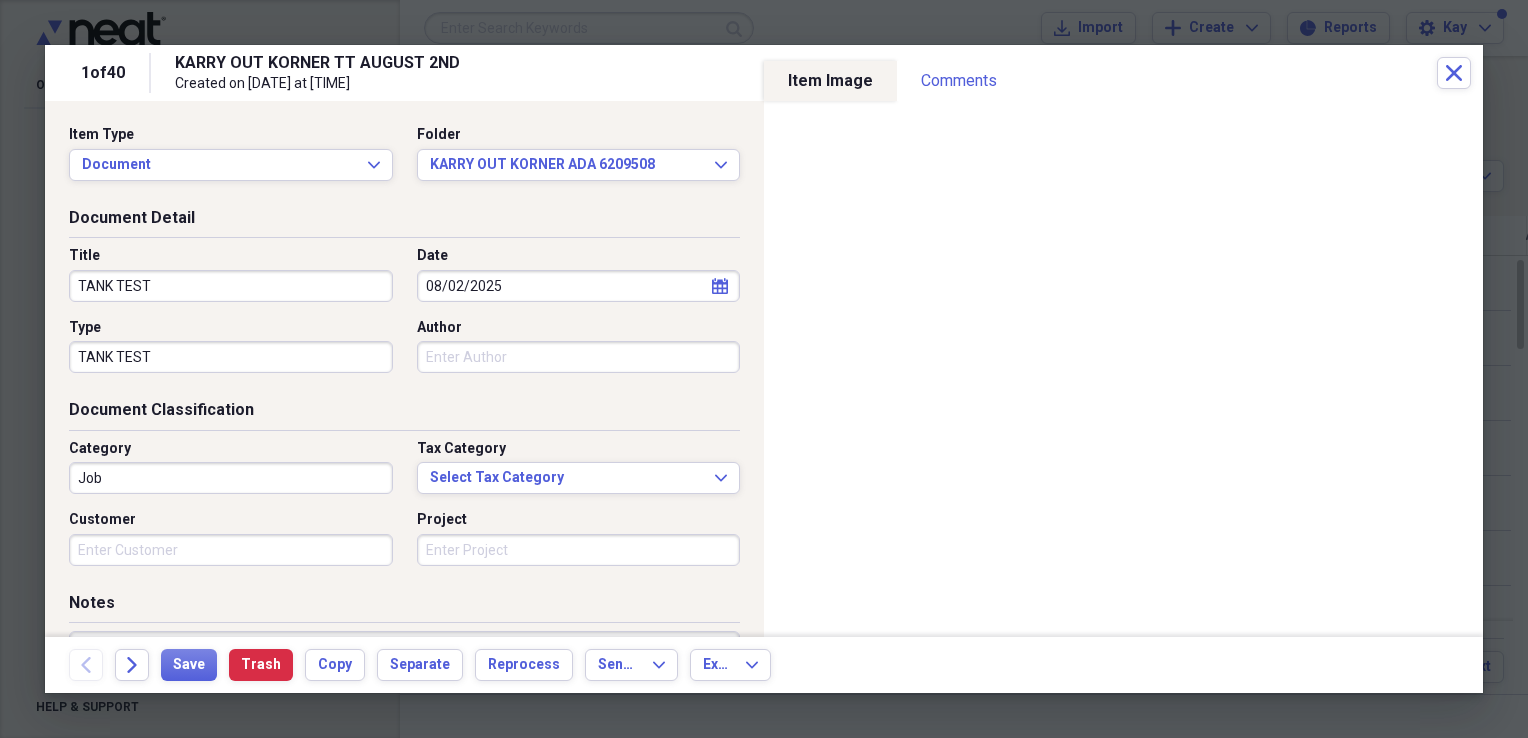 click on "Author" at bounding box center [579, 357] 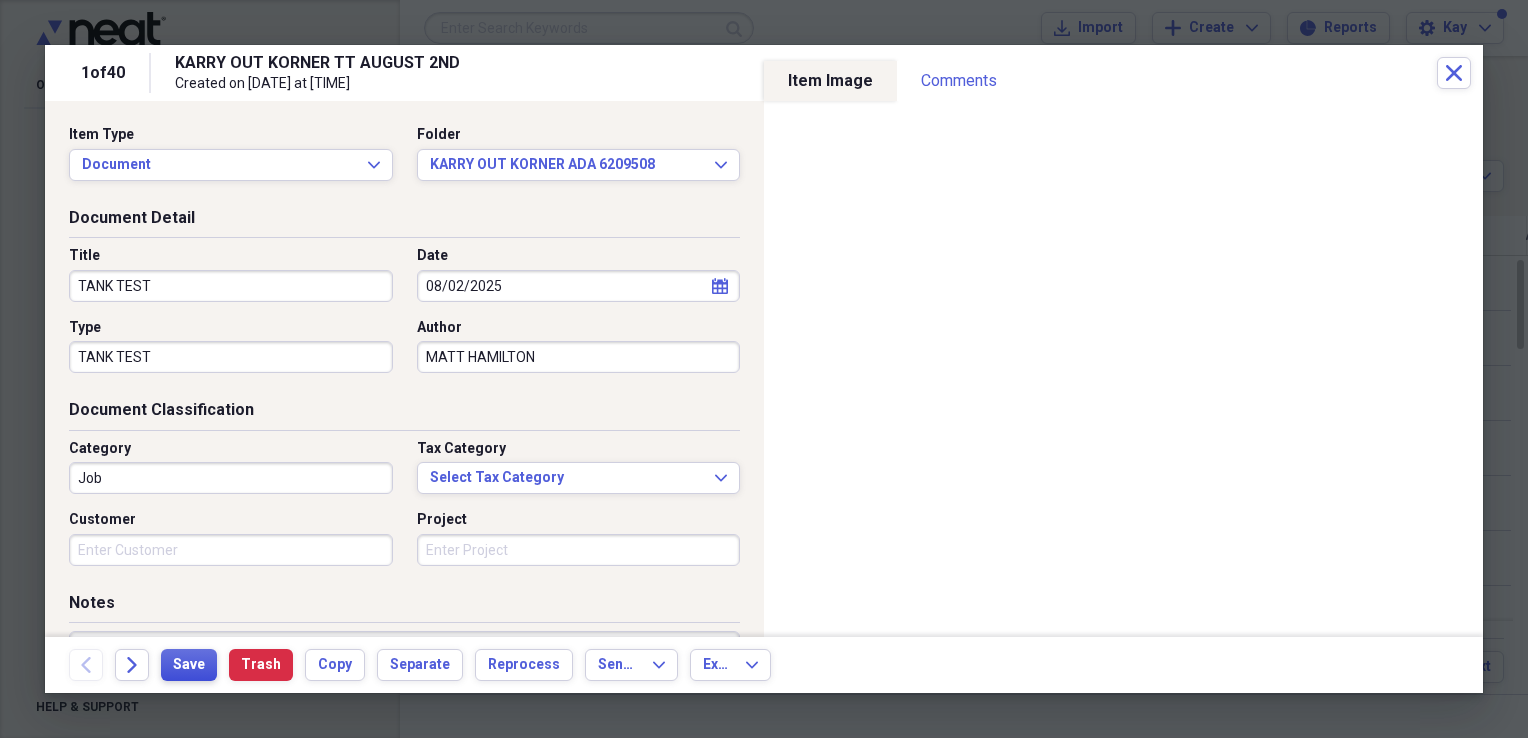 type on "MATT HAMILTON" 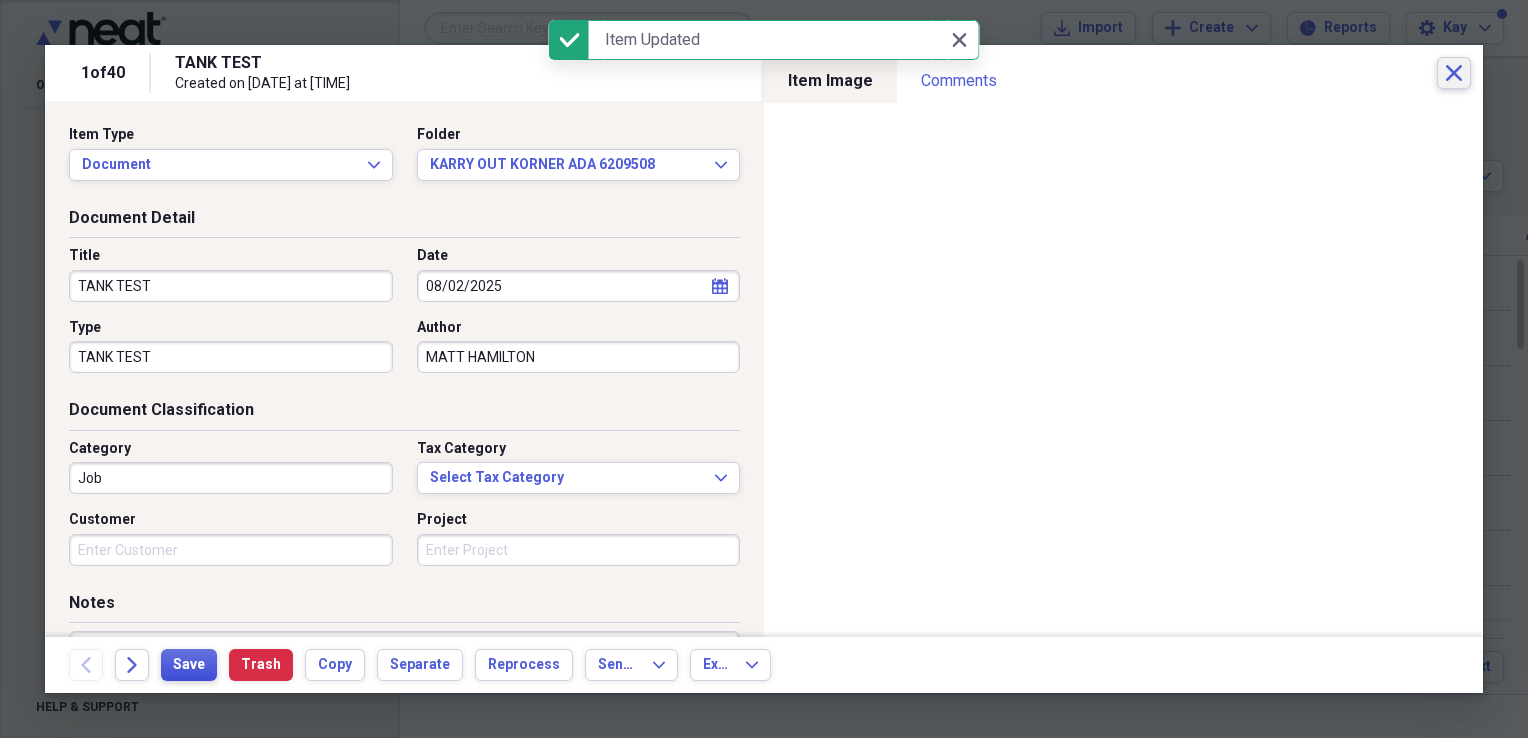 type on "TANK TEST" 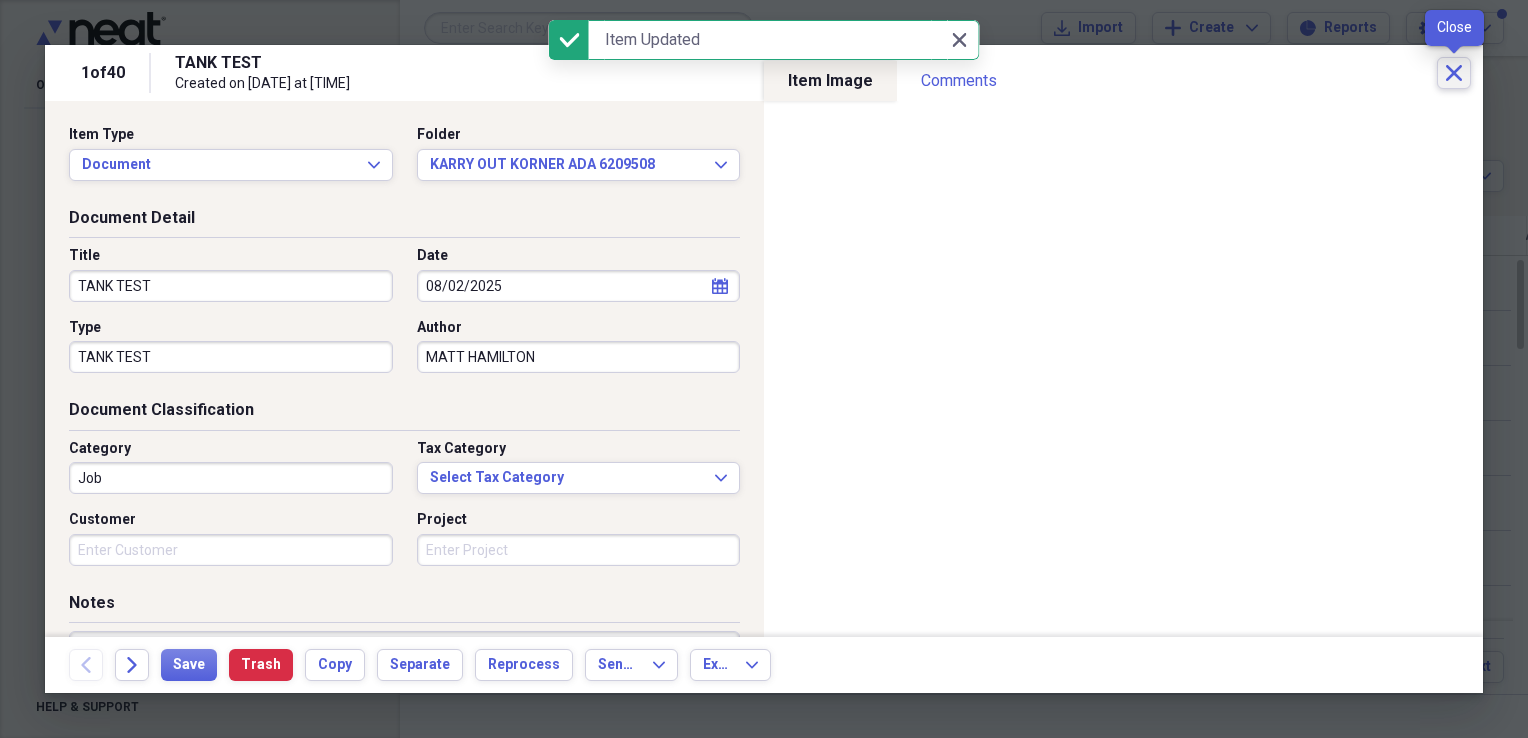 click on "Close" 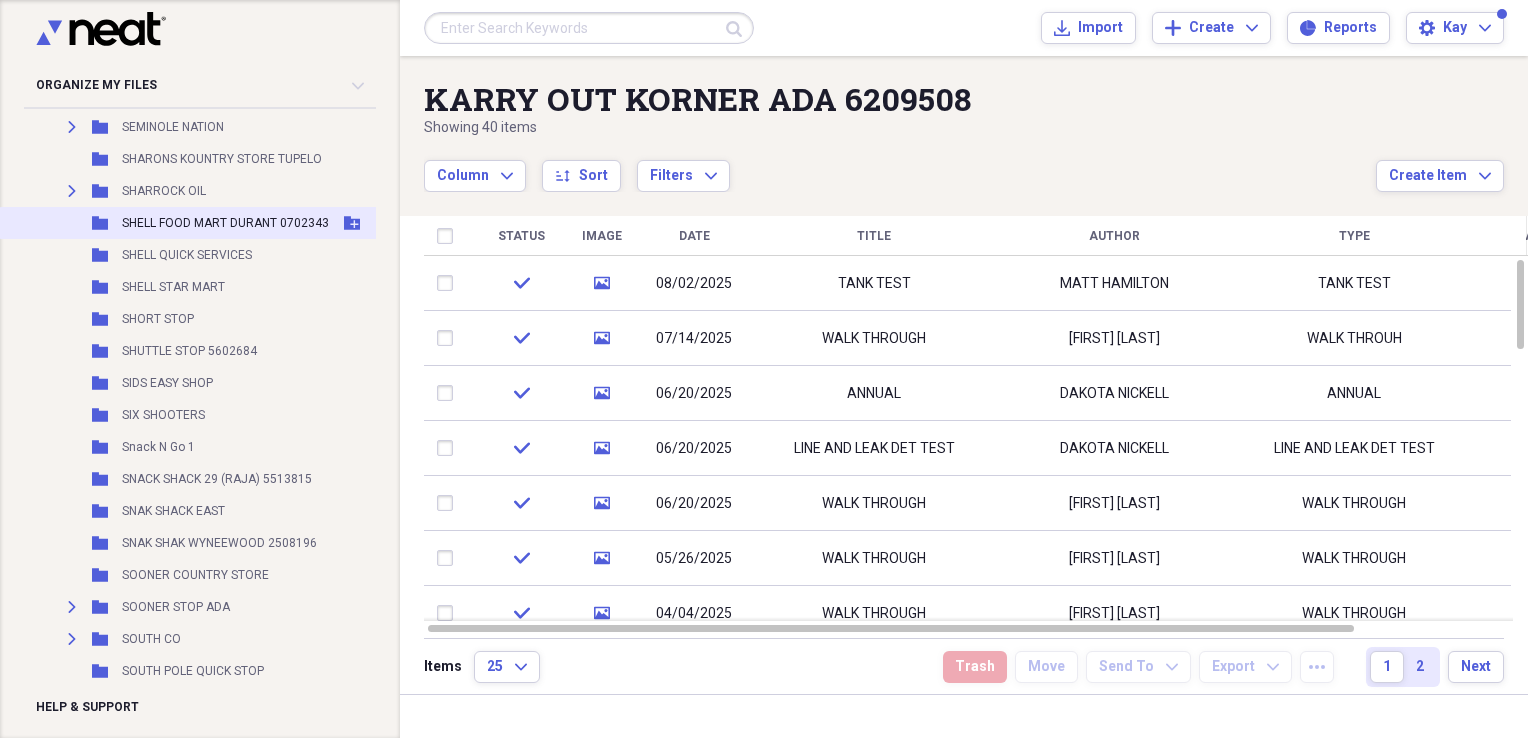 scroll, scrollTop: 19143, scrollLeft: 0, axis: vertical 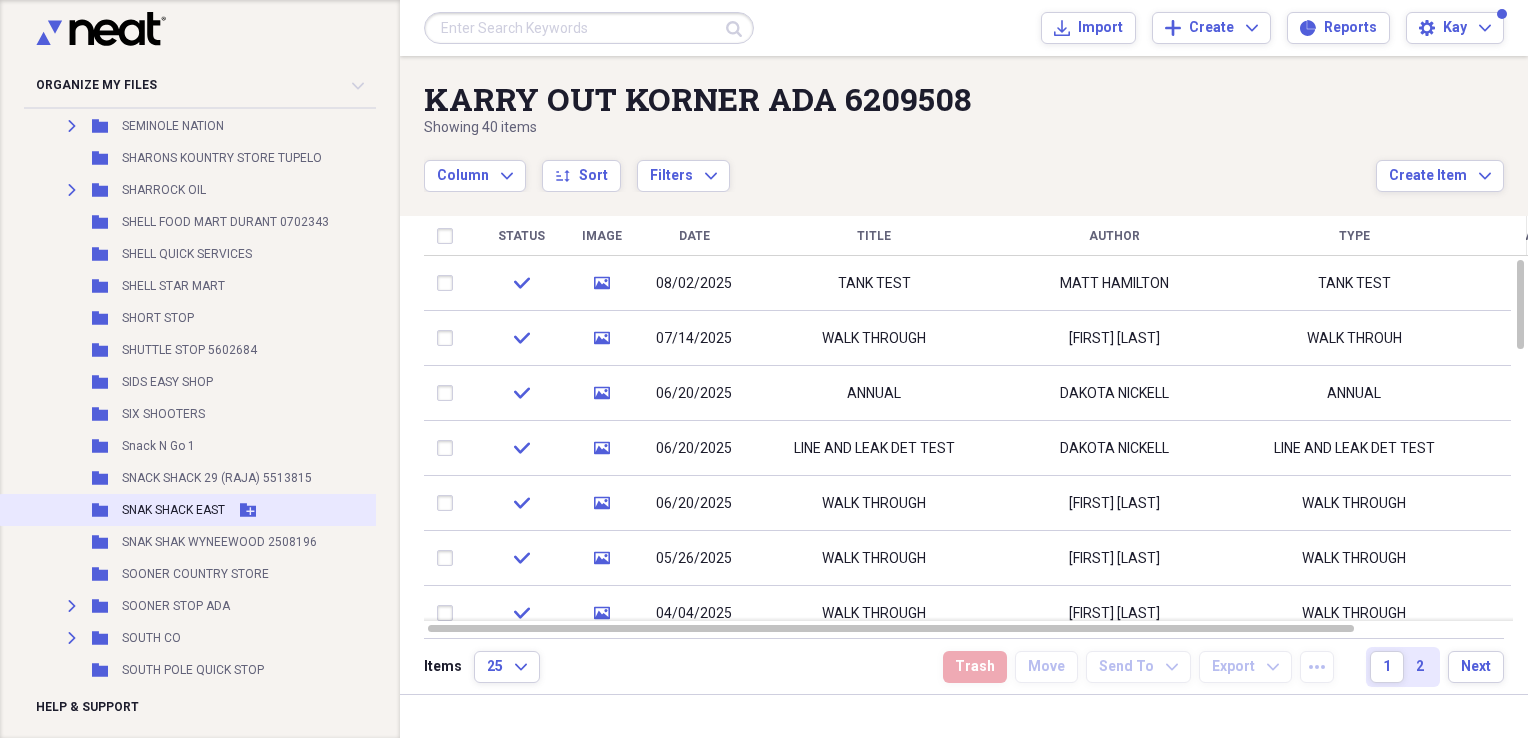 click on "SNAK SHACK  EAST" at bounding box center [173, 510] 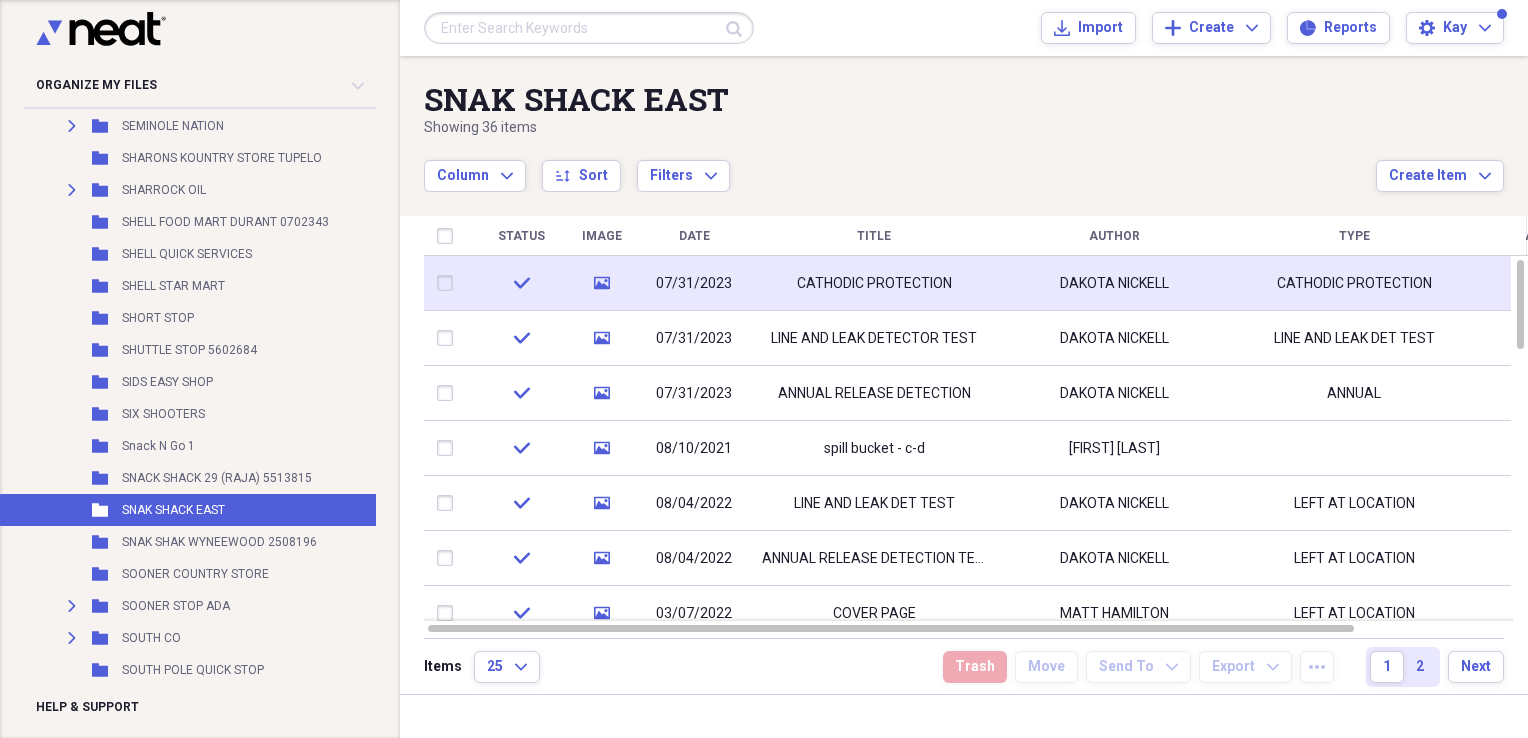 click 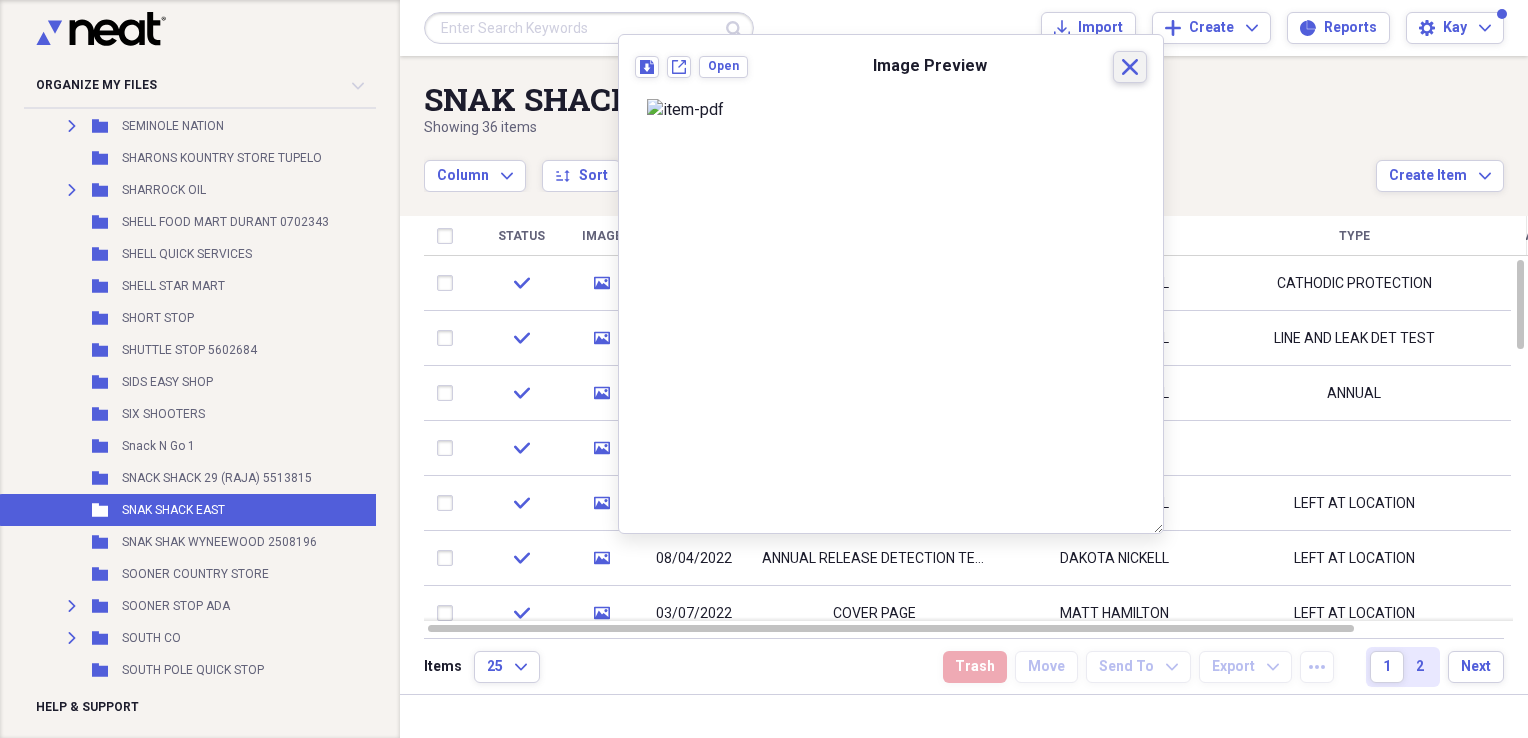 click on "Close" at bounding box center [1130, 67] 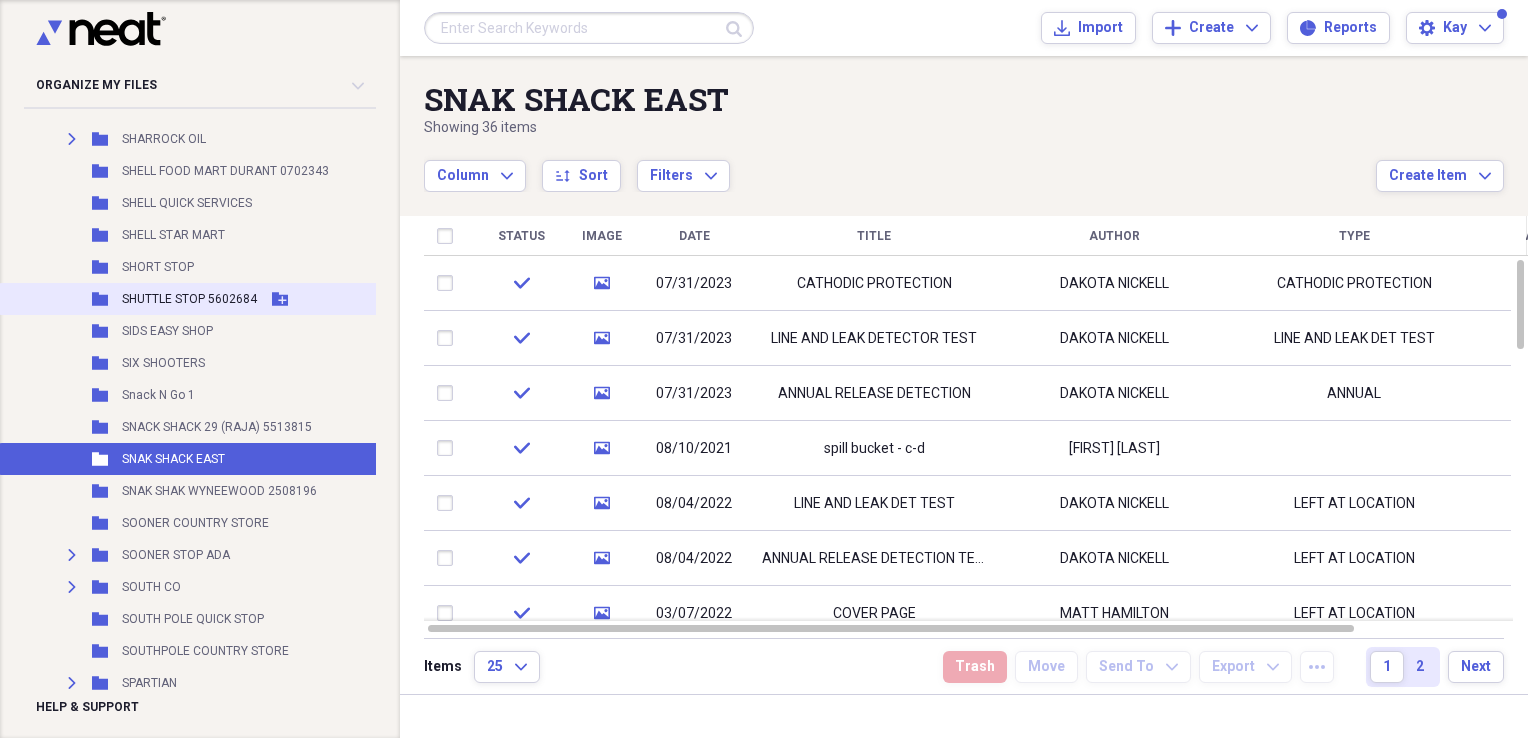 scroll, scrollTop: 19212, scrollLeft: 0, axis: vertical 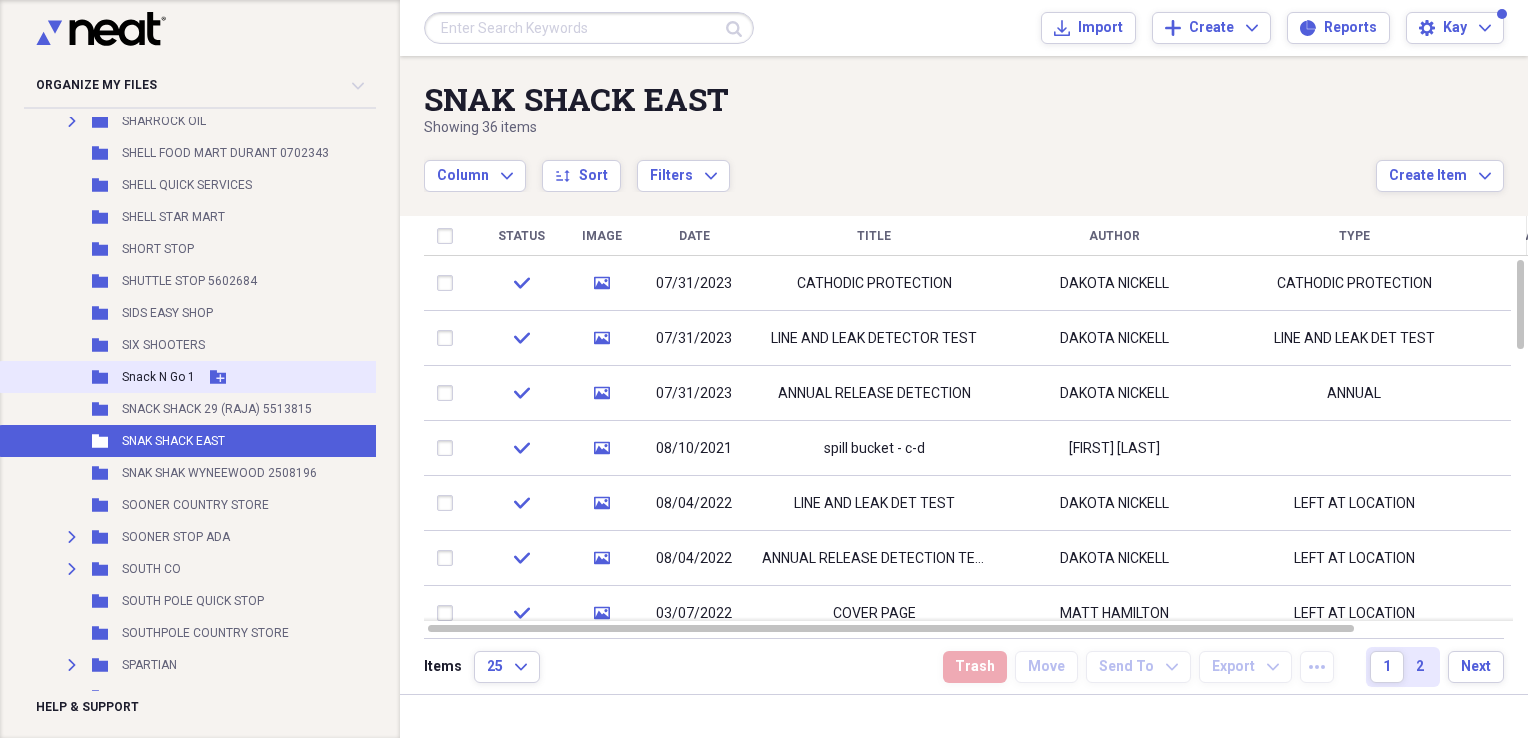 click on "Folder Snack N Go 1 Add Folder" at bounding box center [257, 377] 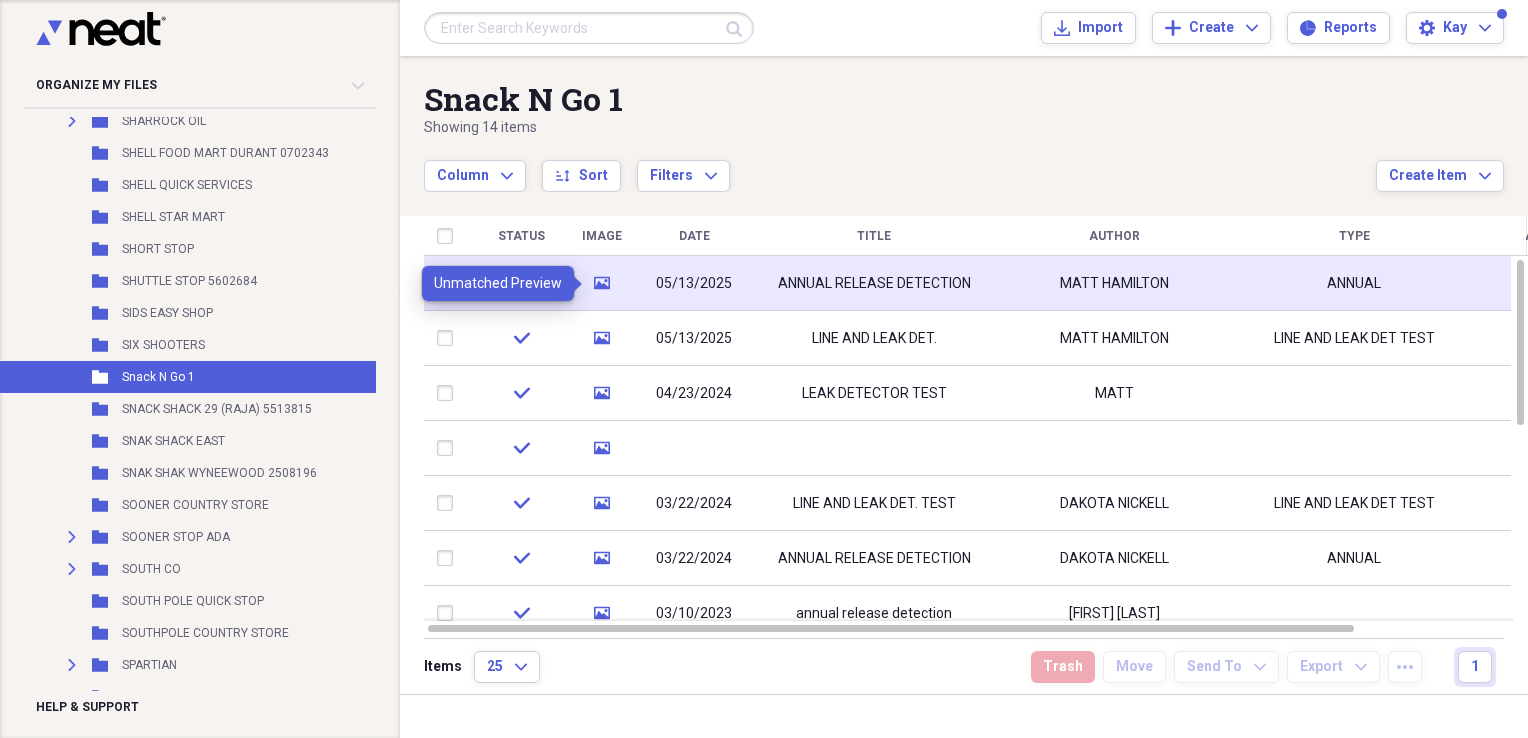 click 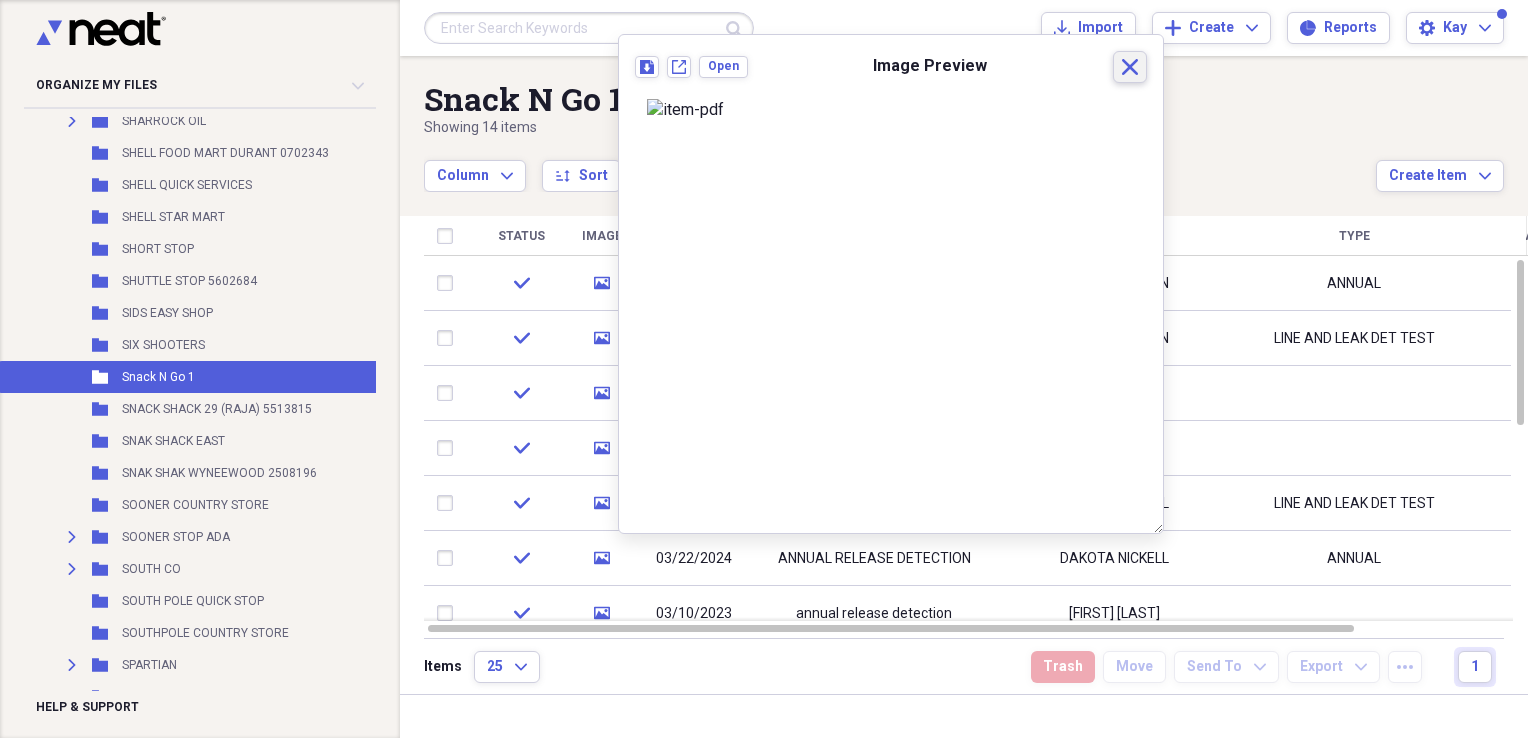 click on "Close" at bounding box center (1130, 67) 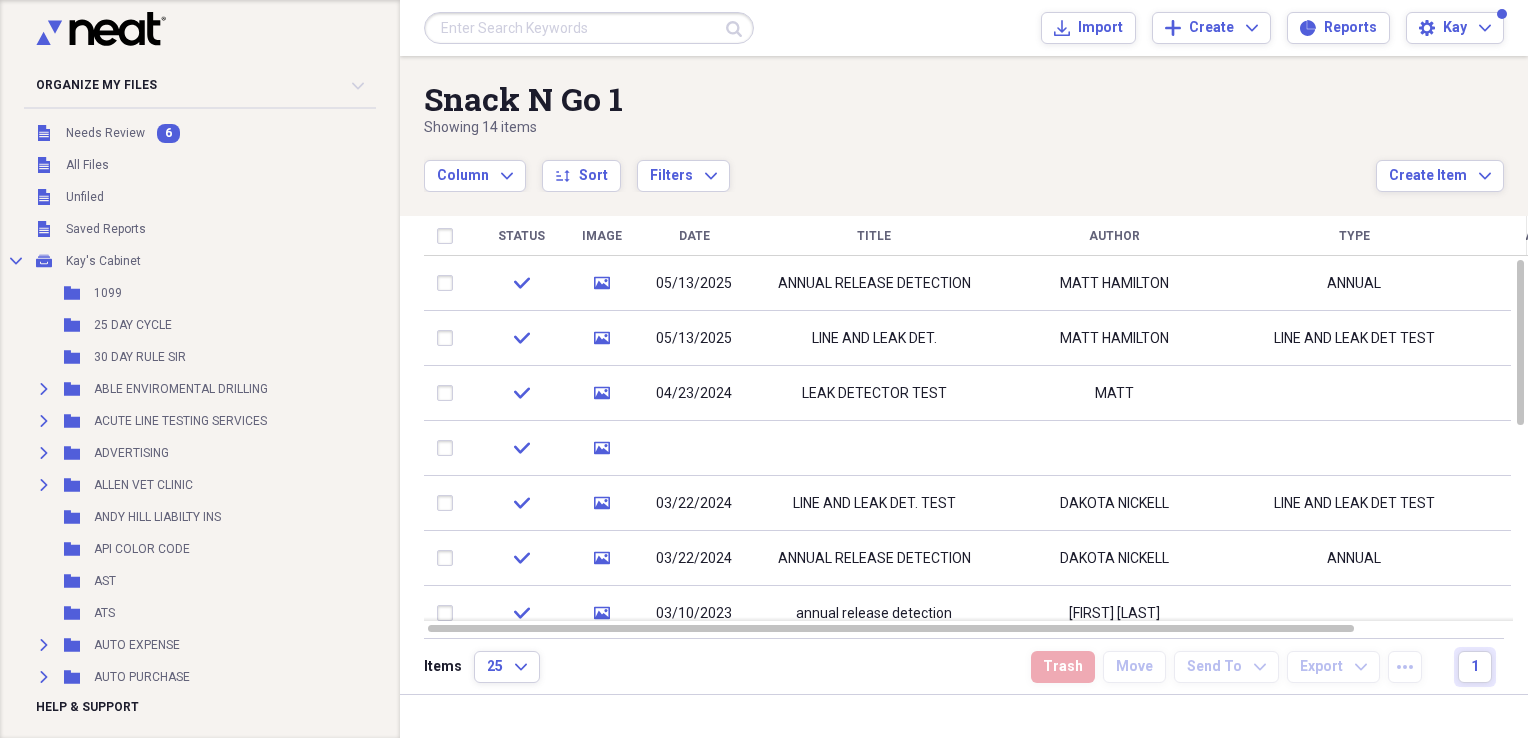 scroll, scrollTop: 0, scrollLeft: 0, axis: both 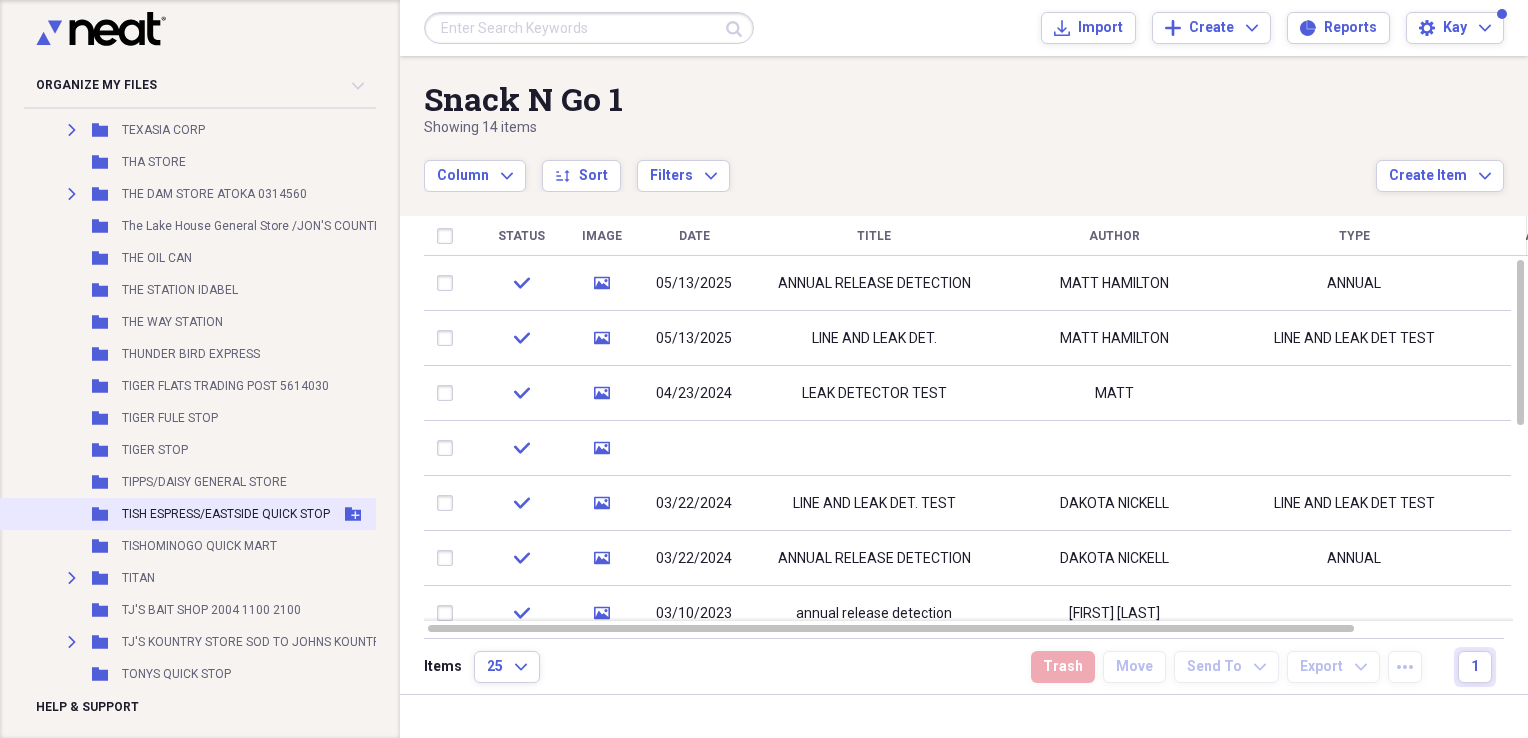 click on "Folder TISH ESPRESS/EASTSIDE QUICK STOP Add Folder" at bounding box center [257, 514] 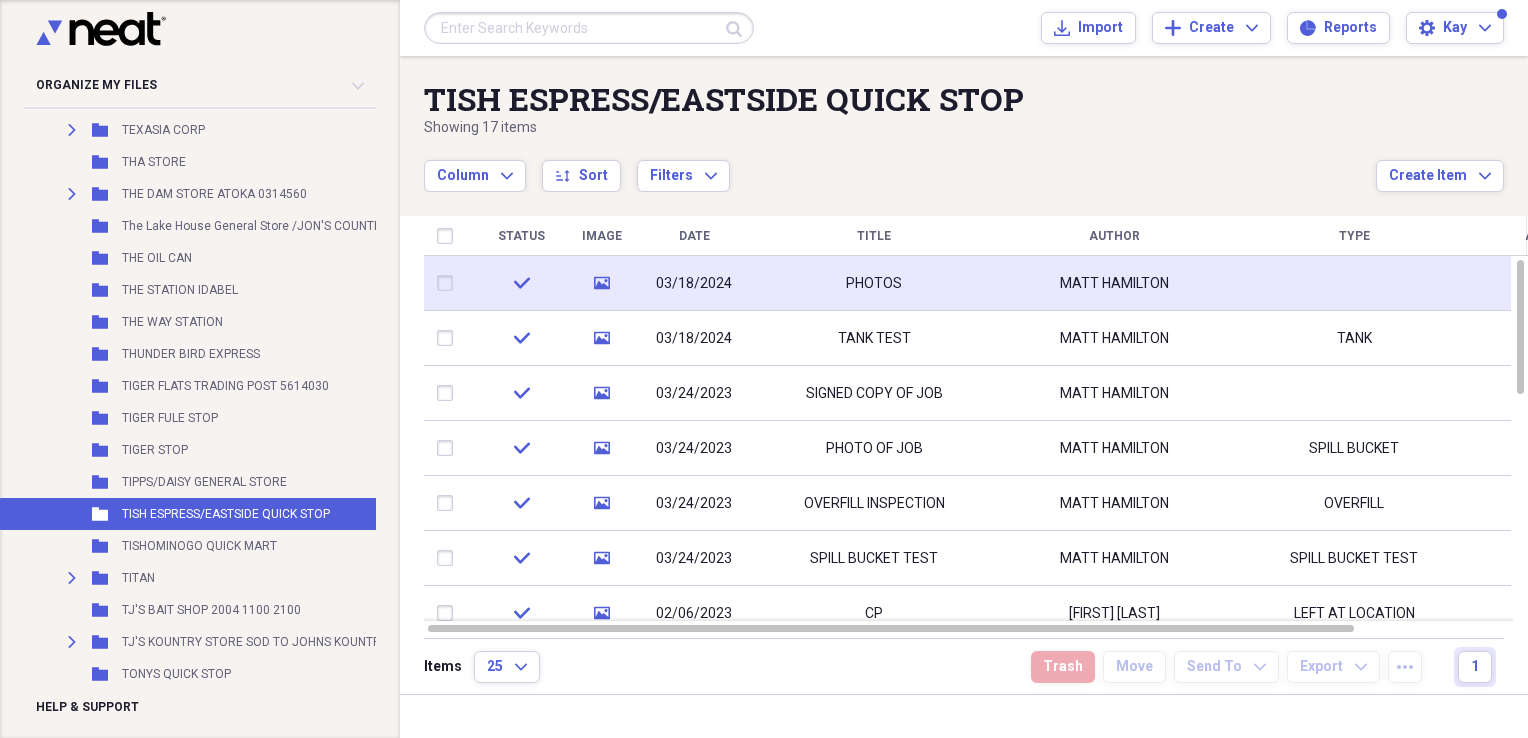 click 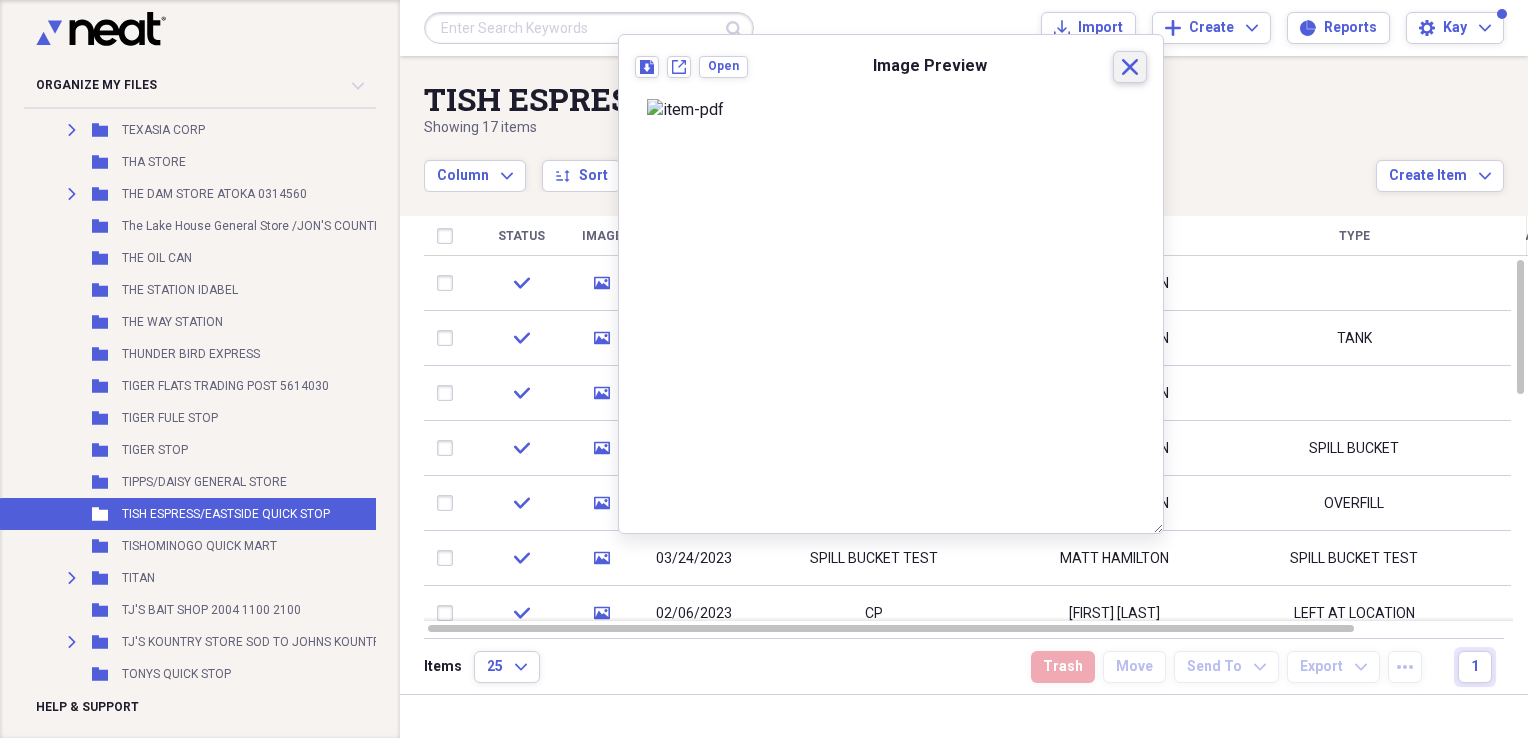 click on "Close" at bounding box center [1130, 67] 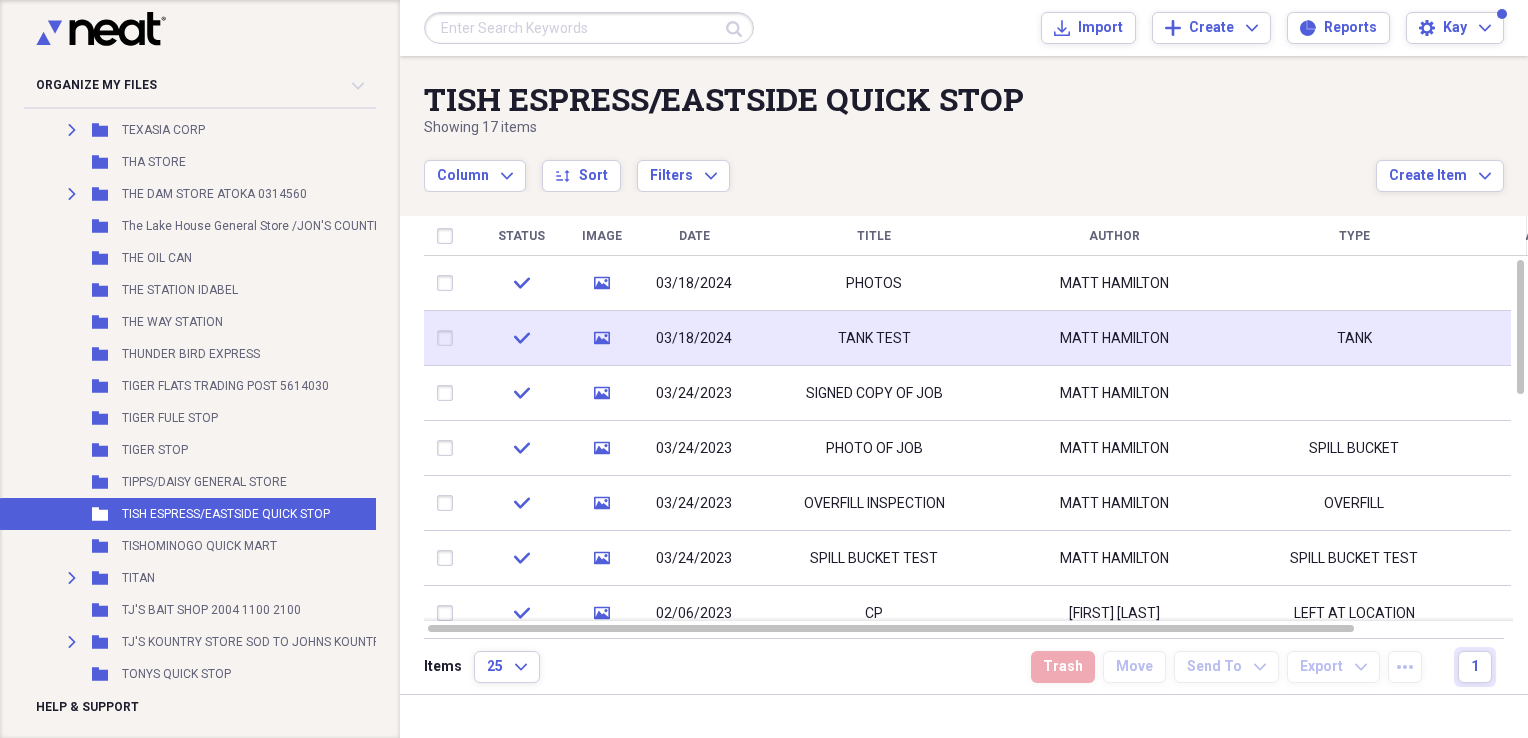 click 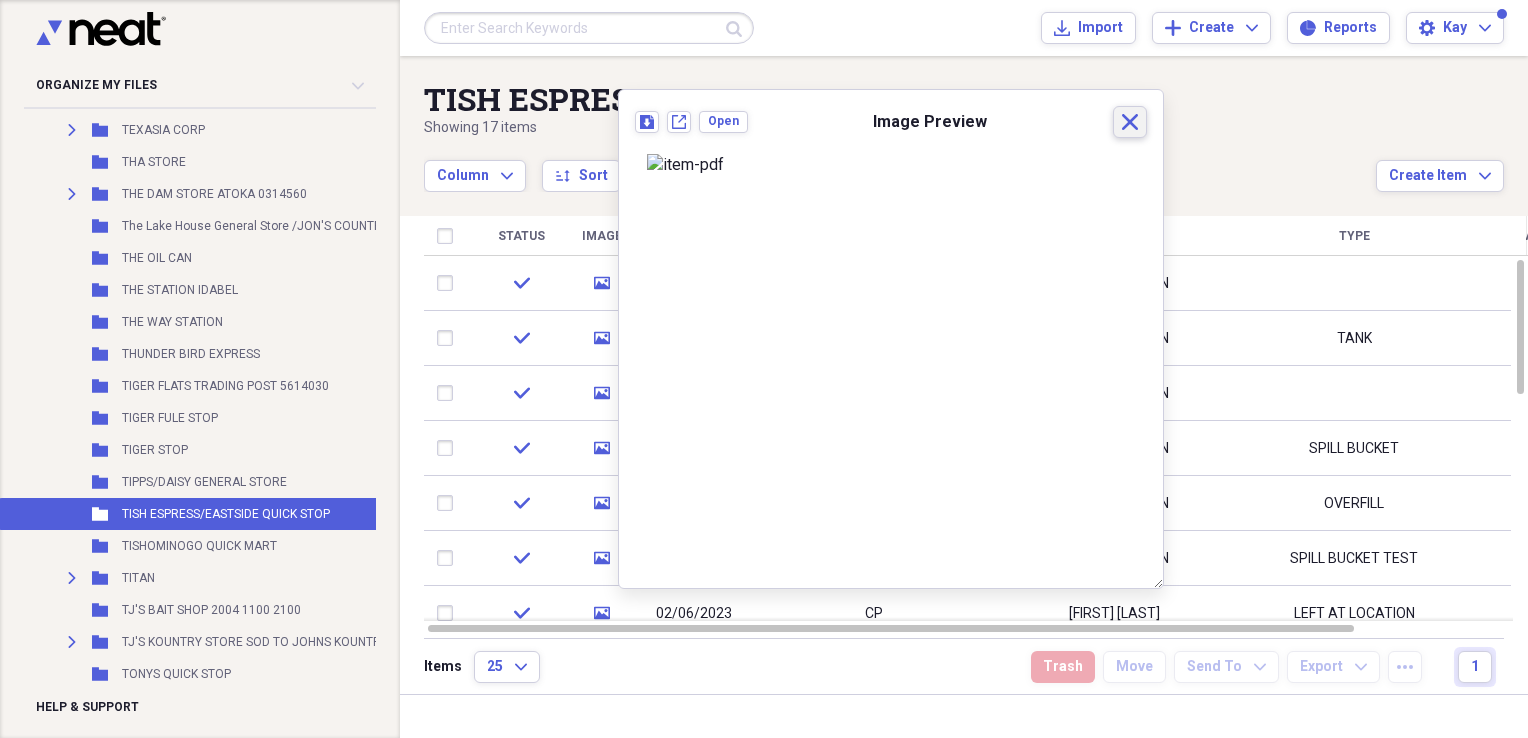 click on "Close" at bounding box center (1130, 122) 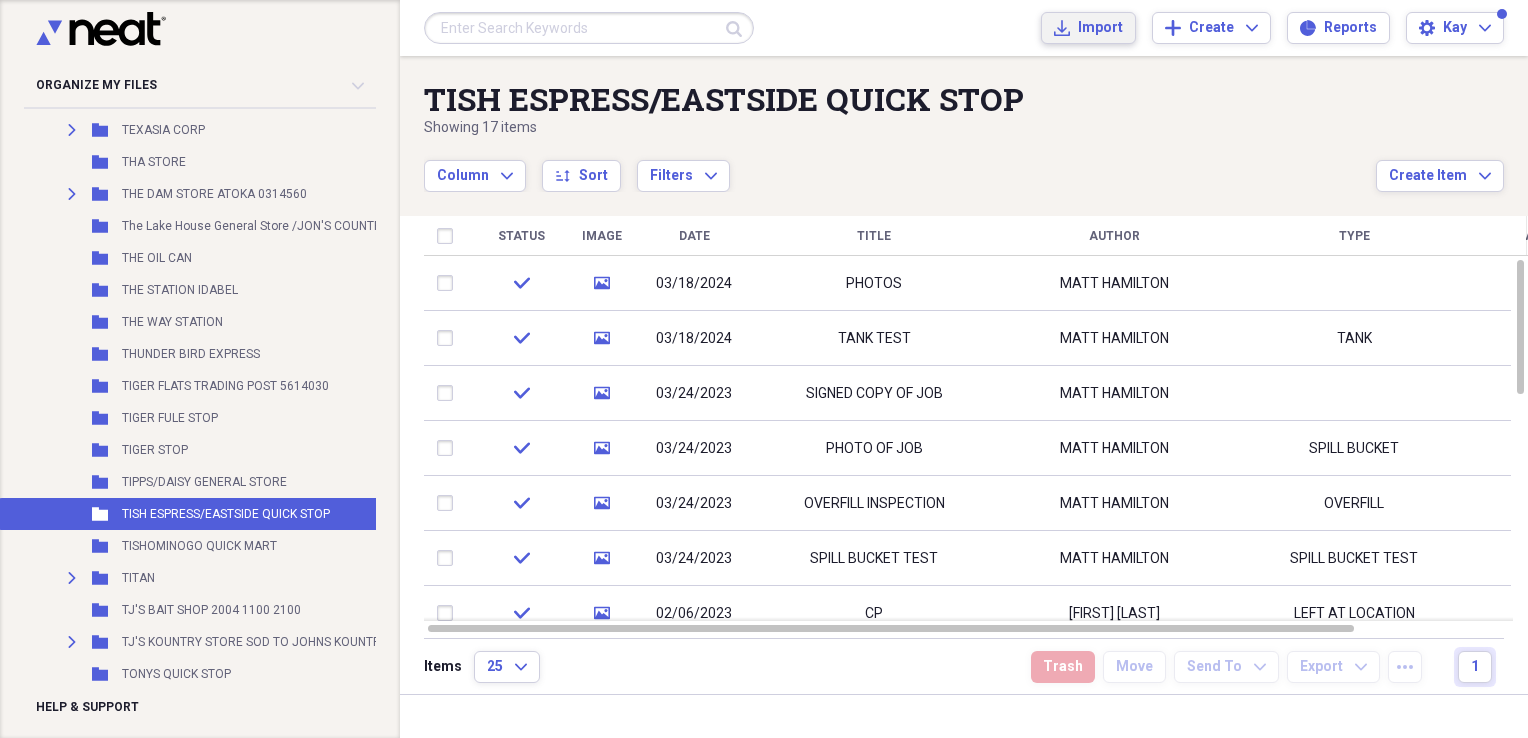 click on "Import" at bounding box center (1100, 28) 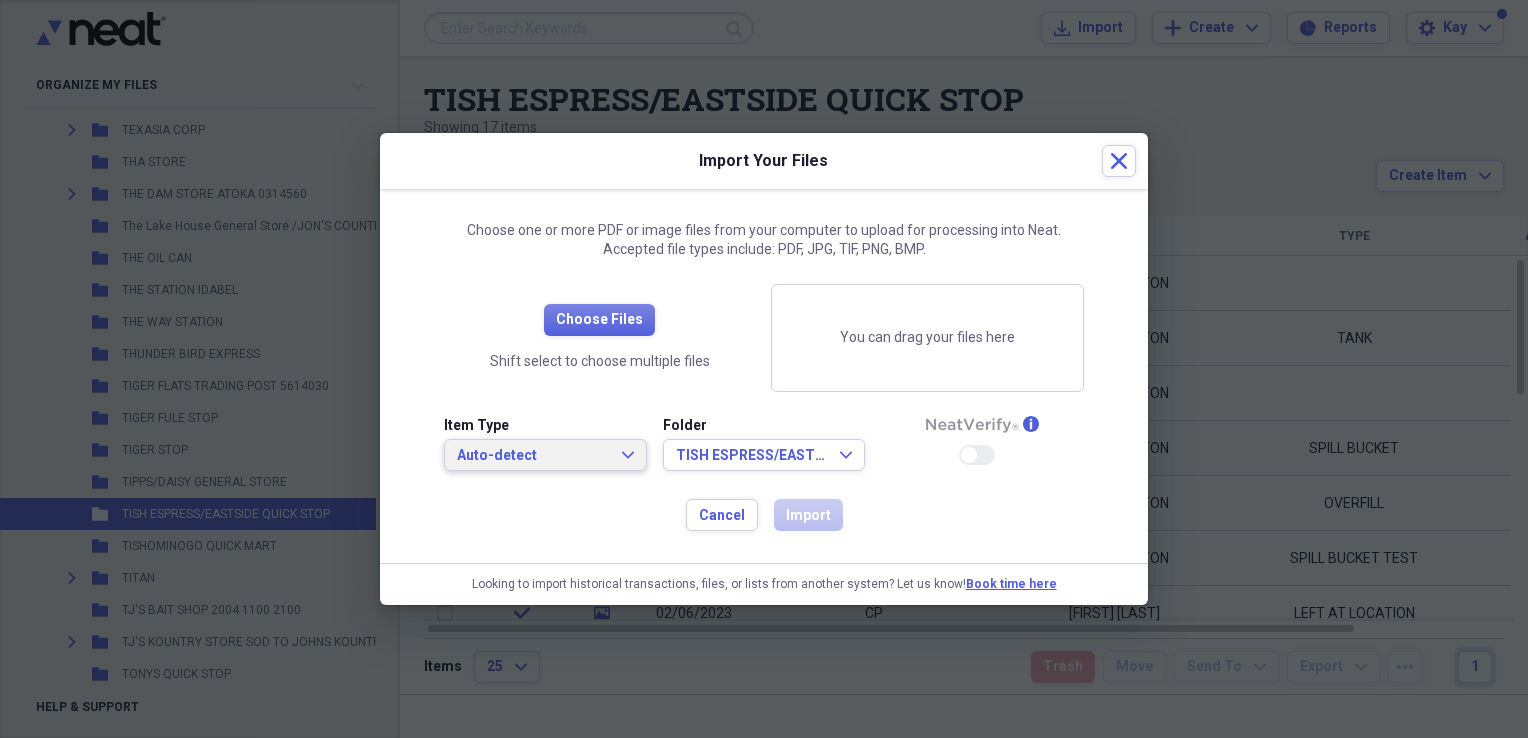 click on "Auto-detect Expand" at bounding box center [545, 456] 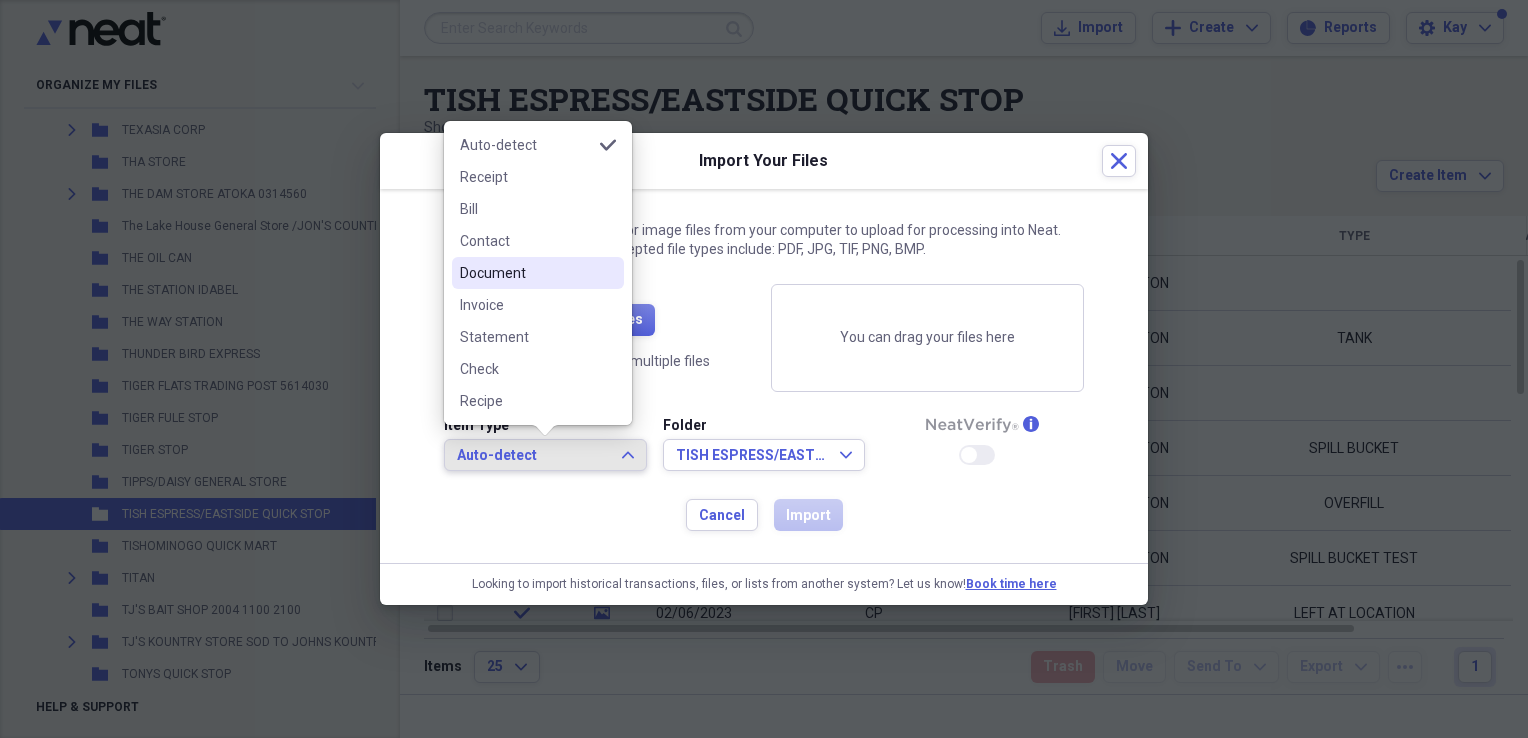 click on "Document" at bounding box center (526, 273) 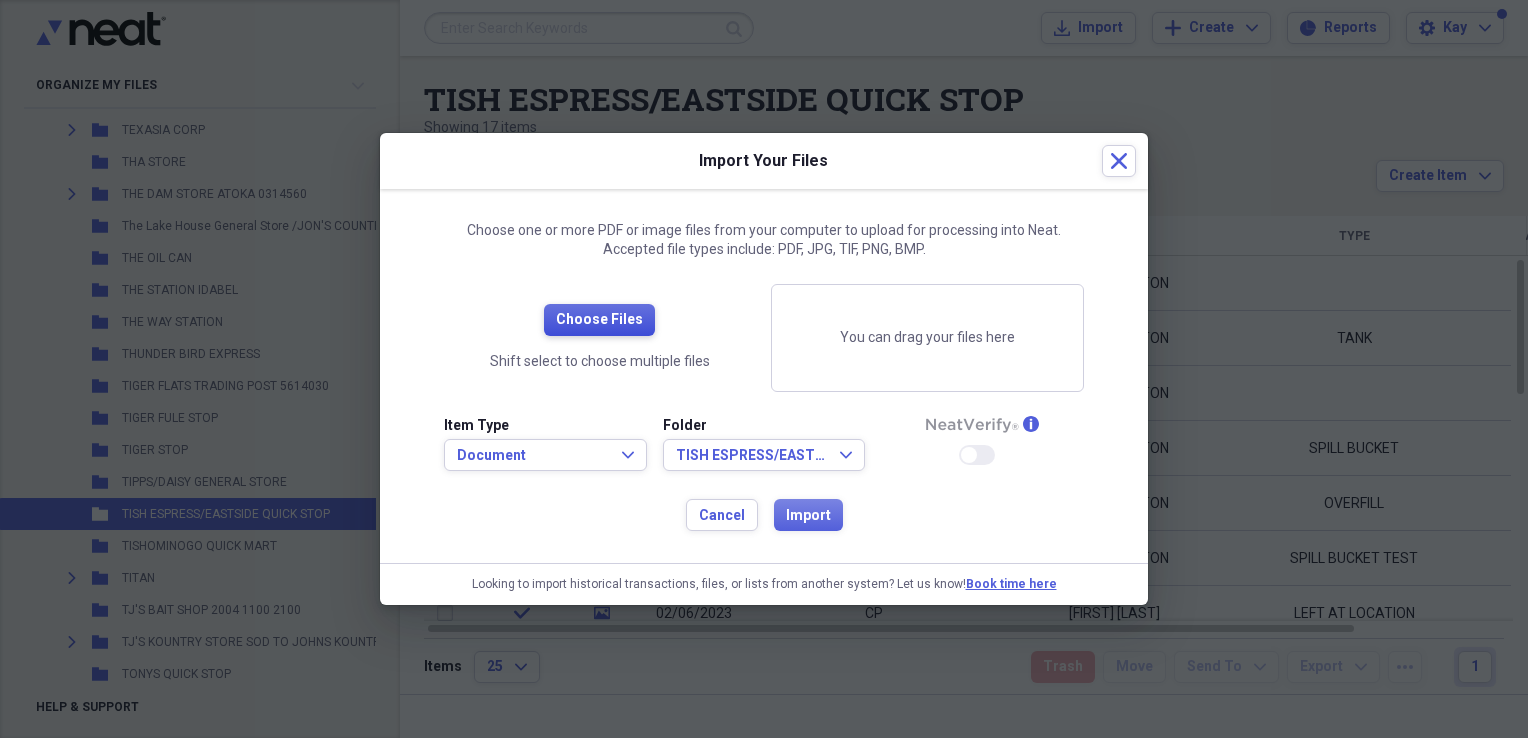 click on "Choose Files" at bounding box center [599, 320] 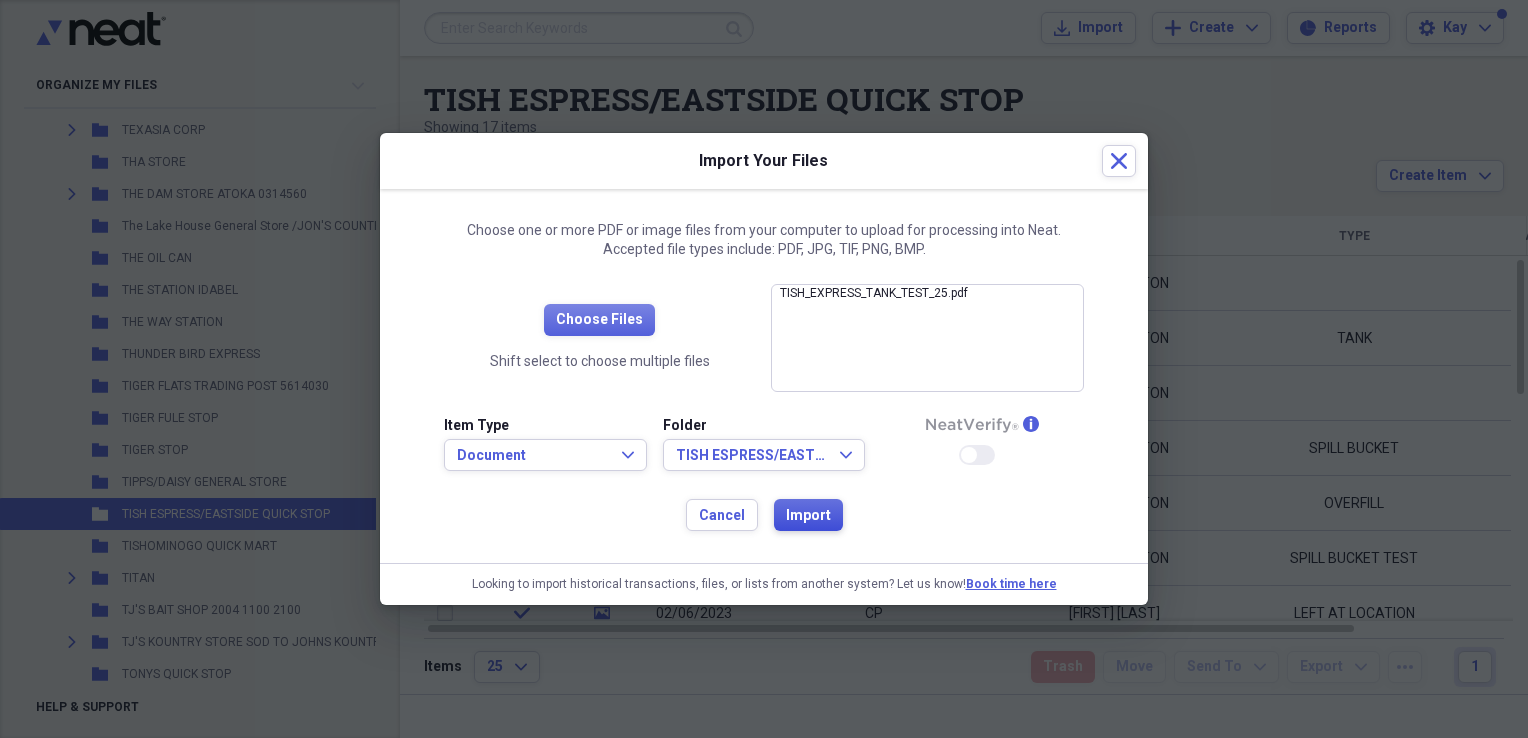 click on "Import" at bounding box center (808, 516) 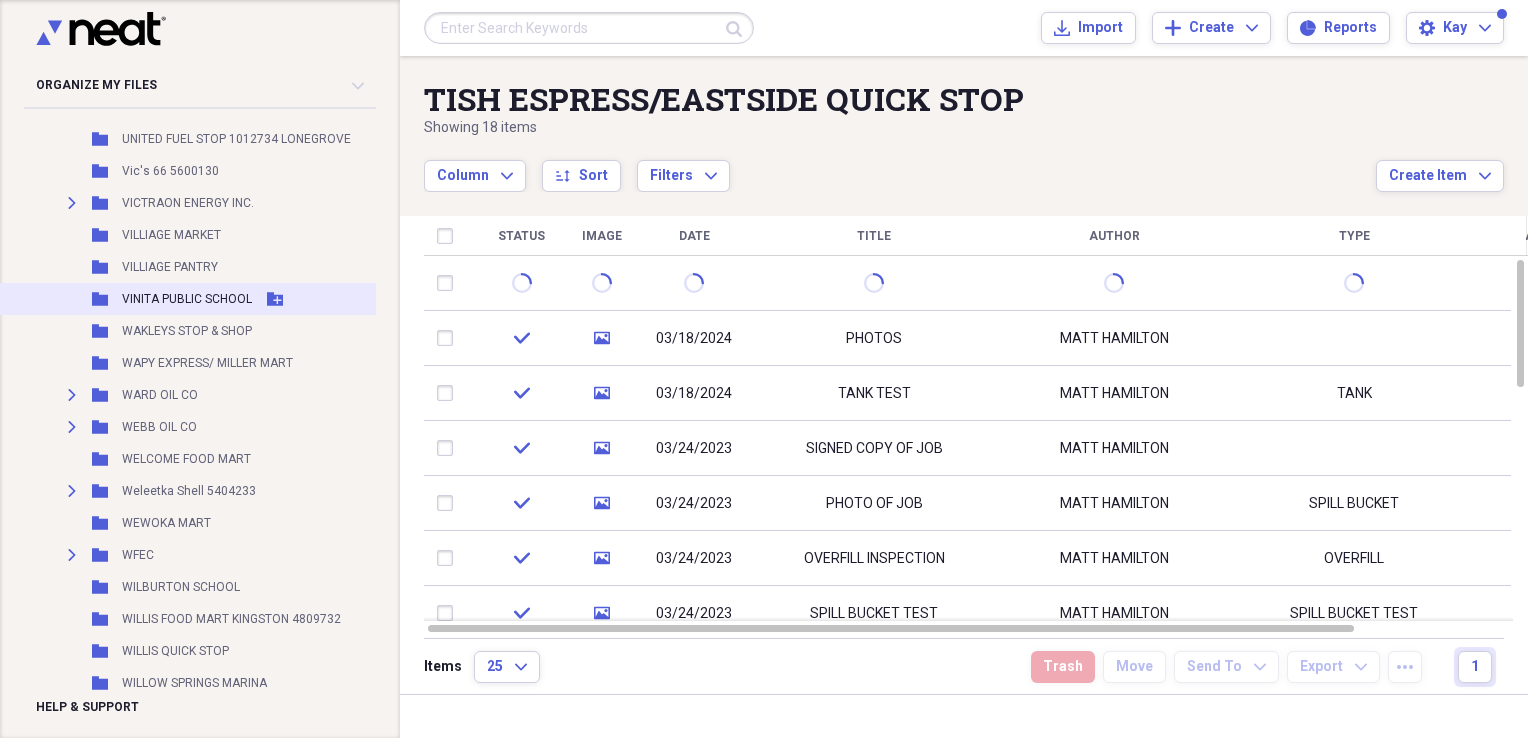 scroll, scrollTop: 21852, scrollLeft: 0, axis: vertical 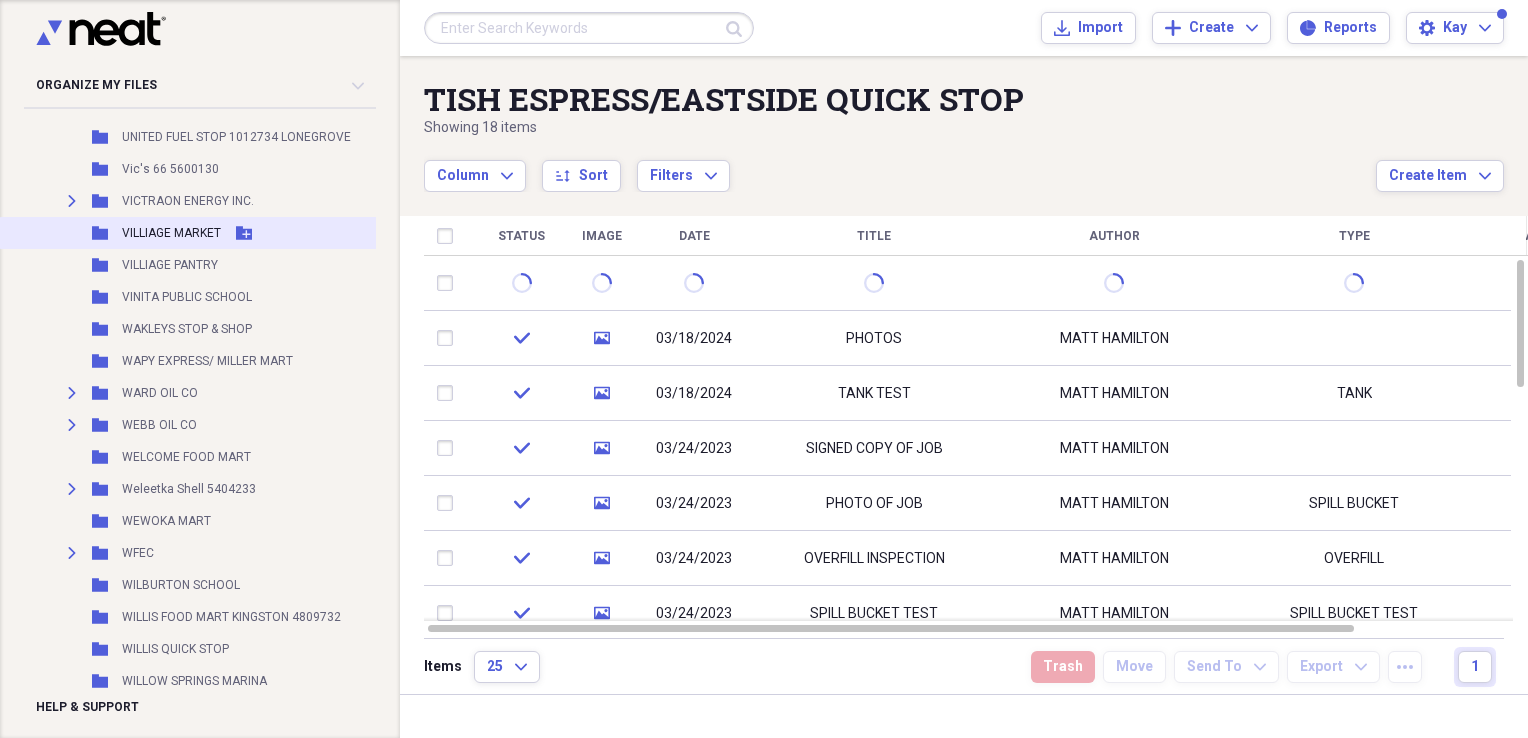 click on "VILLIAGE MARKET" at bounding box center (171, 233) 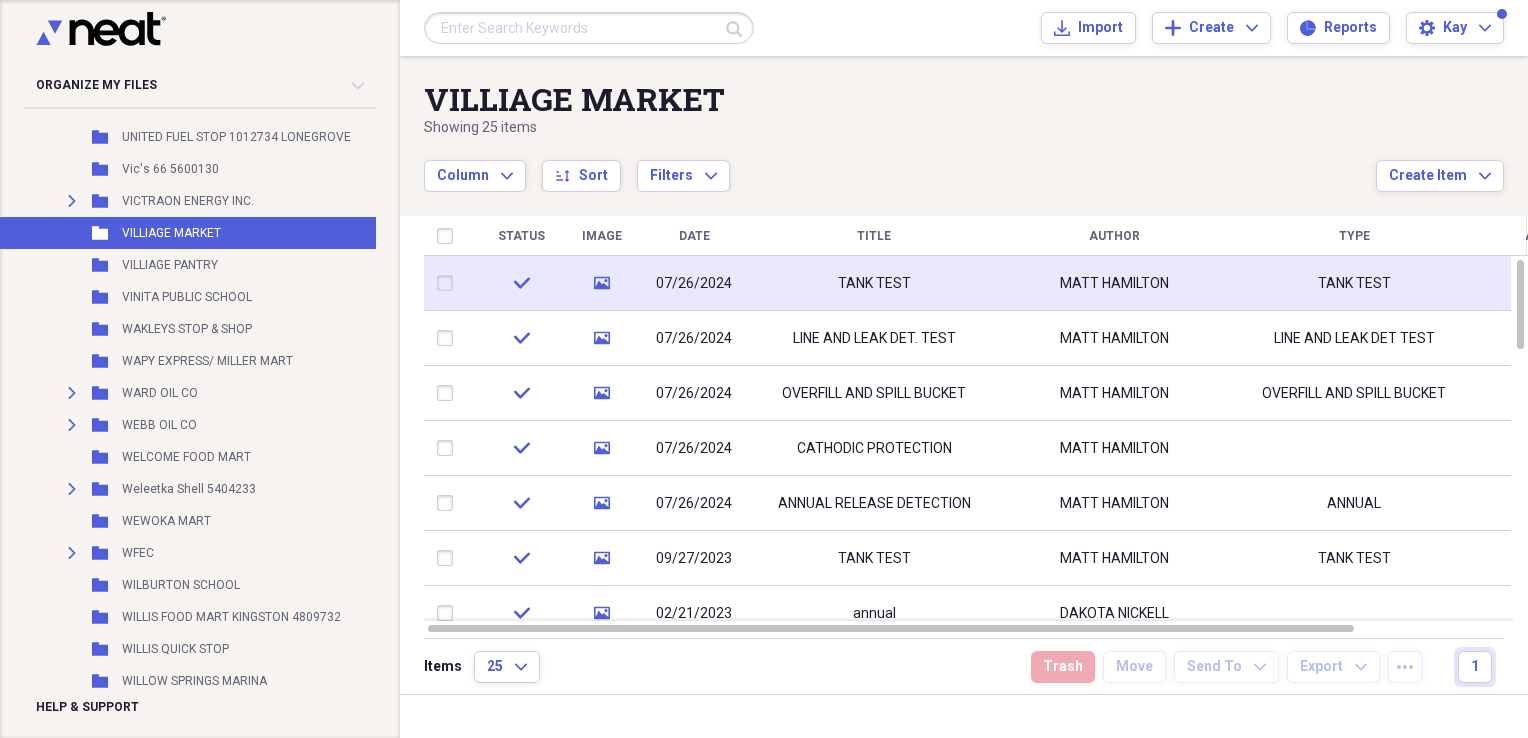 click on "media" 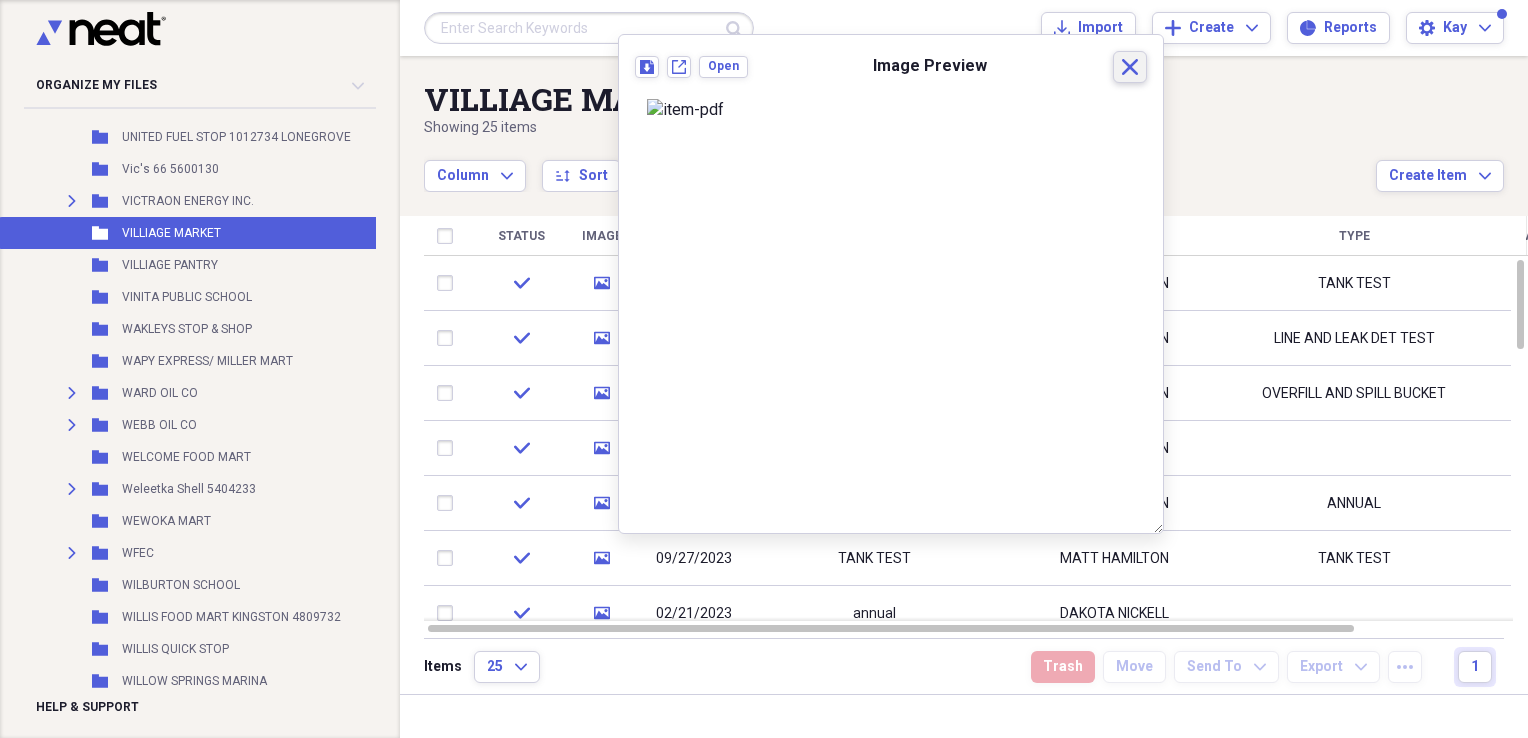click on "Close" 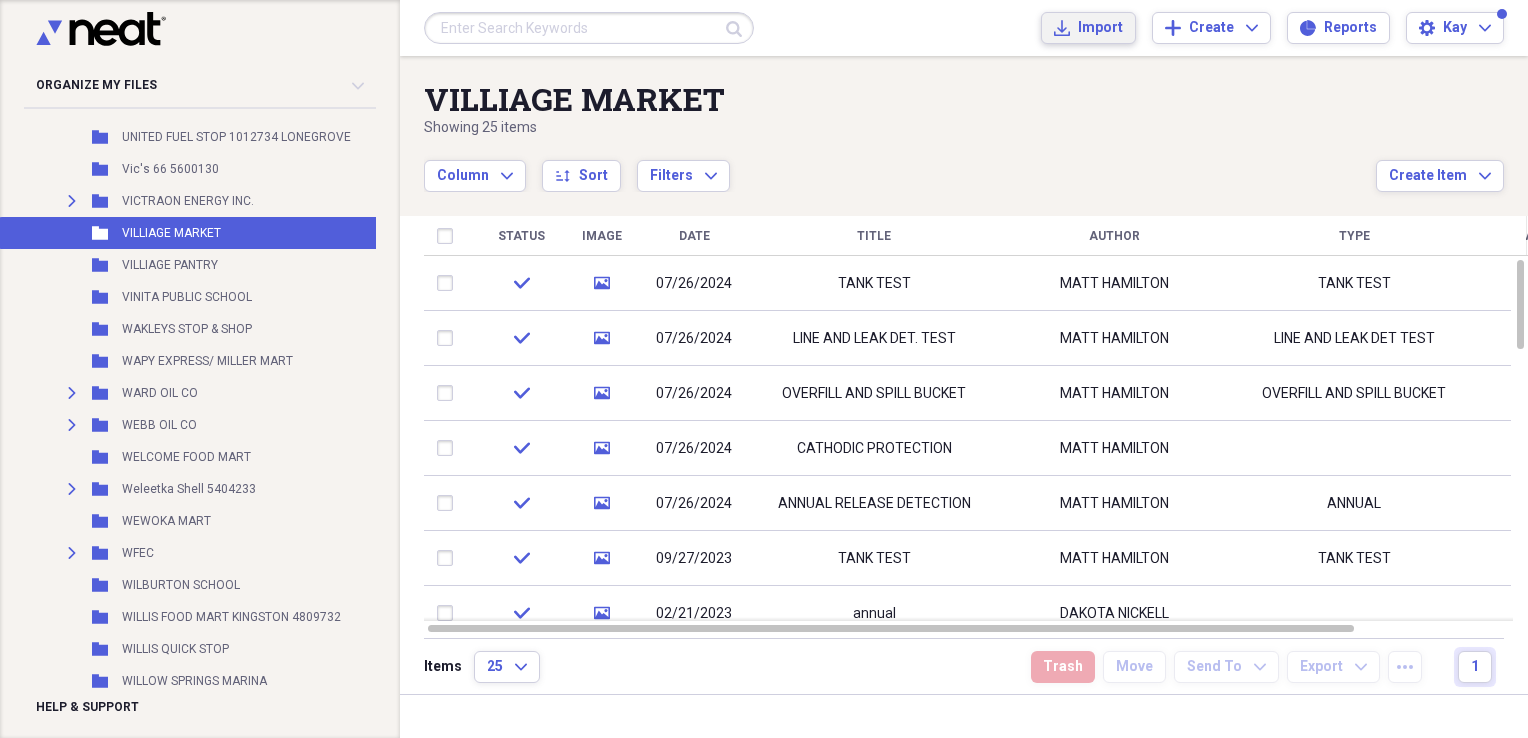 click on "Import" at bounding box center [1100, 28] 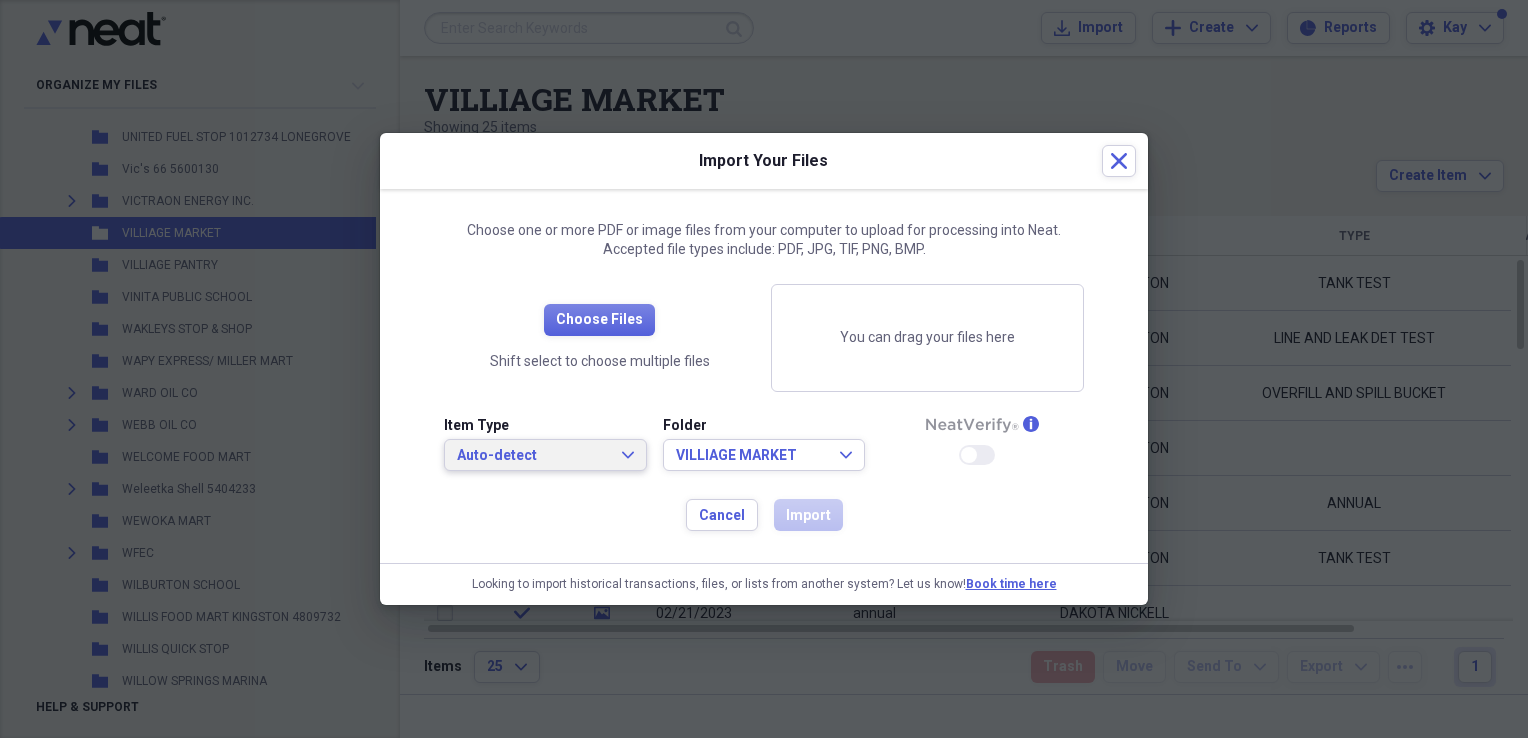 click on "Auto-detect" at bounding box center (533, 456) 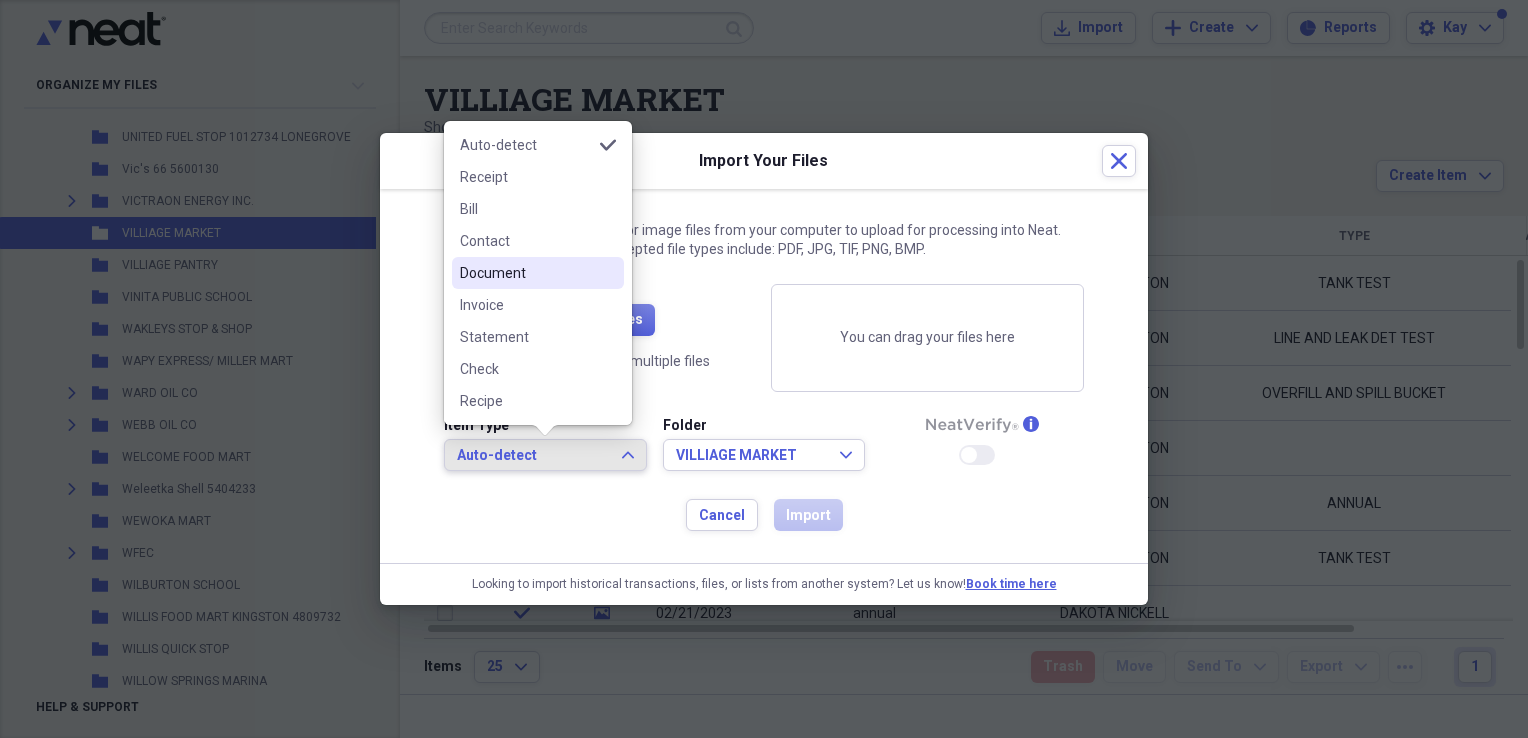 click on "Document" at bounding box center (526, 273) 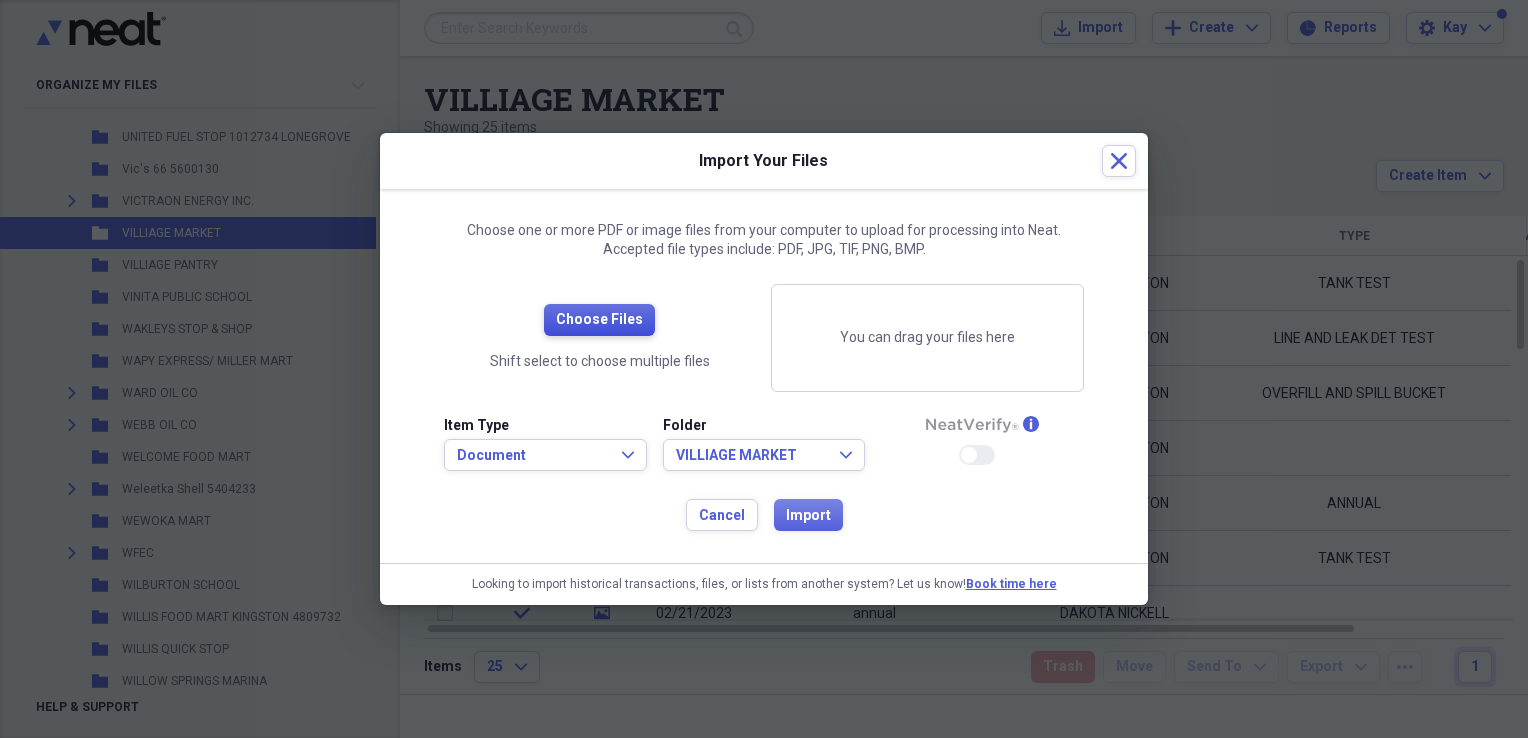click on "Choose Files" at bounding box center (599, 320) 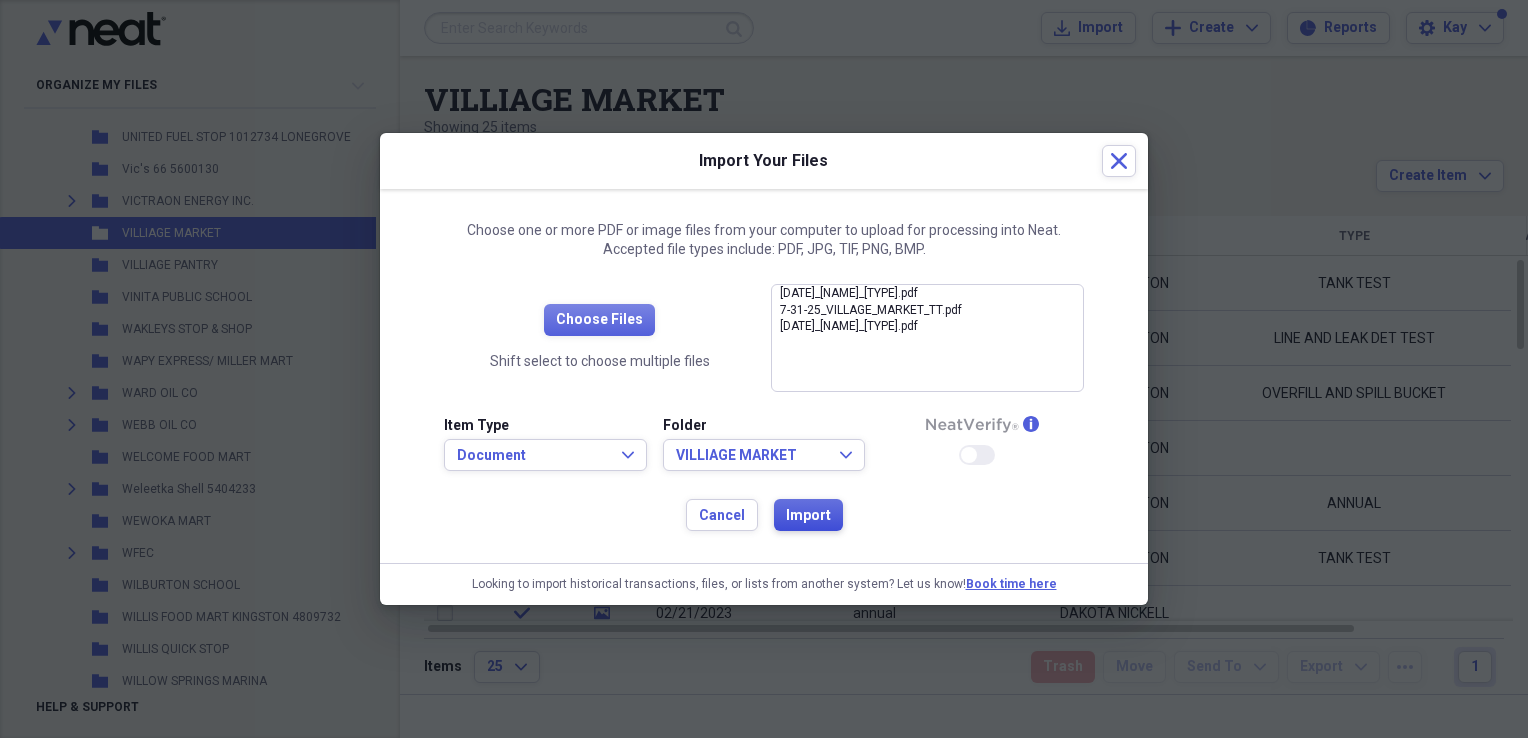 click on "Import" at bounding box center [808, 516] 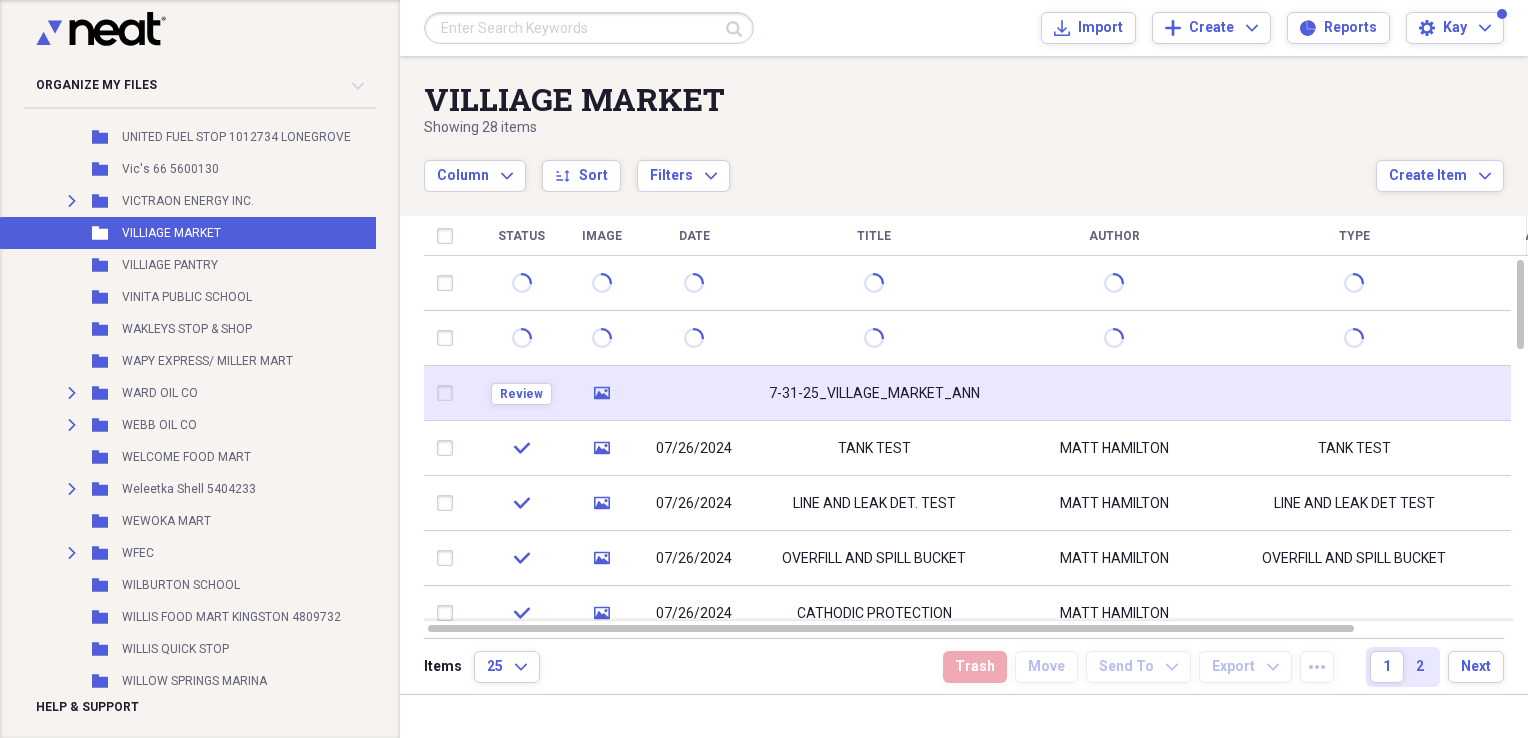 click on "7-31-25_VILLAGE_MARKET_ANN" at bounding box center [874, 393] 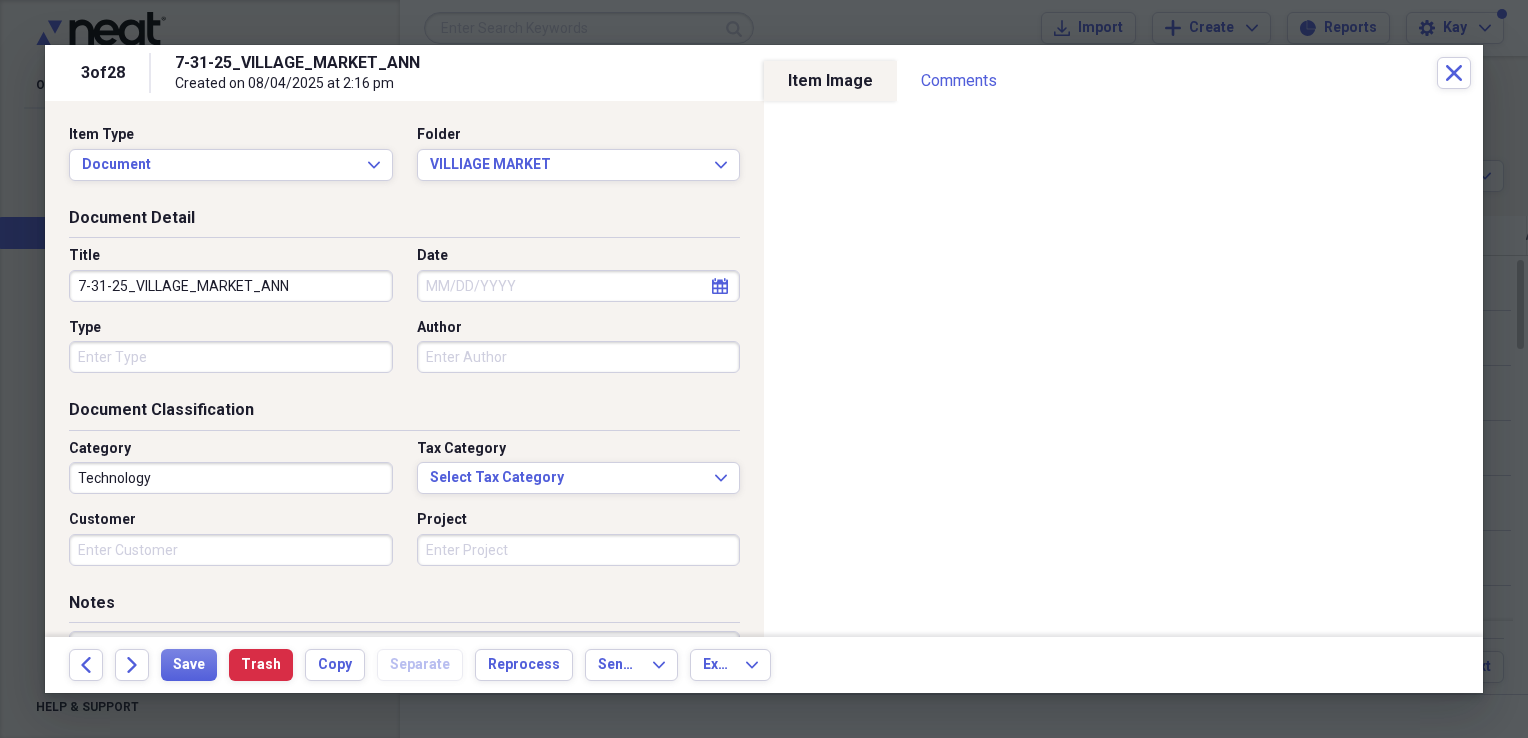 click on "7-31-25_VILLAGE_MARKET_ANN" at bounding box center (231, 286) 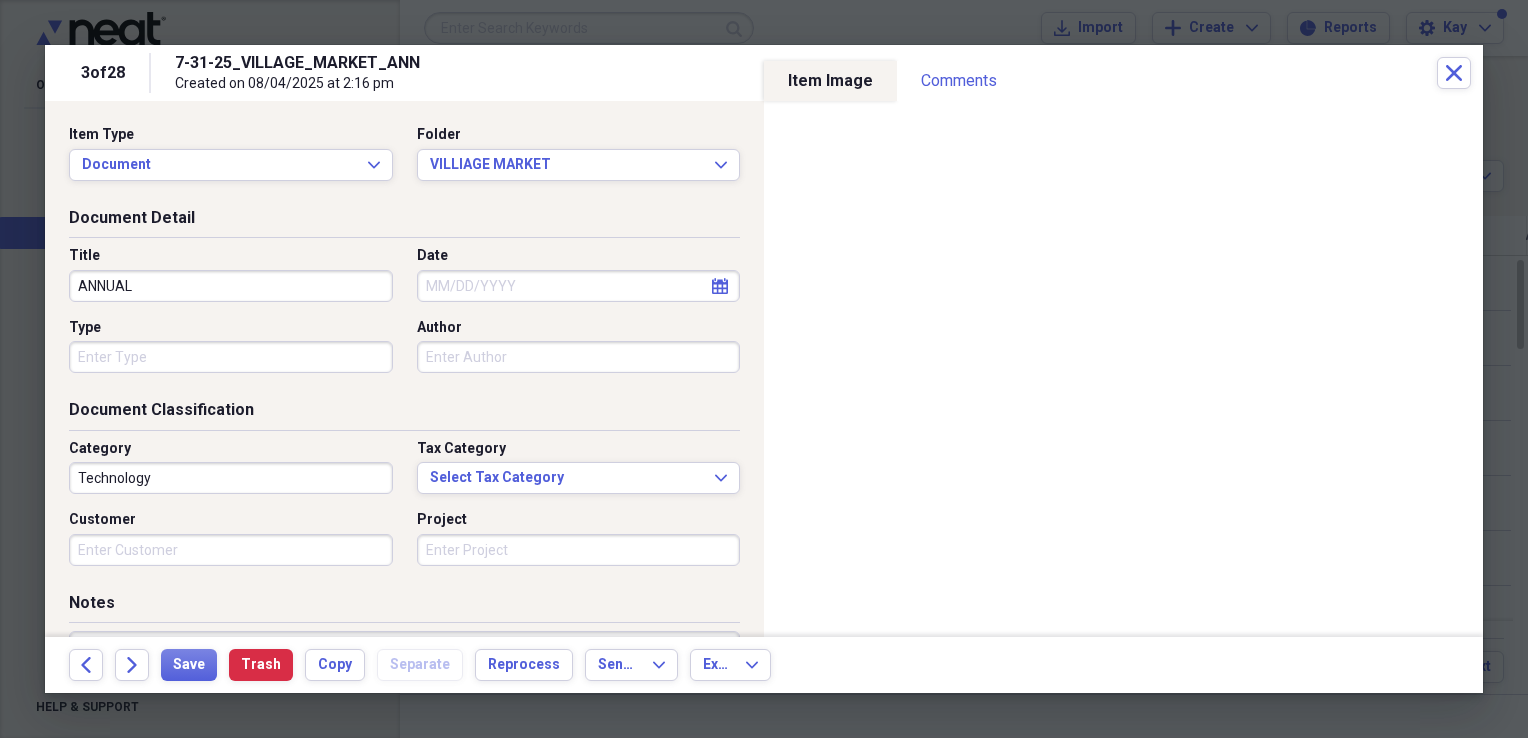 type on "ANNUAL" 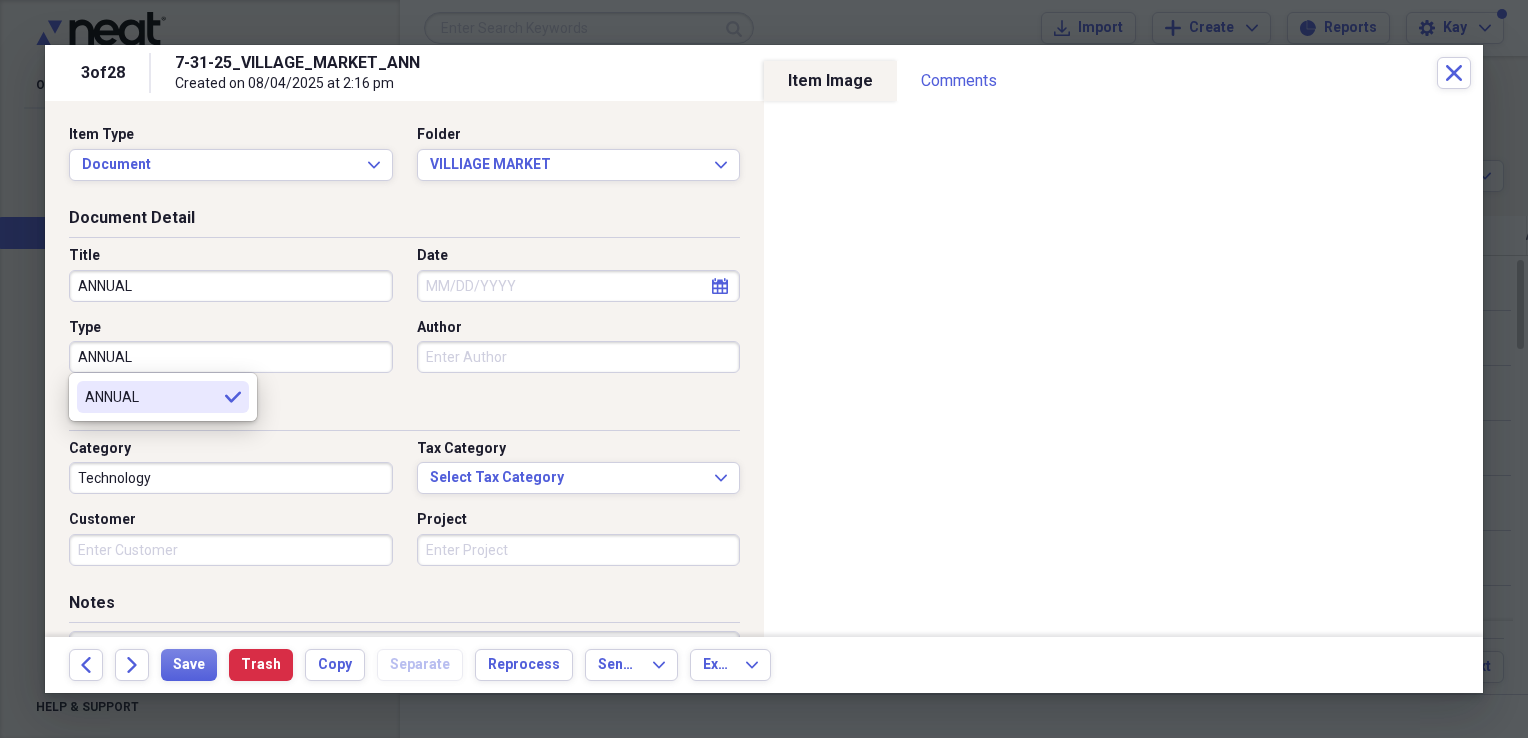 type on "ANNUAL" 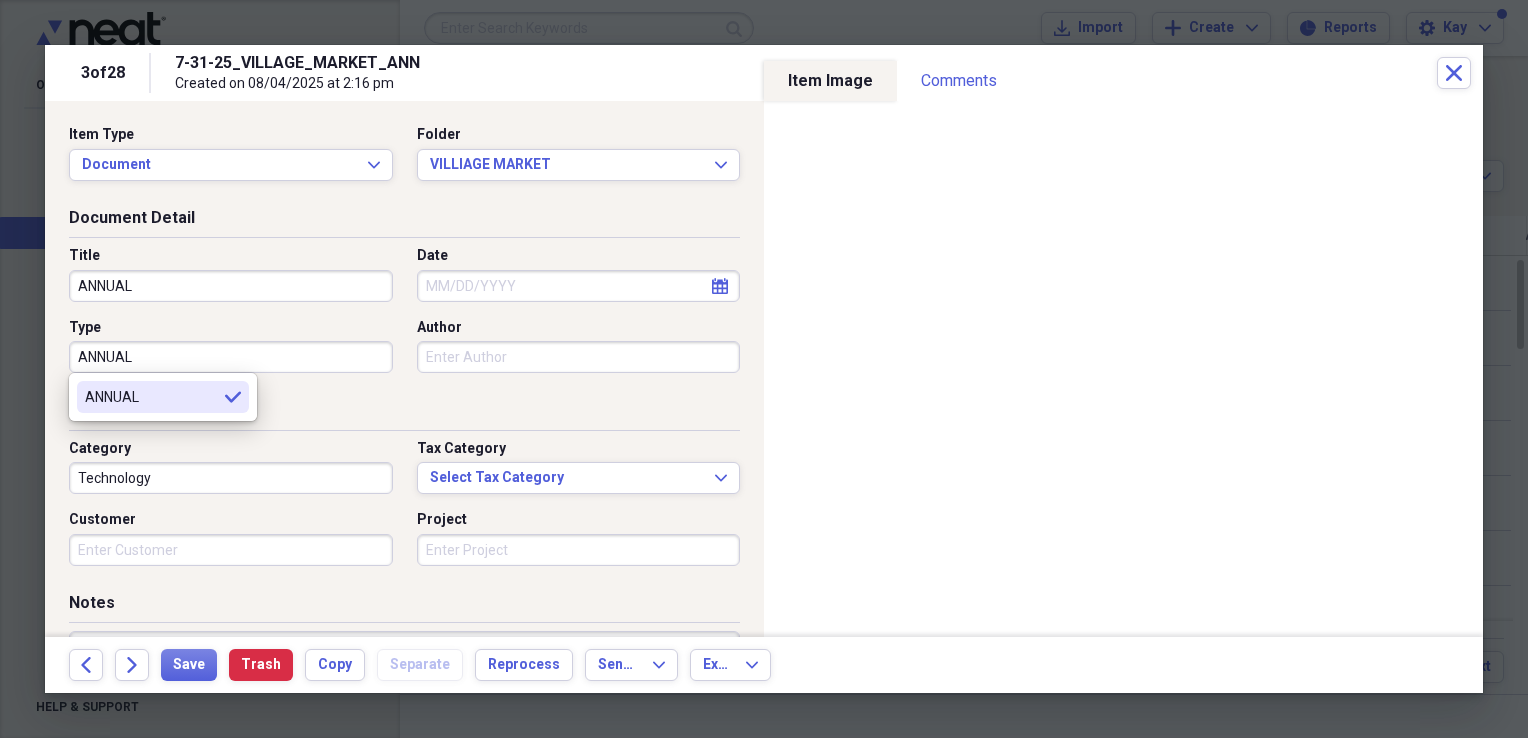 select on "7" 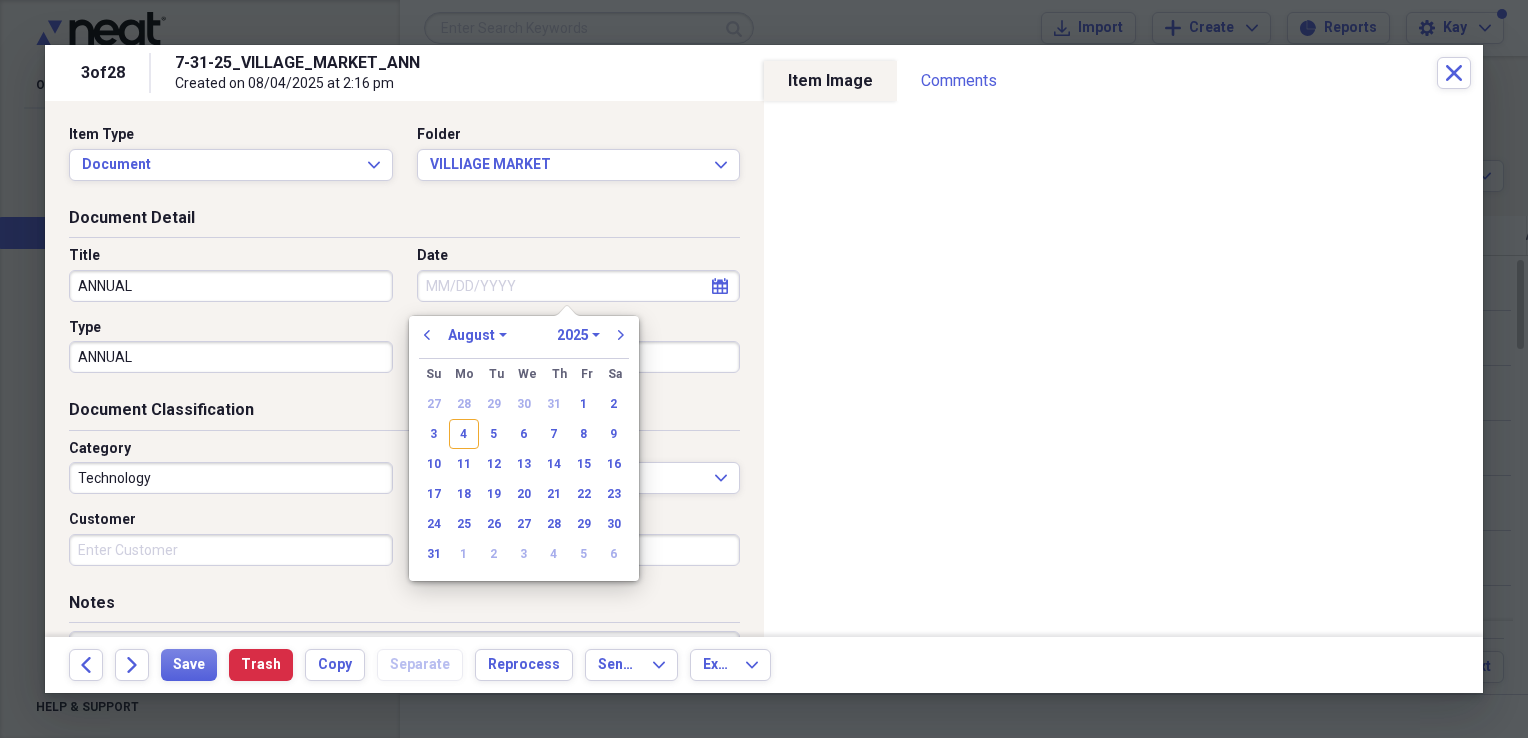 click on "Date" at bounding box center (579, 286) 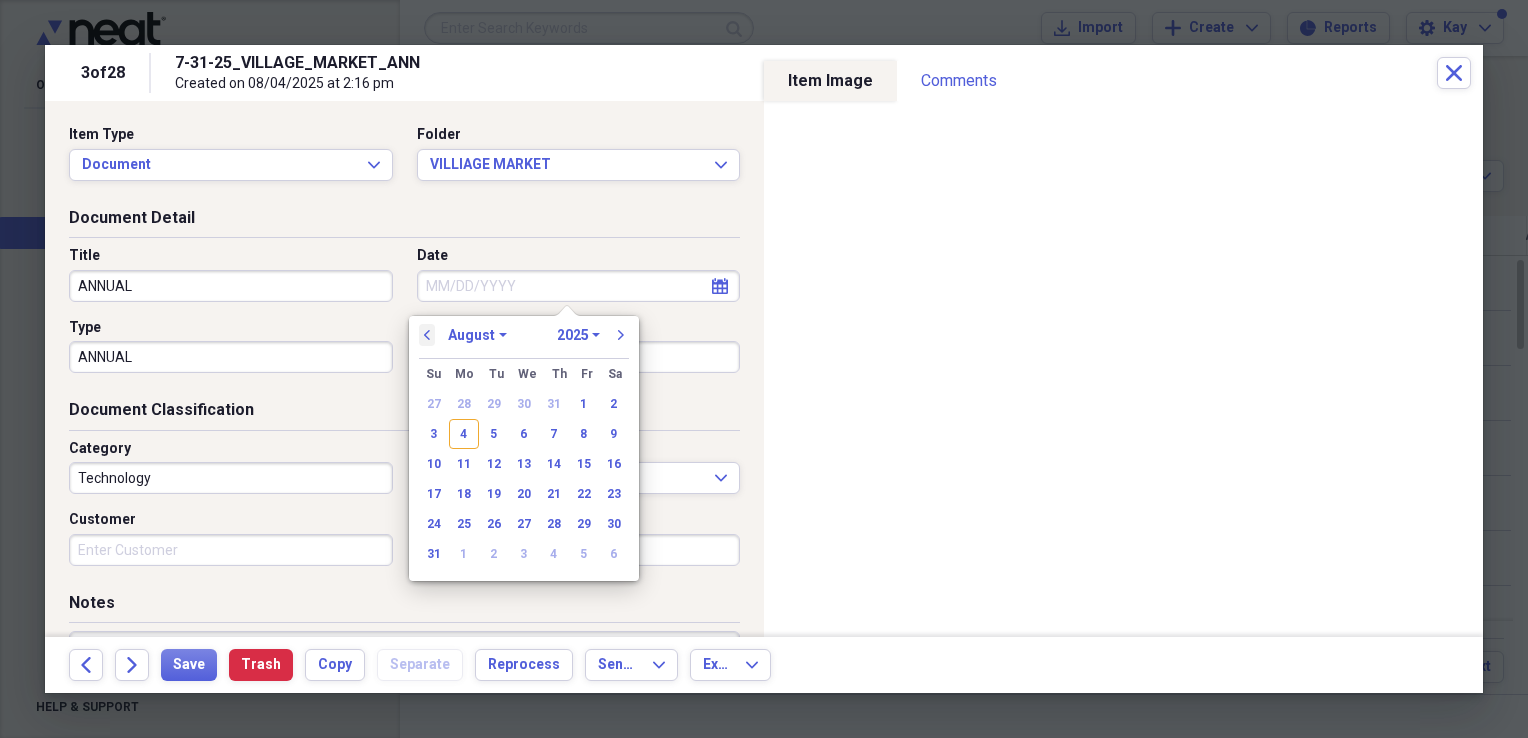 click on "previous" at bounding box center [427, 335] 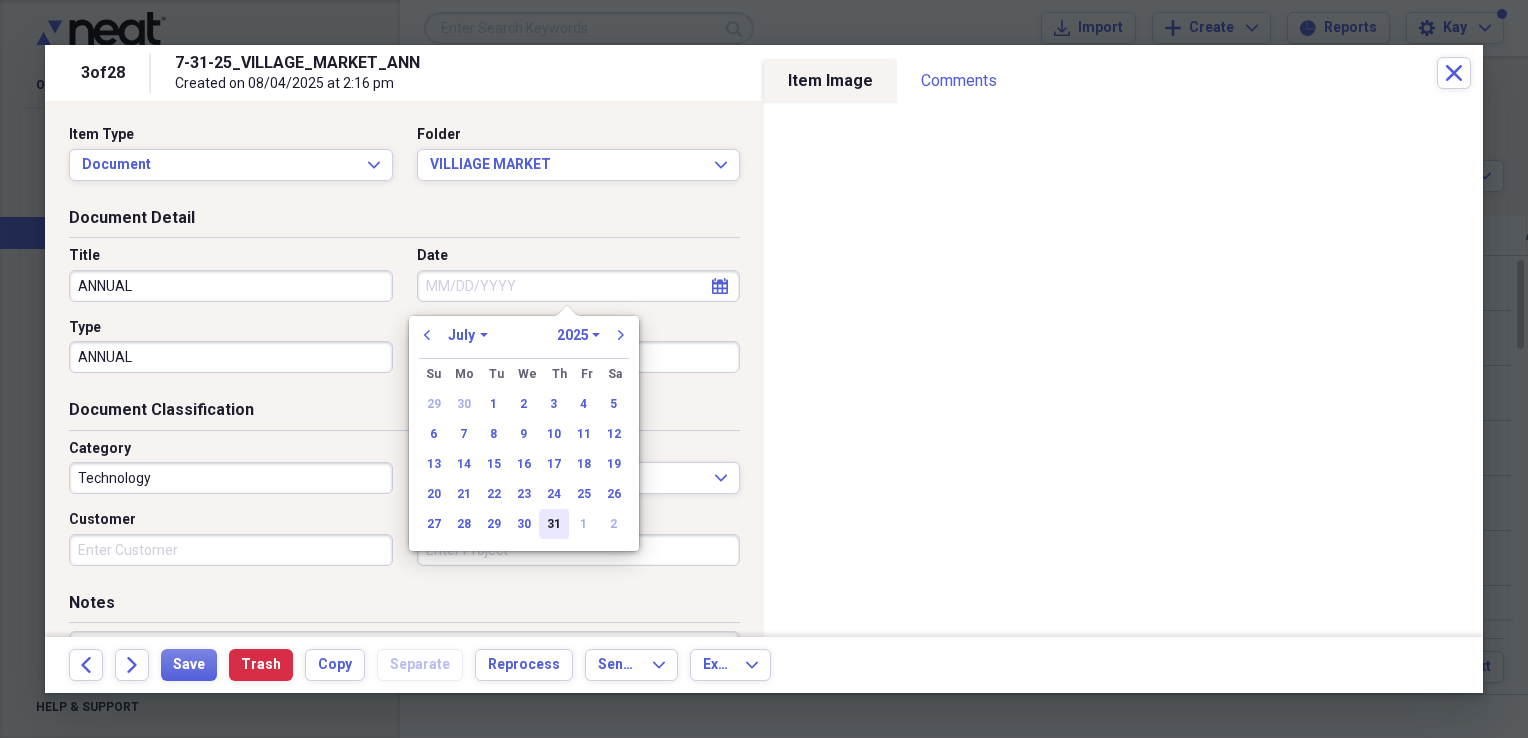 click on "31" at bounding box center [554, 524] 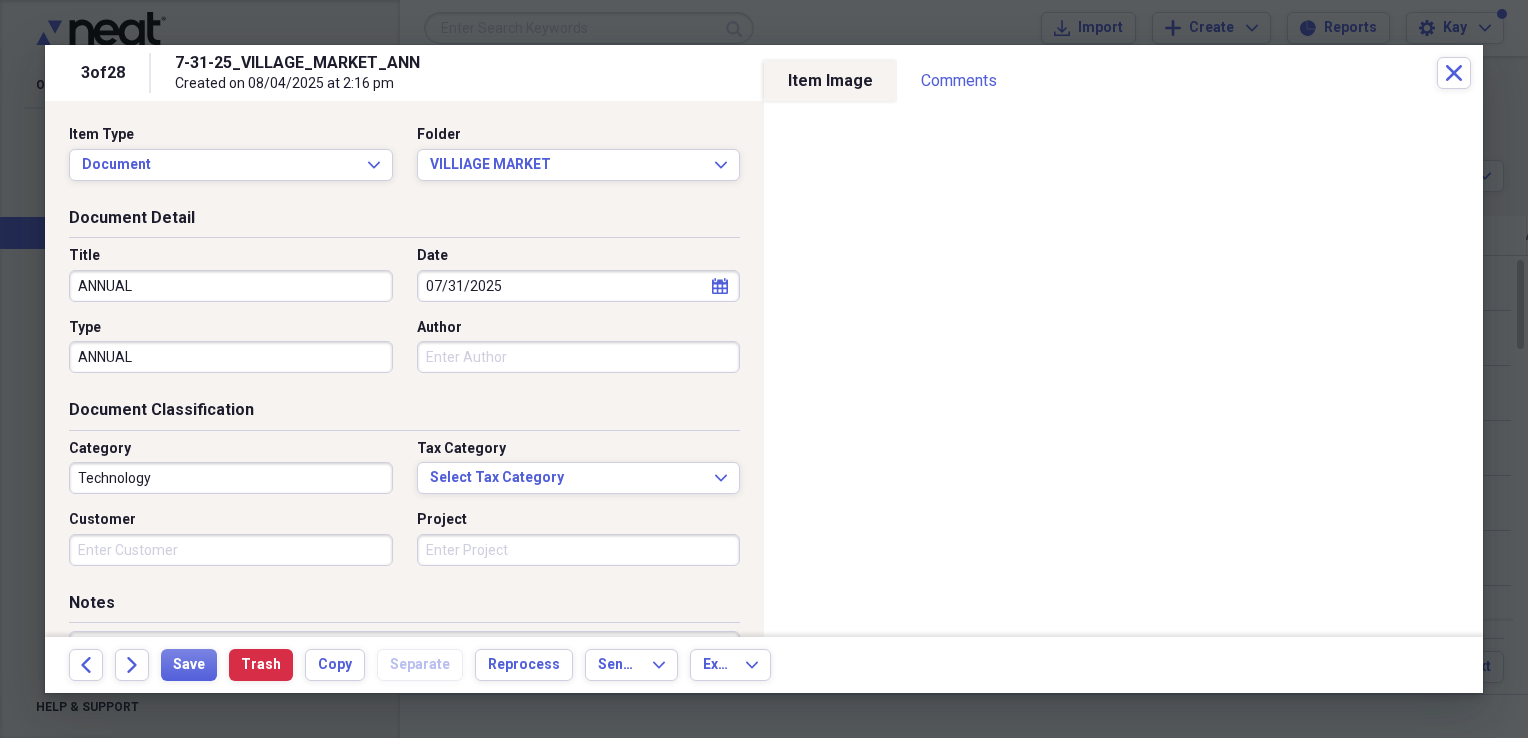click on "Title ANNUAL Date 07/31/2025 calendar Calendar Type ANNUAL Author" at bounding box center (404, 317) 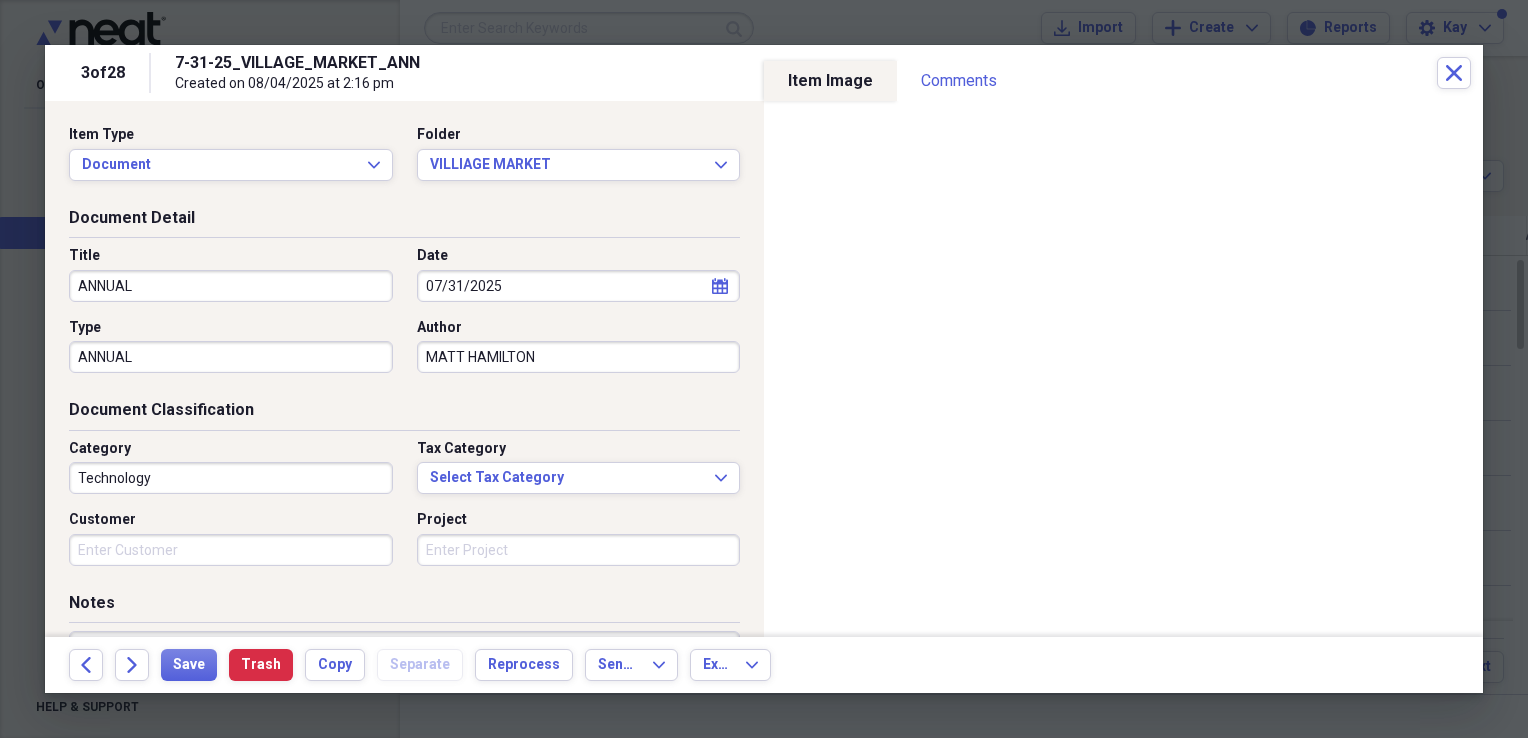 type on "MATT HAMILTON" 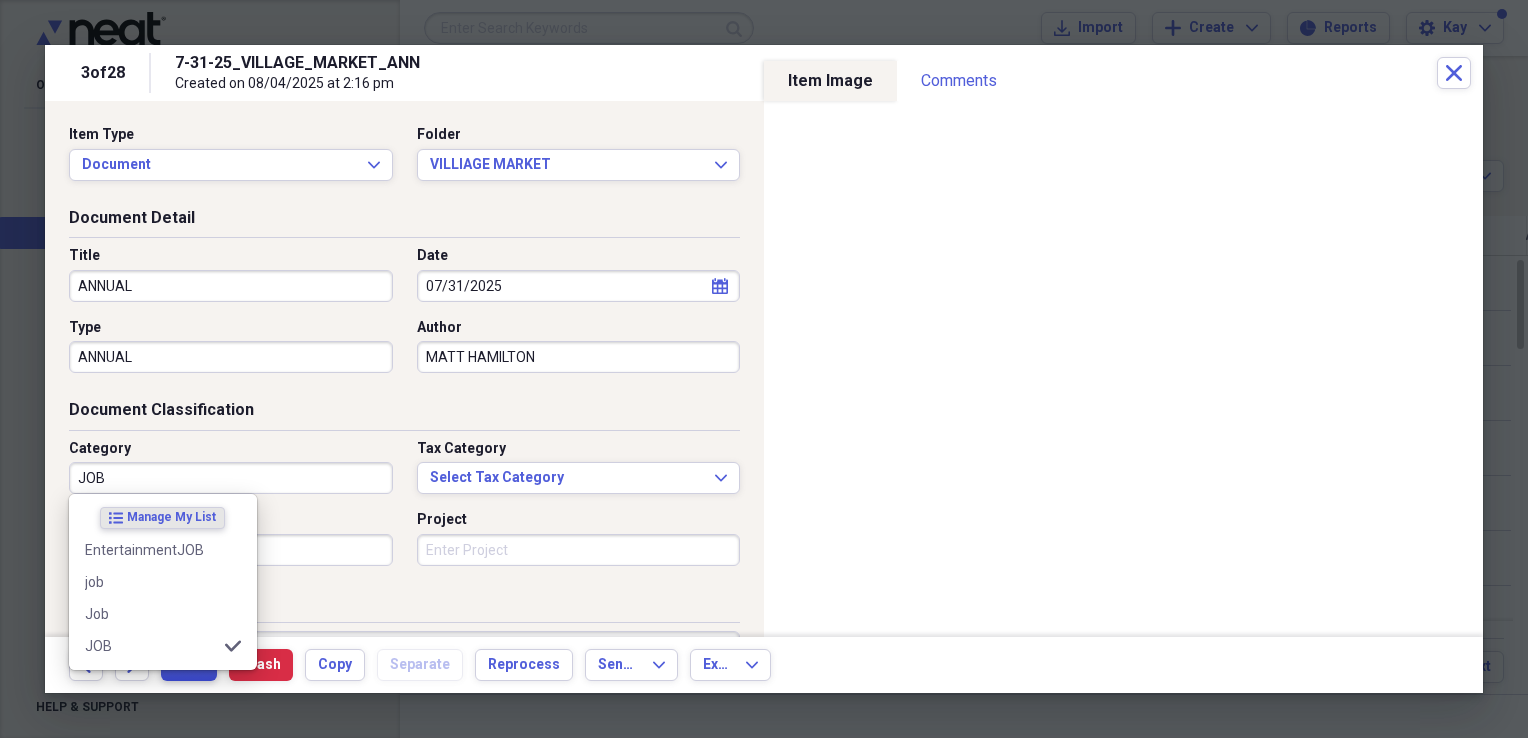 type on "JOB" 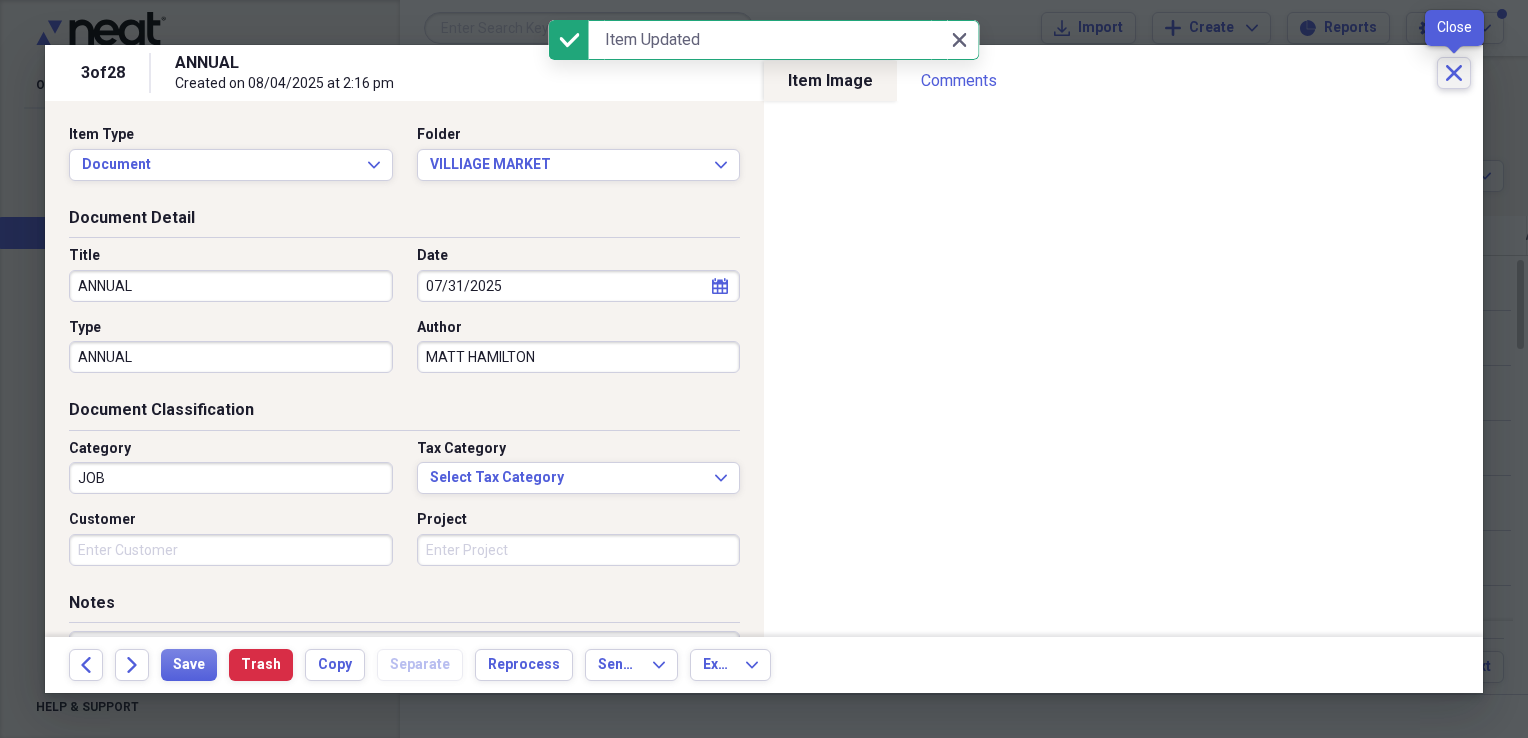 click on "Close" 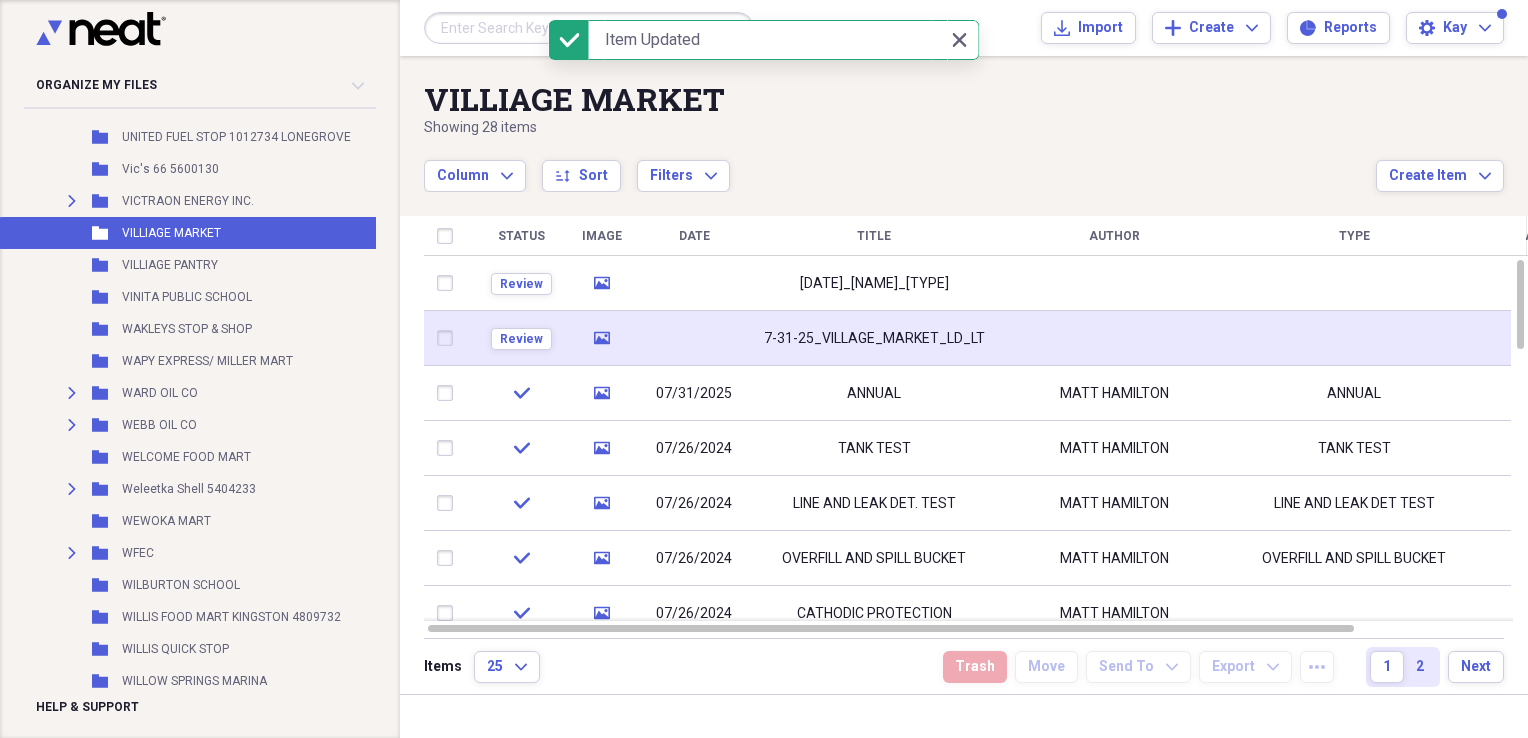 click at bounding box center (1114, 338) 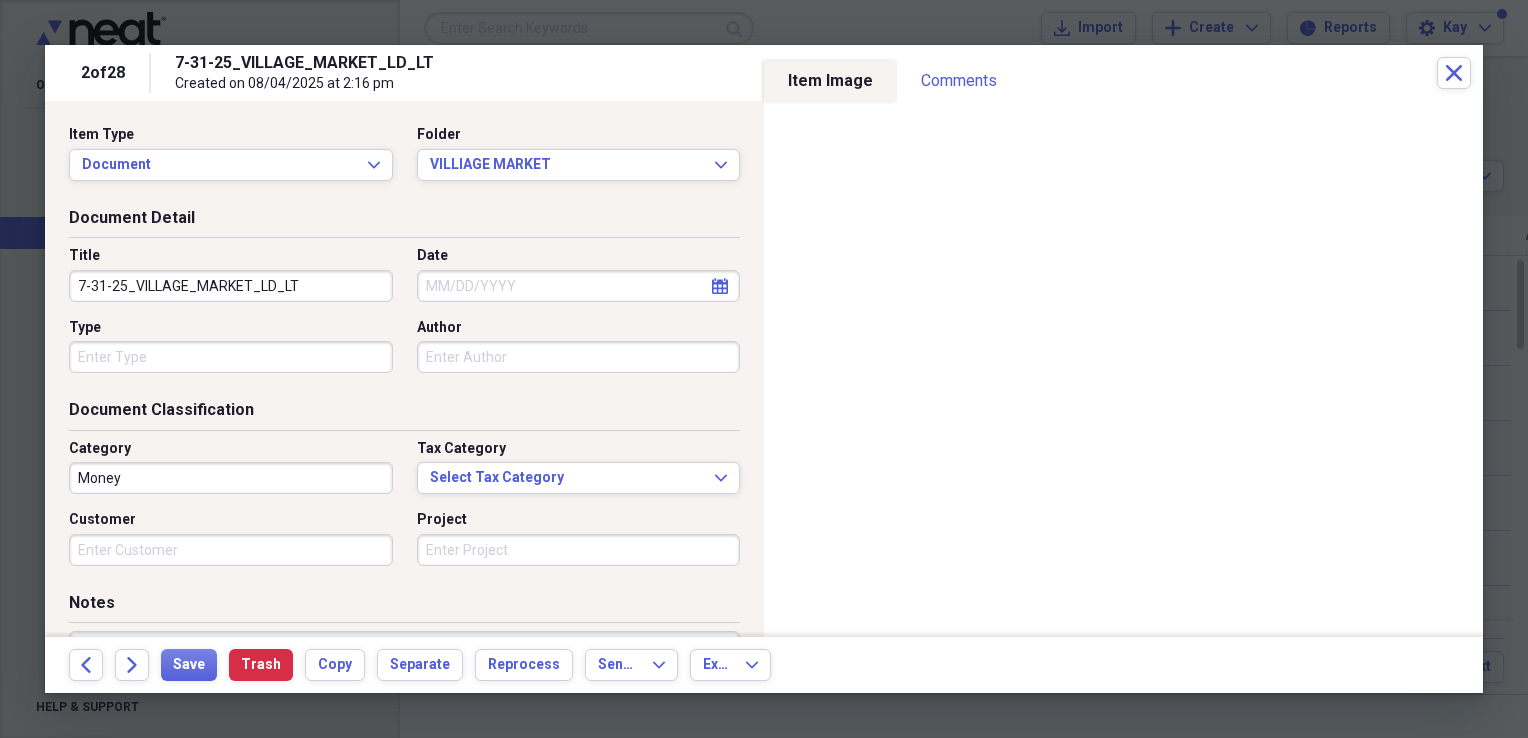click on "Type" at bounding box center [231, 357] 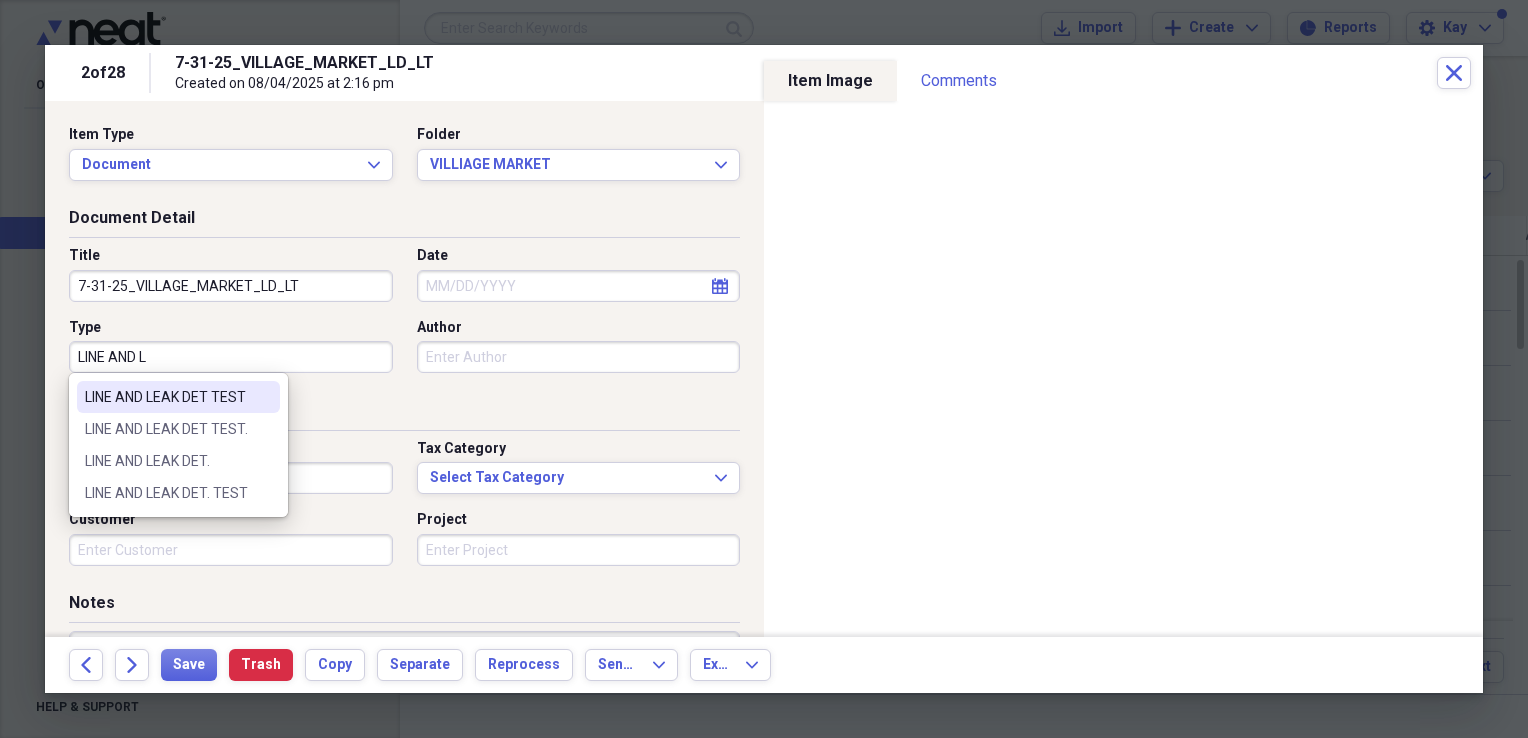 click at bounding box center [264, 397] 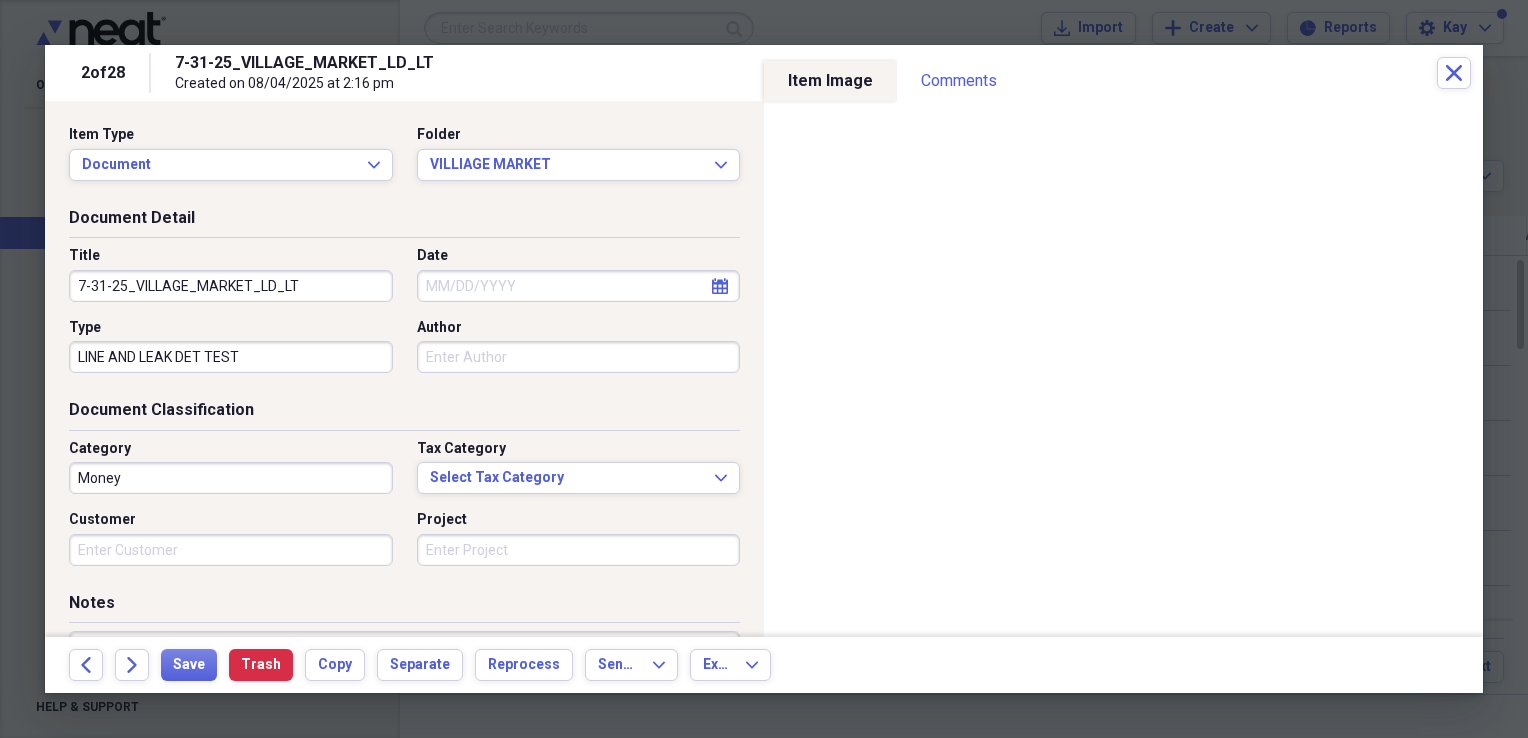 click on "7-31-25_VILLAGE_MARKET_LD_LT" at bounding box center [231, 286] 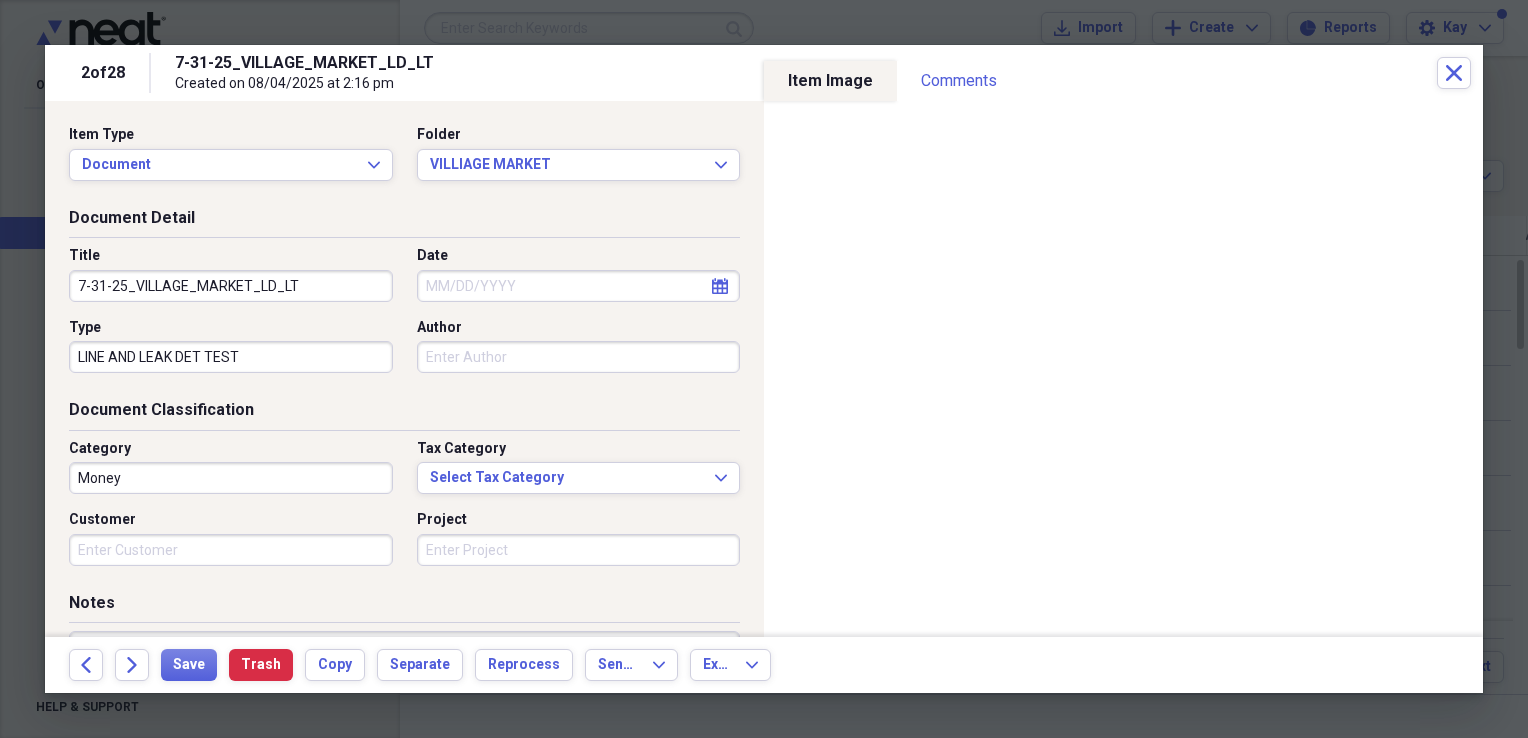 drag, startPoint x: 302, startPoint y: 282, endPoint x: 248, endPoint y: 285, distance: 54.08327 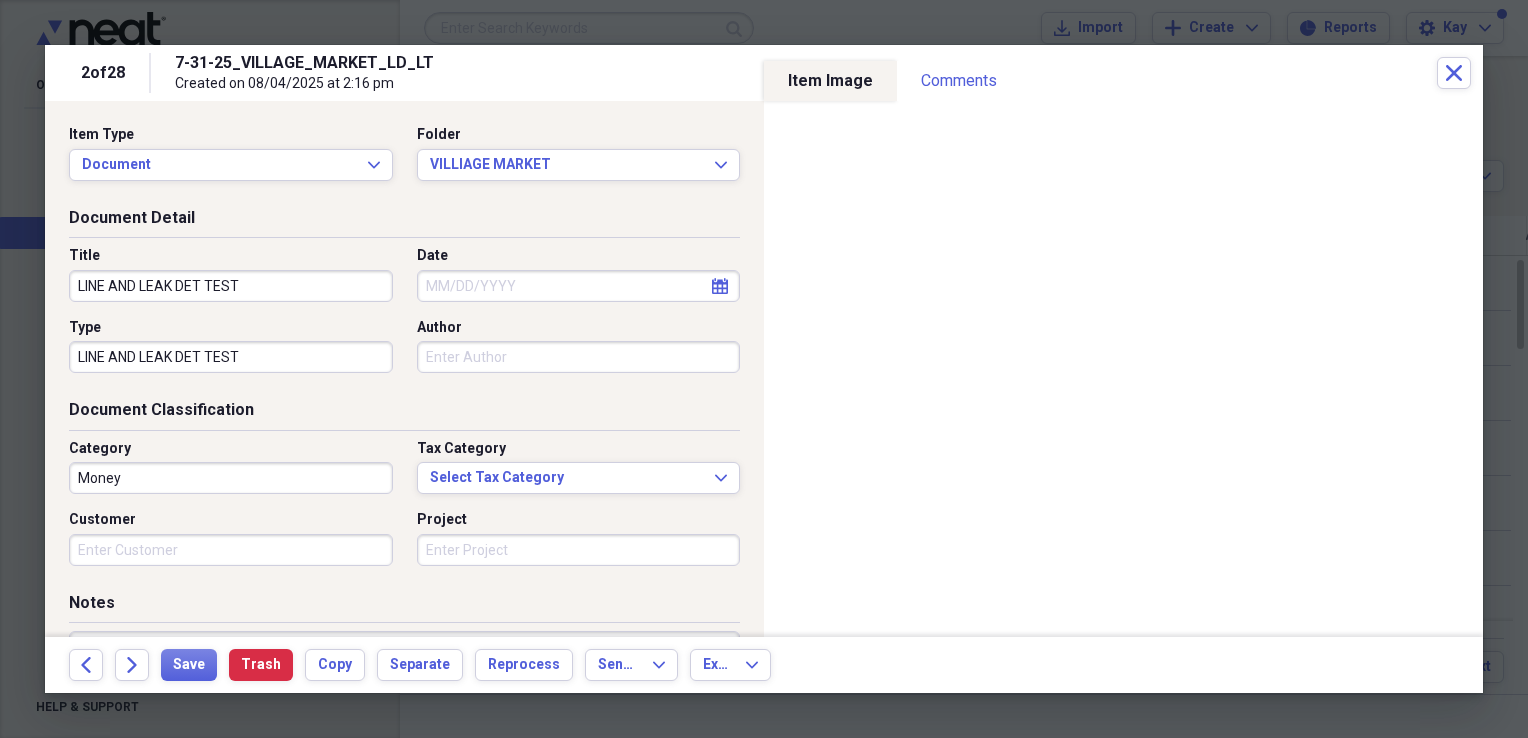 type on "LINE AND LEAK DET TEST" 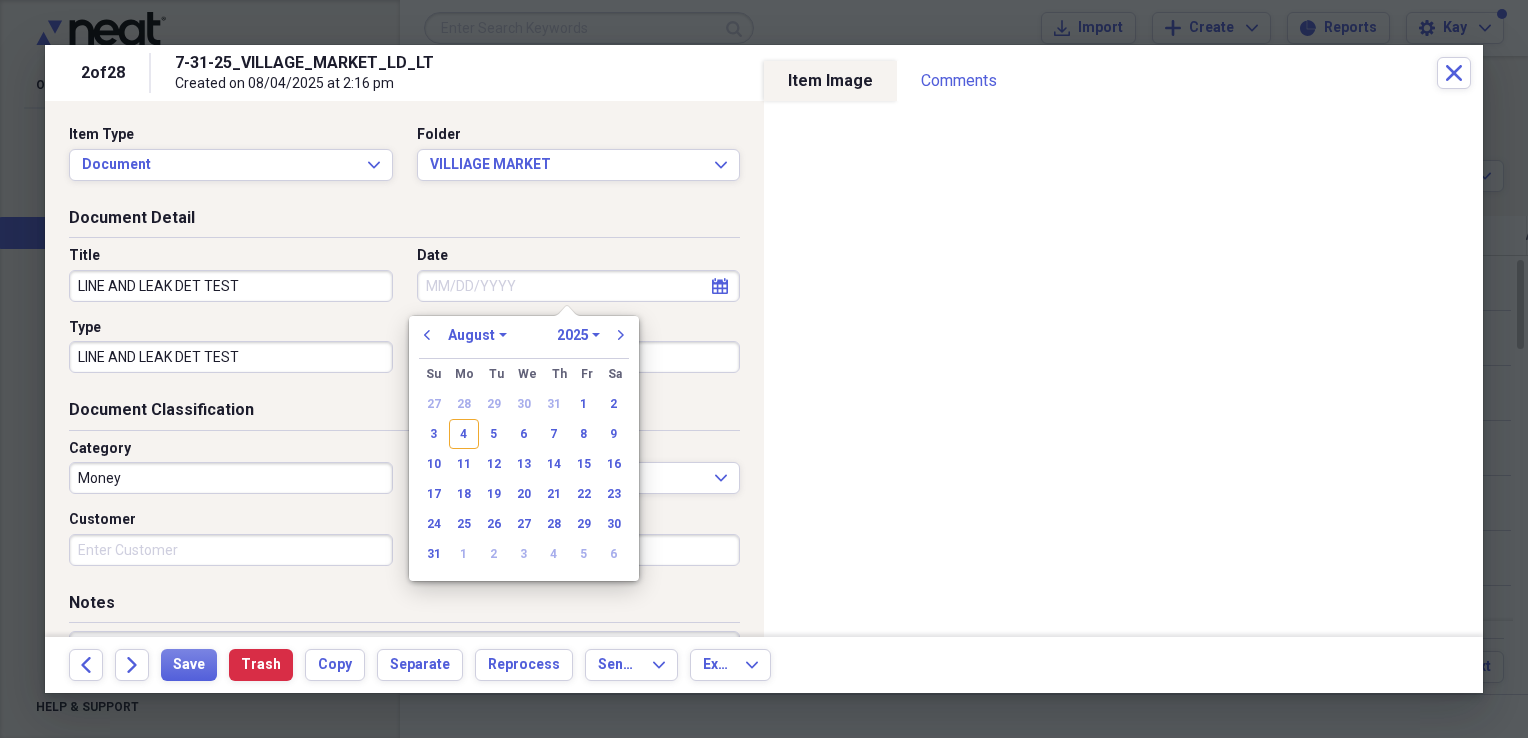 click on "previous January February March April May June July August September October November December 1970 1971 1972 1973 1974 1975 1976 1977 1978 1979 1980 1981 1982 1983 1984 1985 1986 1987 1988 1989 1990 1991 1992 1993 1994 1995 1996 1997 1998 1999 2000 2001 2002 2003 2004 2005 2006 2007 2008 2009 2010 2011 2012 2013 2014 2015 2016 2017 2018 2019 2020 2021 2022 2023 2024 2025 2026 2027 2028 2029 2030 2031 2032 2033 2034 2035 next" at bounding box center (524, 341) 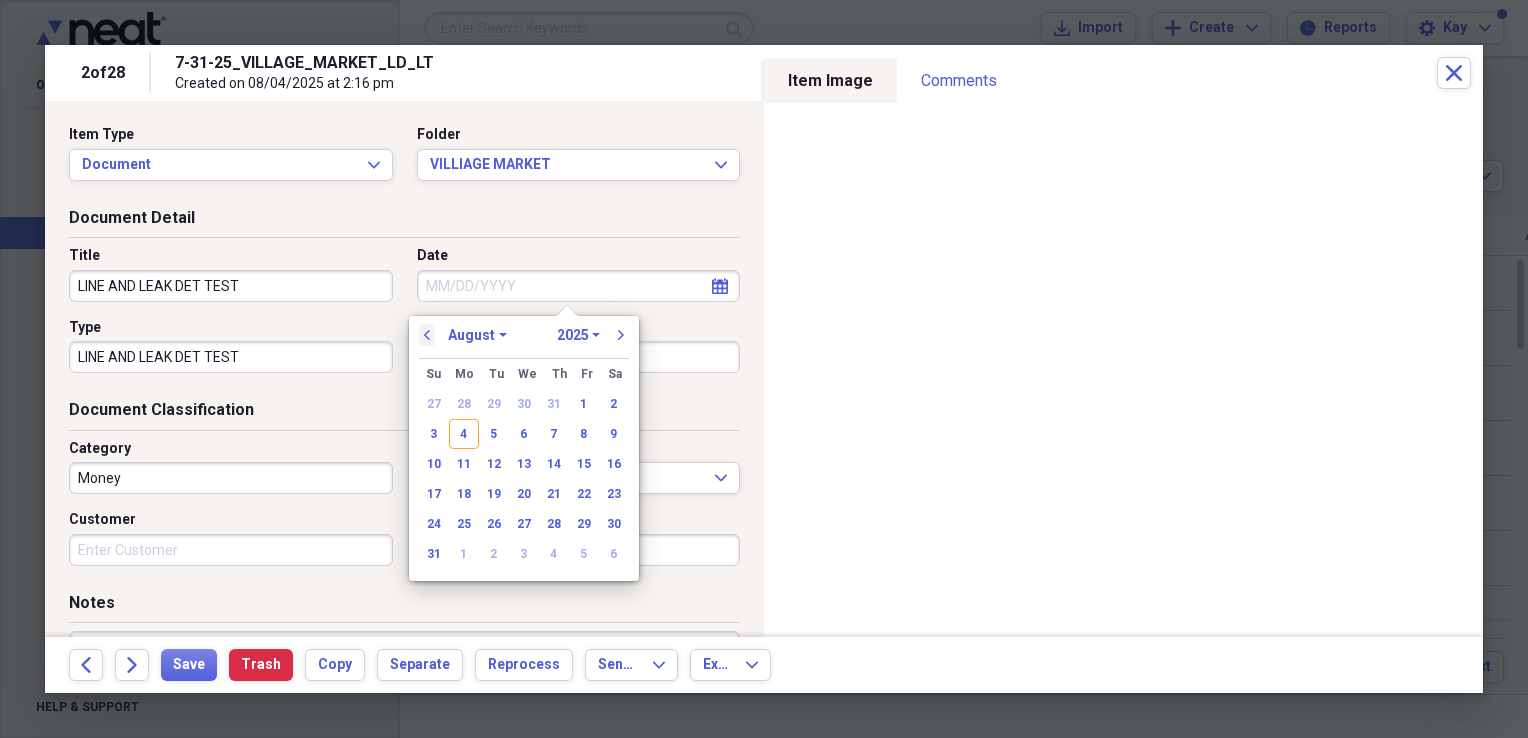 click on "previous" at bounding box center [427, 335] 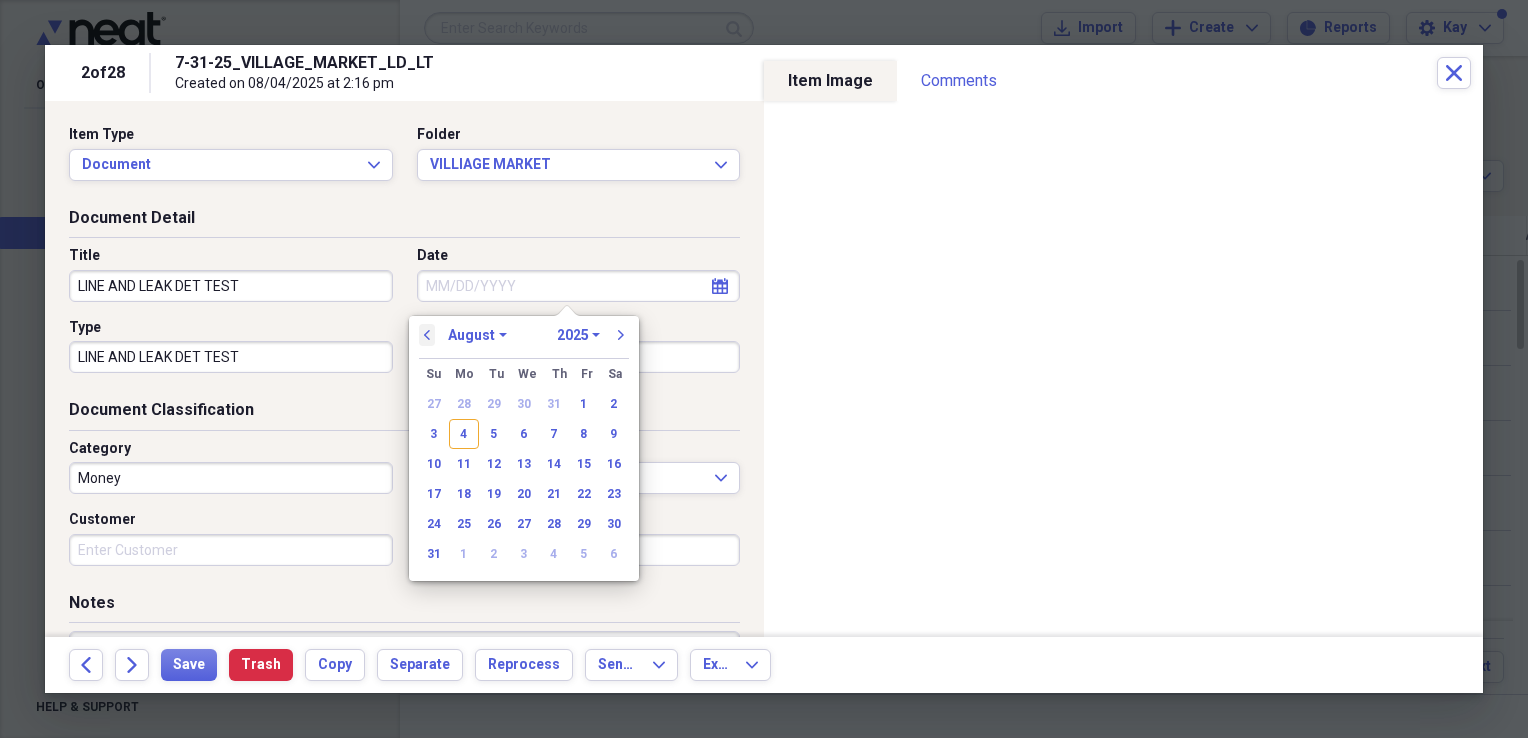 select on "6" 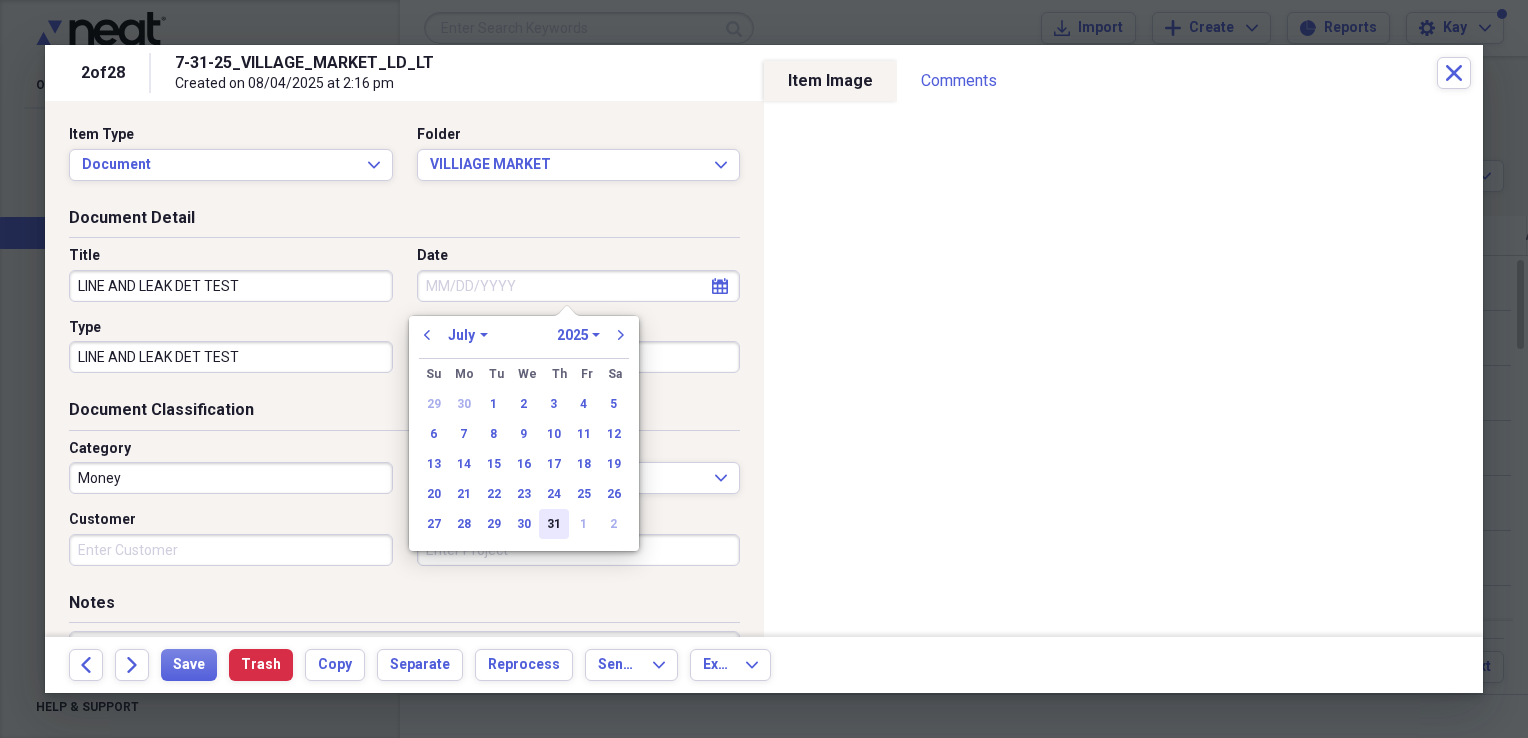 click on "31" at bounding box center (554, 524) 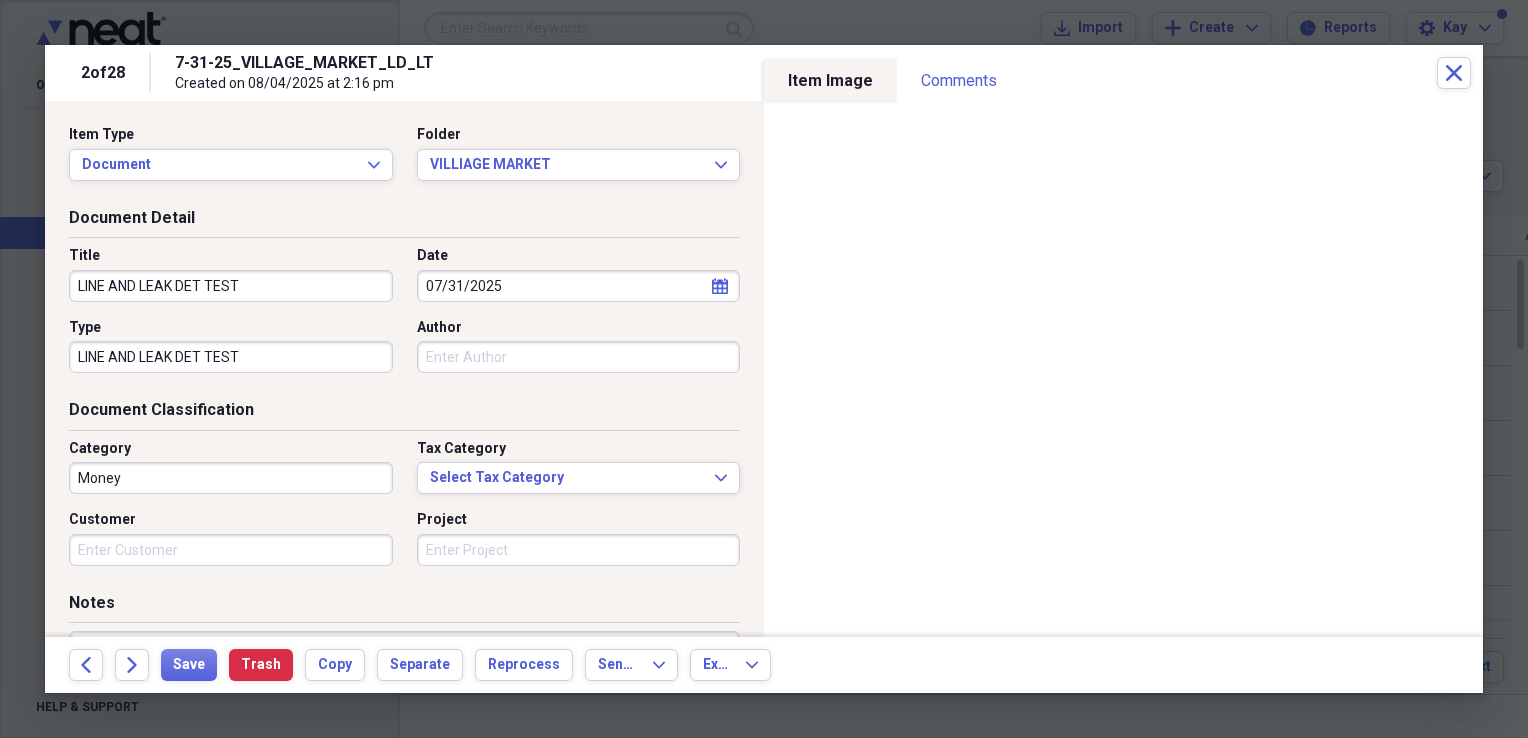 type on "07/31/2025" 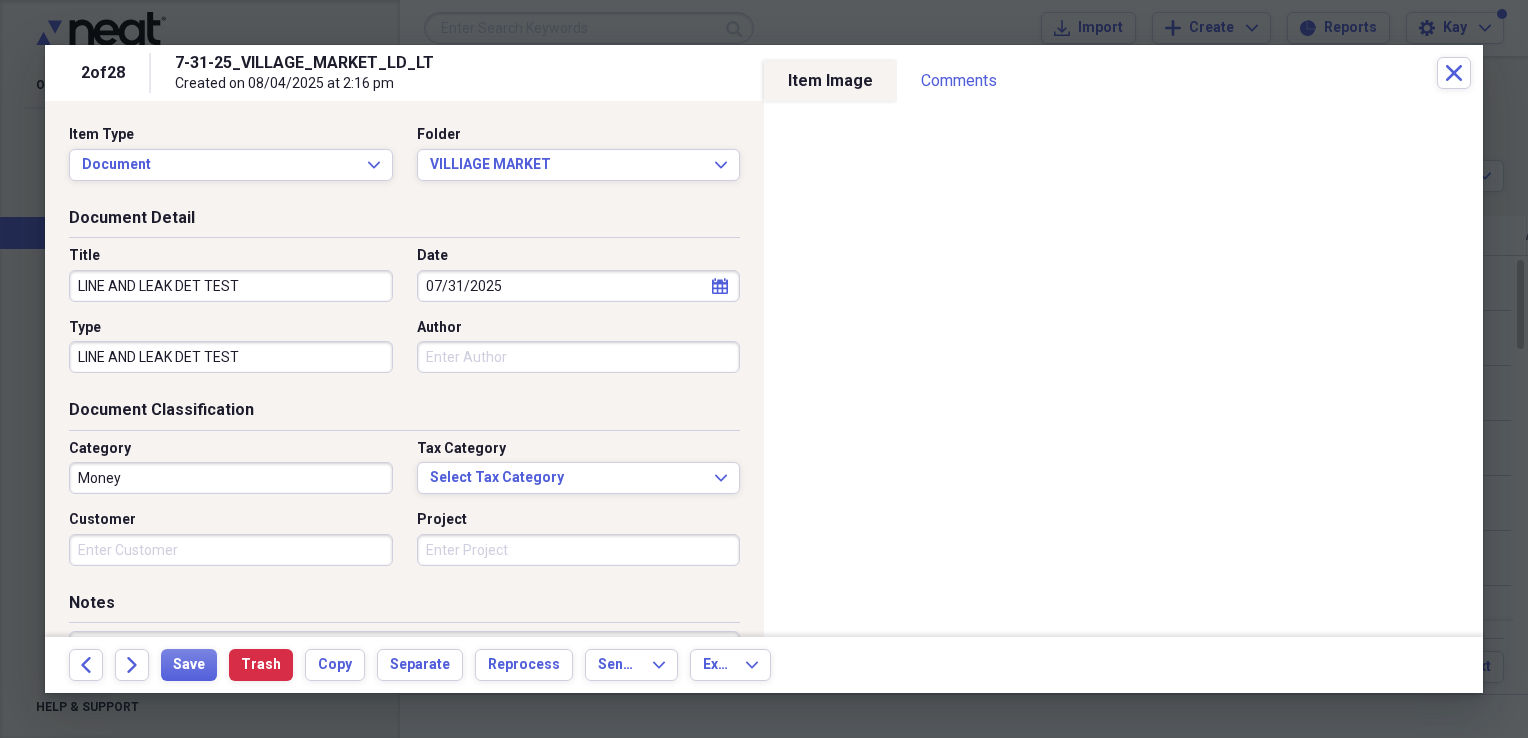 click on "Author" at bounding box center [579, 357] 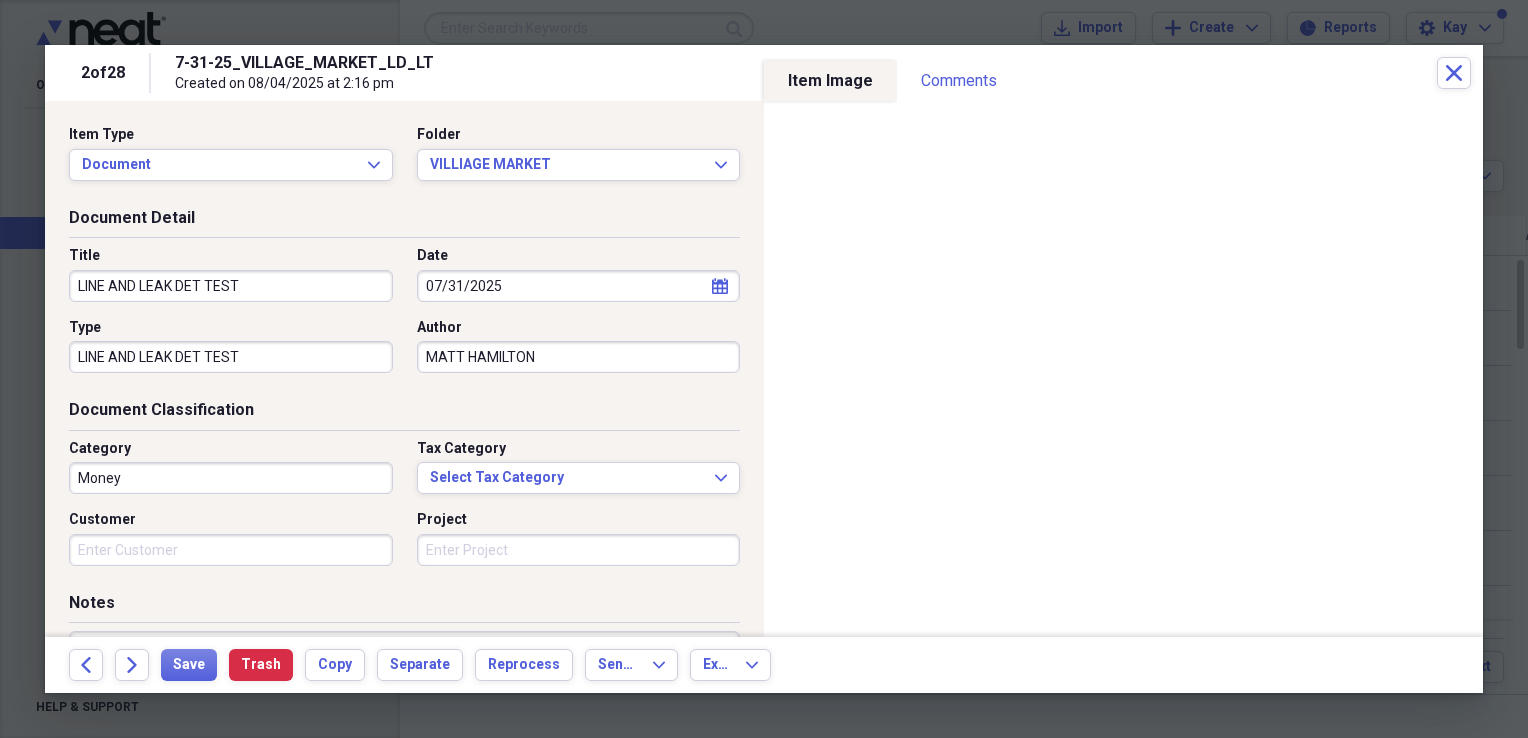 type on "MATT HAMILTON" 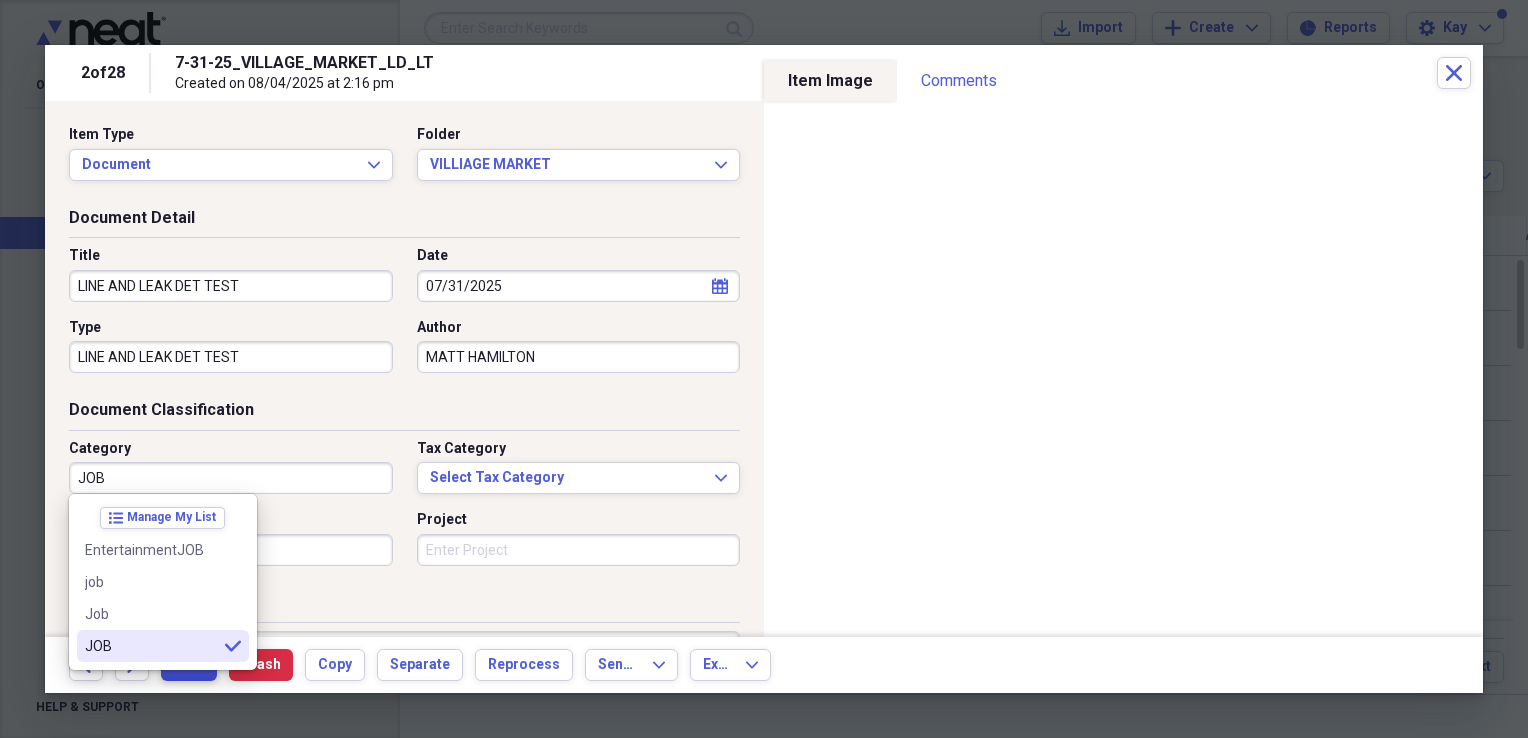 type on "JOB" 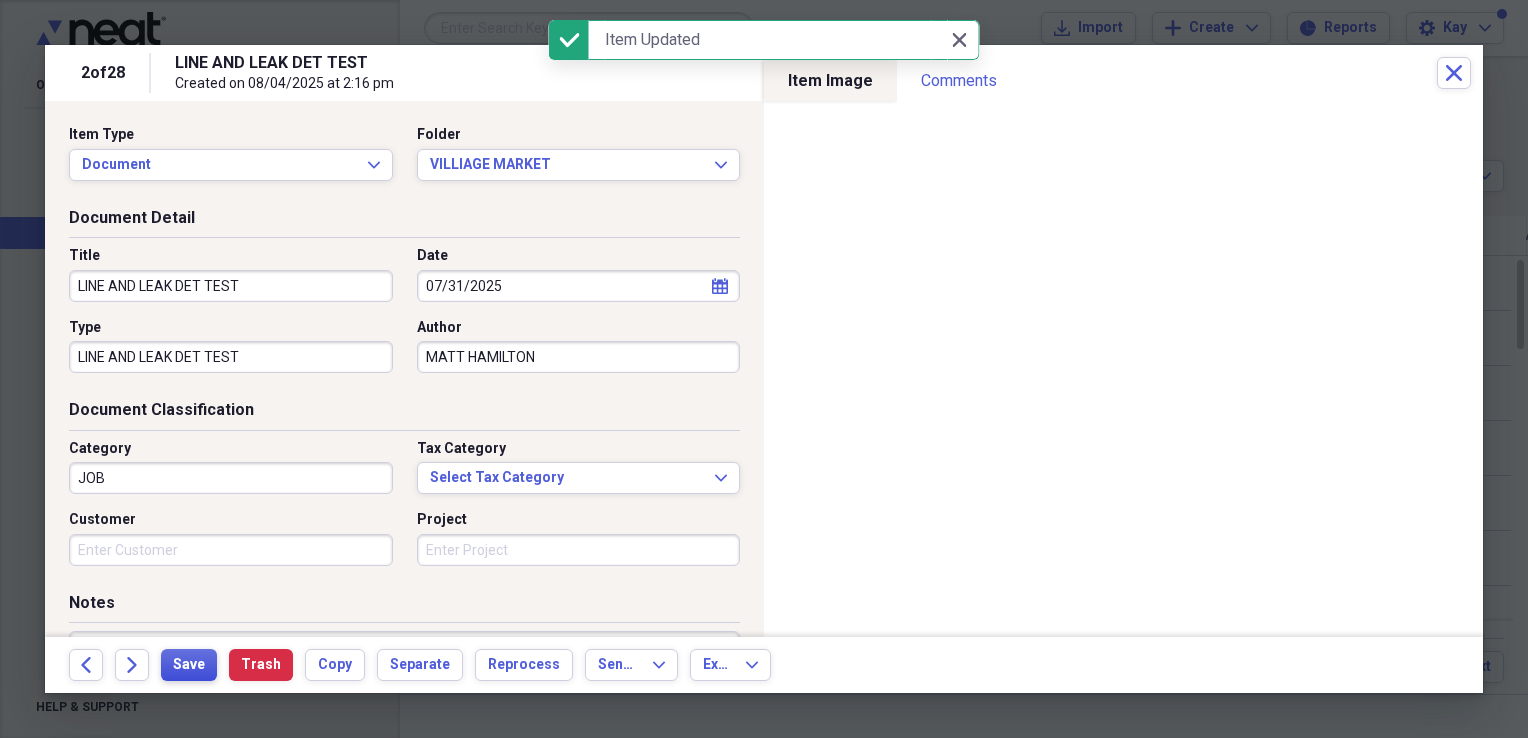 type on "LINE AND LEAK DET TEST" 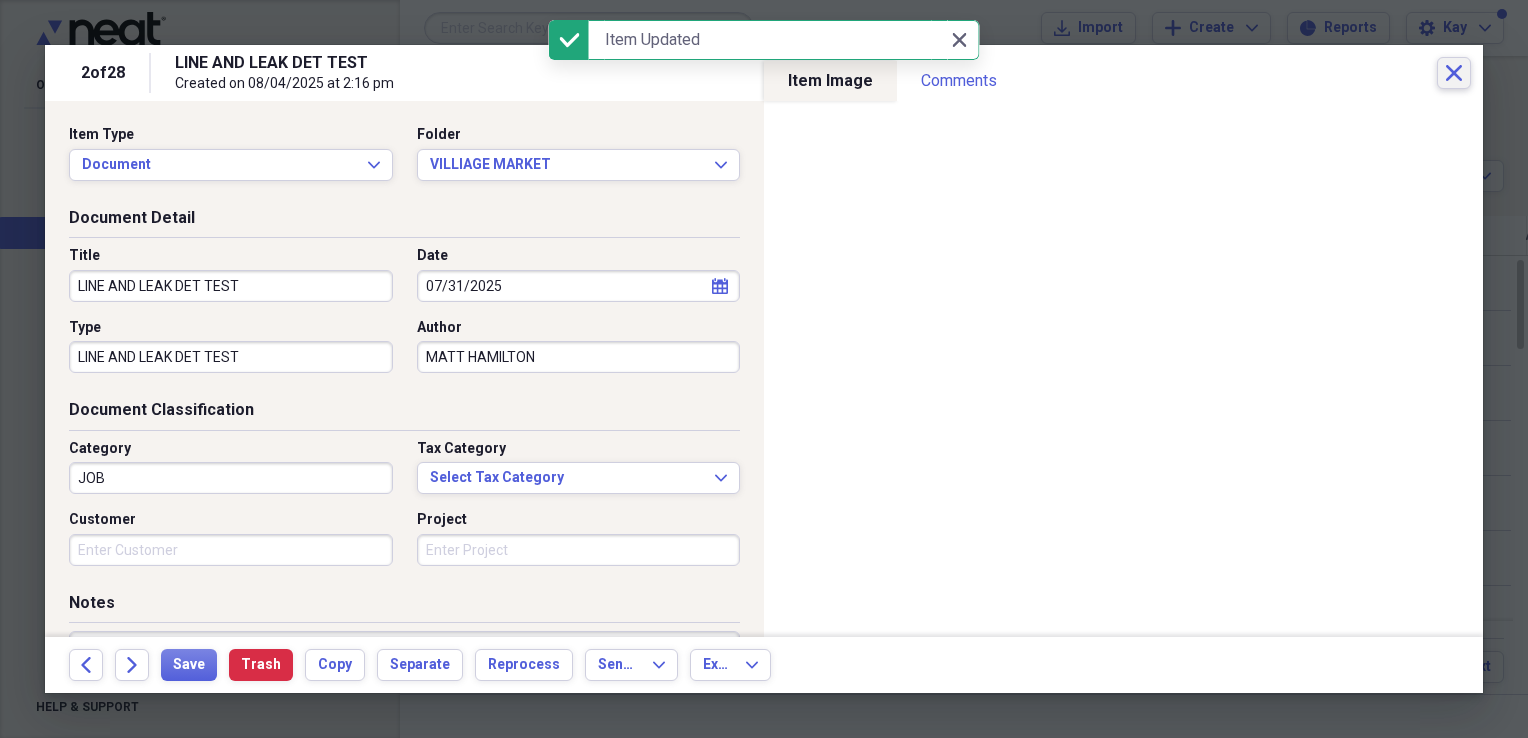 click on "Close" at bounding box center [1454, 73] 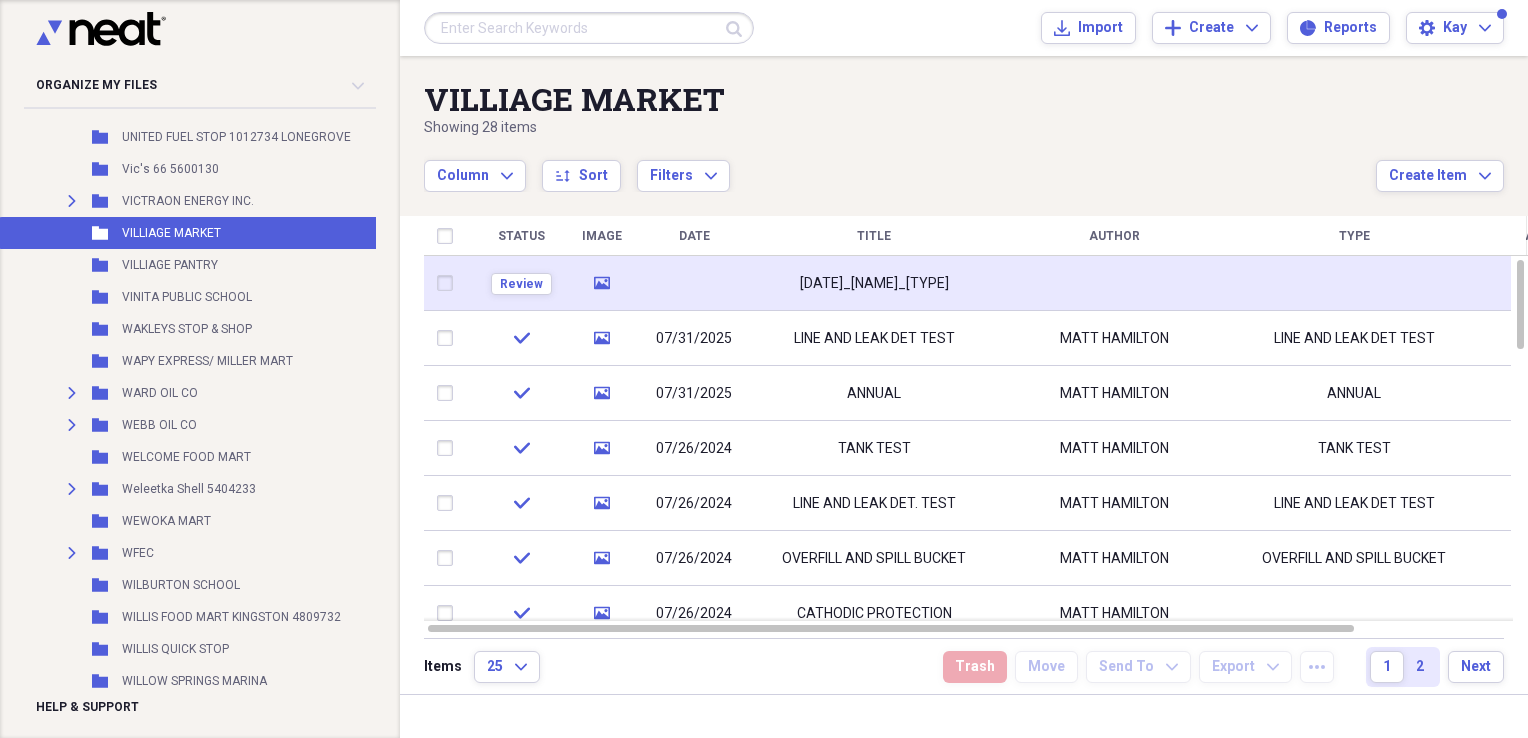 click at bounding box center (1114, 283) 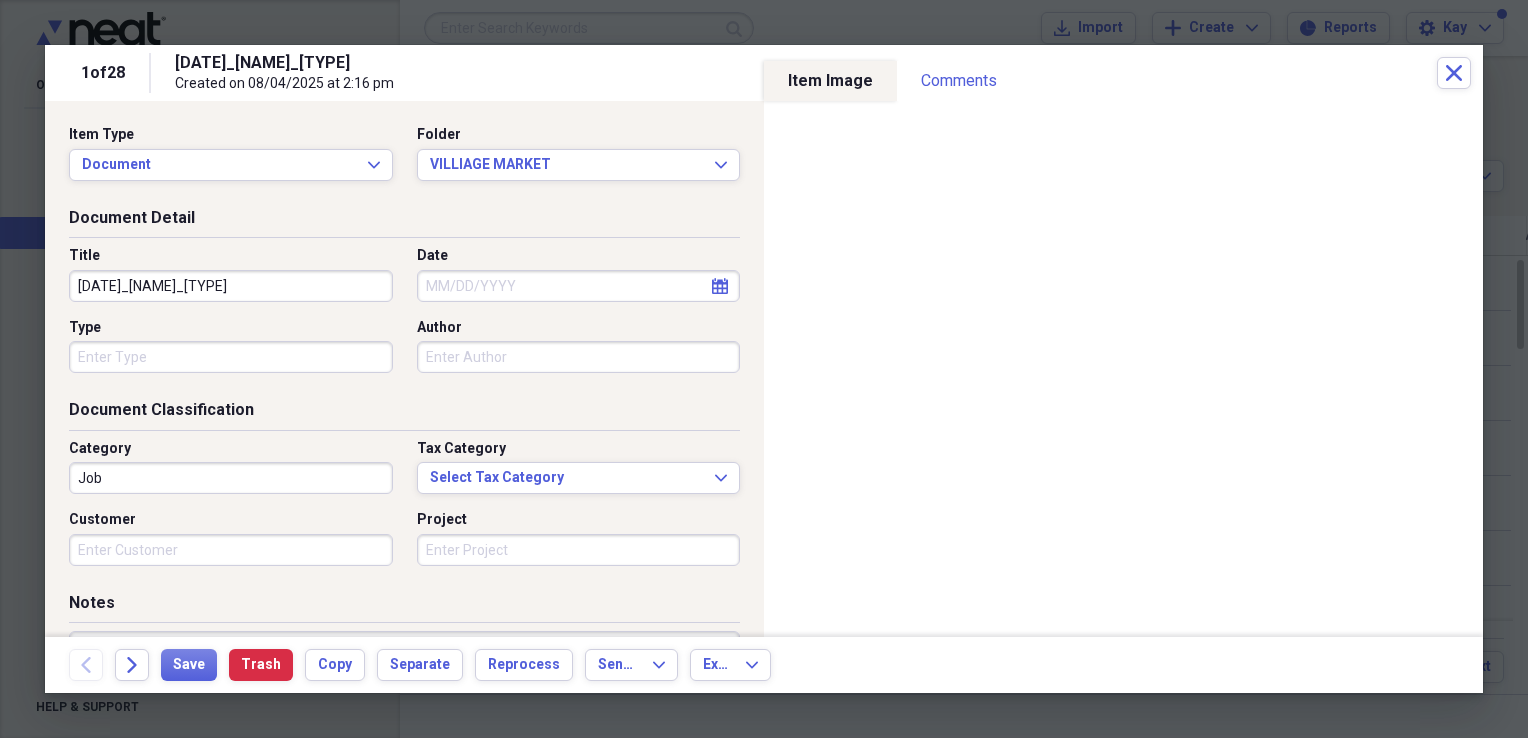 click on "7-31-25_VILLAGE_MARKET_TT" at bounding box center [231, 286] 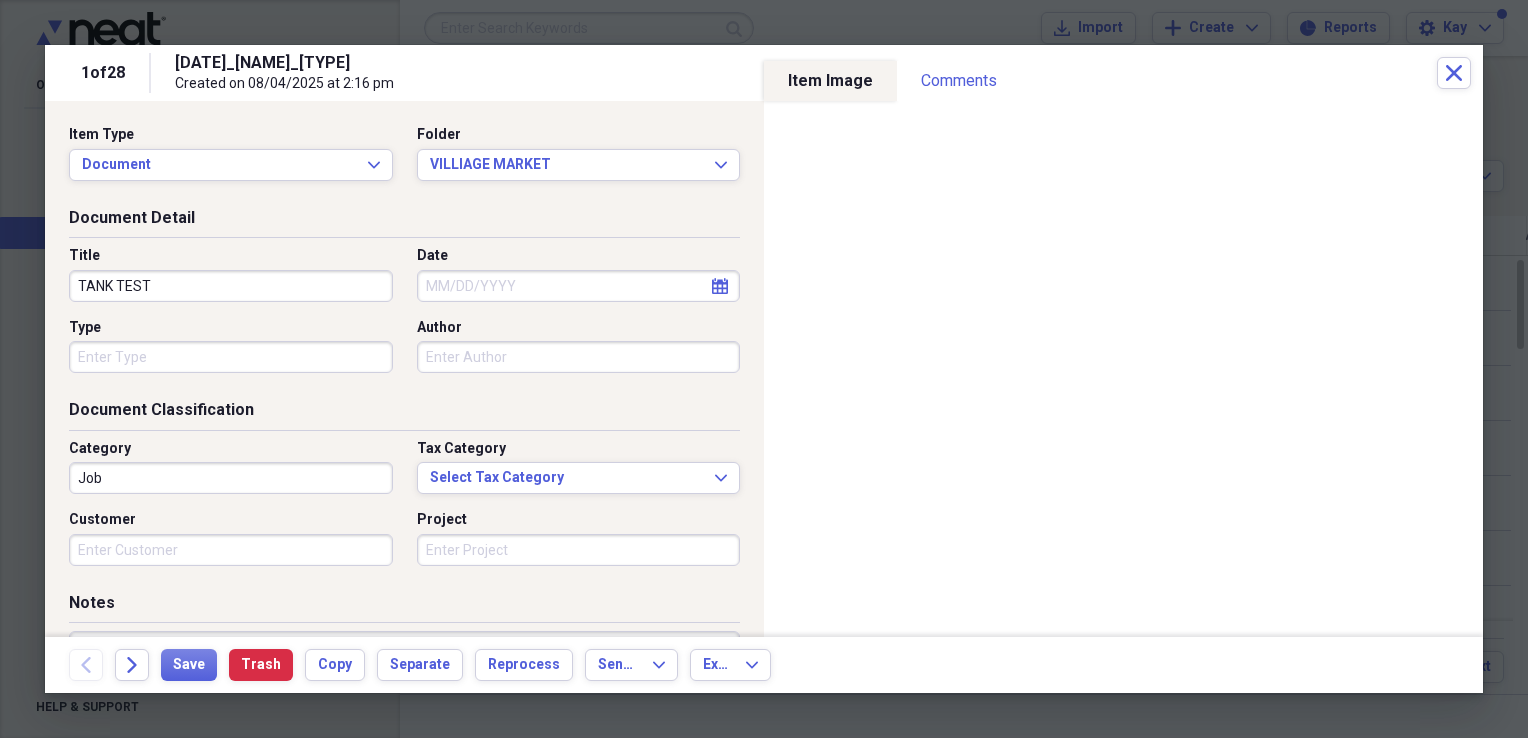 type on "TANK TEST" 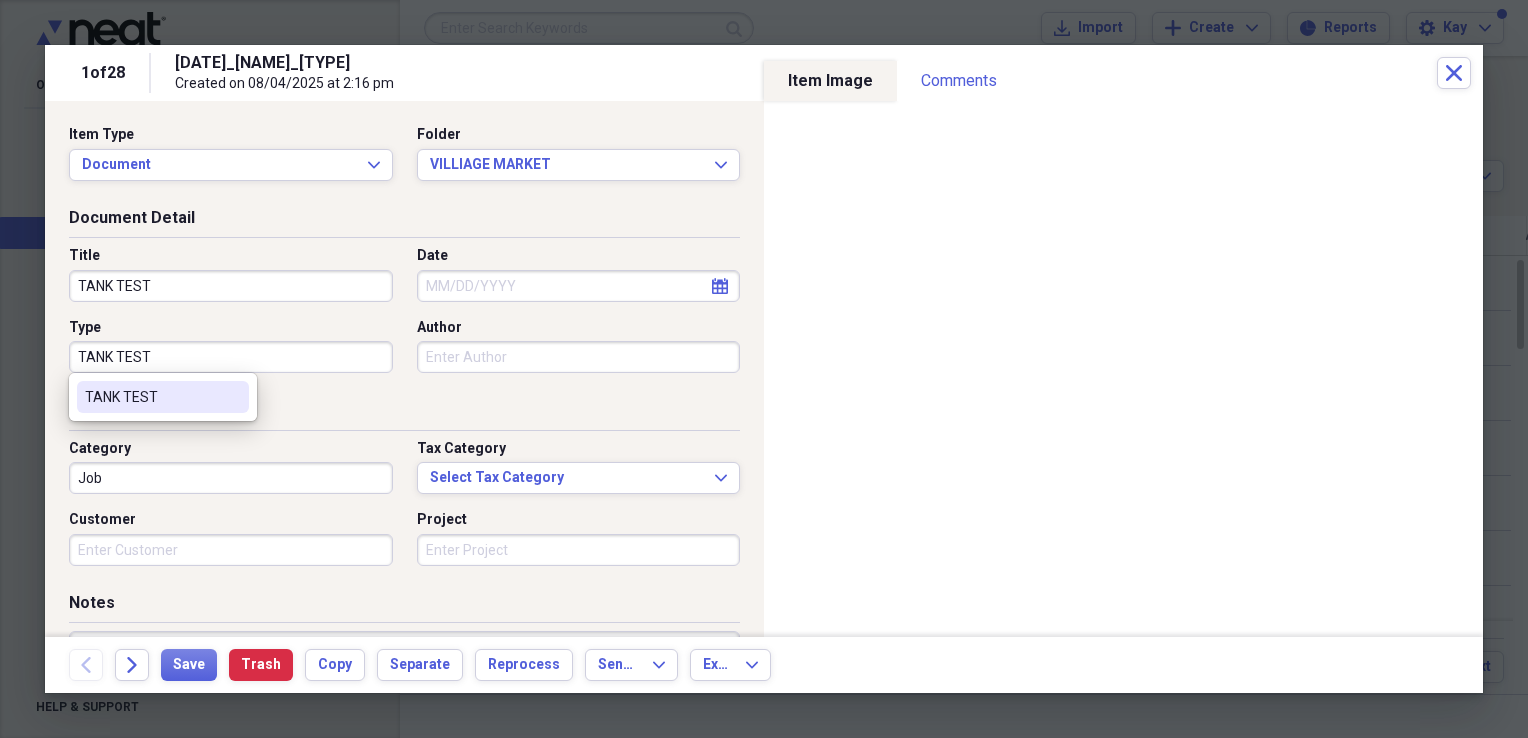 type on "TANK TEST" 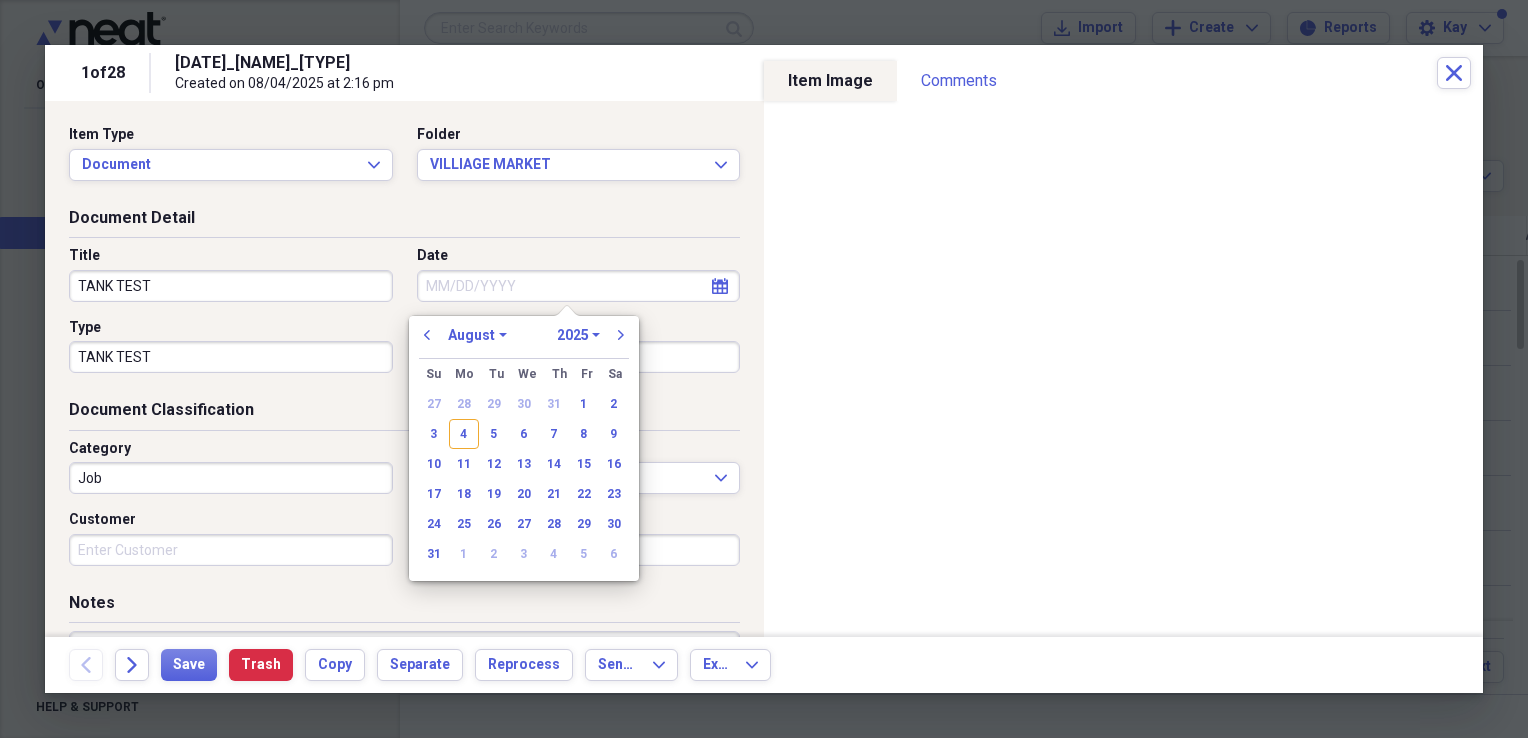 click on "Date" at bounding box center (579, 286) 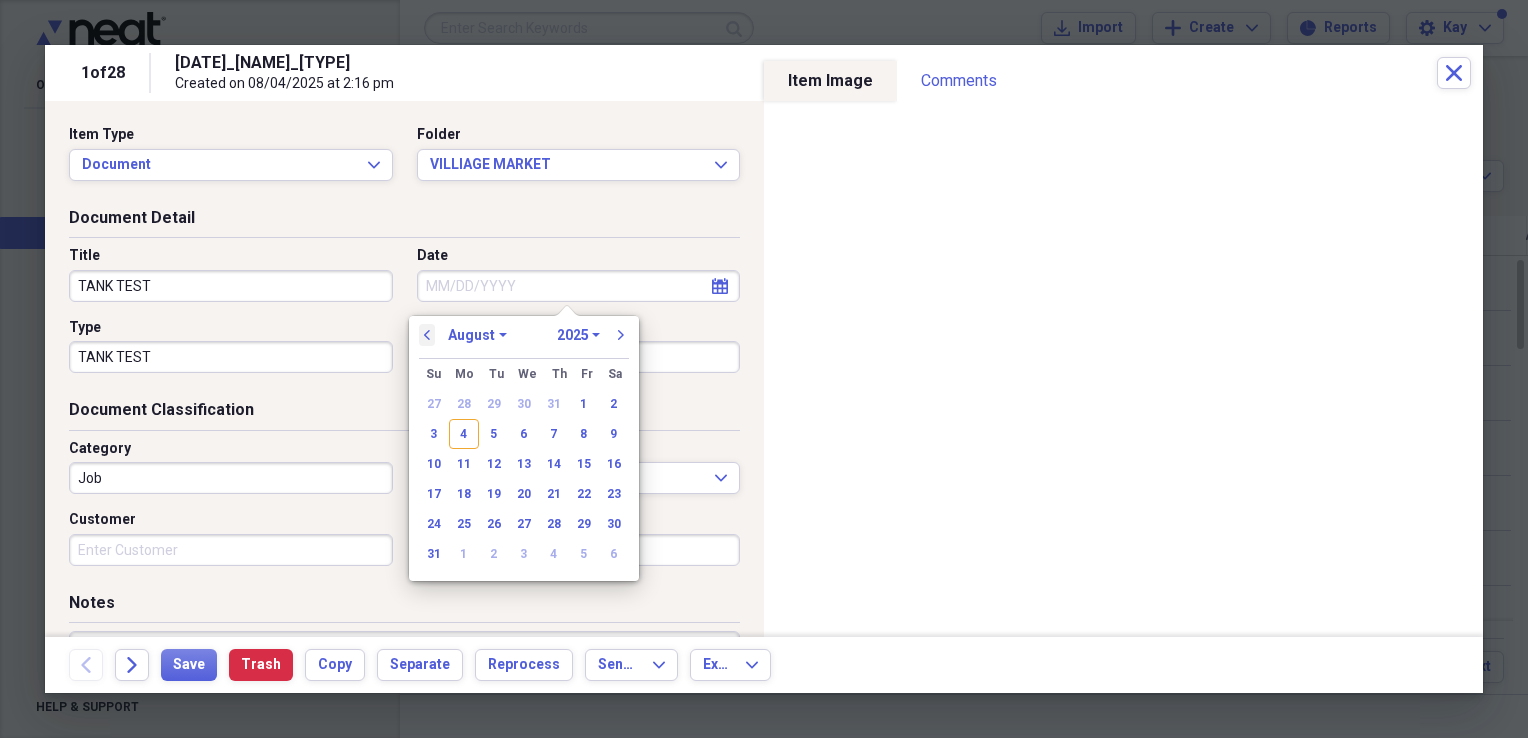 click on "previous" at bounding box center (427, 335) 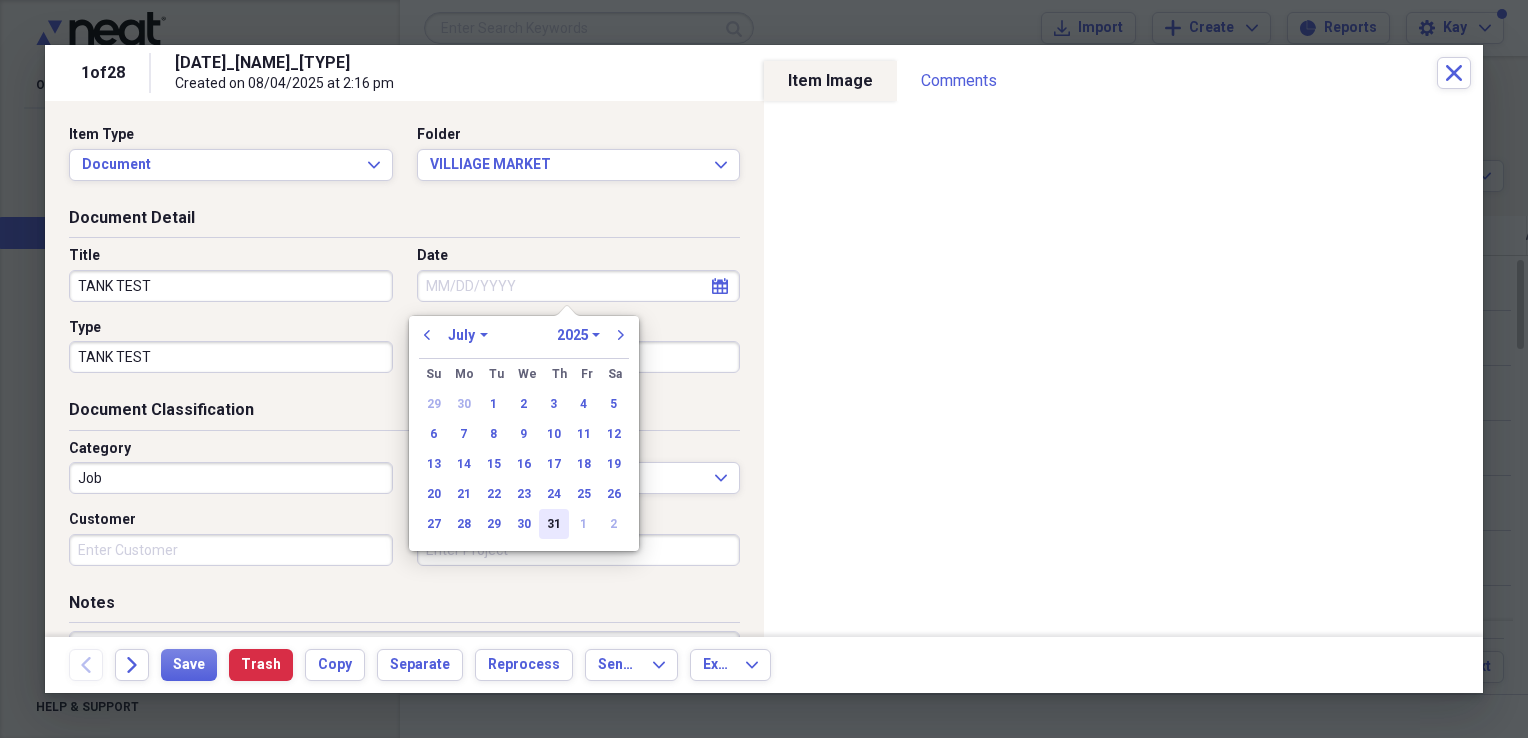 click on "31" at bounding box center (554, 524) 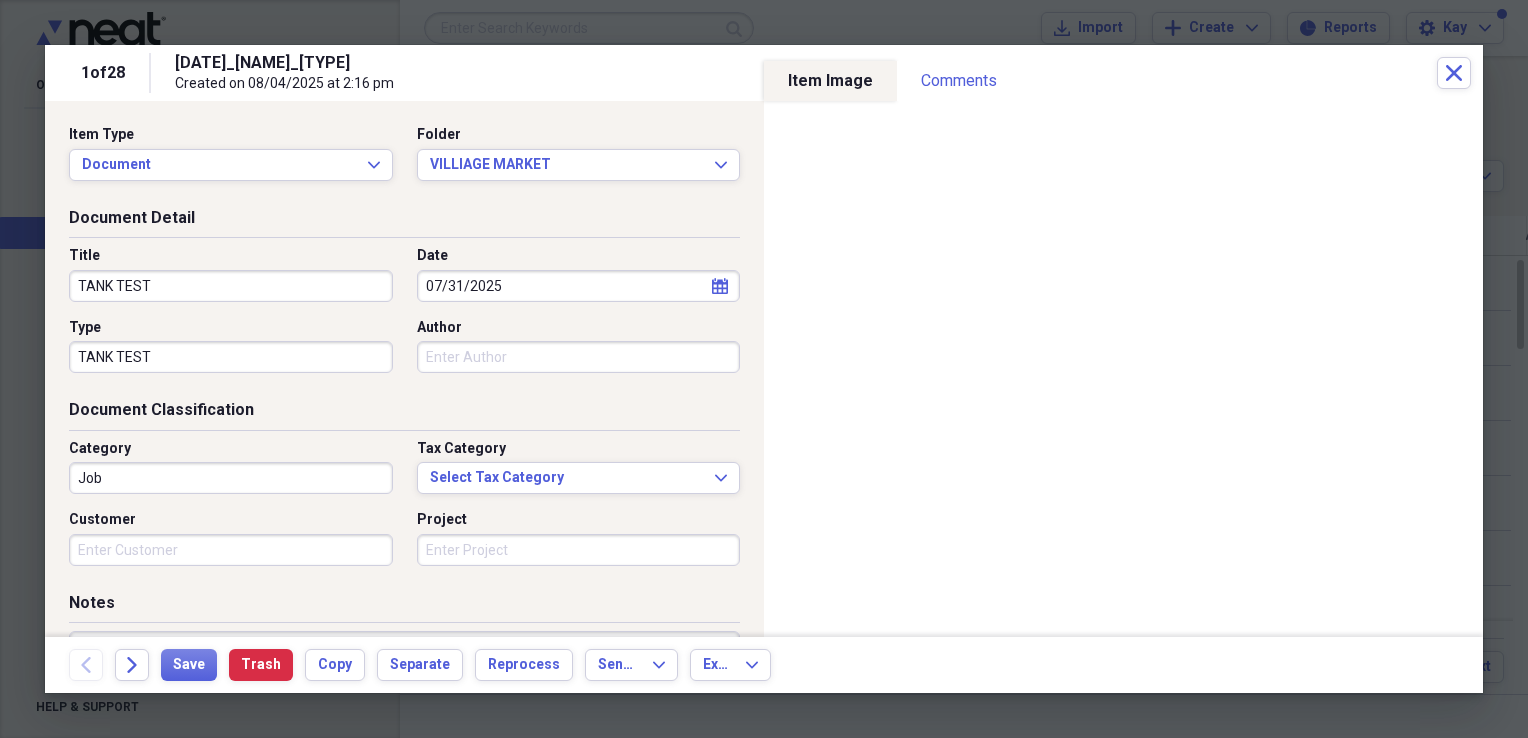 click on "Author" at bounding box center [579, 357] 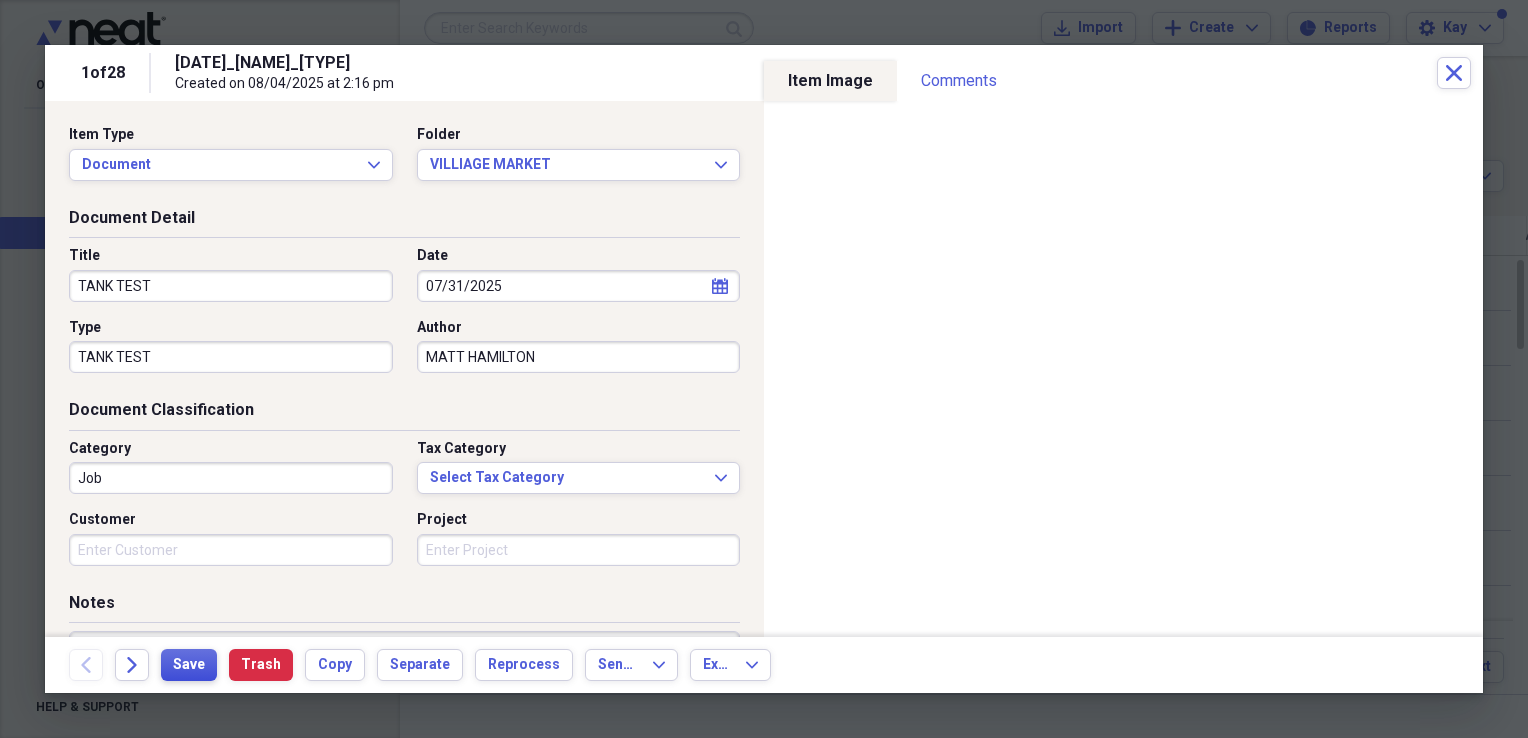 type on "MATT HAMILTON" 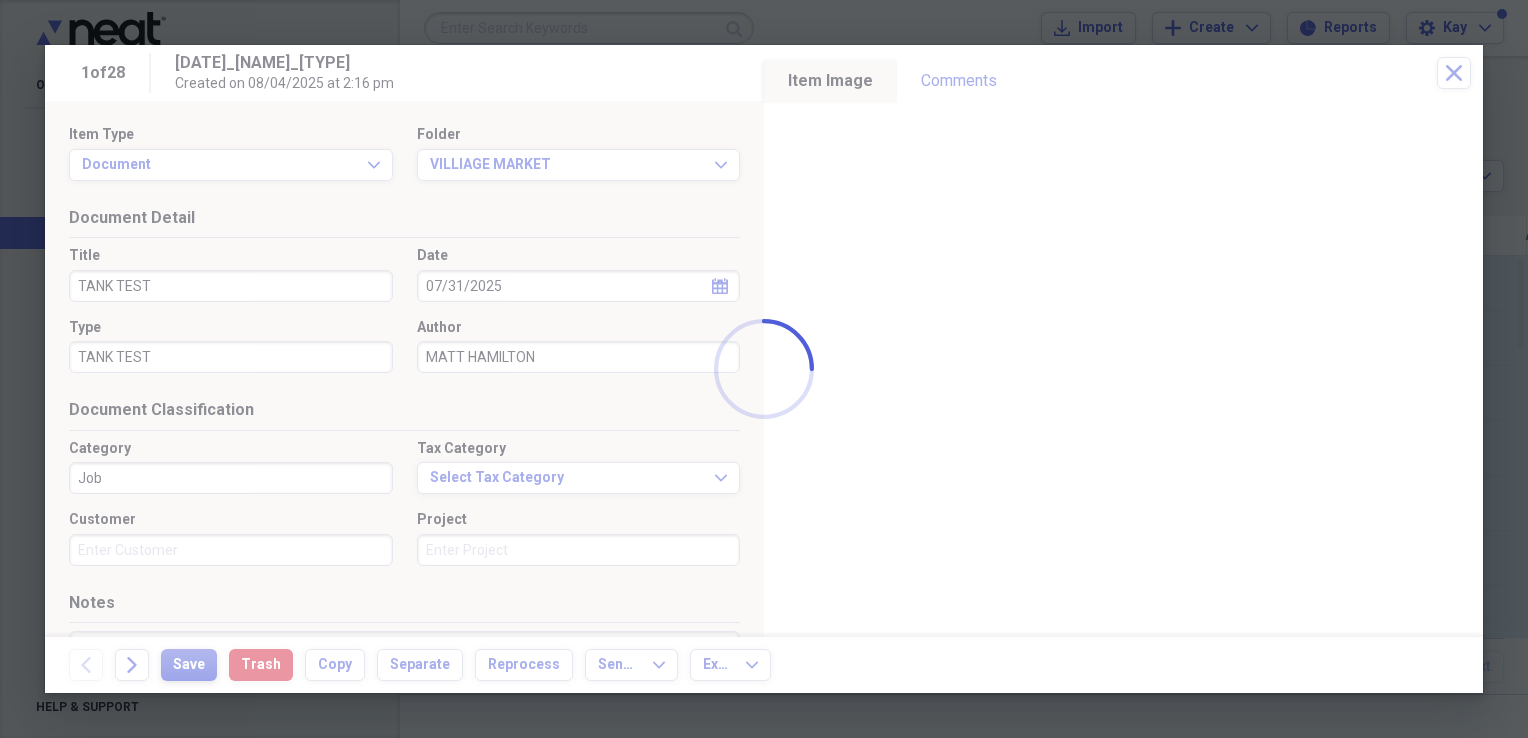 type on "TANK TEST" 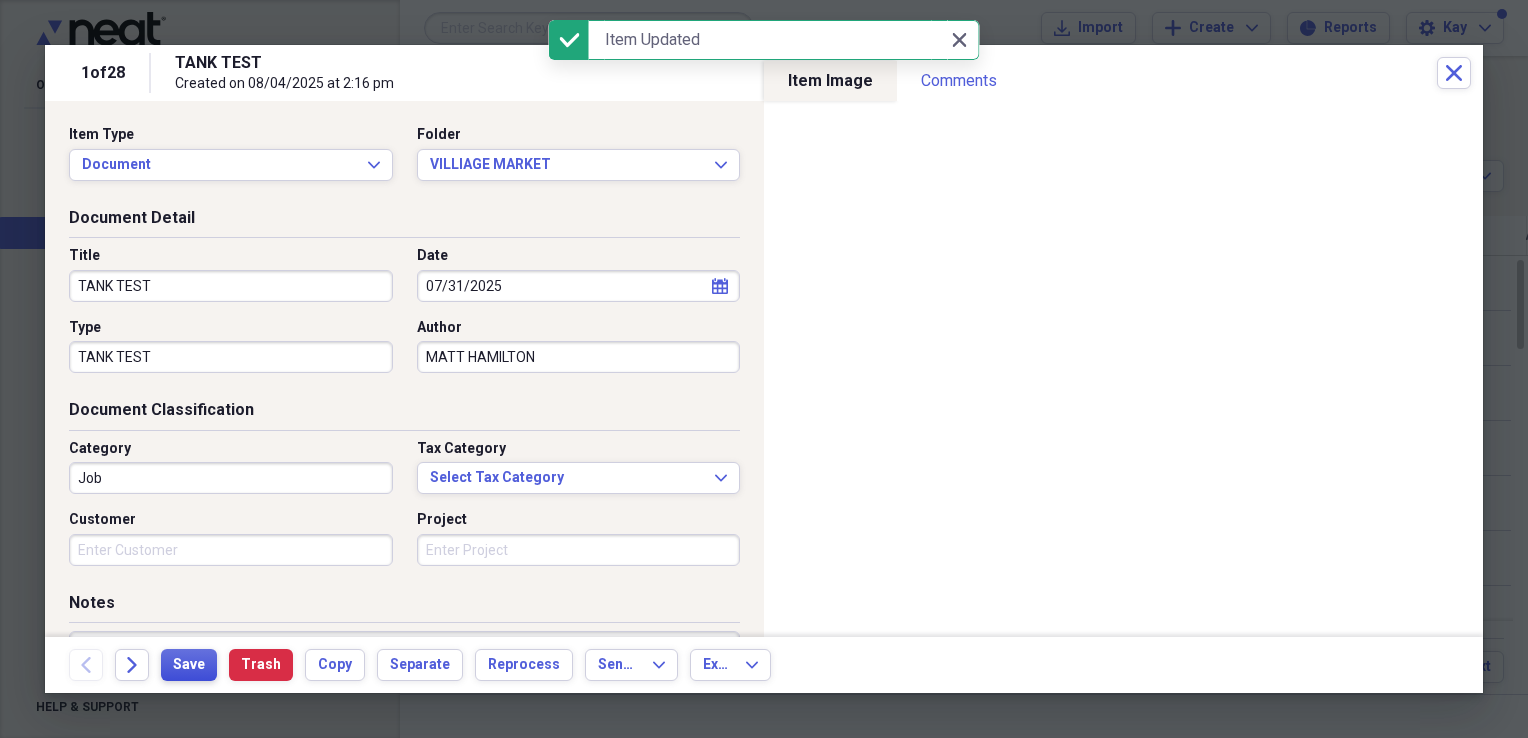 type on "TANK TEST" 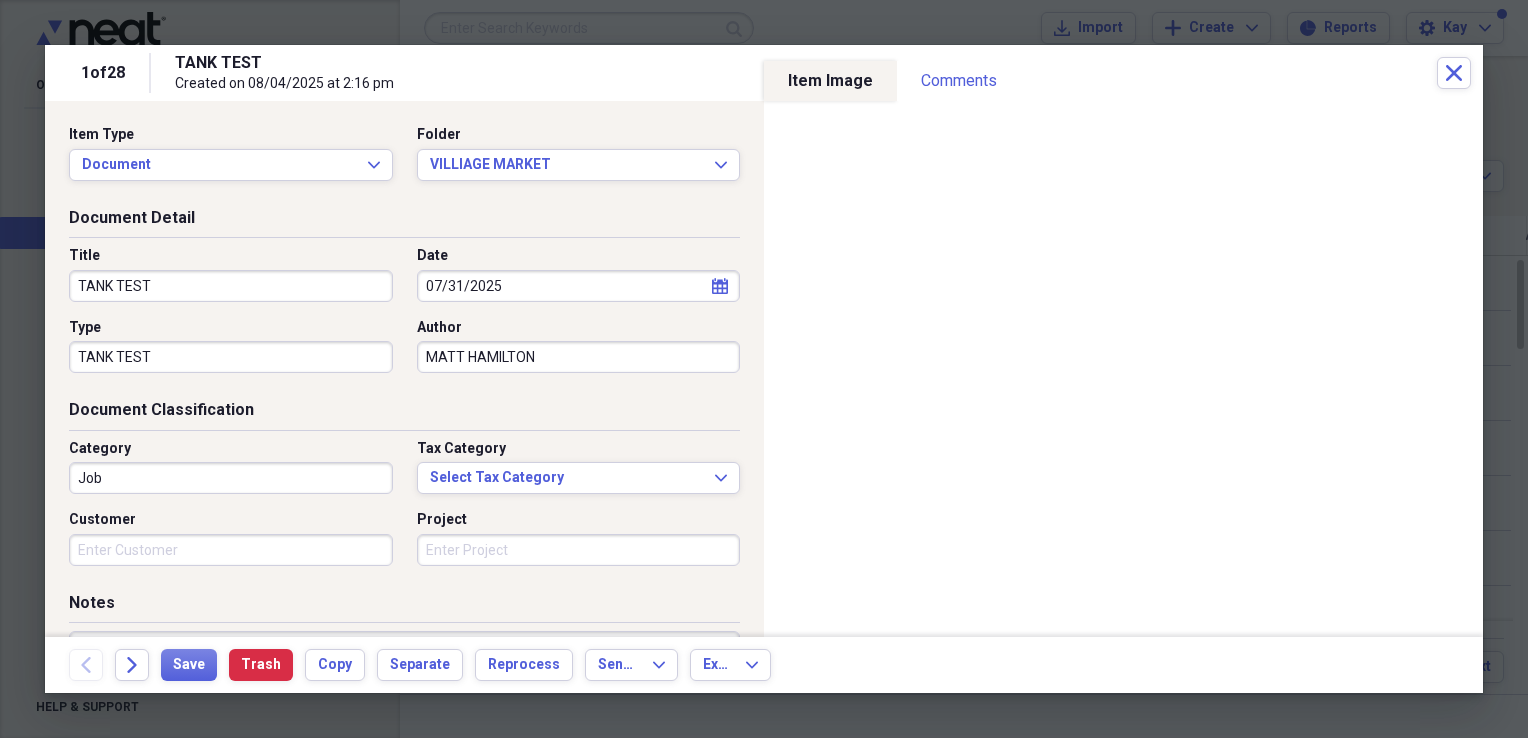 click at bounding box center (764, 369) 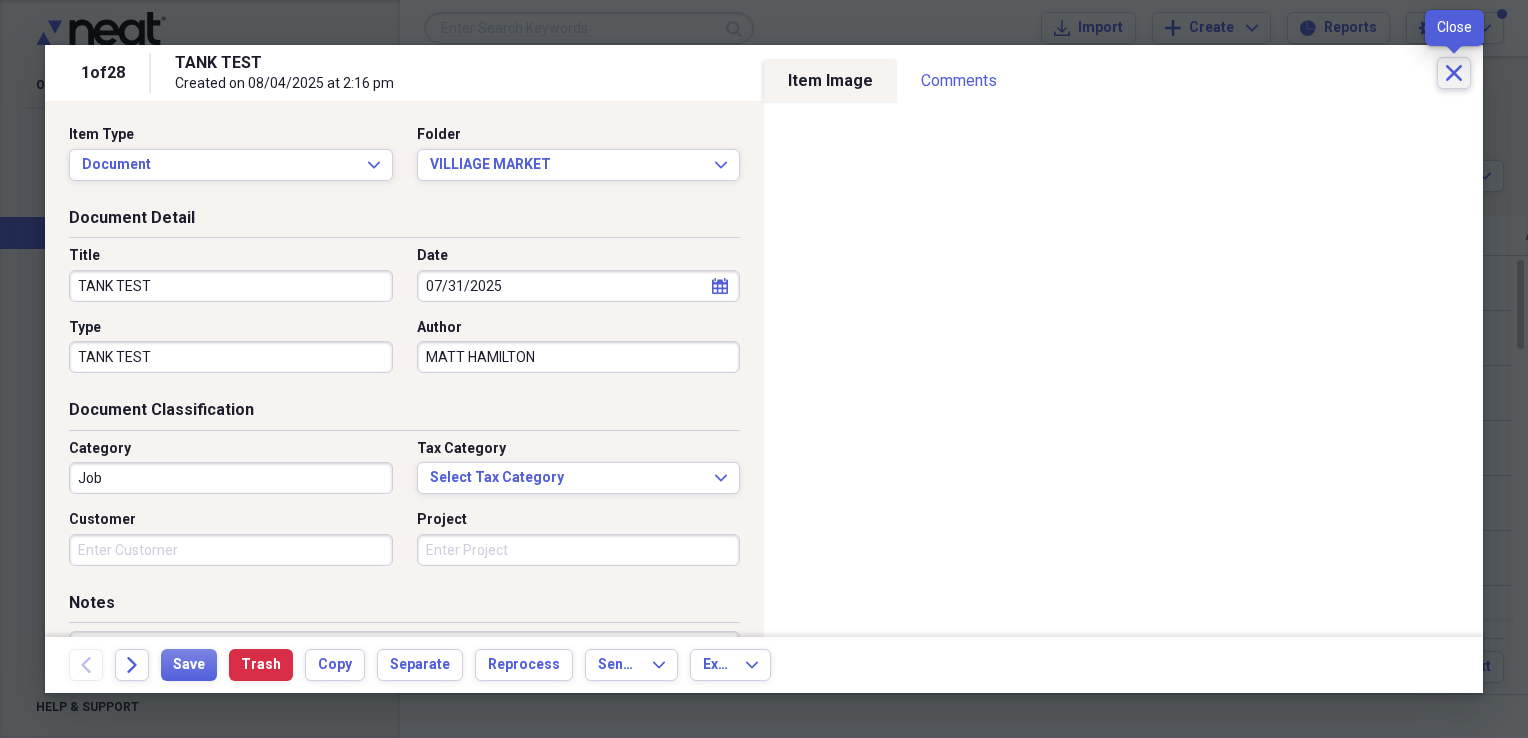 click 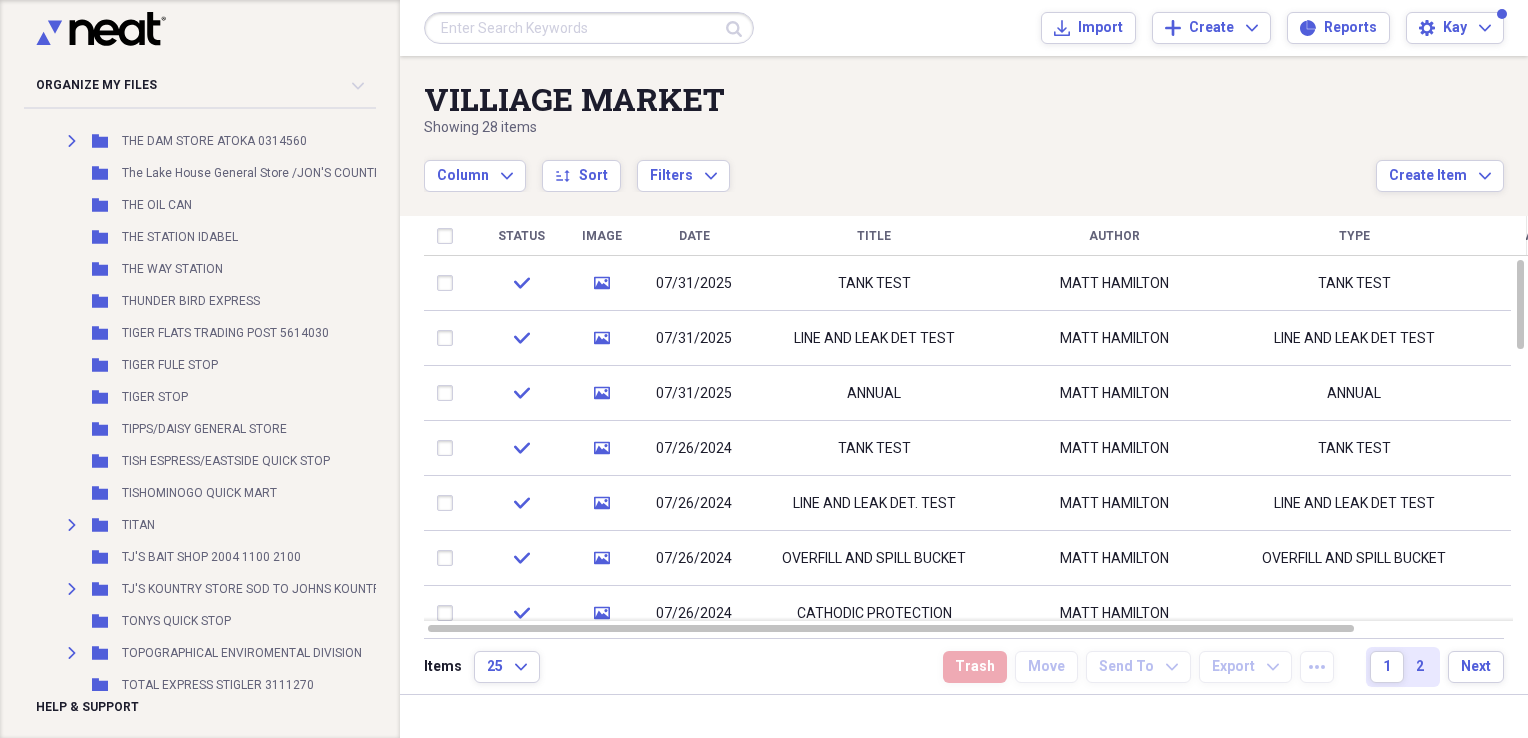 scroll, scrollTop: 20792, scrollLeft: 0, axis: vertical 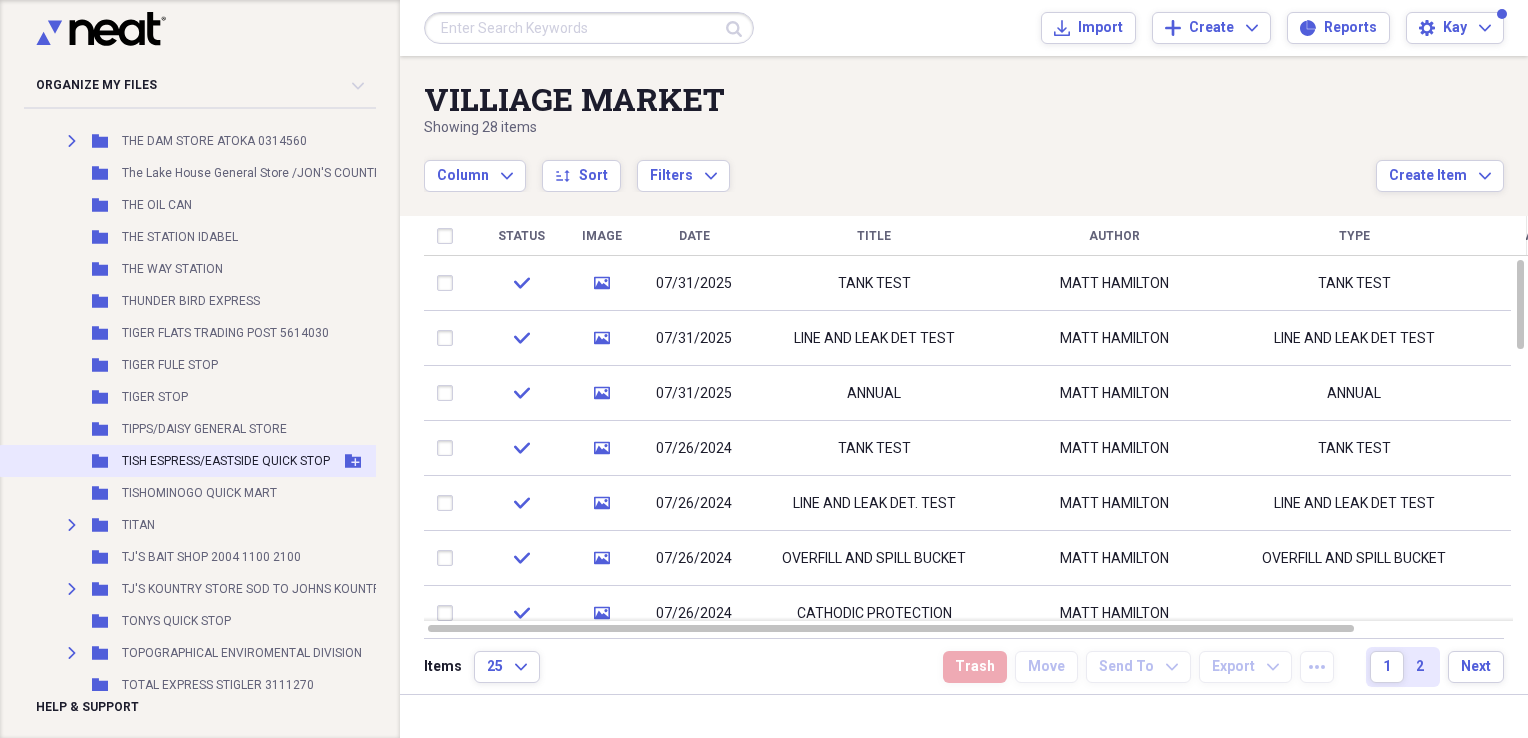 click on "TISH ESPRESS/EASTSIDE QUICK STOP" at bounding box center [226, 461] 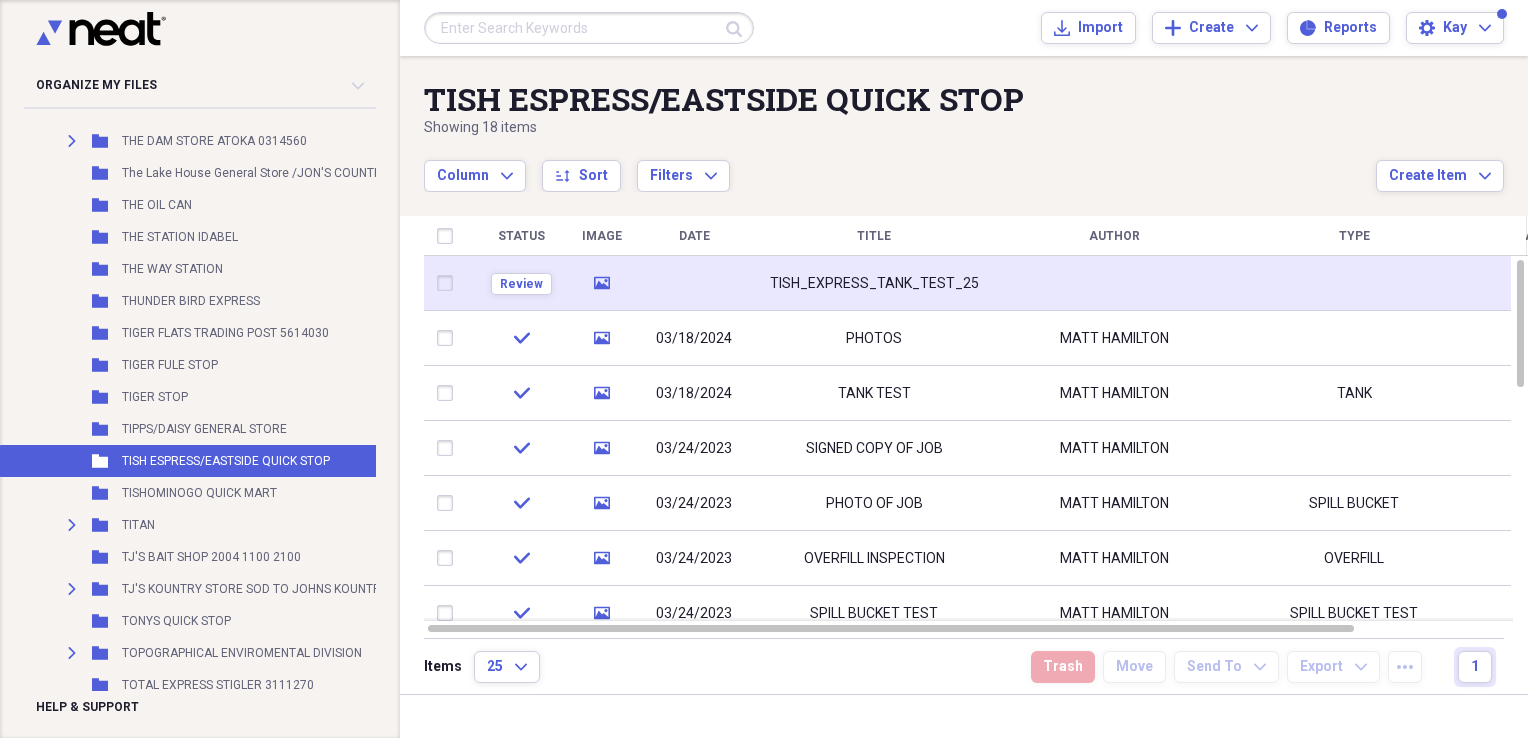 click on "TISH_EXPRESS_TANK_TEST_25" at bounding box center [874, 283] 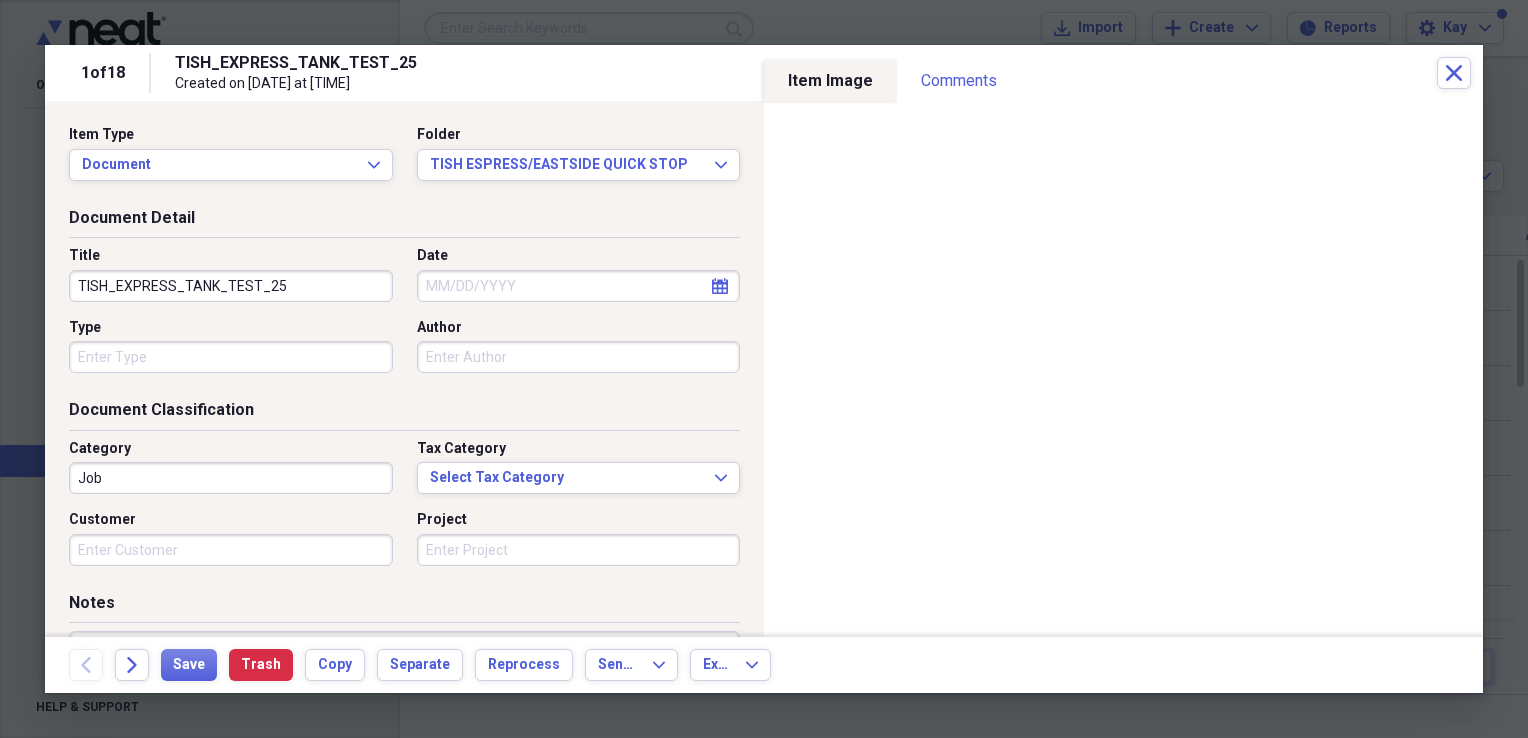click on "TISH_EXPRESS_TANK_TEST_25" at bounding box center [231, 286] 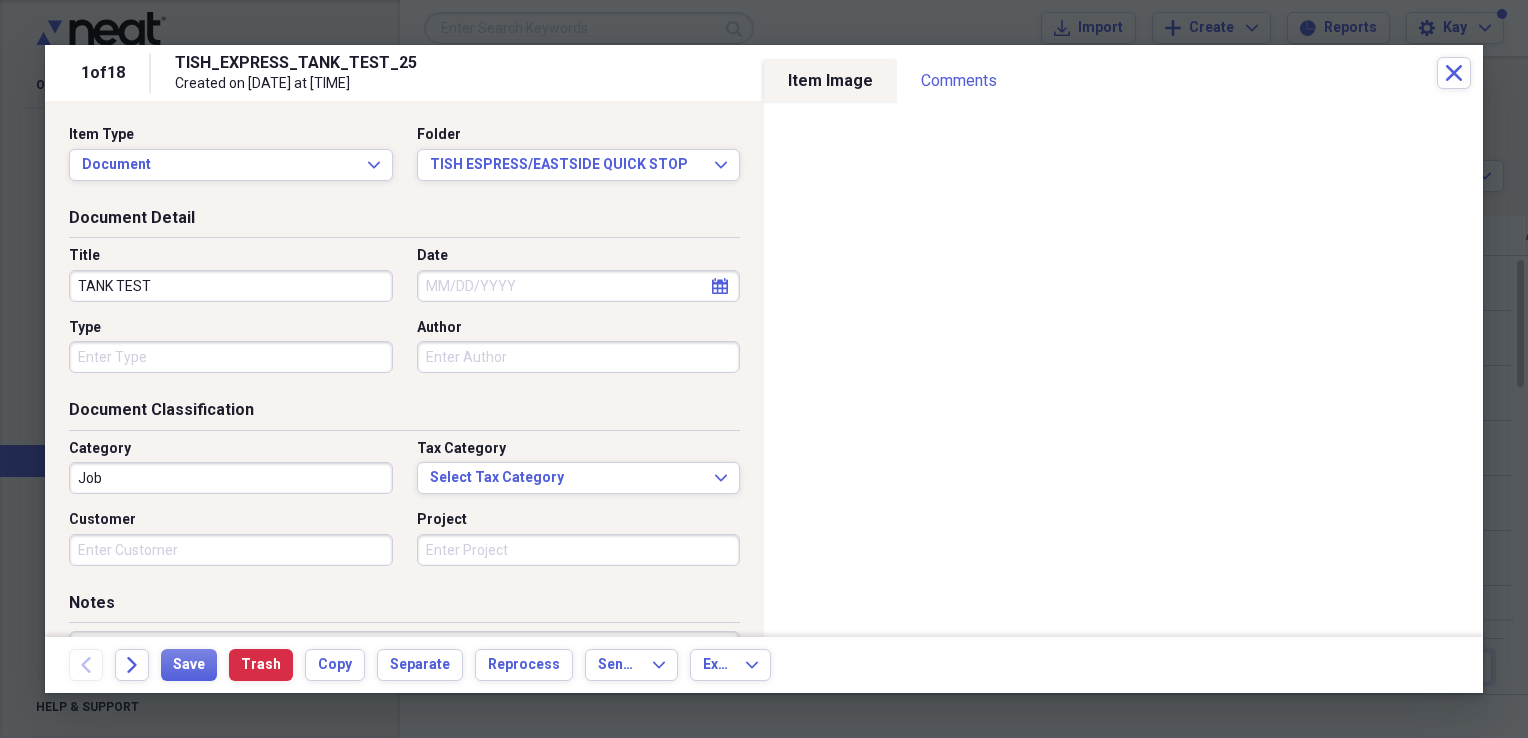 type on "TANK TEST" 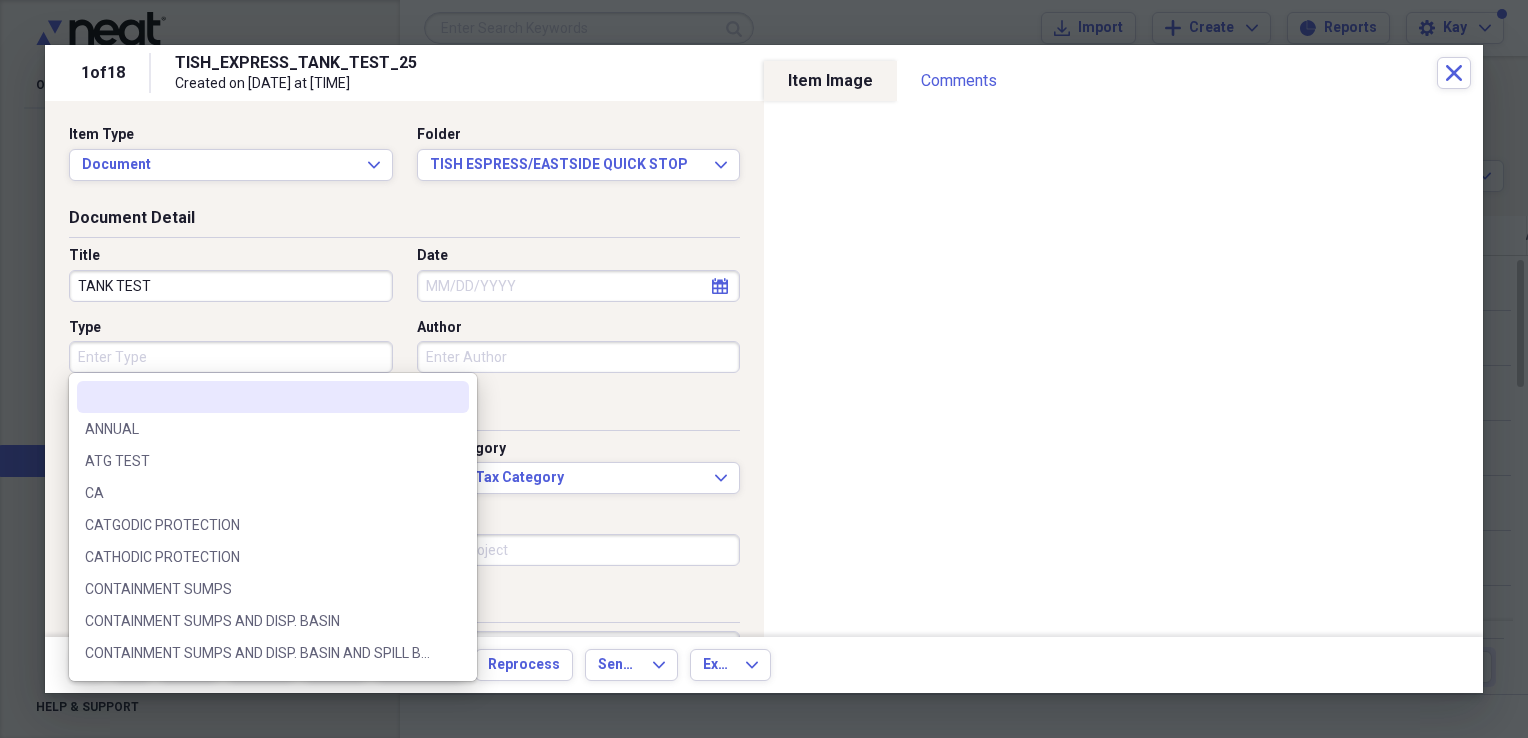 click on "Type" at bounding box center (231, 357) 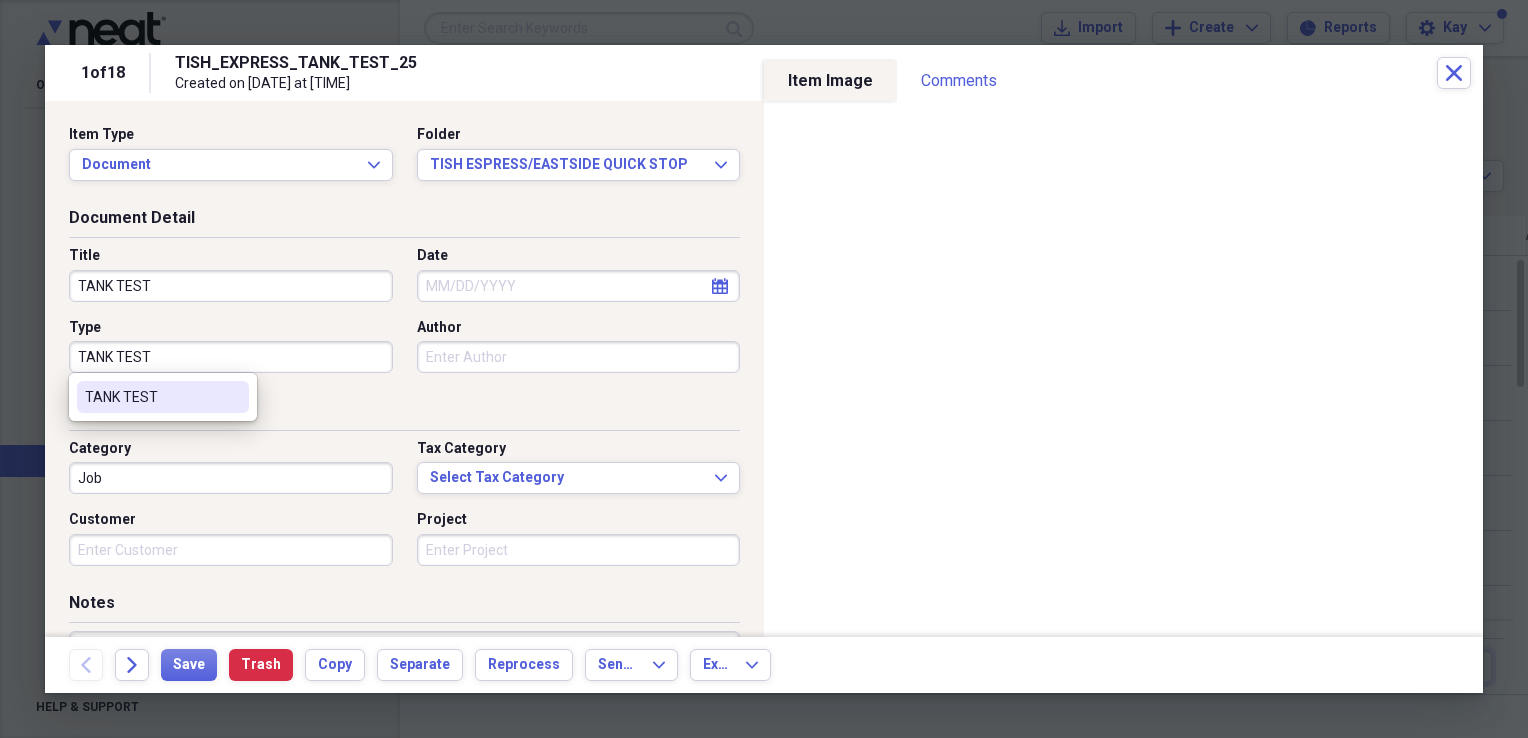 type on "TANK TEST" 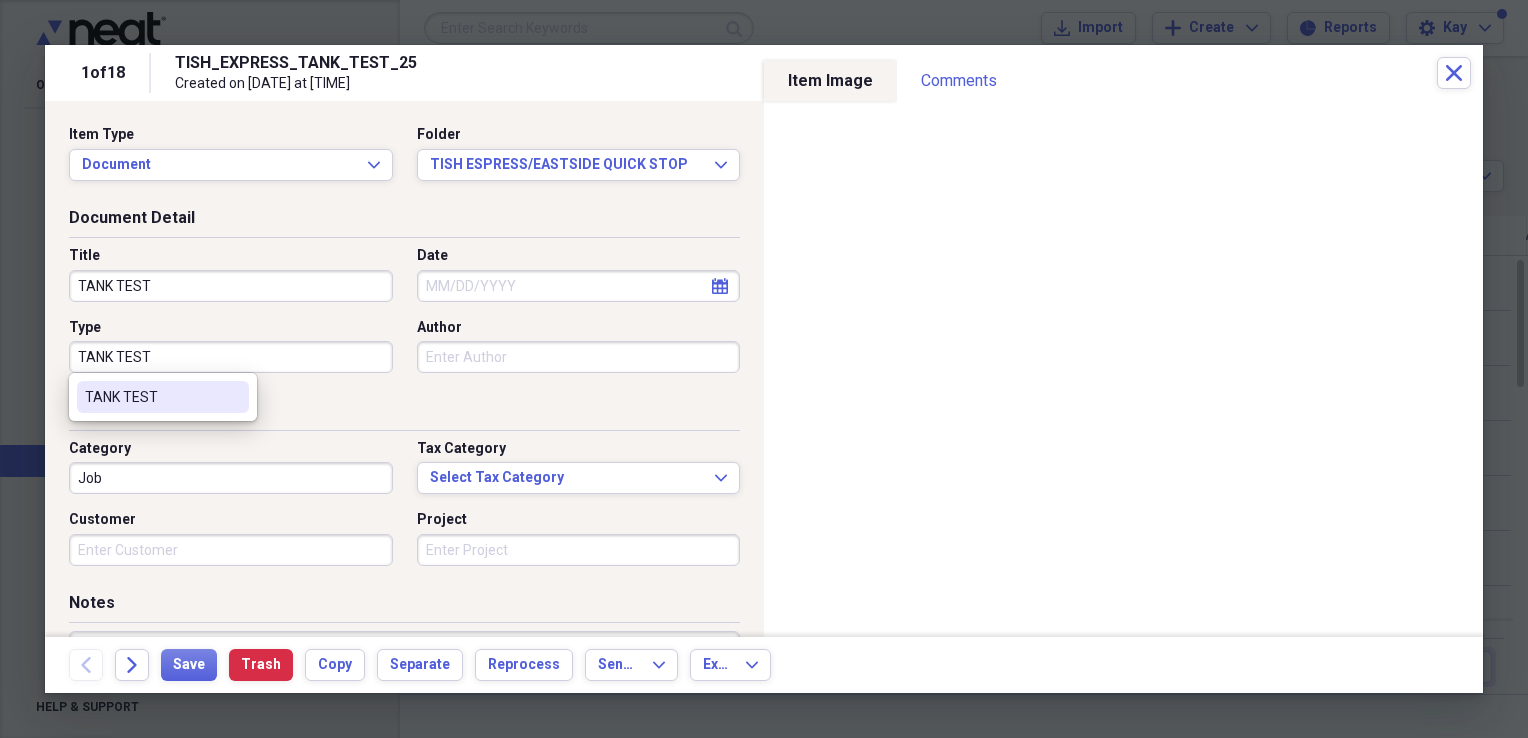 select on "7" 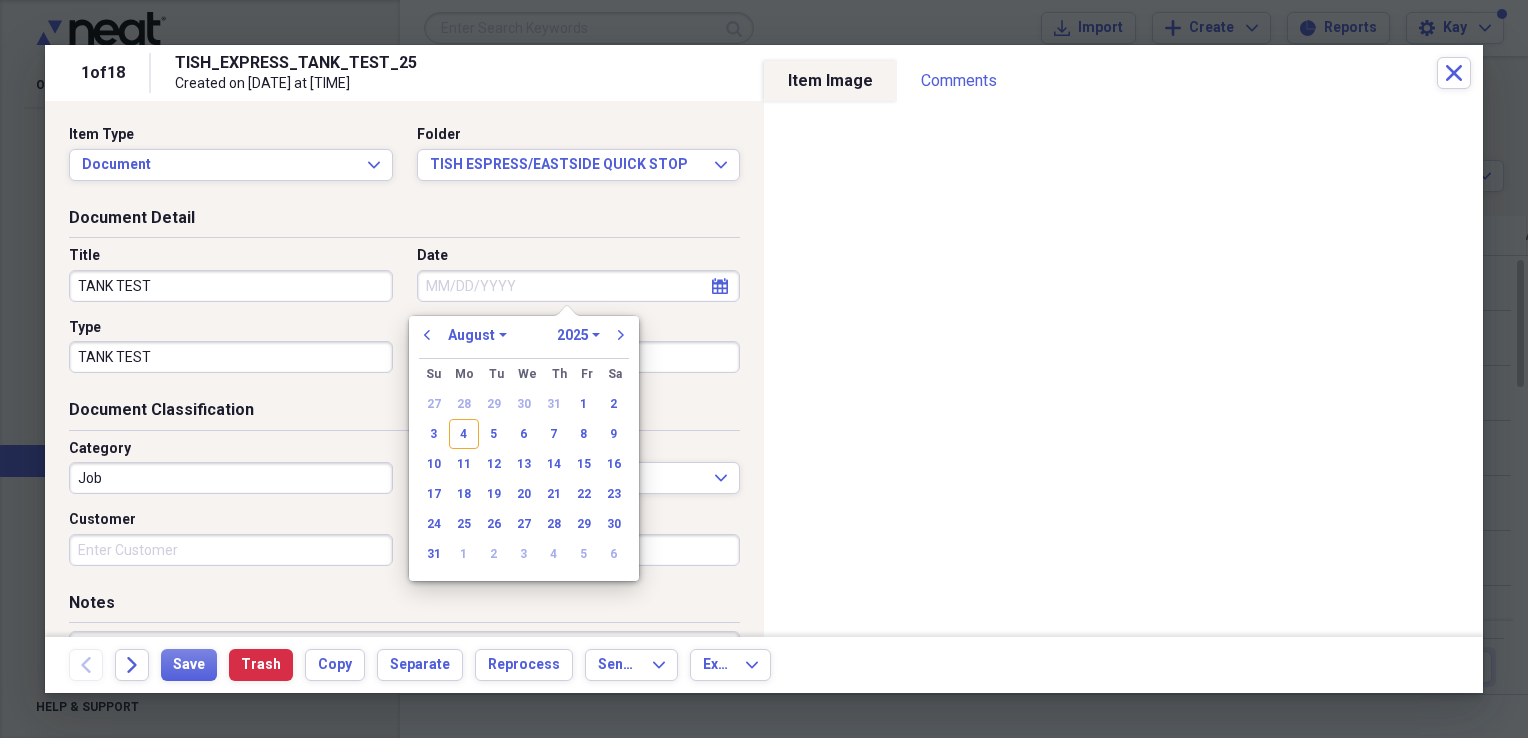 click on "Date" at bounding box center (579, 286) 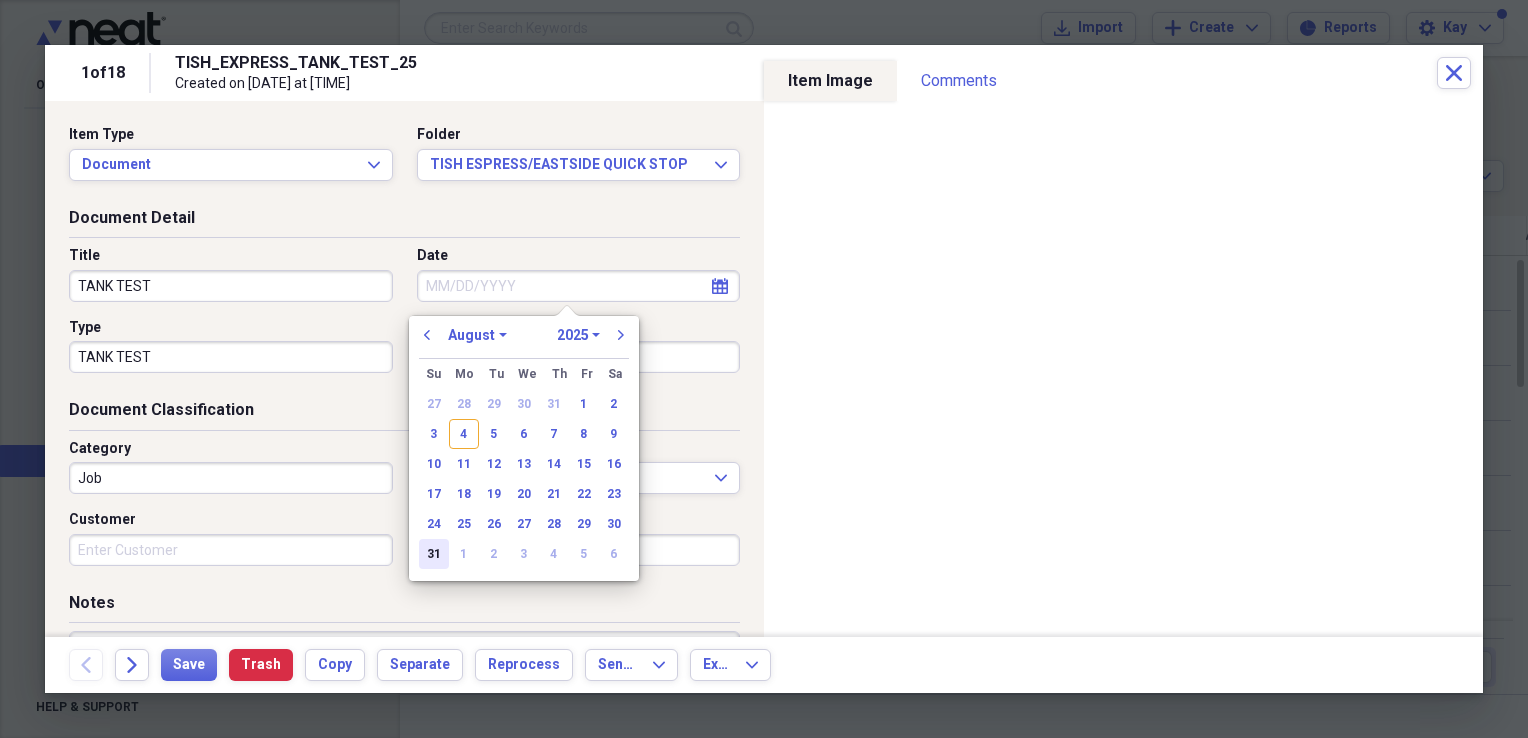 click on "31" at bounding box center [434, 554] 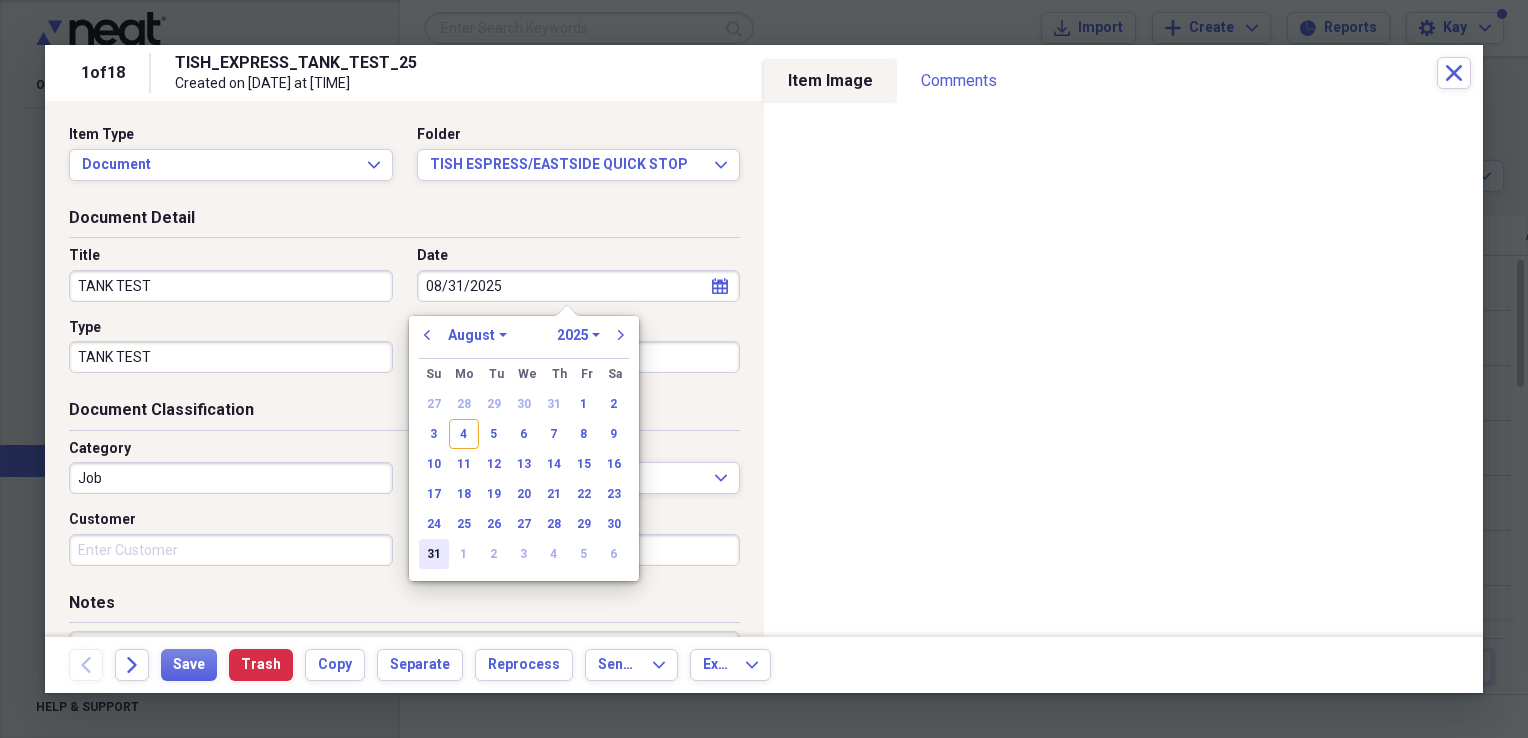 type on "08/31/2025" 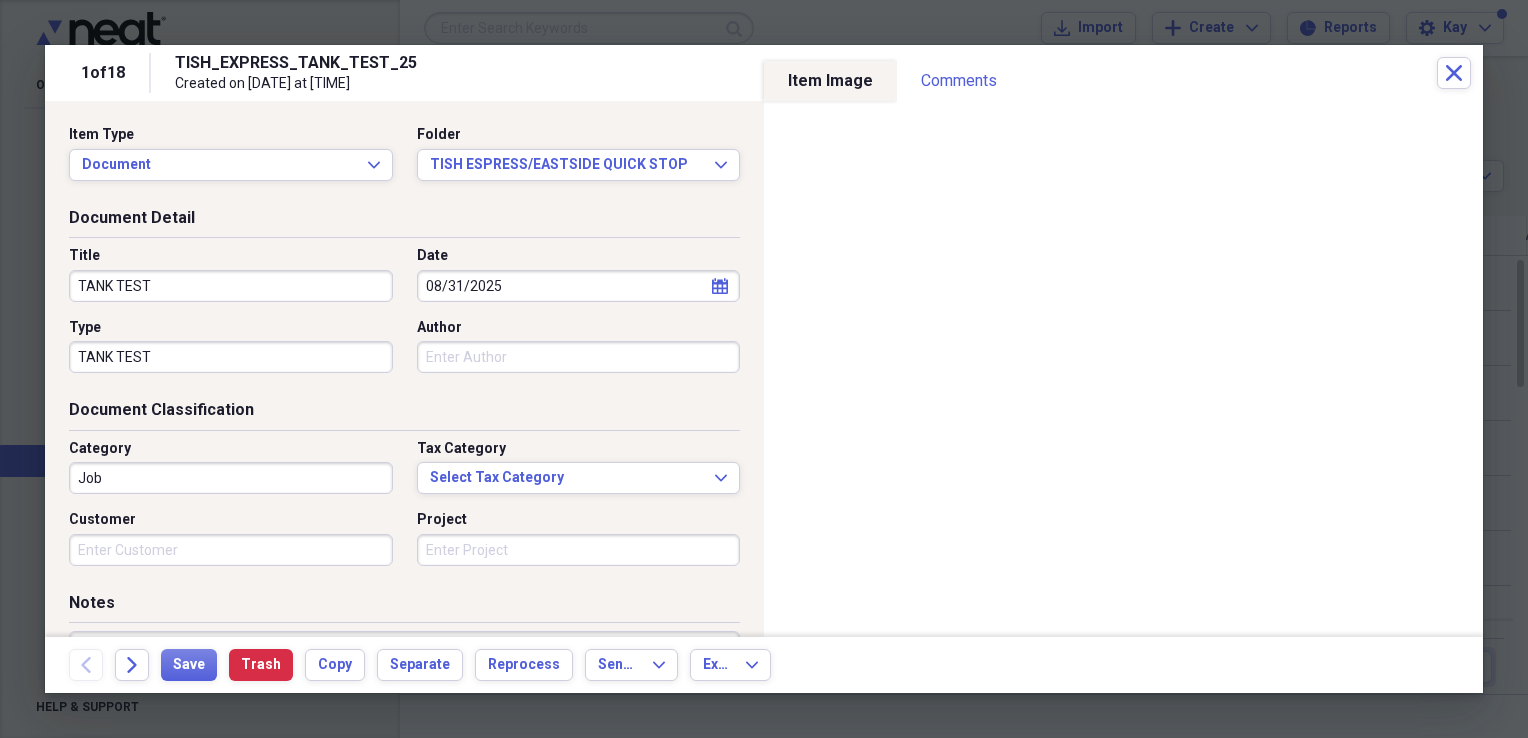 click on "Author" at bounding box center [579, 357] 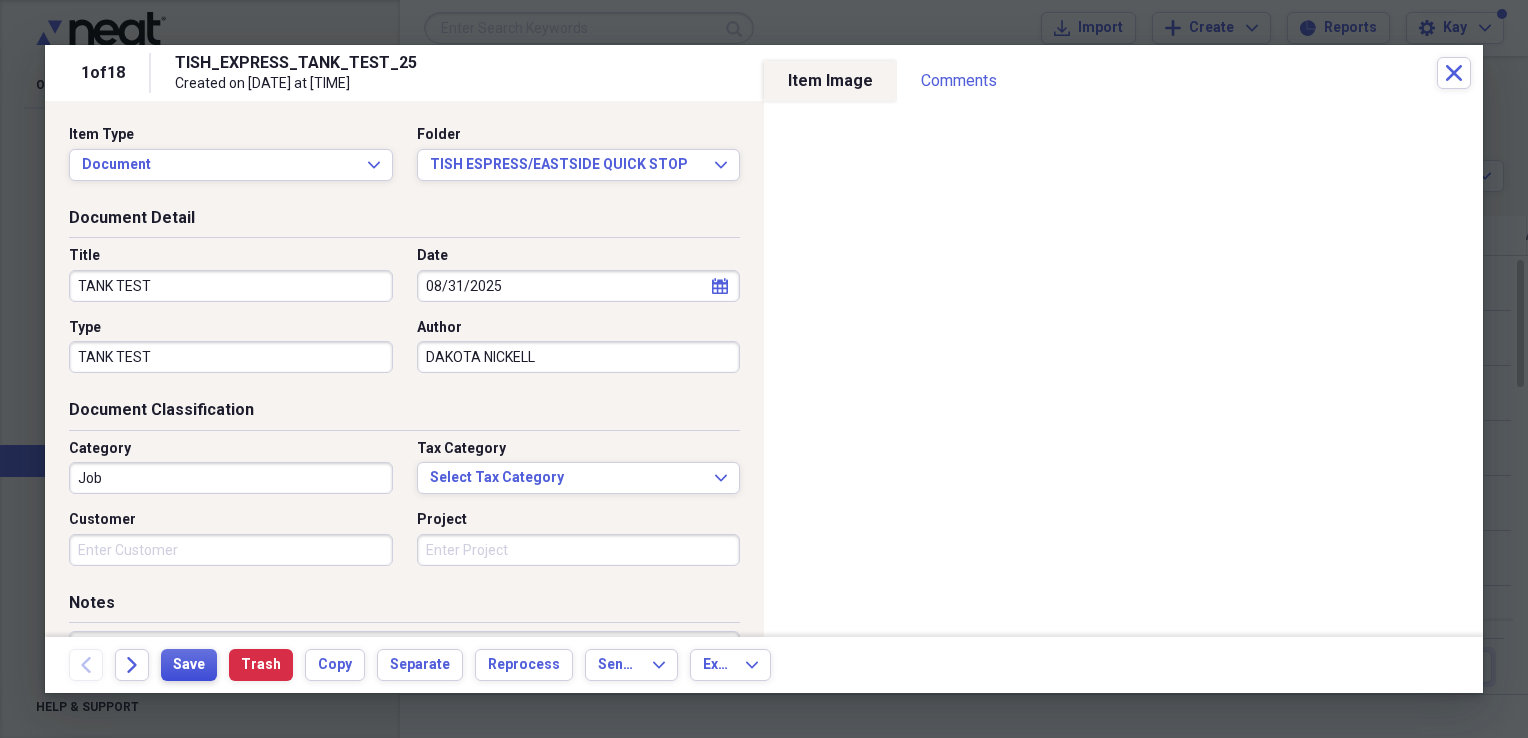 type on "DAKOTA NICKELL" 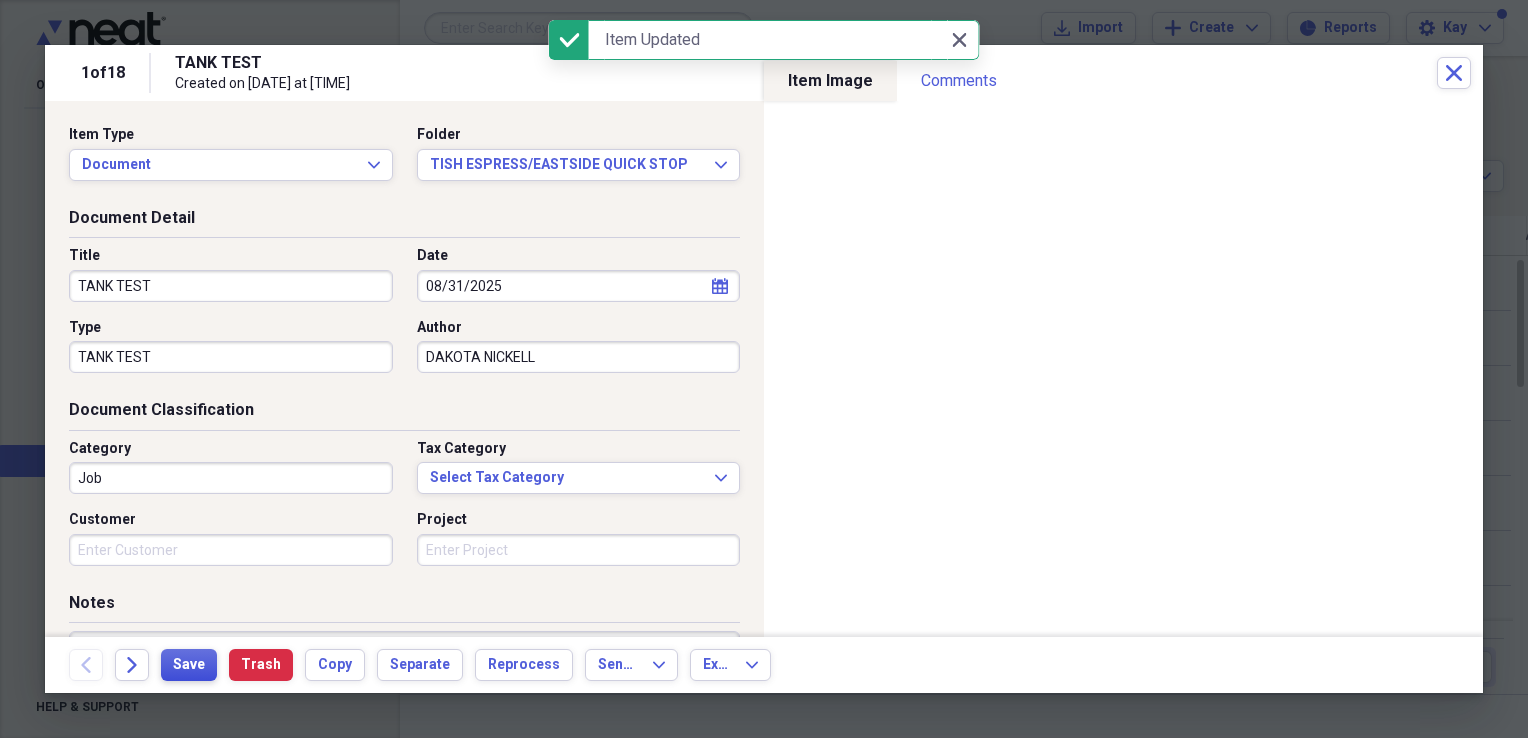 type on "TANK TEST" 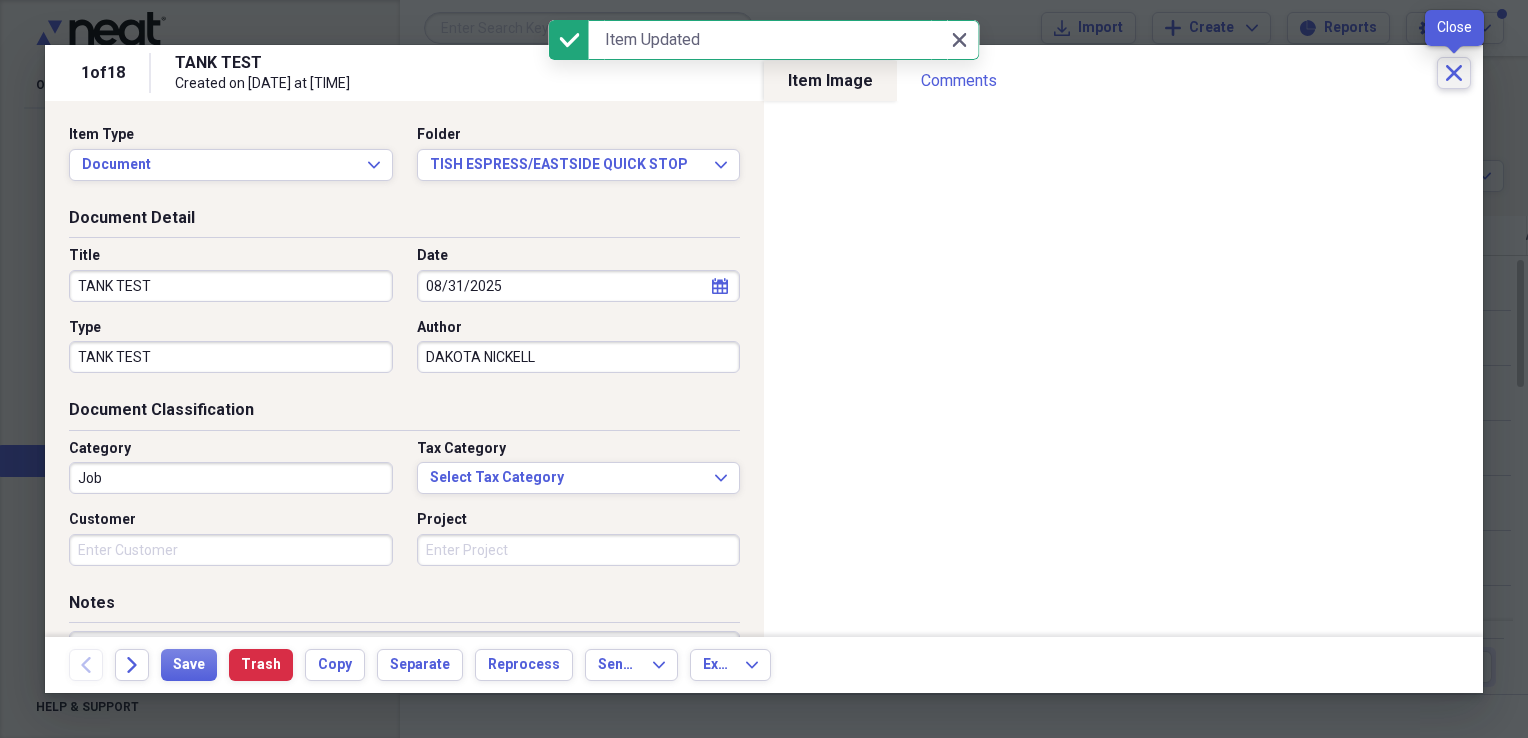 click on "Close" at bounding box center [1454, 73] 